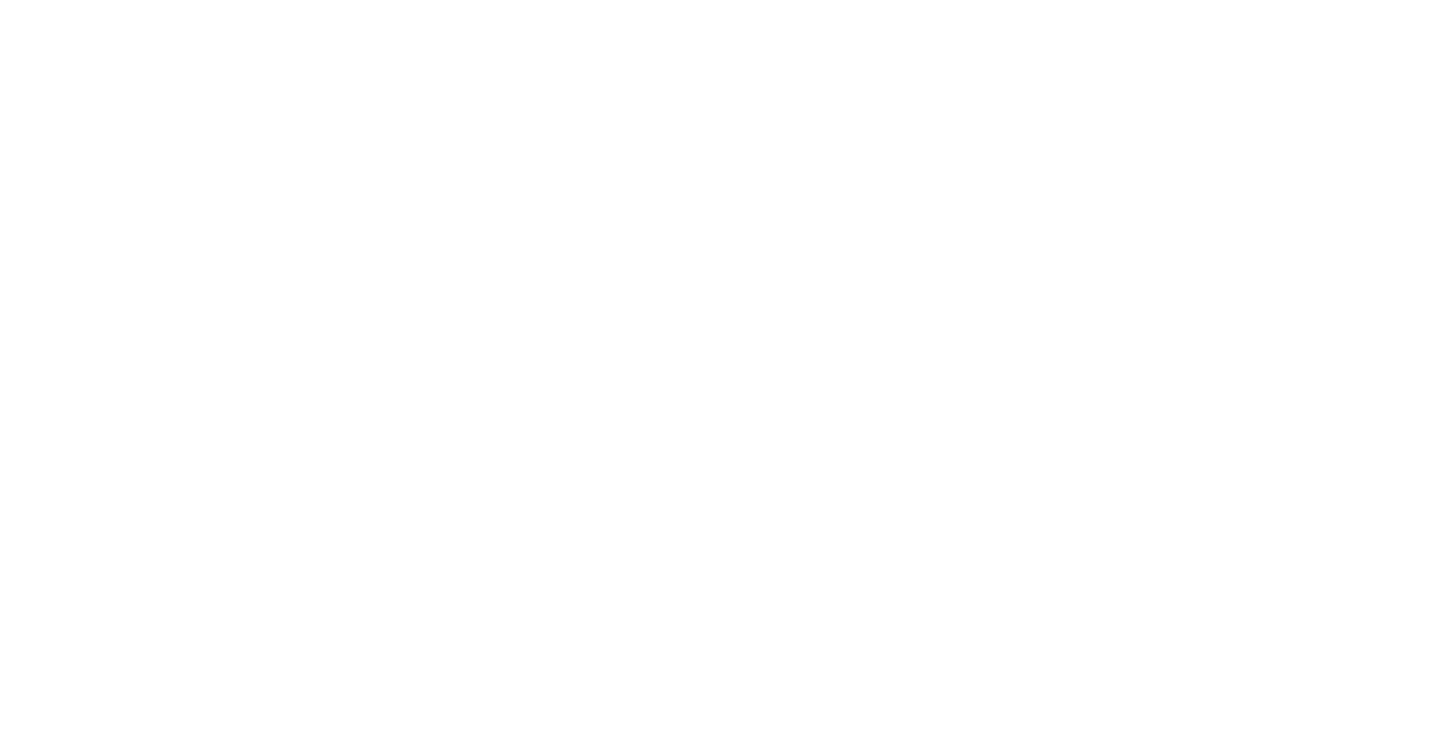 scroll, scrollTop: 0, scrollLeft: 0, axis: both 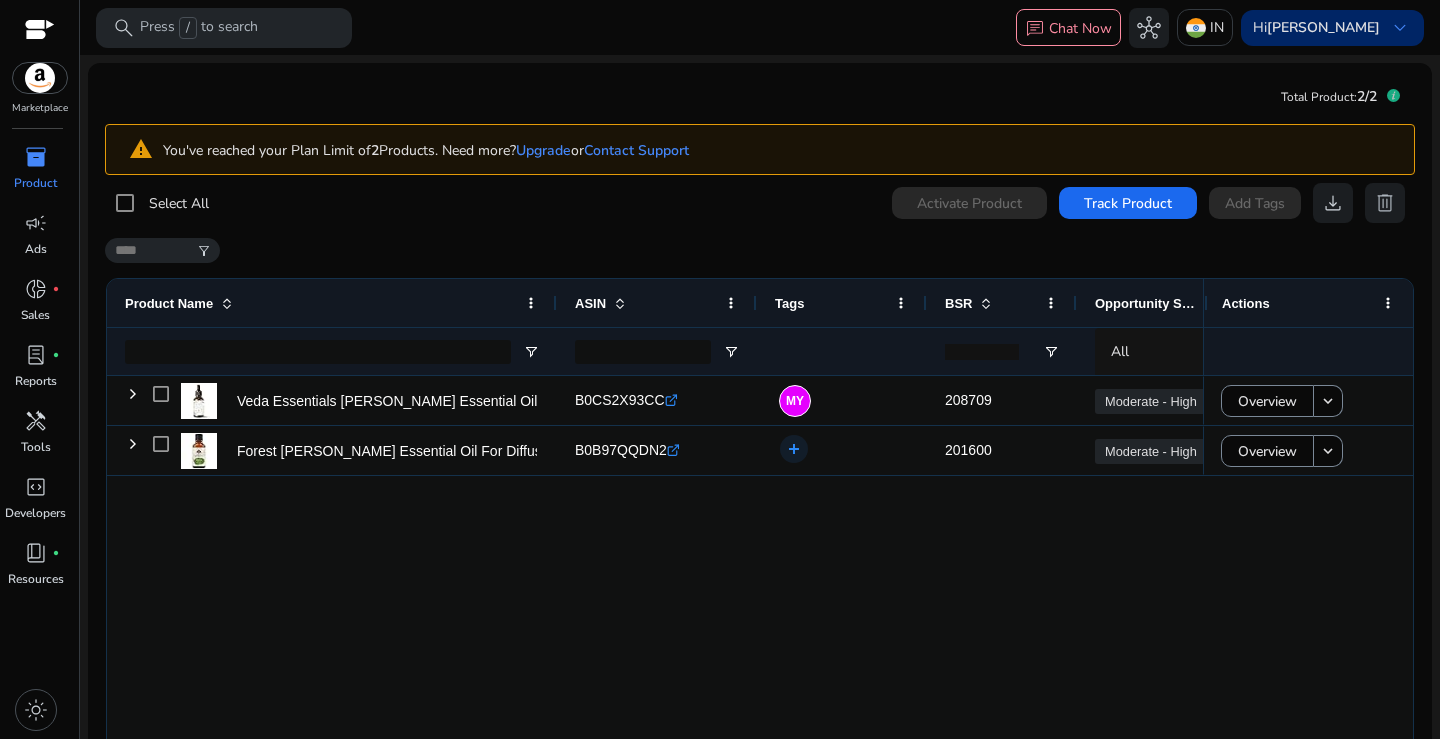 click on "[PERSON_NAME]" at bounding box center (1323, 27) 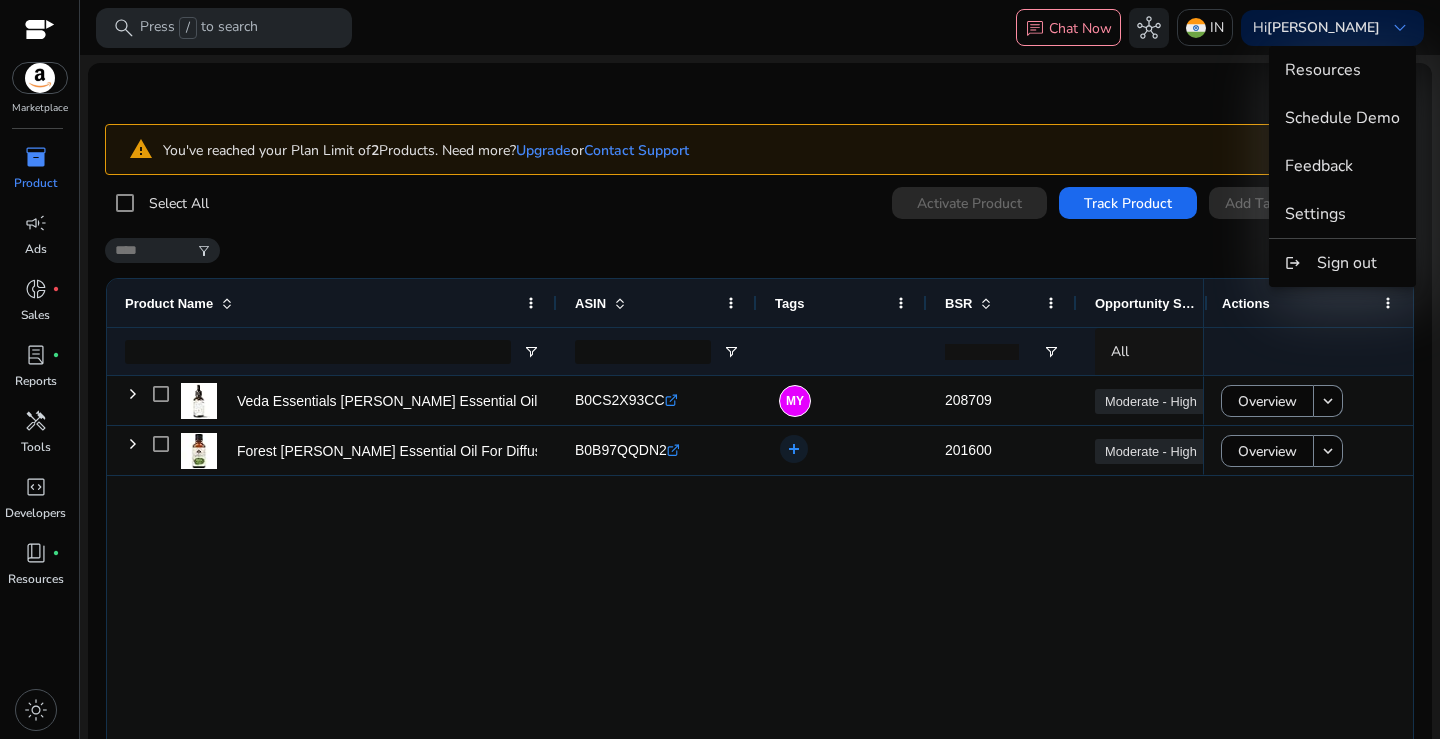 click at bounding box center (720, 369) 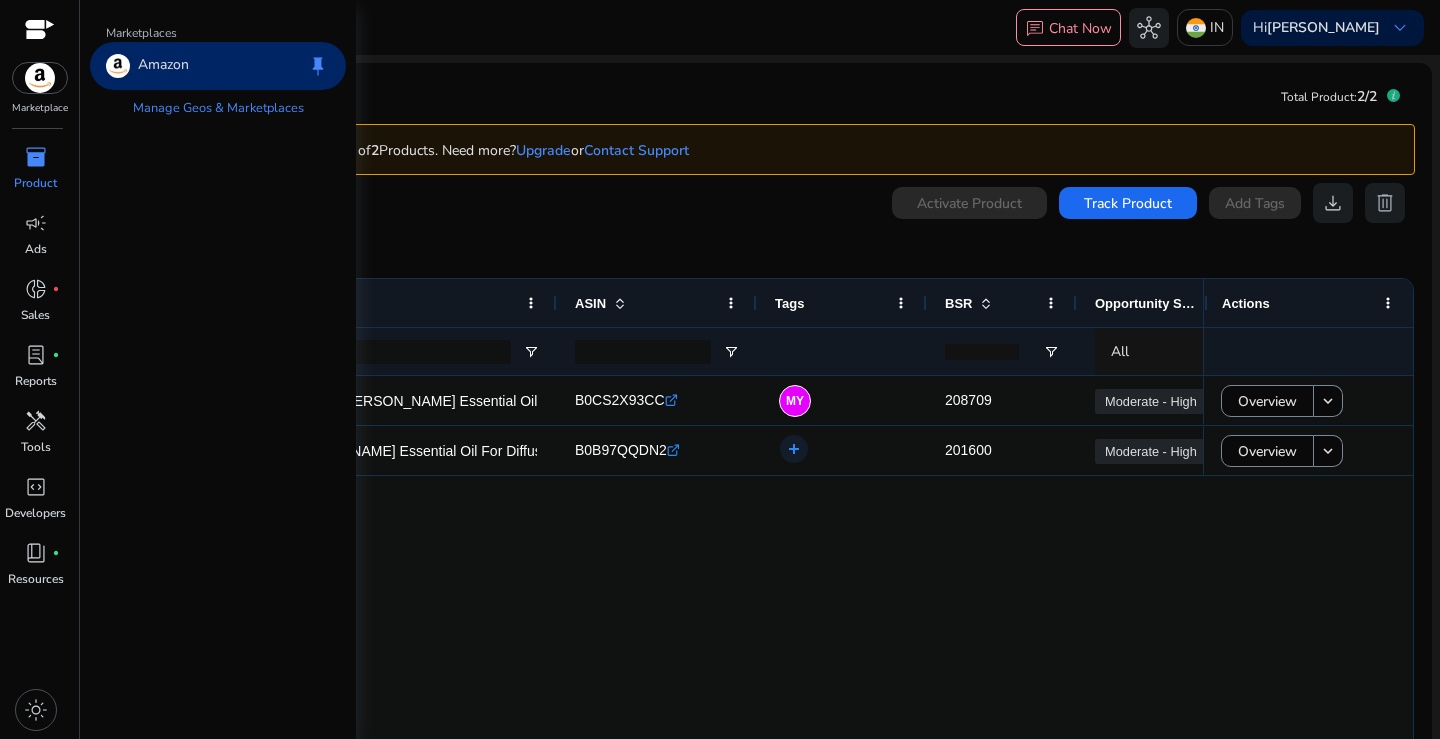 click at bounding box center [40, 78] 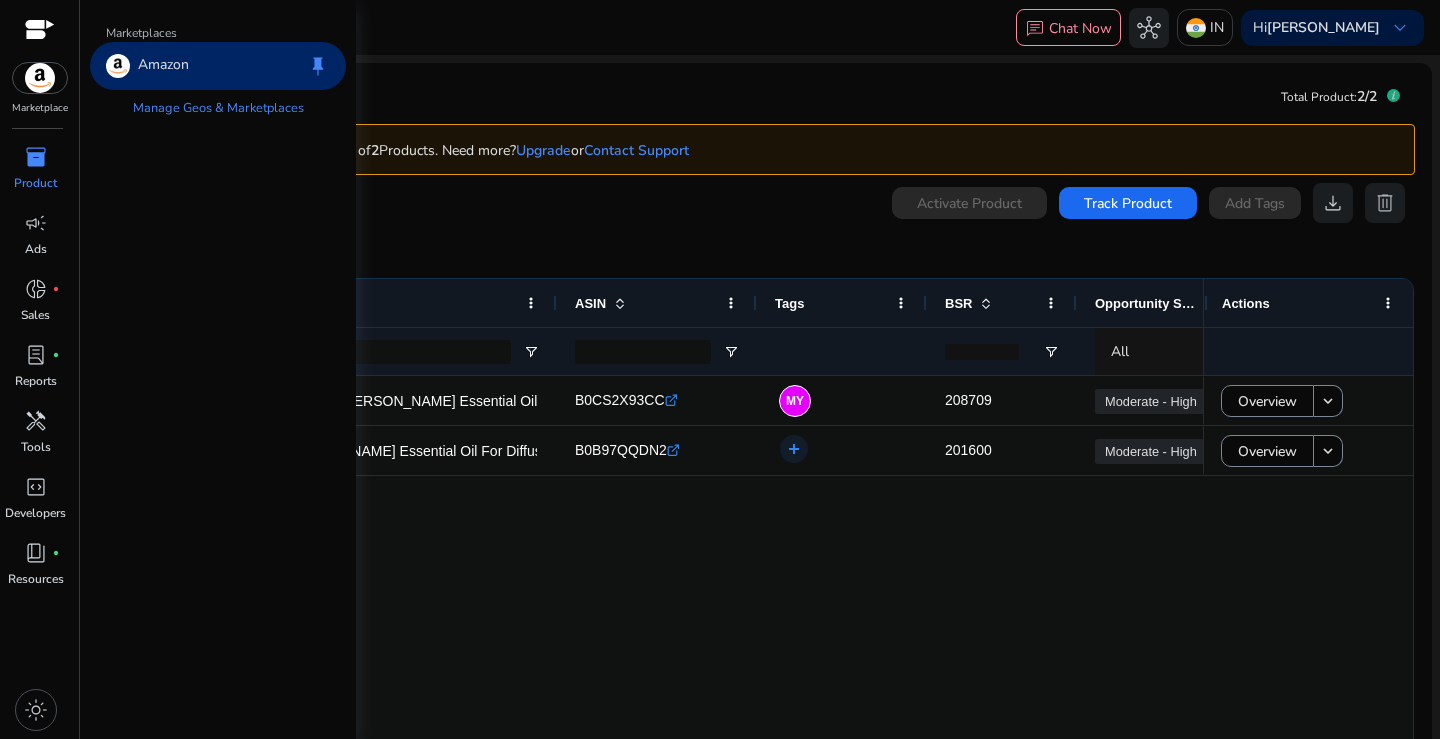 click at bounding box center (40, 31) 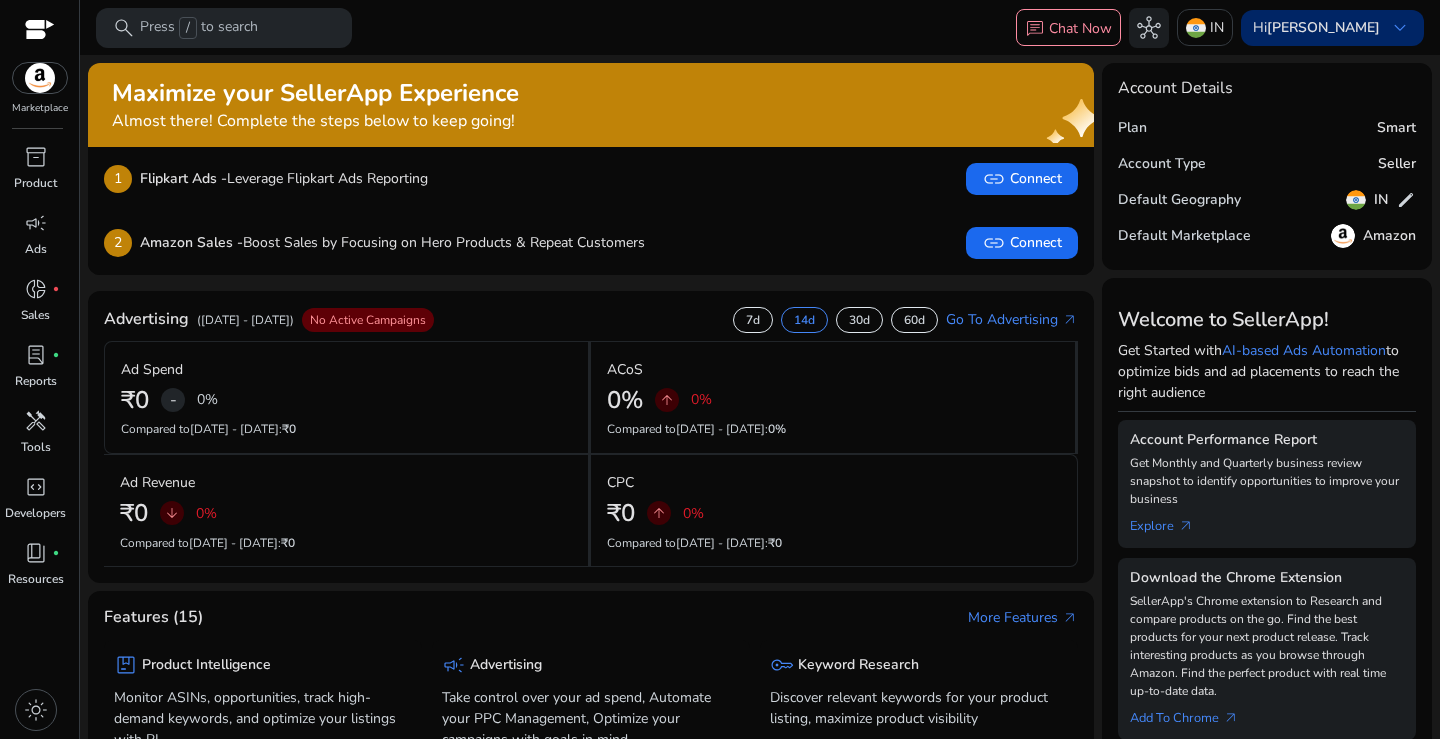 click on "Hi  [PERSON_NAME]  keyboard_arrow_down" at bounding box center (1332, 28) 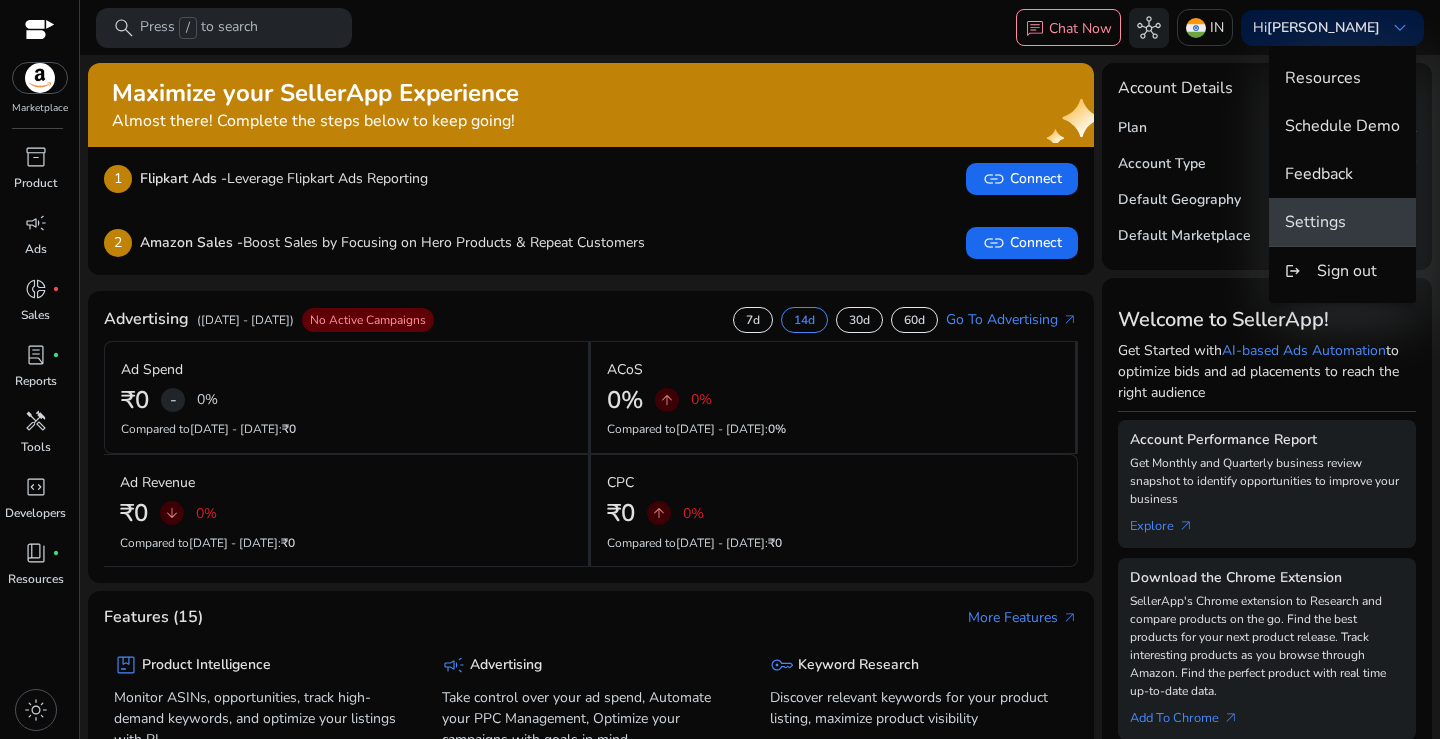 click on "Settings" at bounding box center [1315, 222] 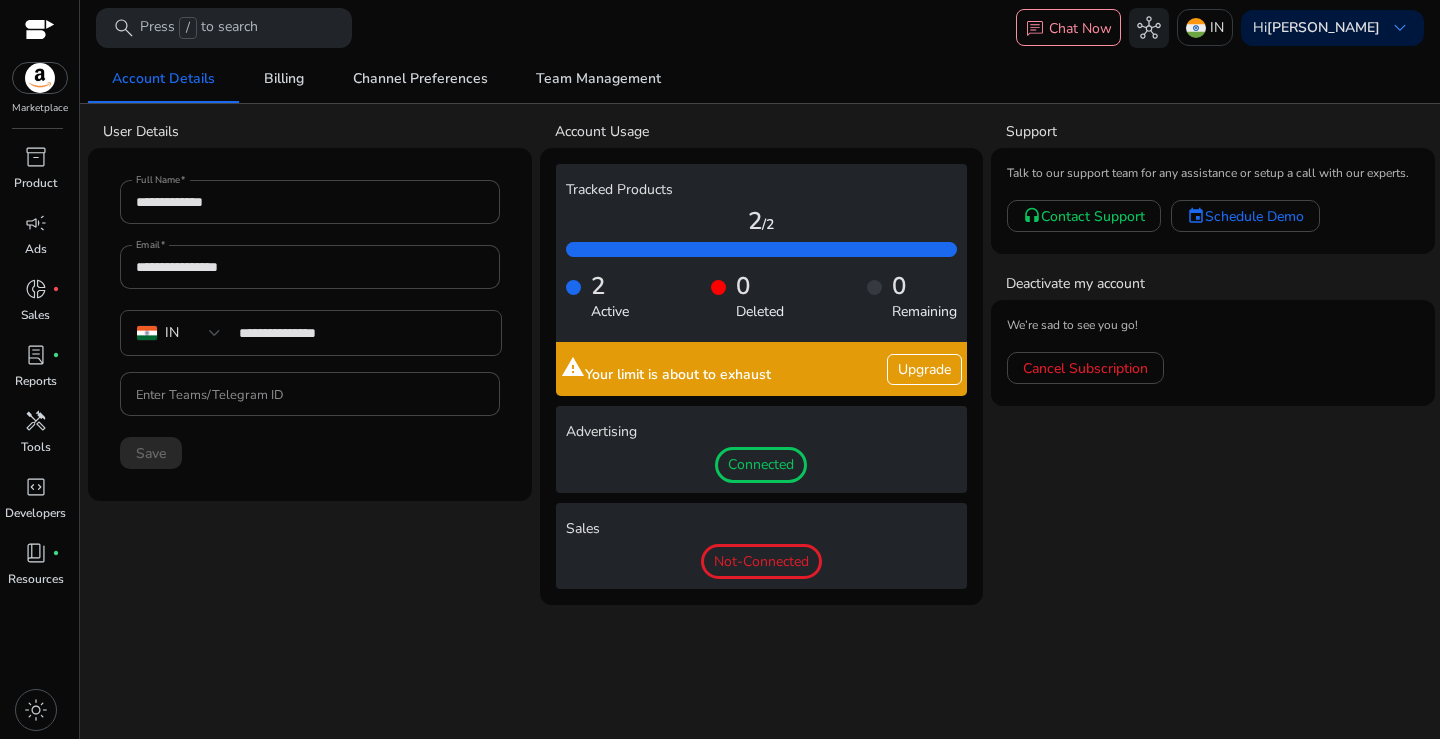 click on "Not-Connected" 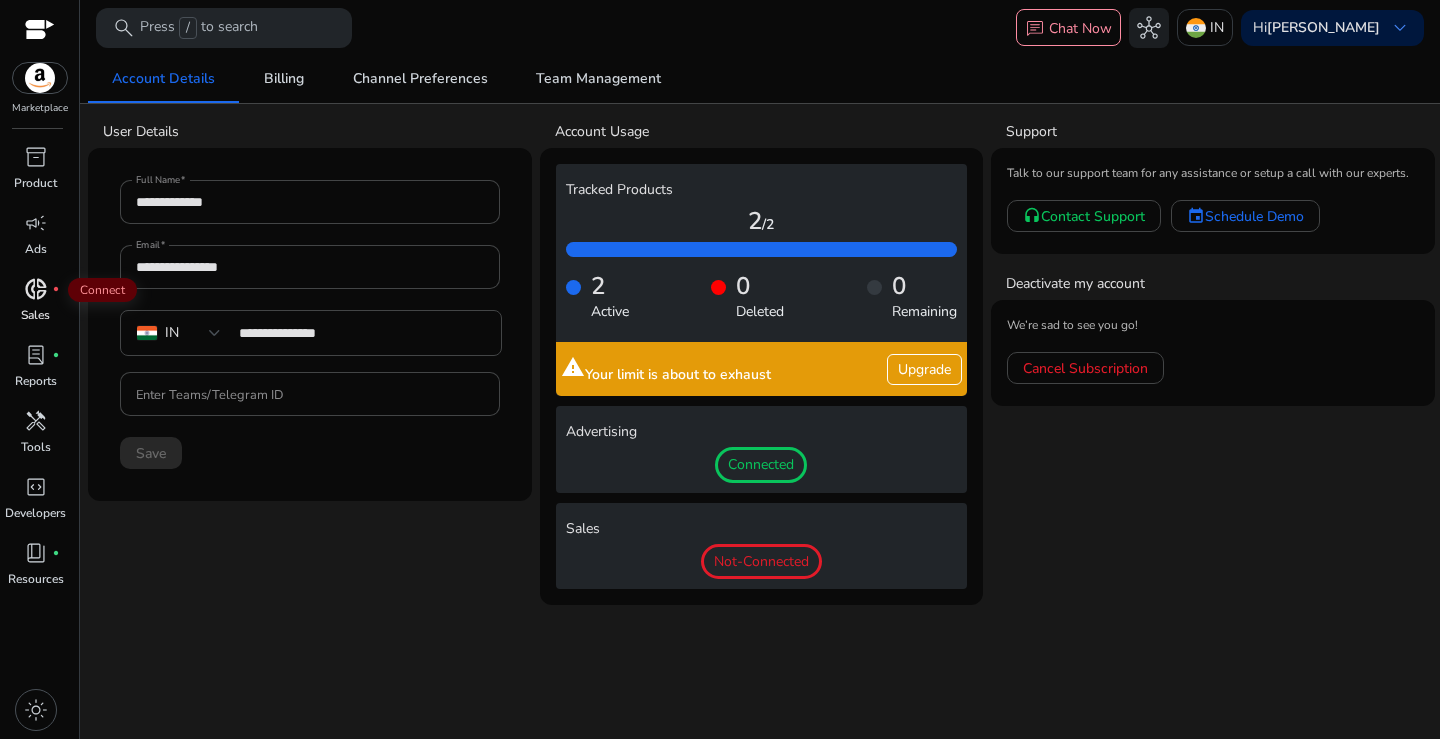 click on "donut_small" at bounding box center [36, 289] 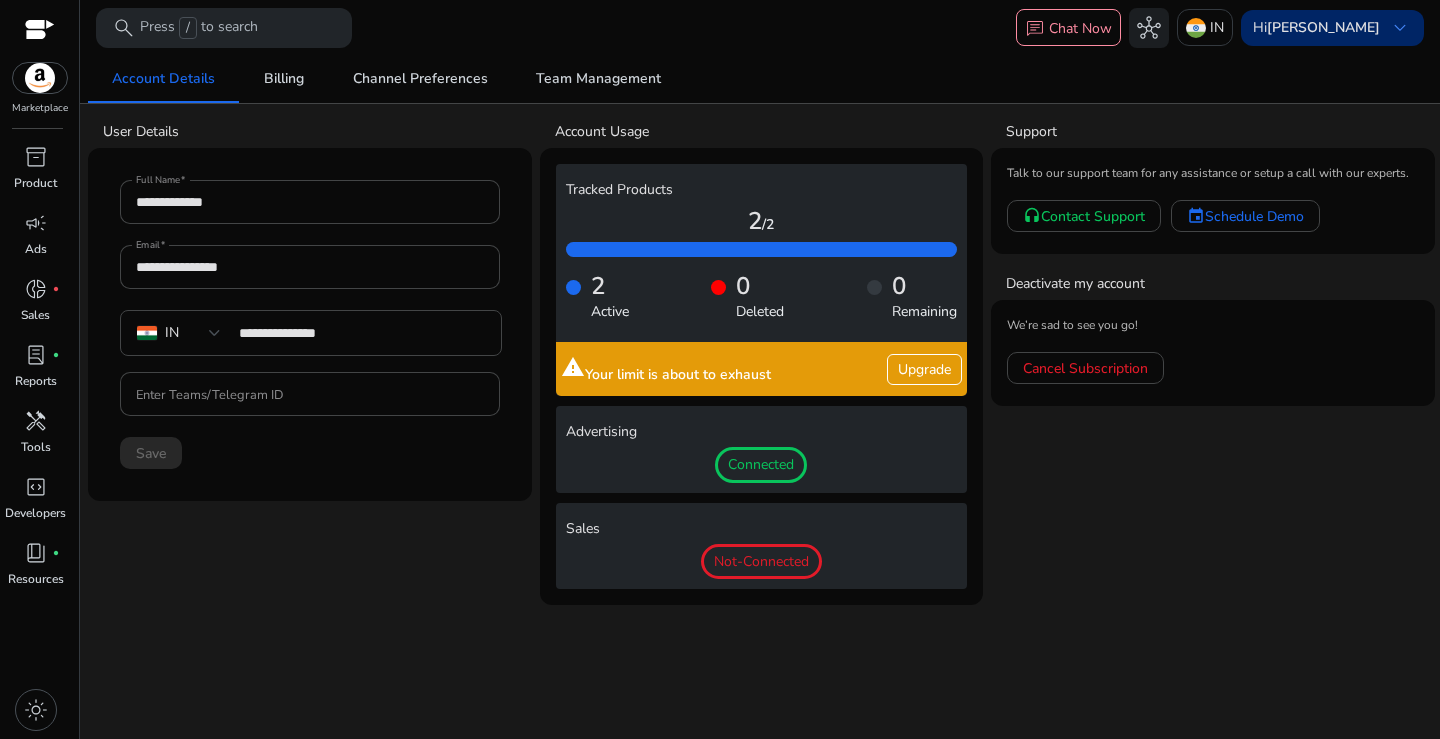 click on "[PERSON_NAME]" at bounding box center (1323, 27) 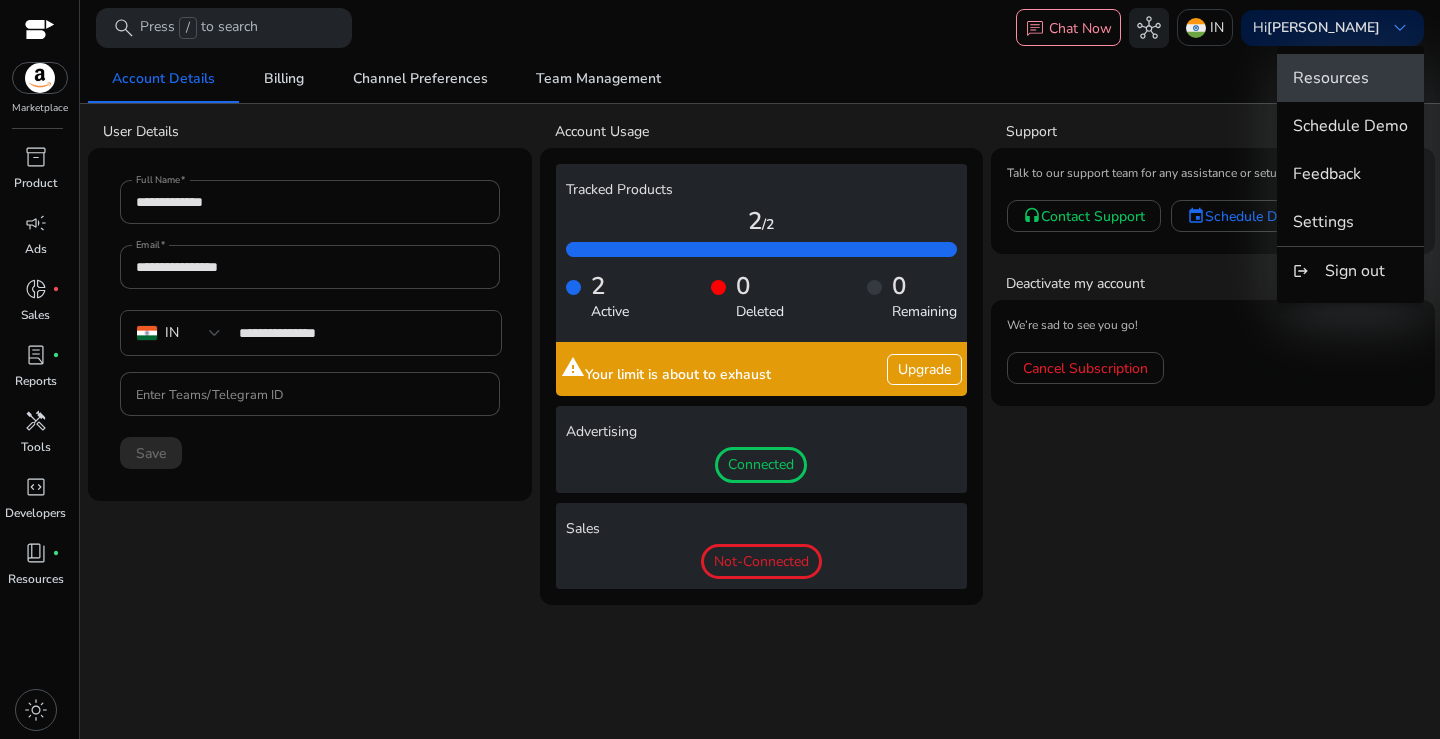 click on "Resources" at bounding box center [1331, 78] 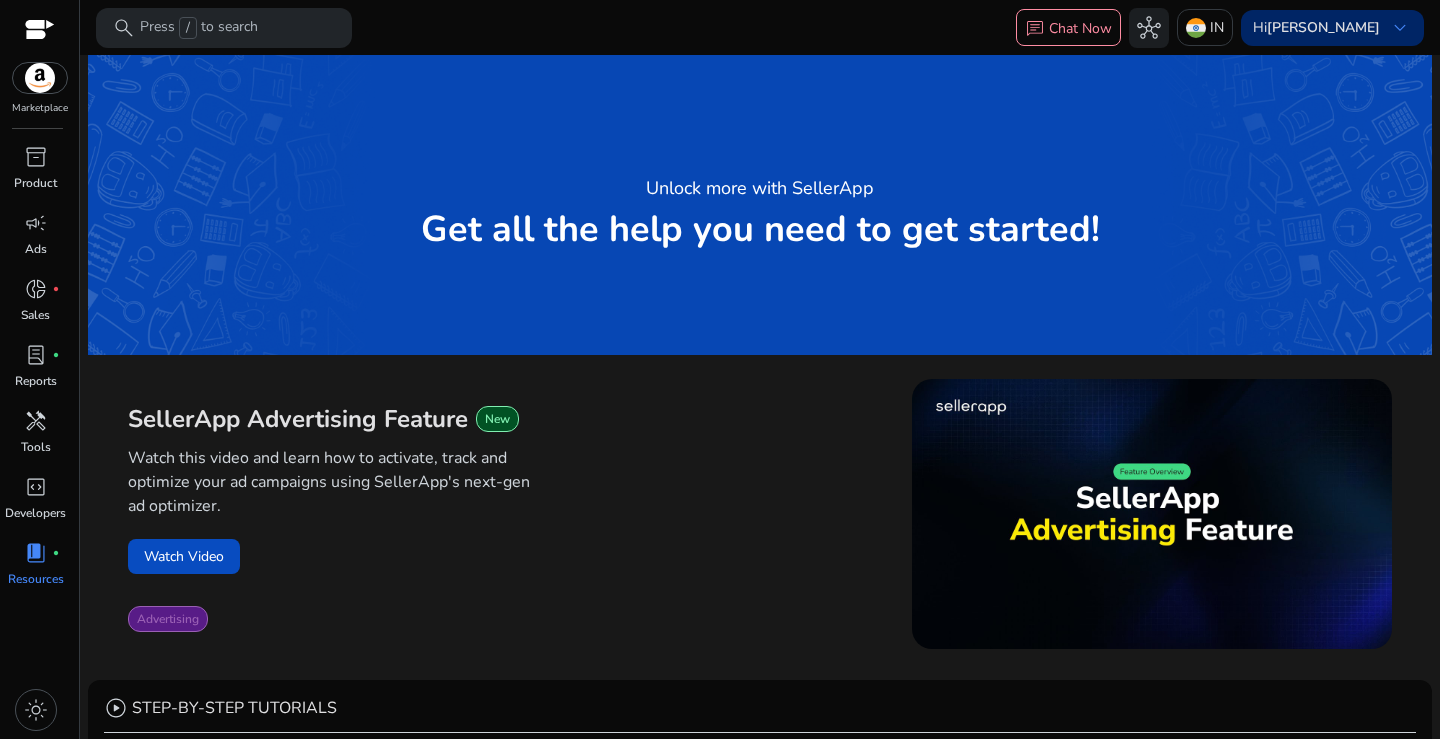 click on "keyboard_arrow_down" at bounding box center [1400, 28] 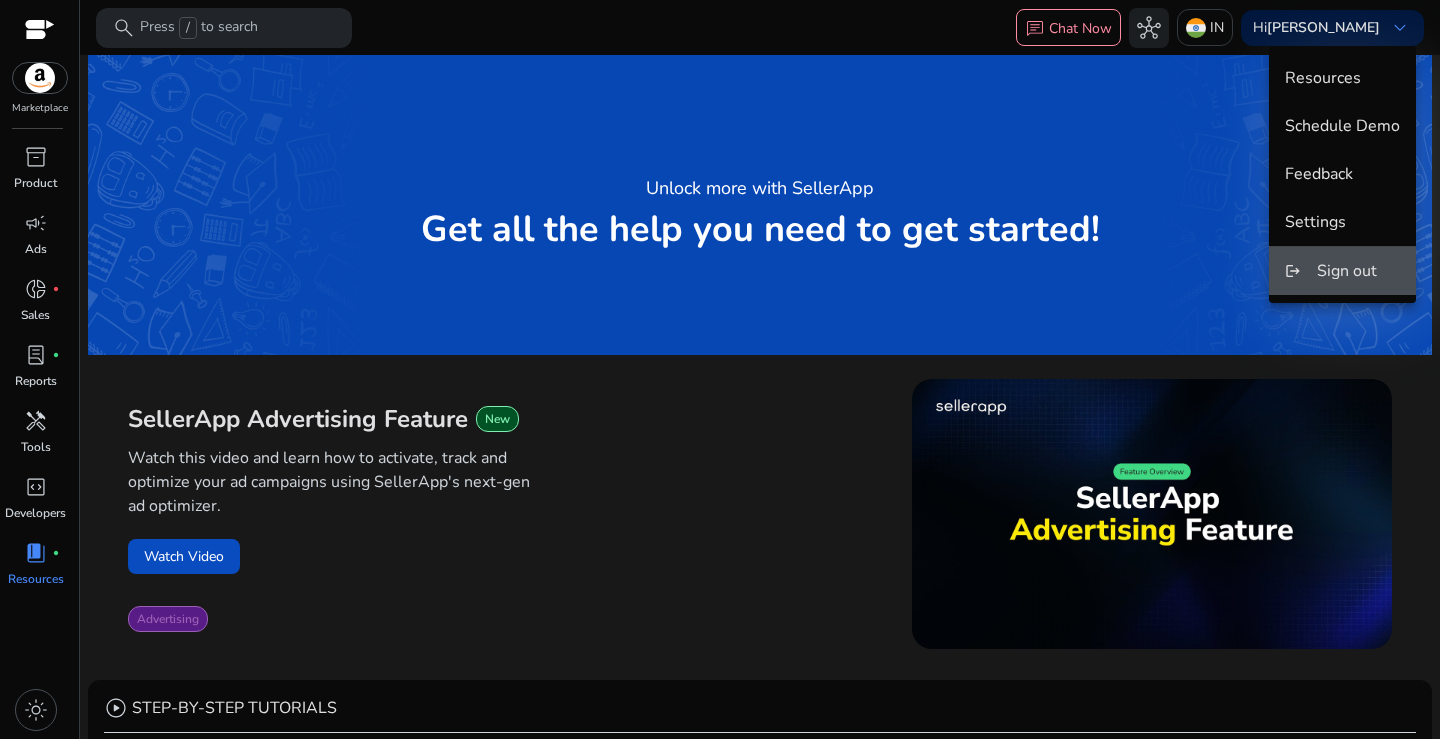click on "Sign out" at bounding box center (1347, 271) 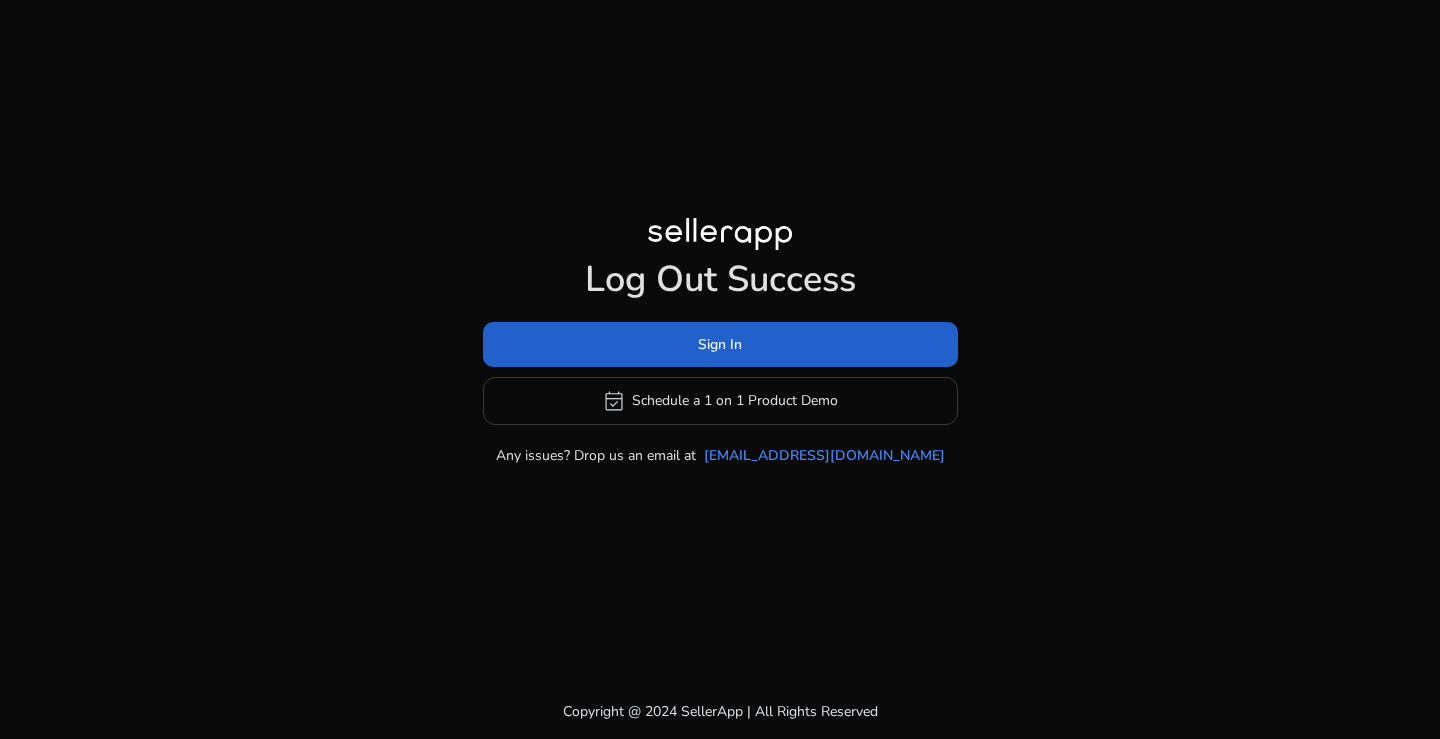 click on "Sign In" 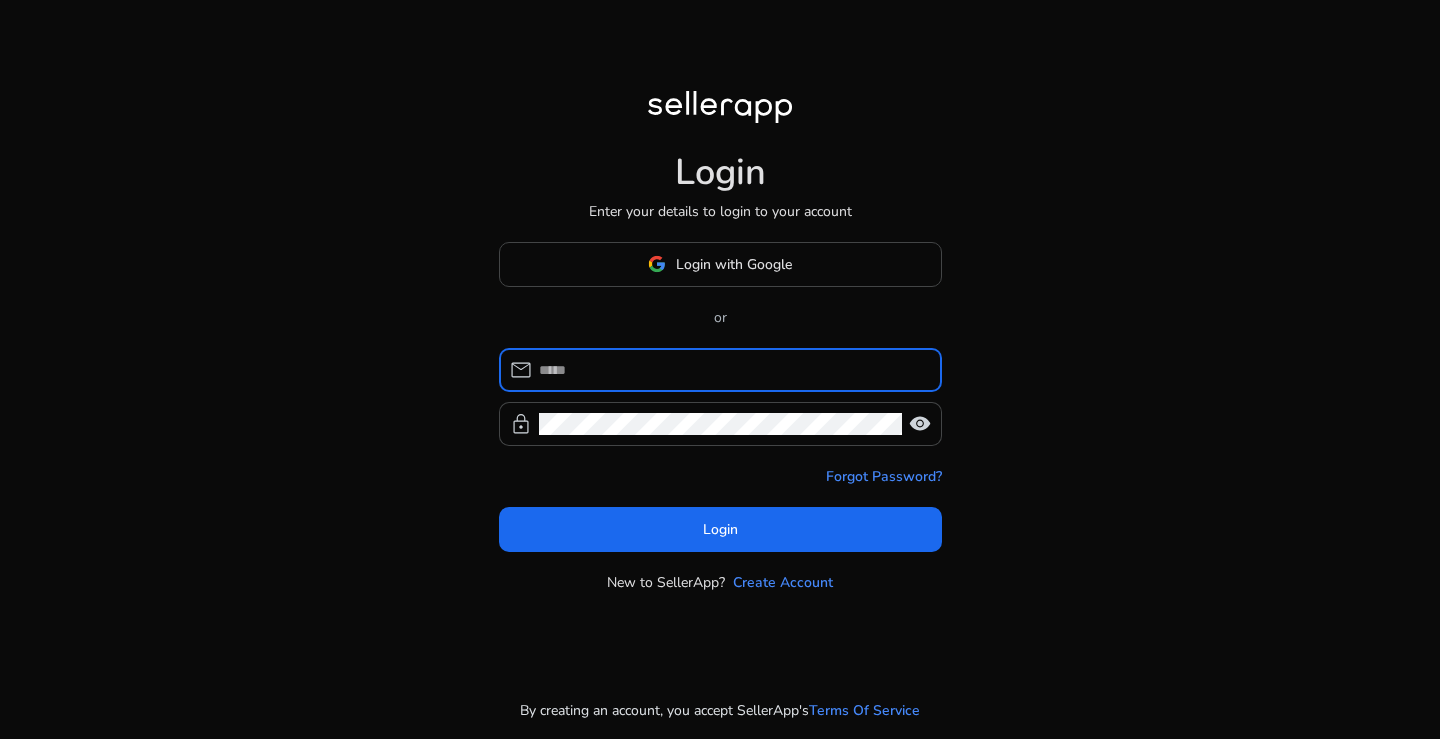 type on "**********" 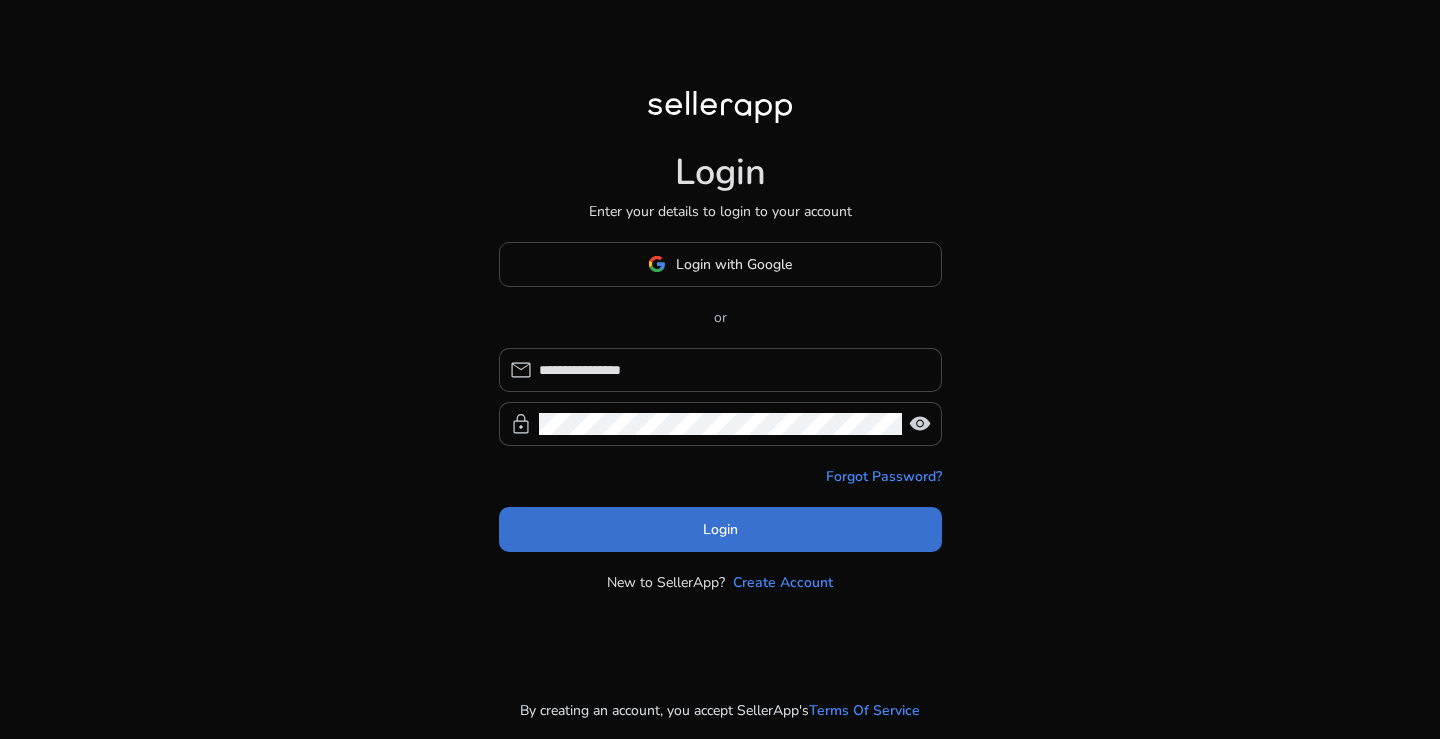 click on "Login" at bounding box center [720, 529] 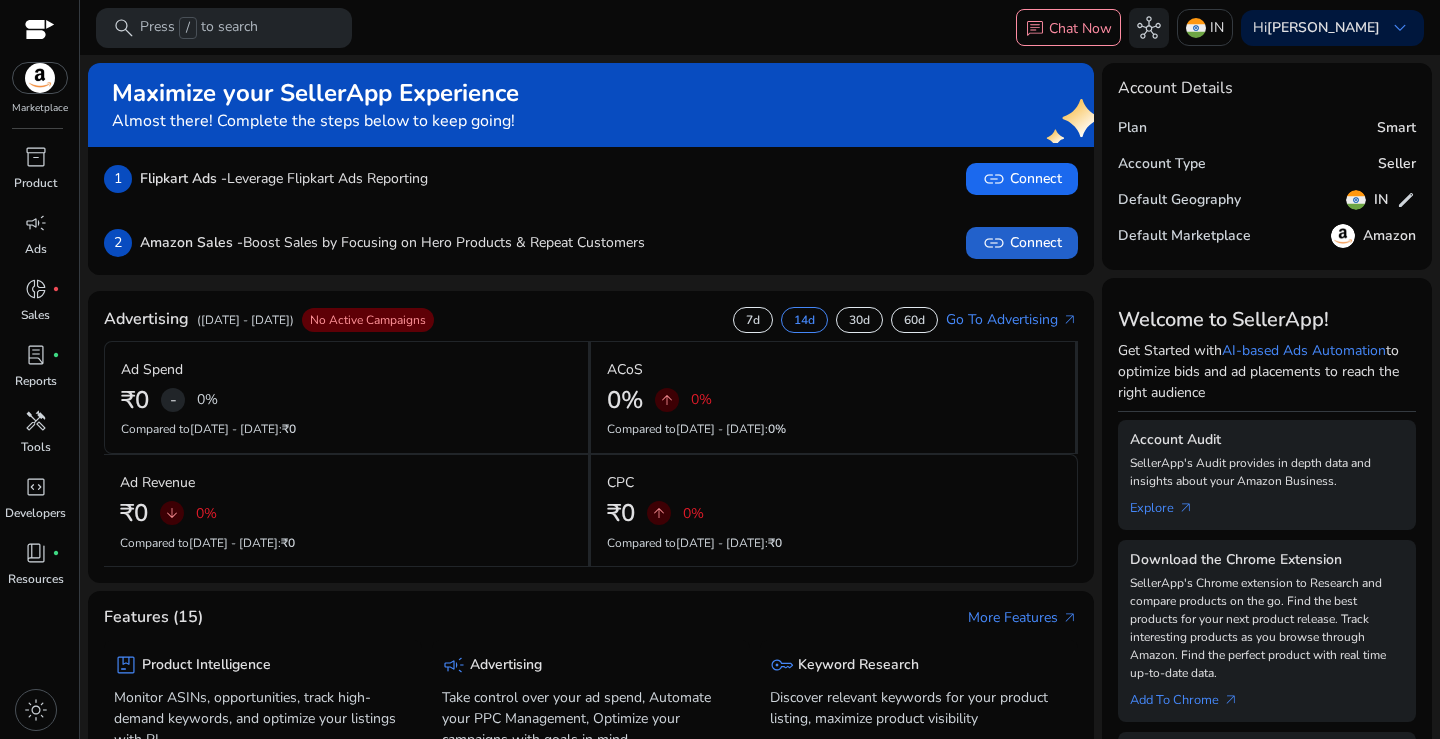 click on "link" 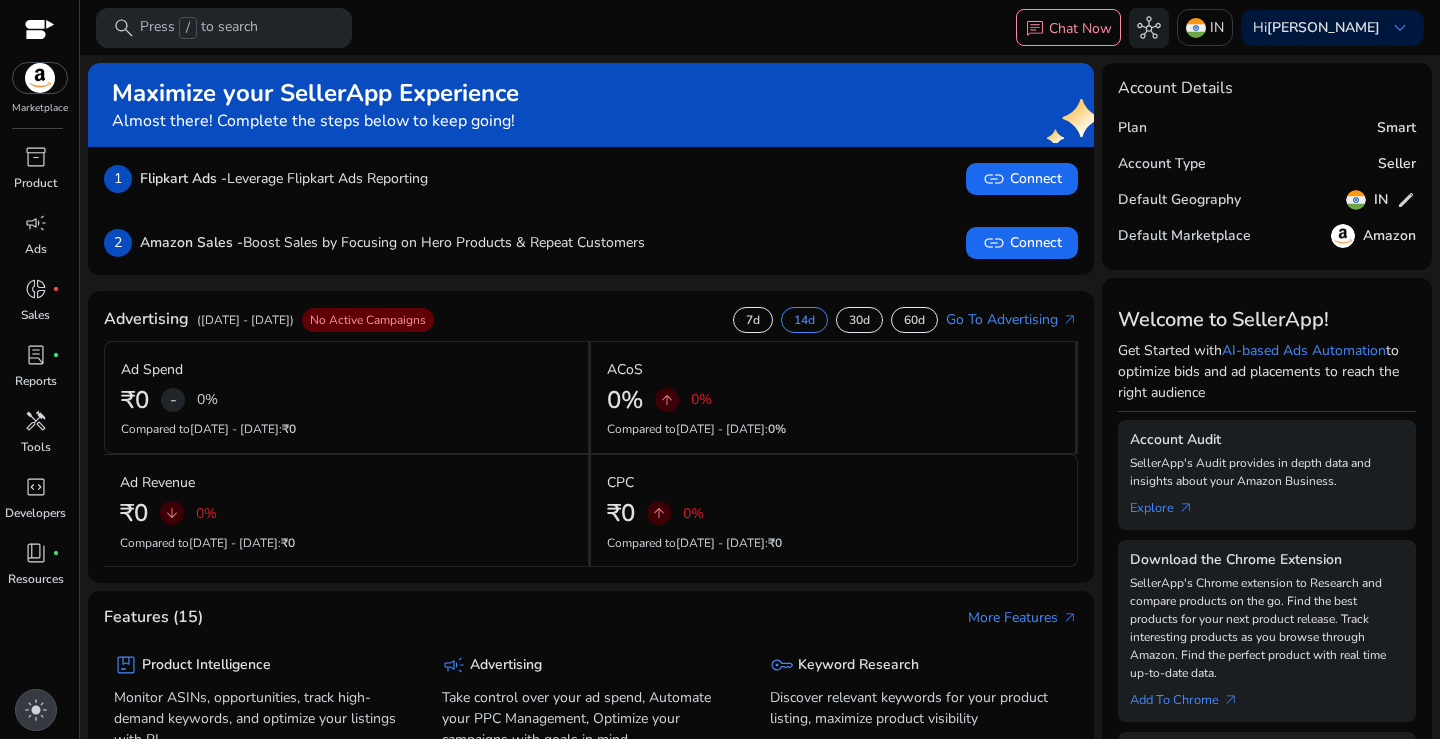 click on "light_mode" at bounding box center (36, 710) 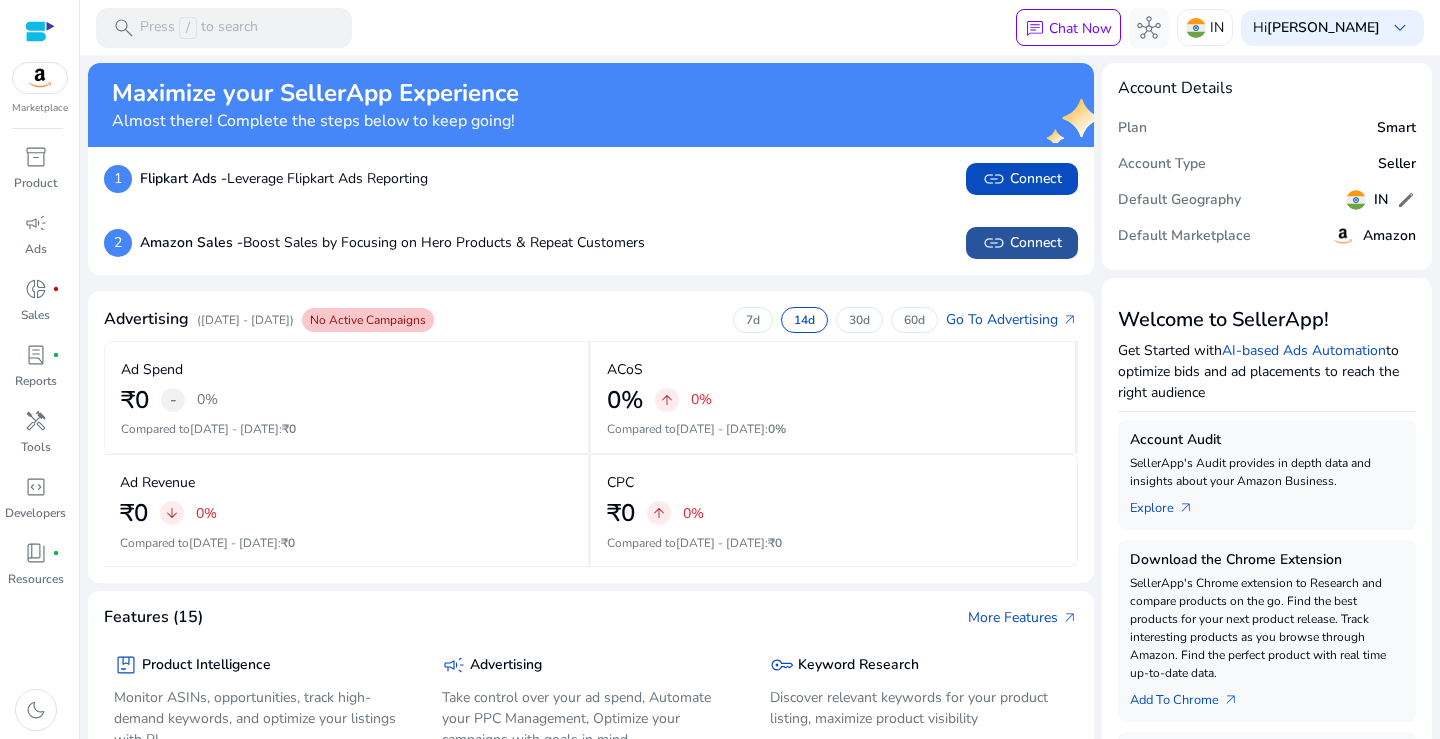 click on "link   Connect" 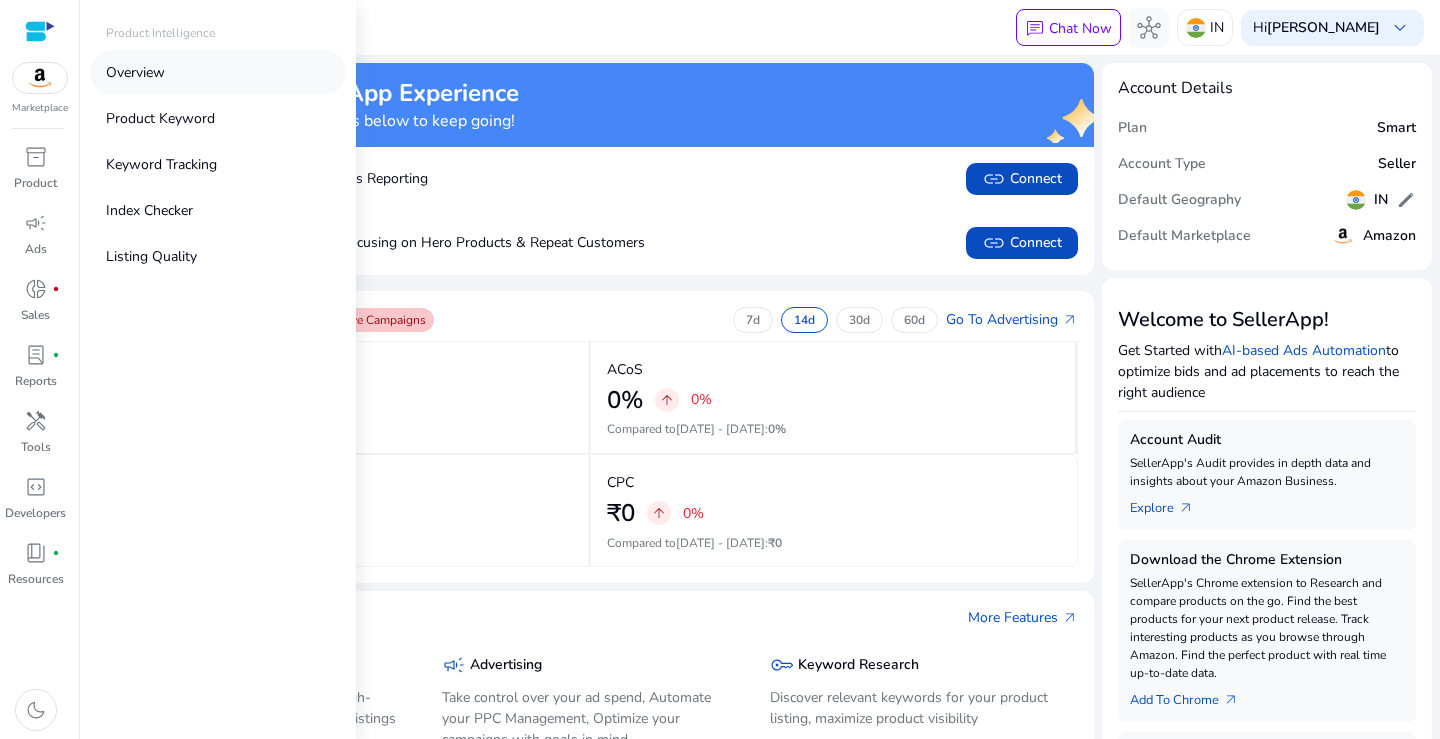 click on "Overview" at bounding box center [135, 72] 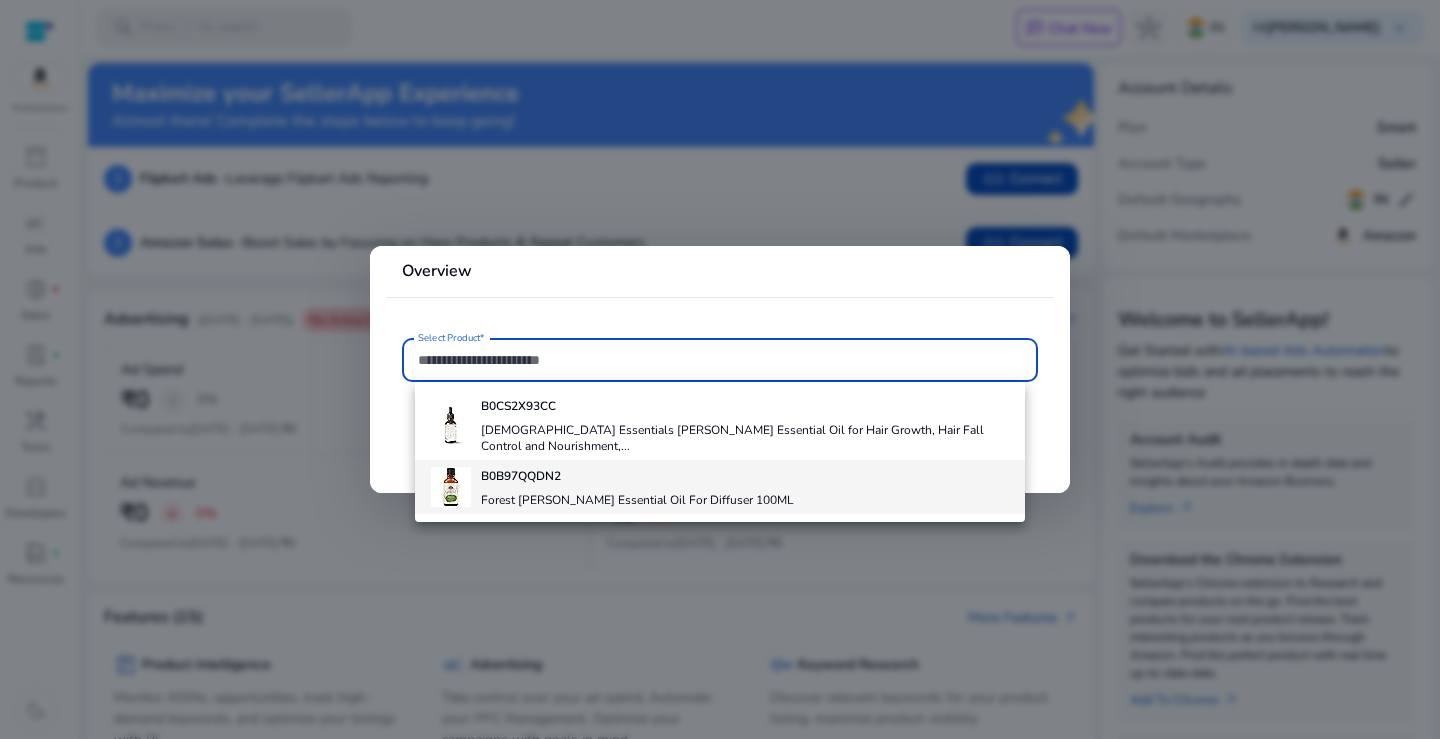 click on "B0B97QQDN2  Forest Clay Rosemary Essential Oil For Diffuser 100ML" at bounding box center (637, 487) 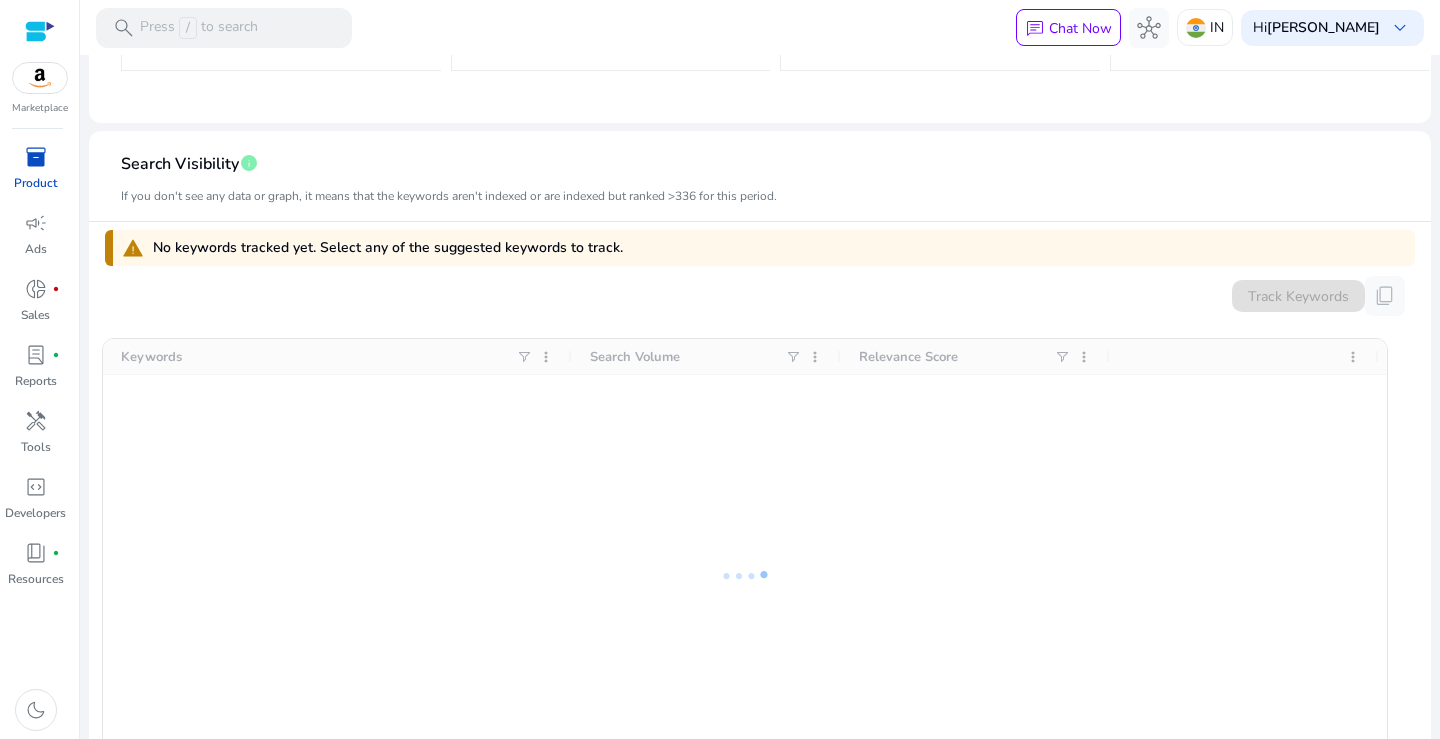 scroll, scrollTop: 500, scrollLeft: 0, axis: vertical 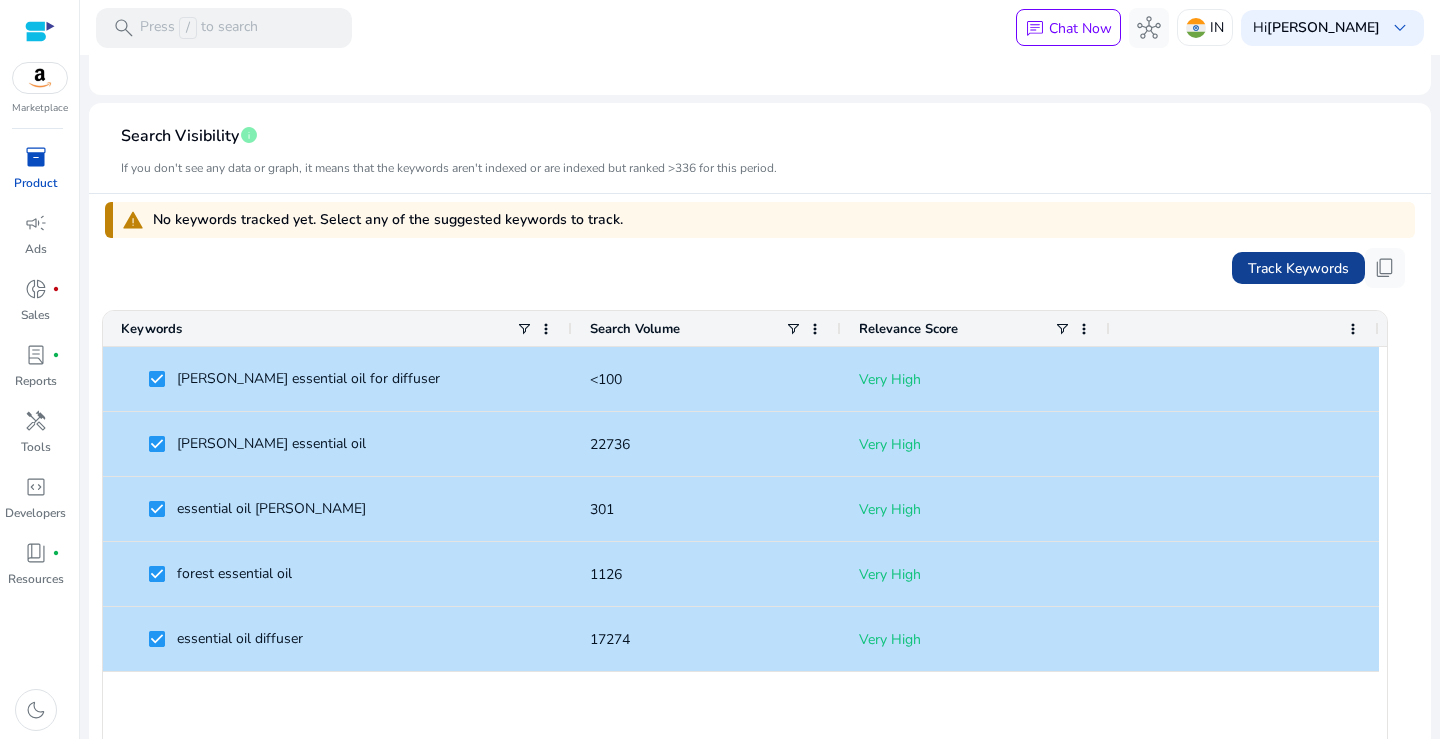 click on "Track Keywords" 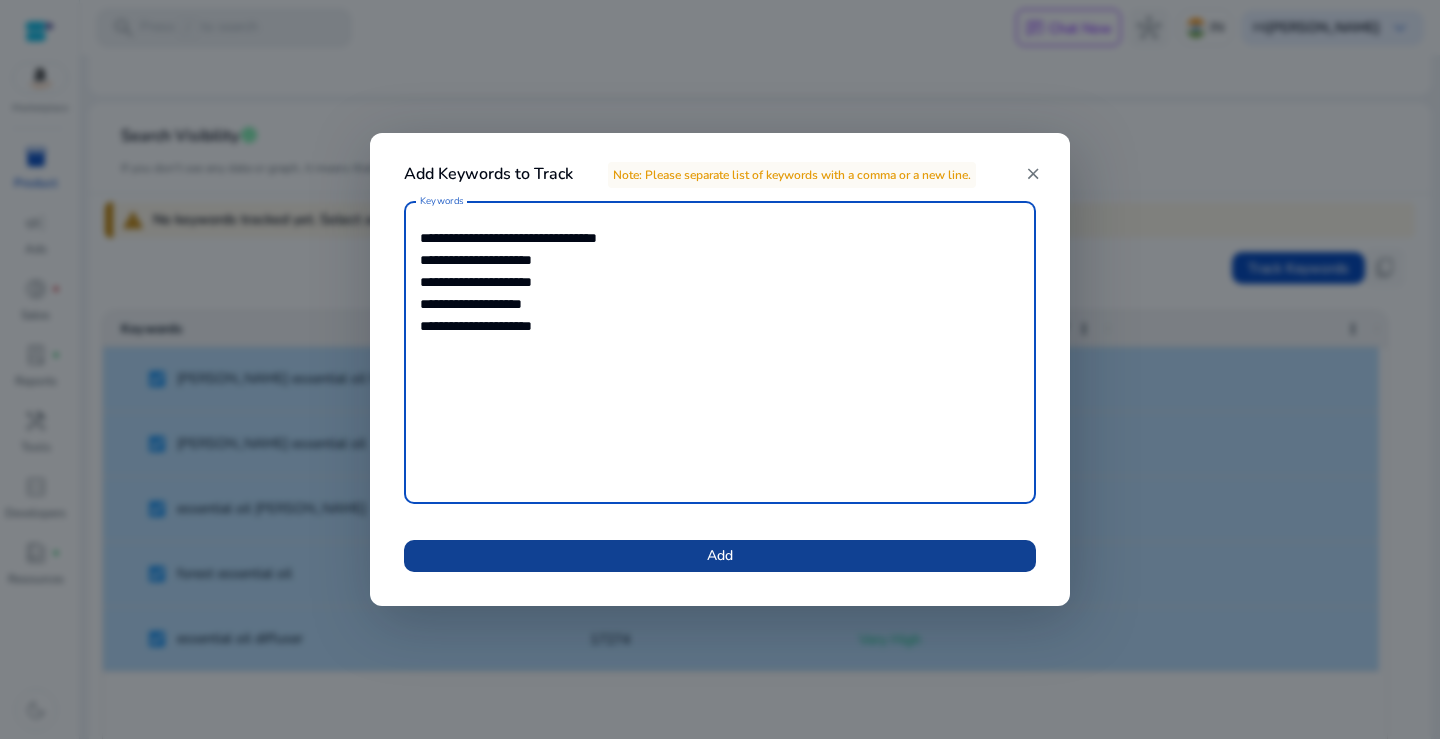click at bounding box center (720, 556) 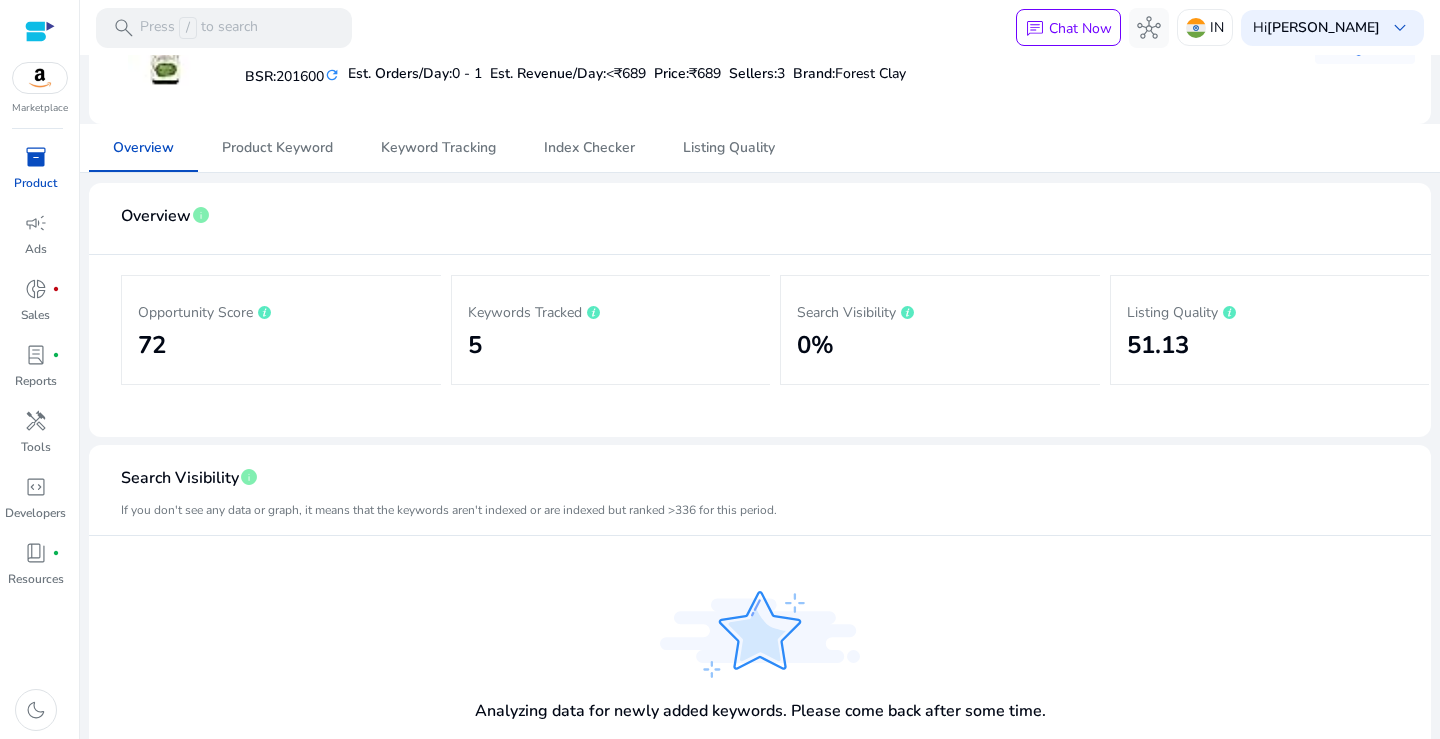 scroll, scrollTop: 45, scrollLeft: 0, axis: vertical 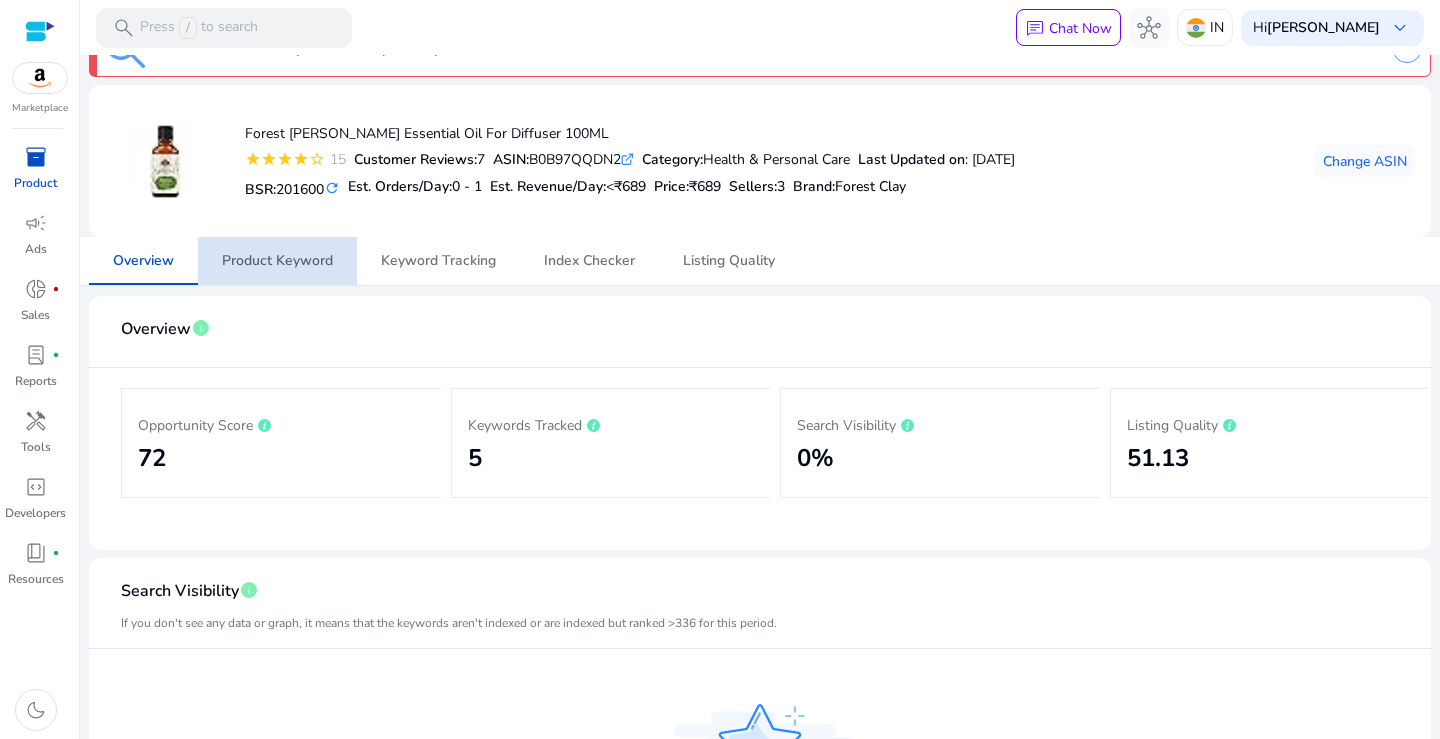 click on "Product Keyword" at bounding box center (277, 261) 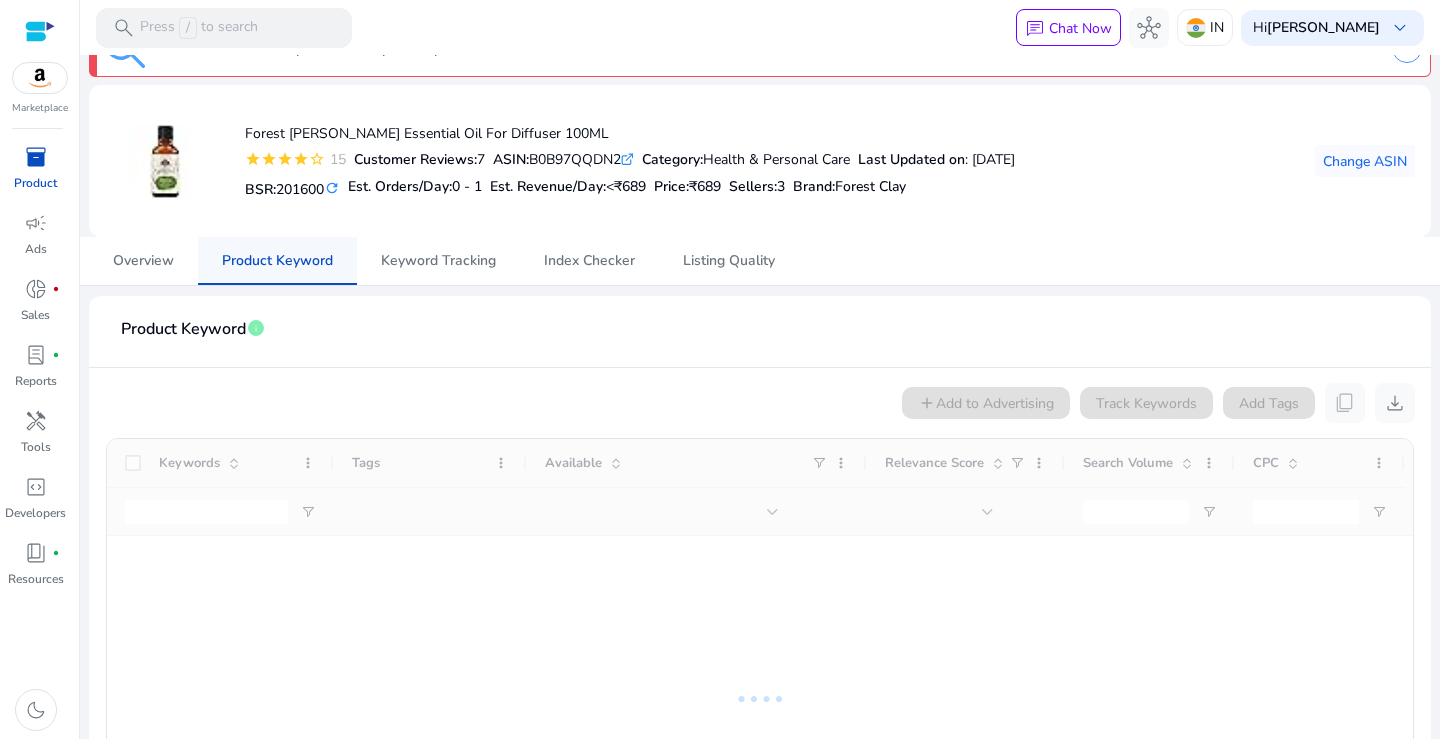 scroll, scrollTop: 0, scrollLeft: 0, axis: both 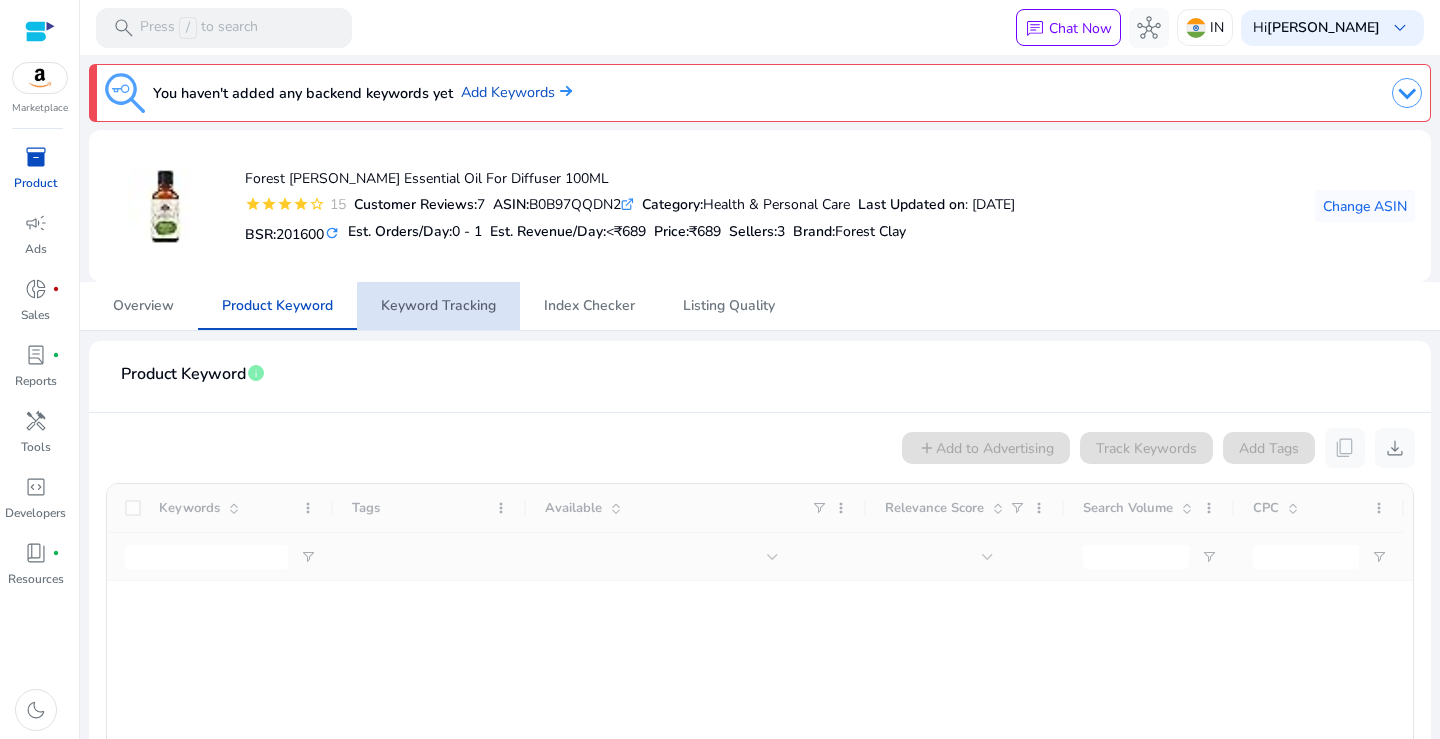 click on "Keyword Tracking" at bounding box center (438, 306) 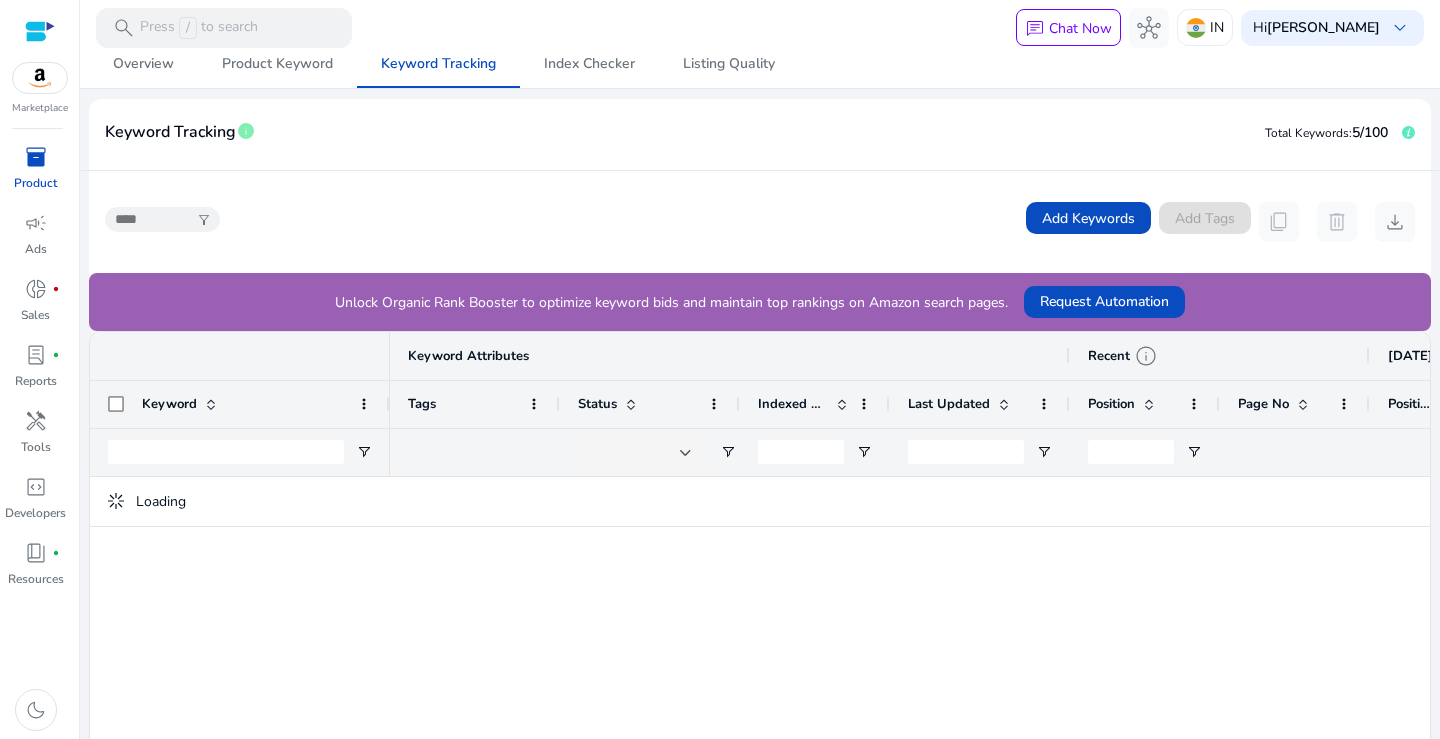 scroll, scrollTop: 300, scrollLeft: 0, axis: vertical 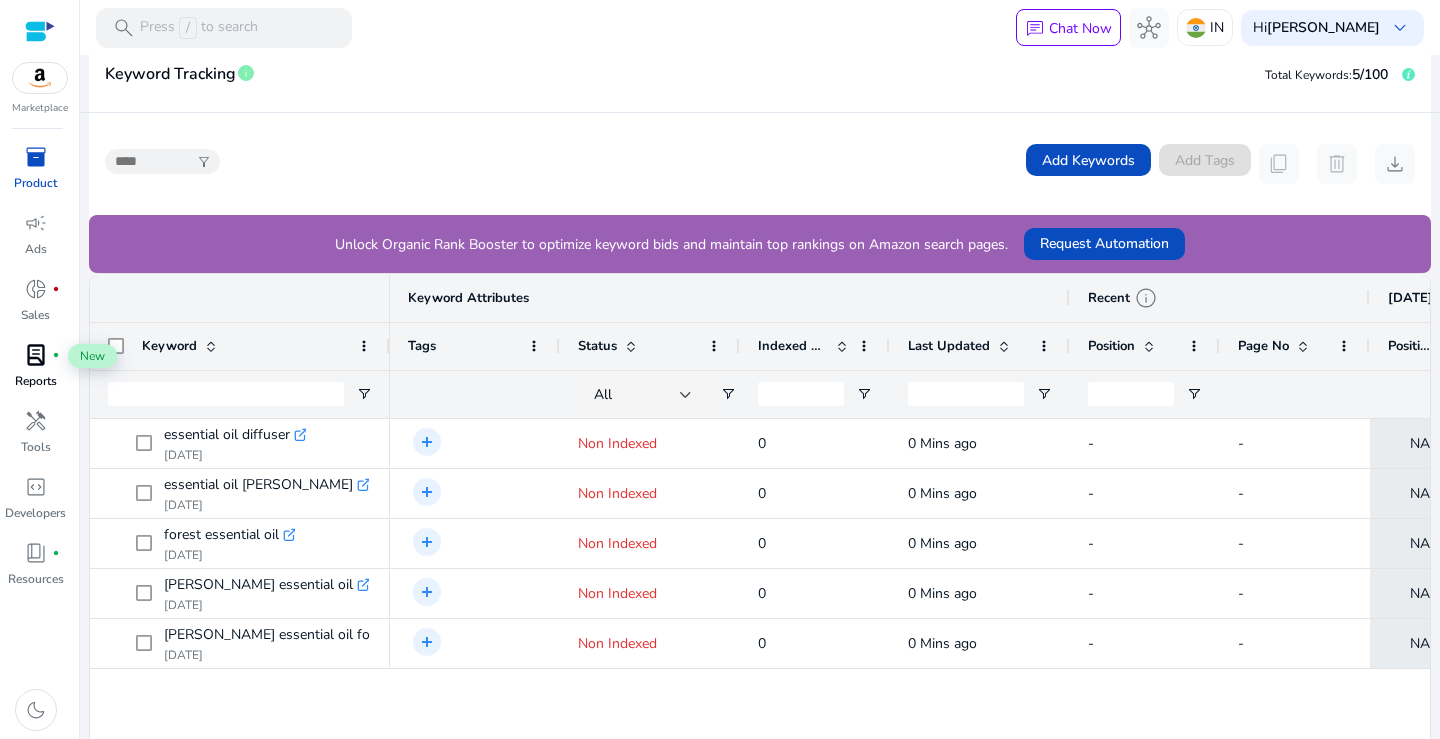 click on "lab_profile   fiber_manual_record" at bounding box center [36, 355] 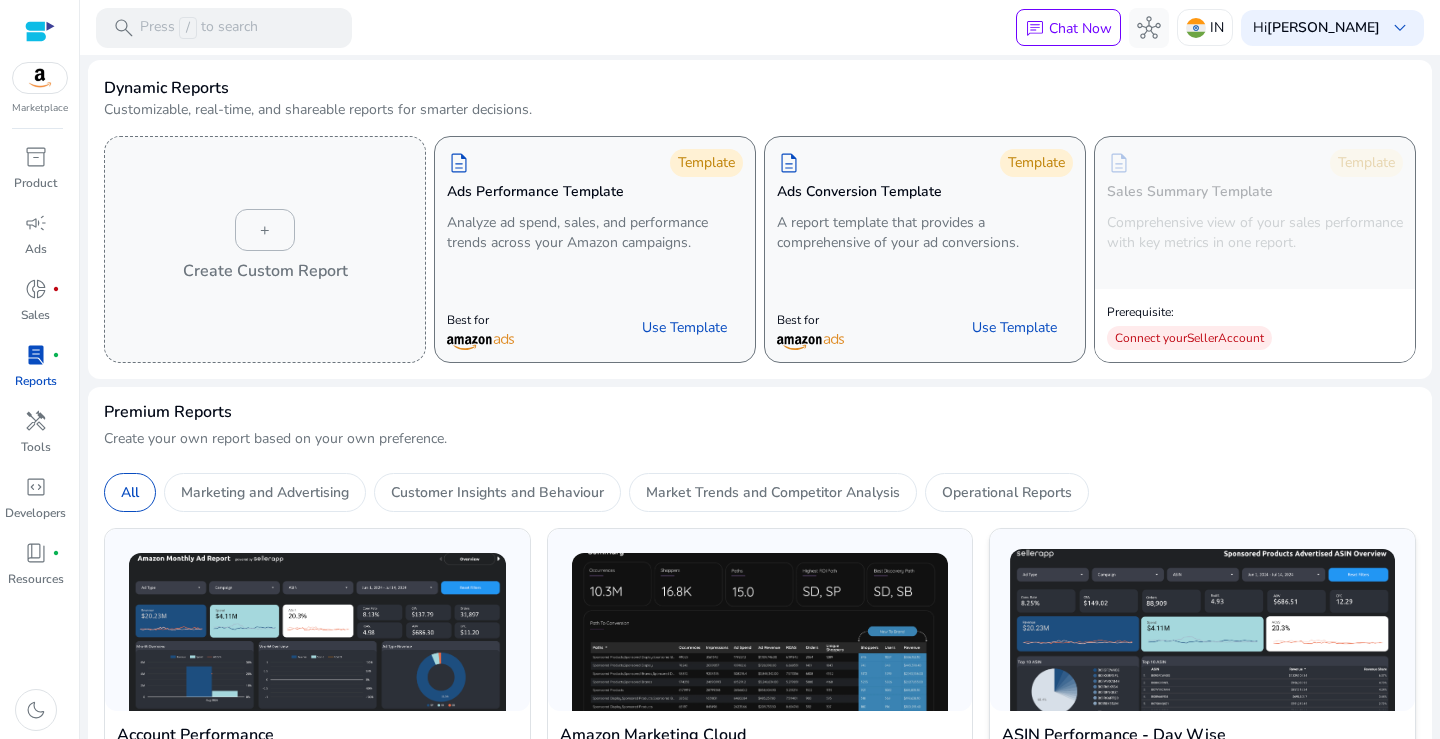 scroll, scrollTop: 0, scrollLeft: 0, axis: both 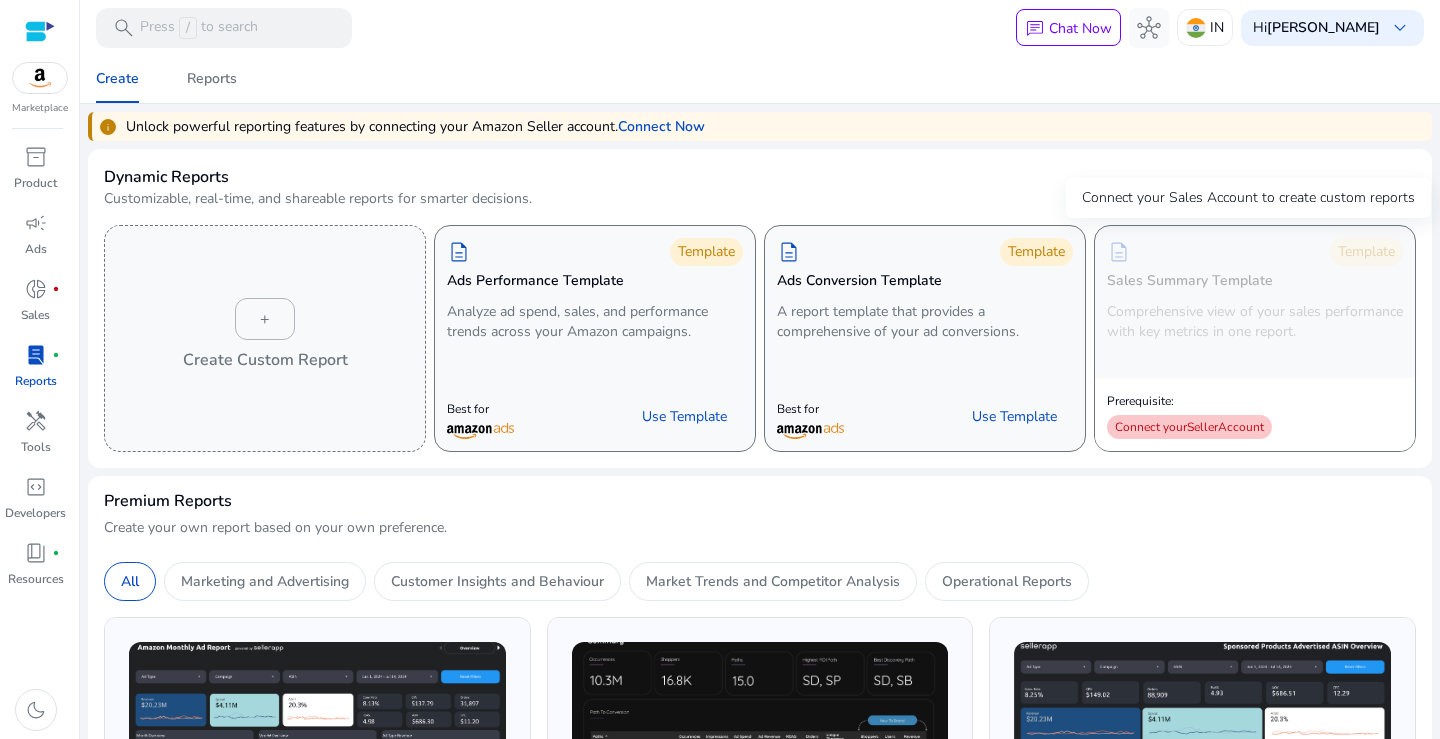 click on "Connect your   Seller   Account" 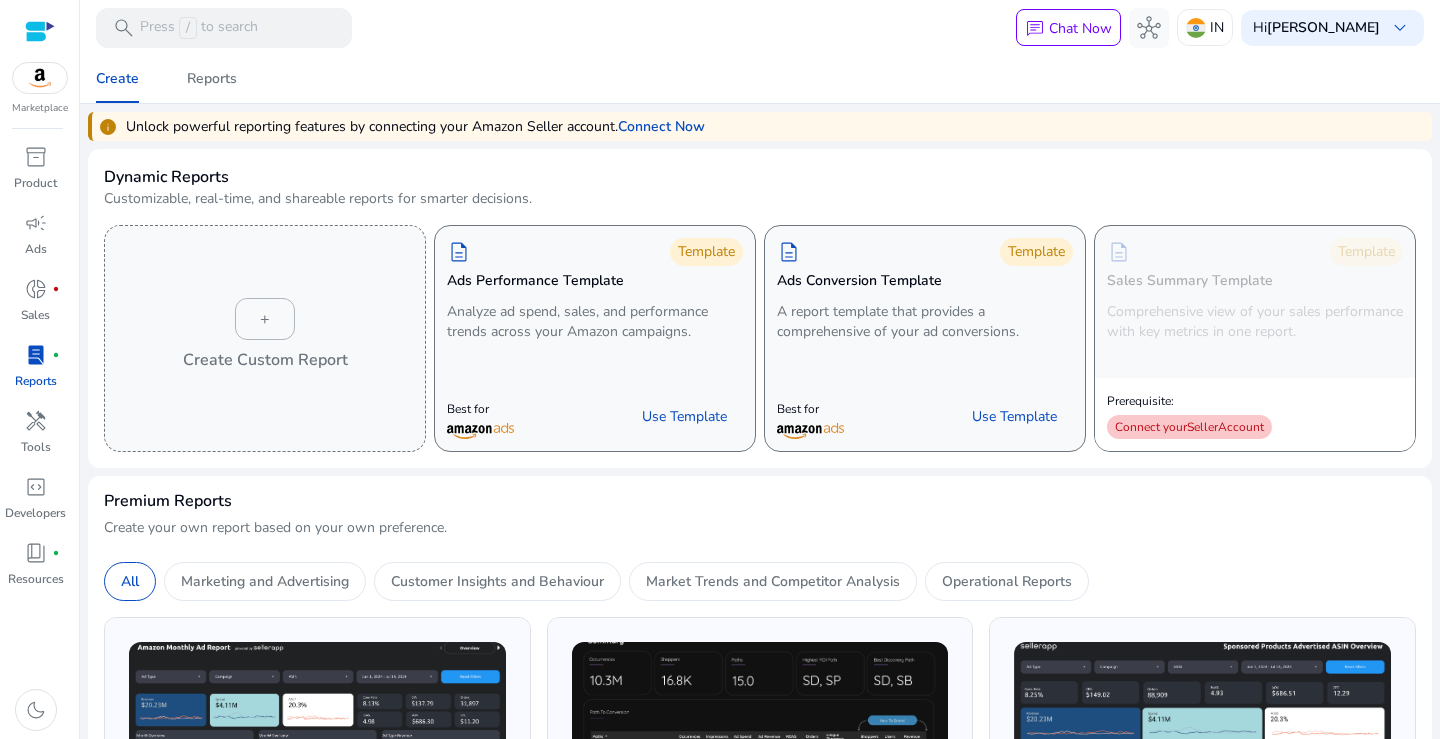 click on "Connect your   Seller   Account" 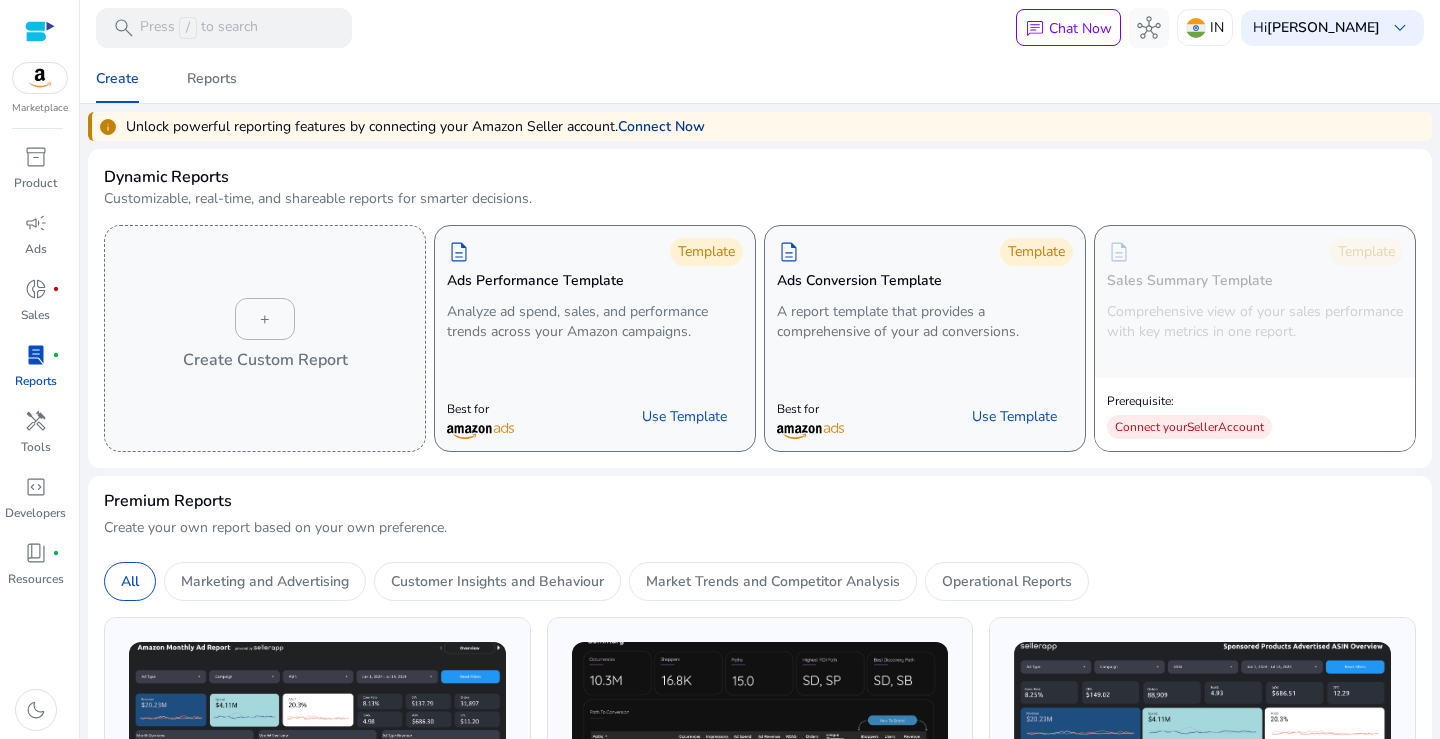 click on "Connect Now" 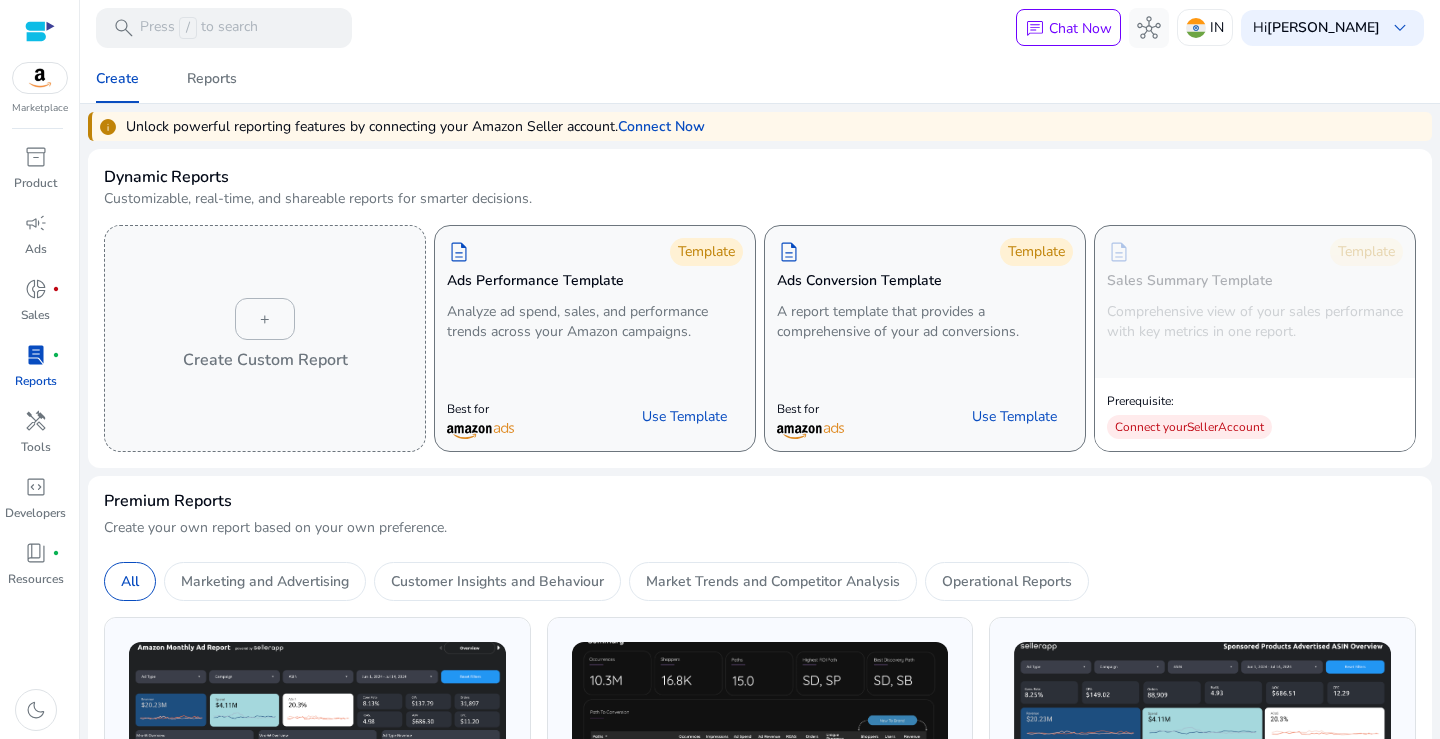 click at bounding box center (40, 78) 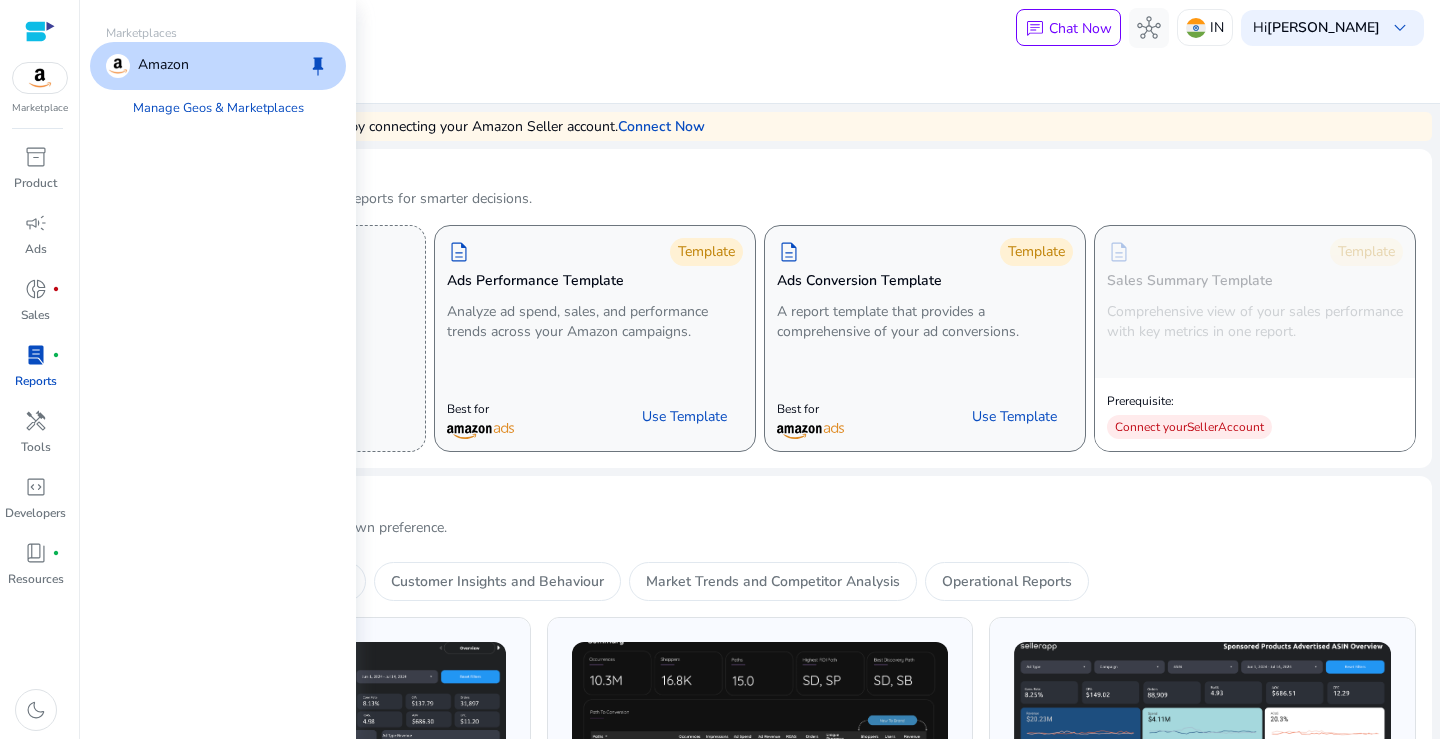 click on "Amazon" at bounding box center [163, 66] 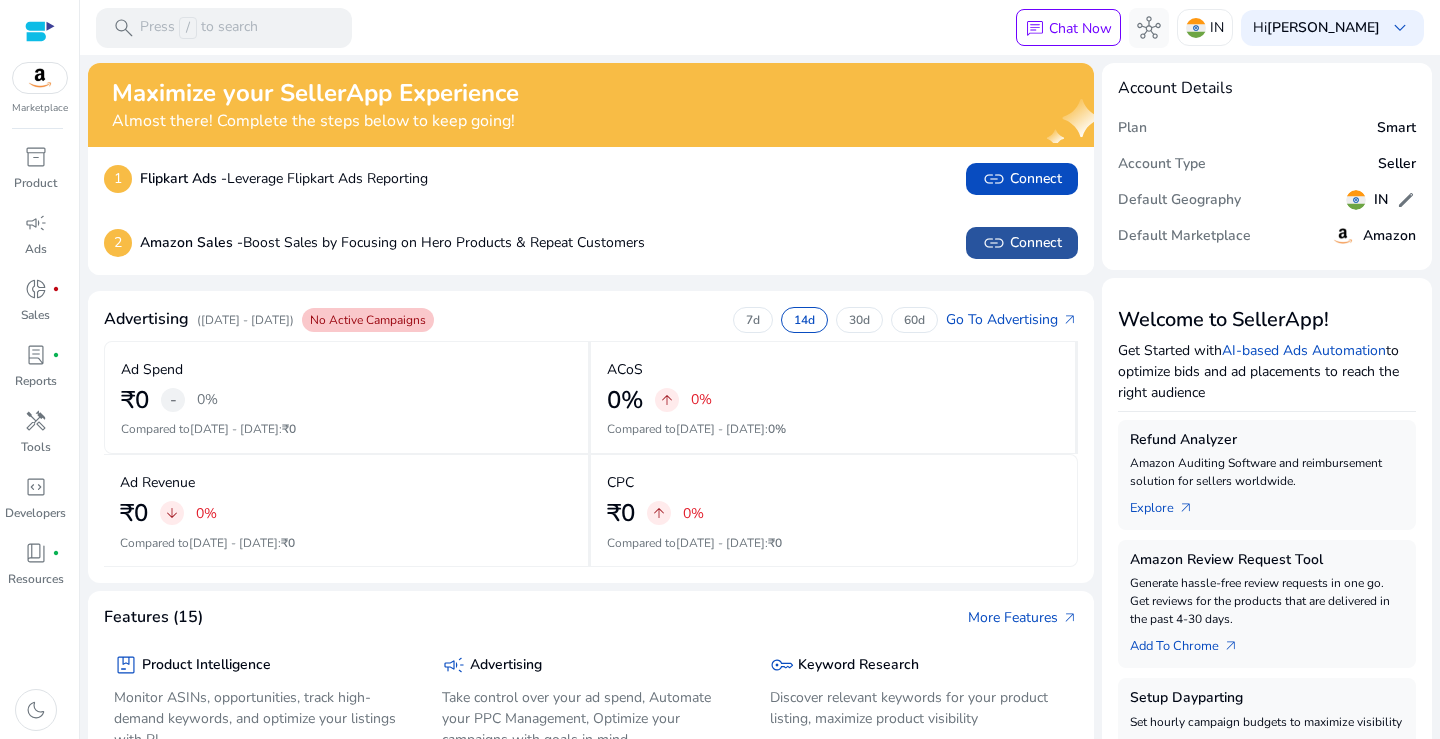 click on "link   Connect" 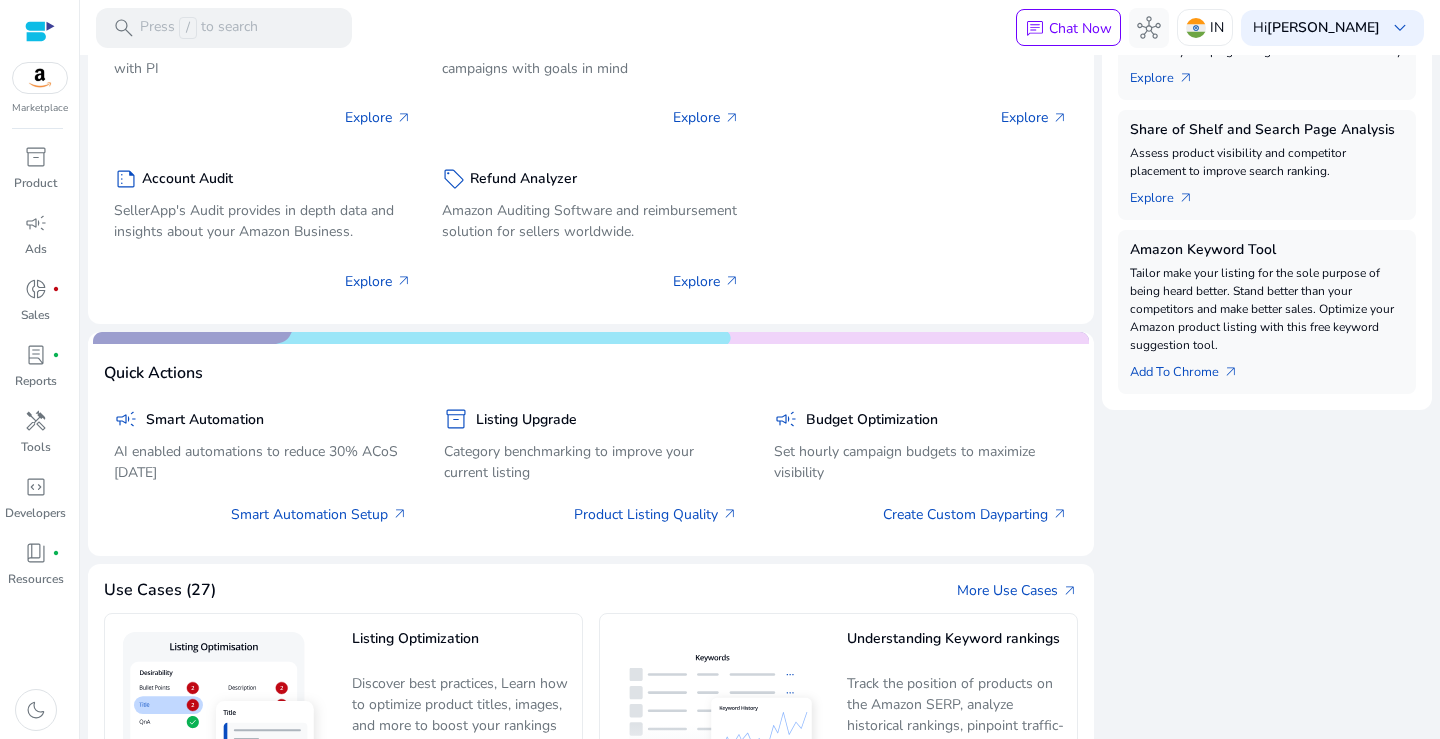 scroll, scrollTop: 700, scrollLeft: 0, axis: vertical 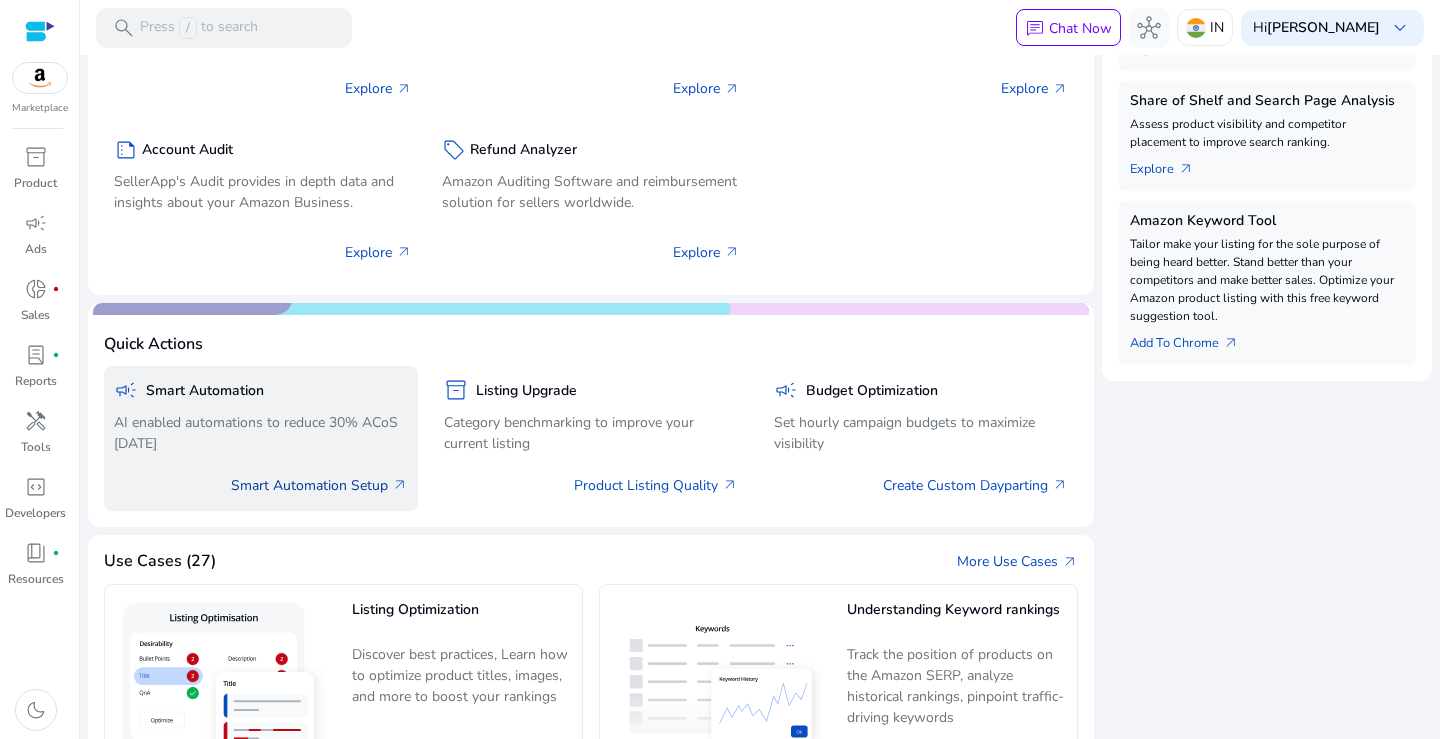 click on "Smart Automation Setup   arrow_outward" 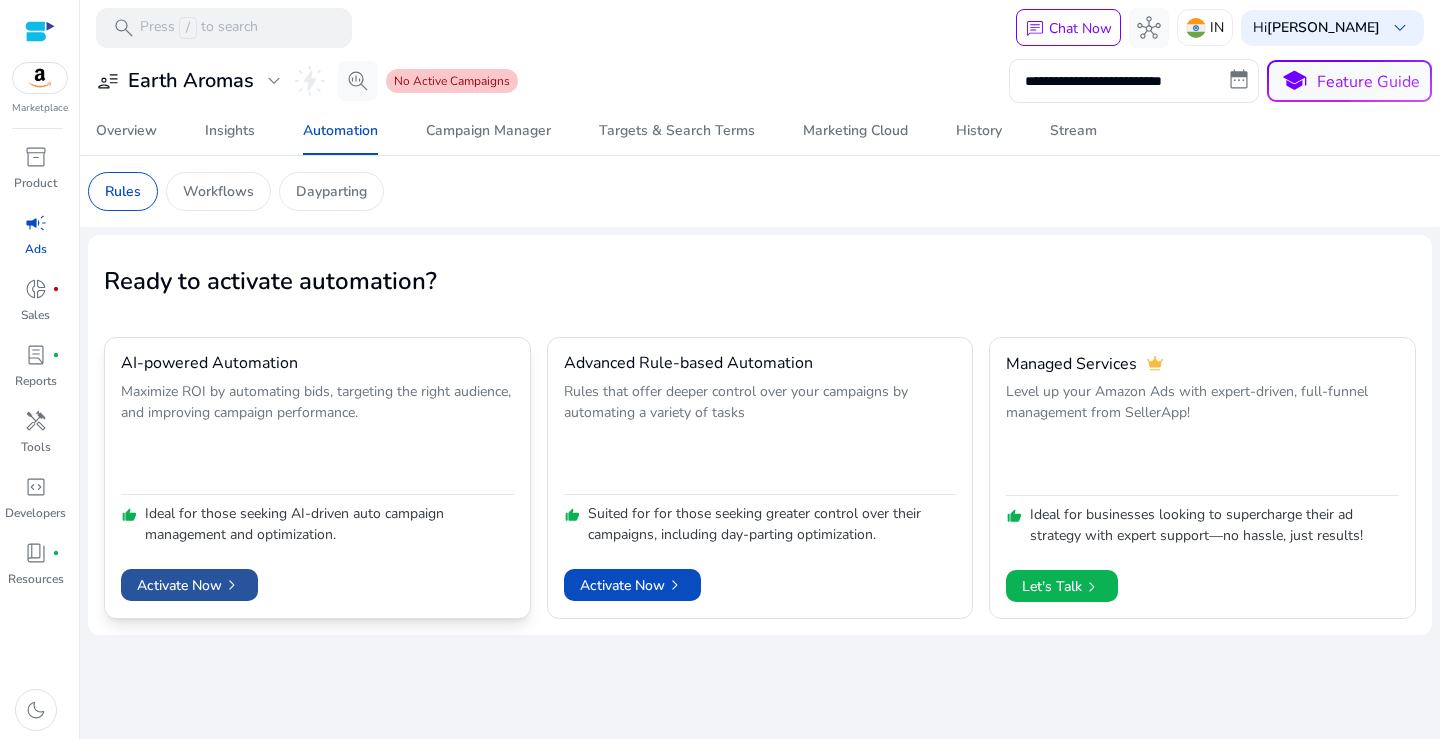 click on "Activate Now   chevron_right" at bounding box center (189, 585) 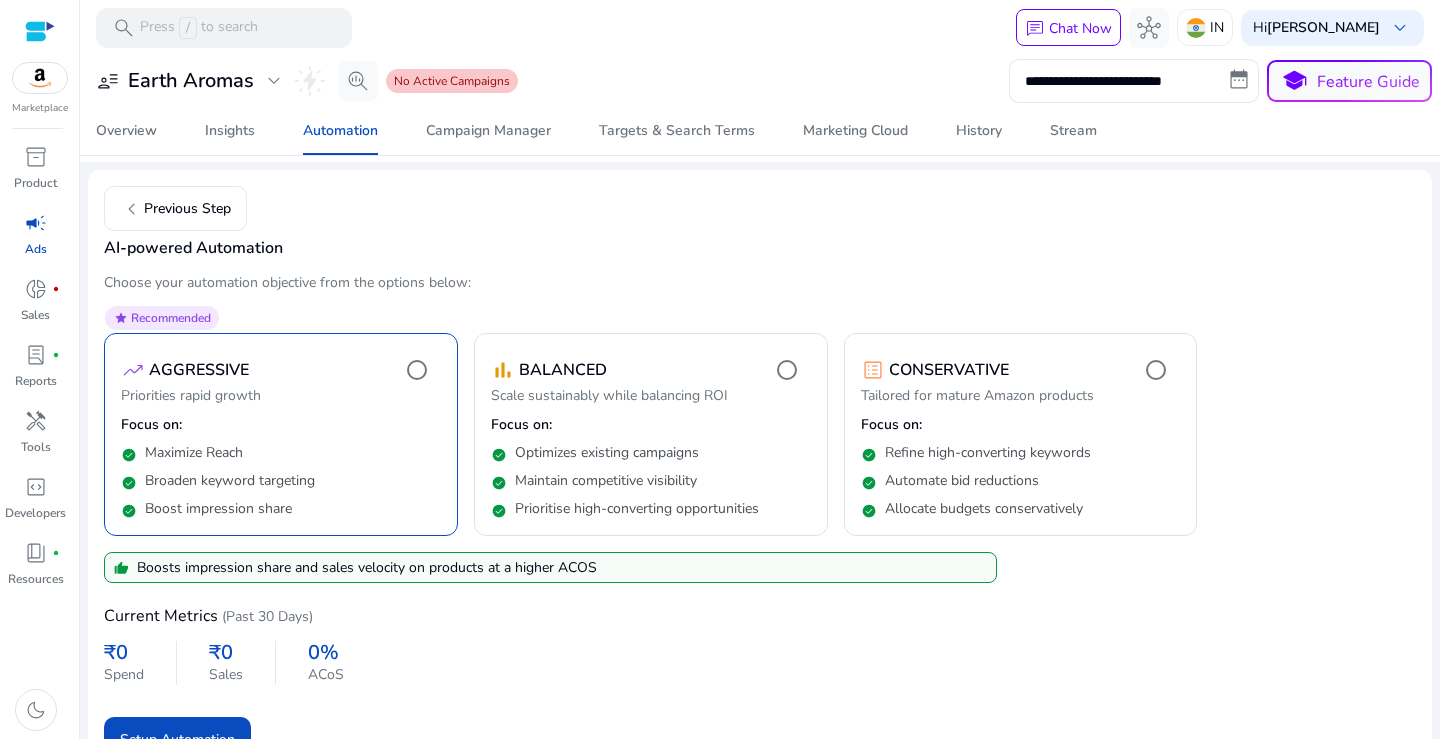scroll, scrollTop: 104, scrollLeft: 0, axis: vertical 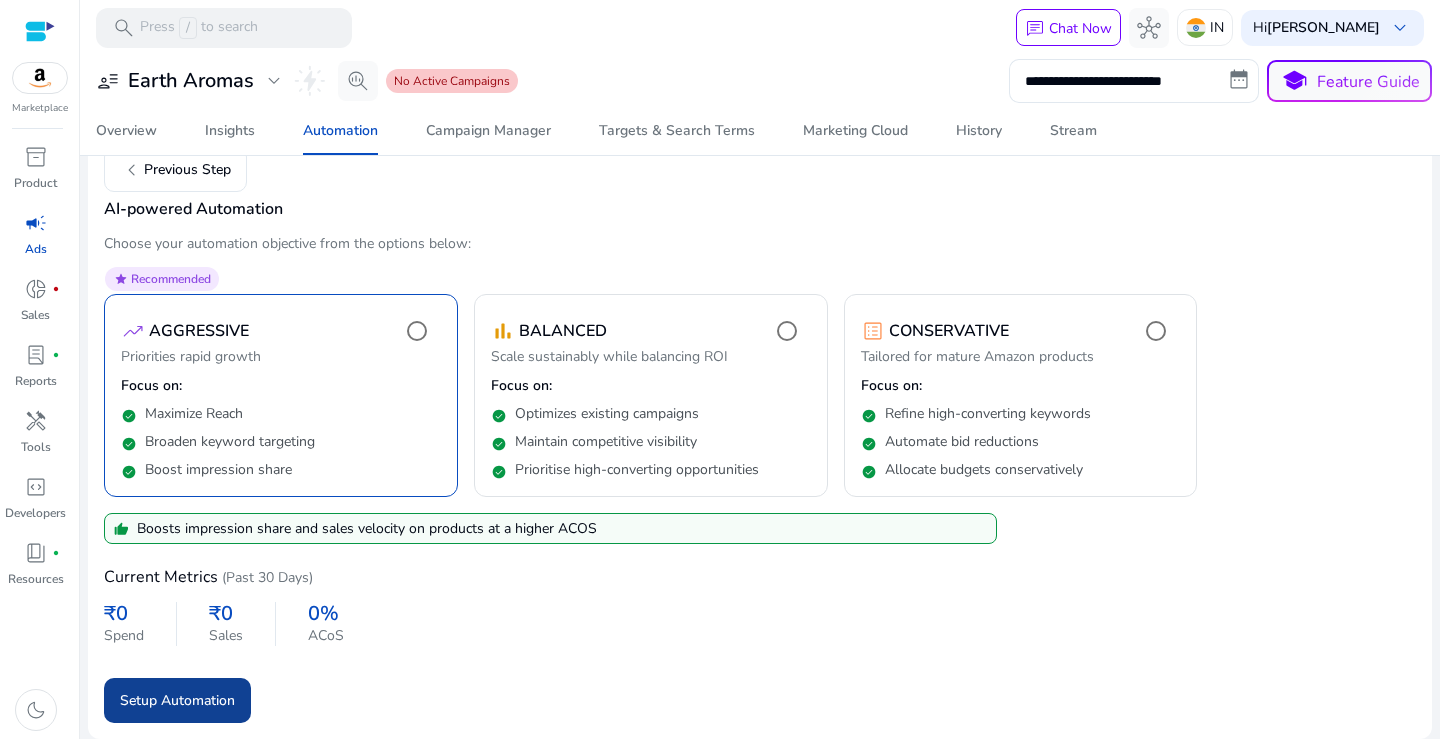 click on "Setup Automation" at bounding box center [177, 700] 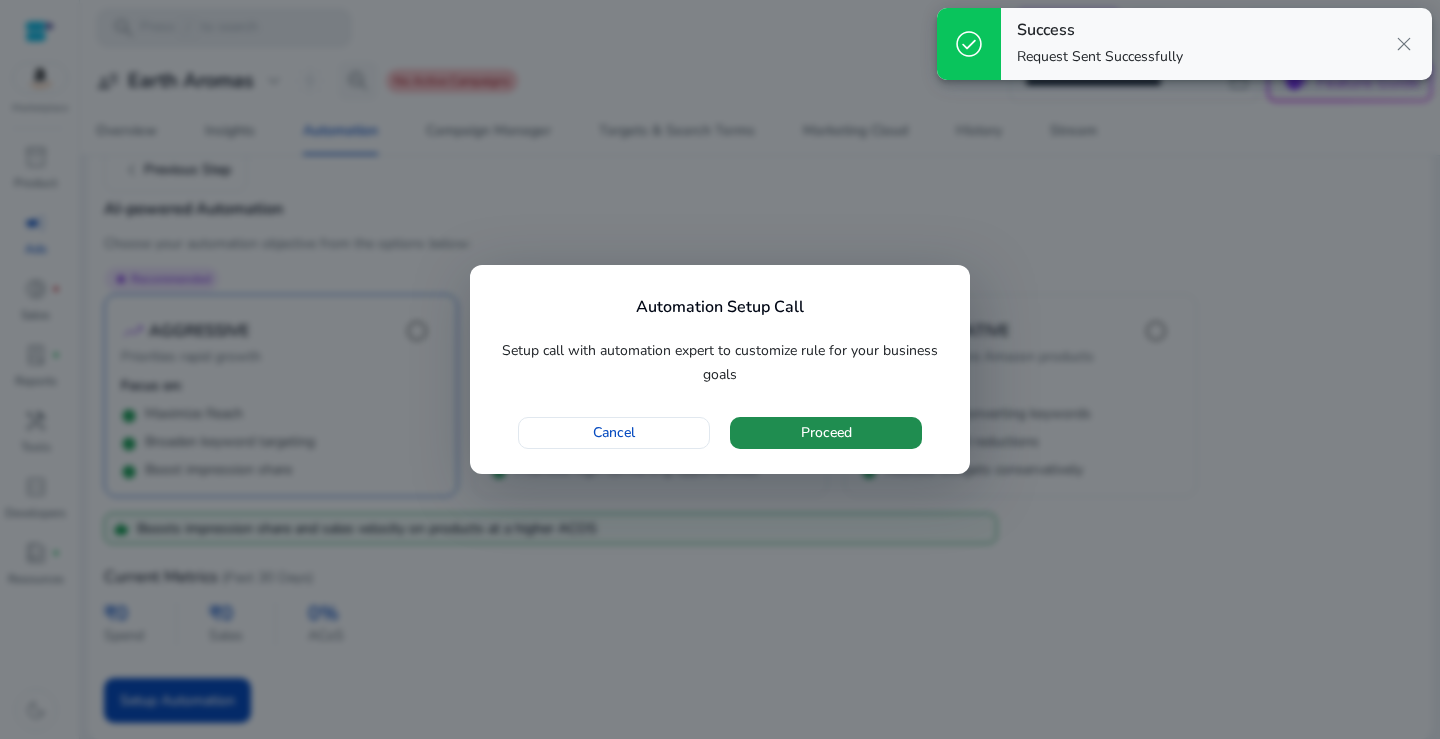 click on "Proceed" at bounding box center [826, 432] 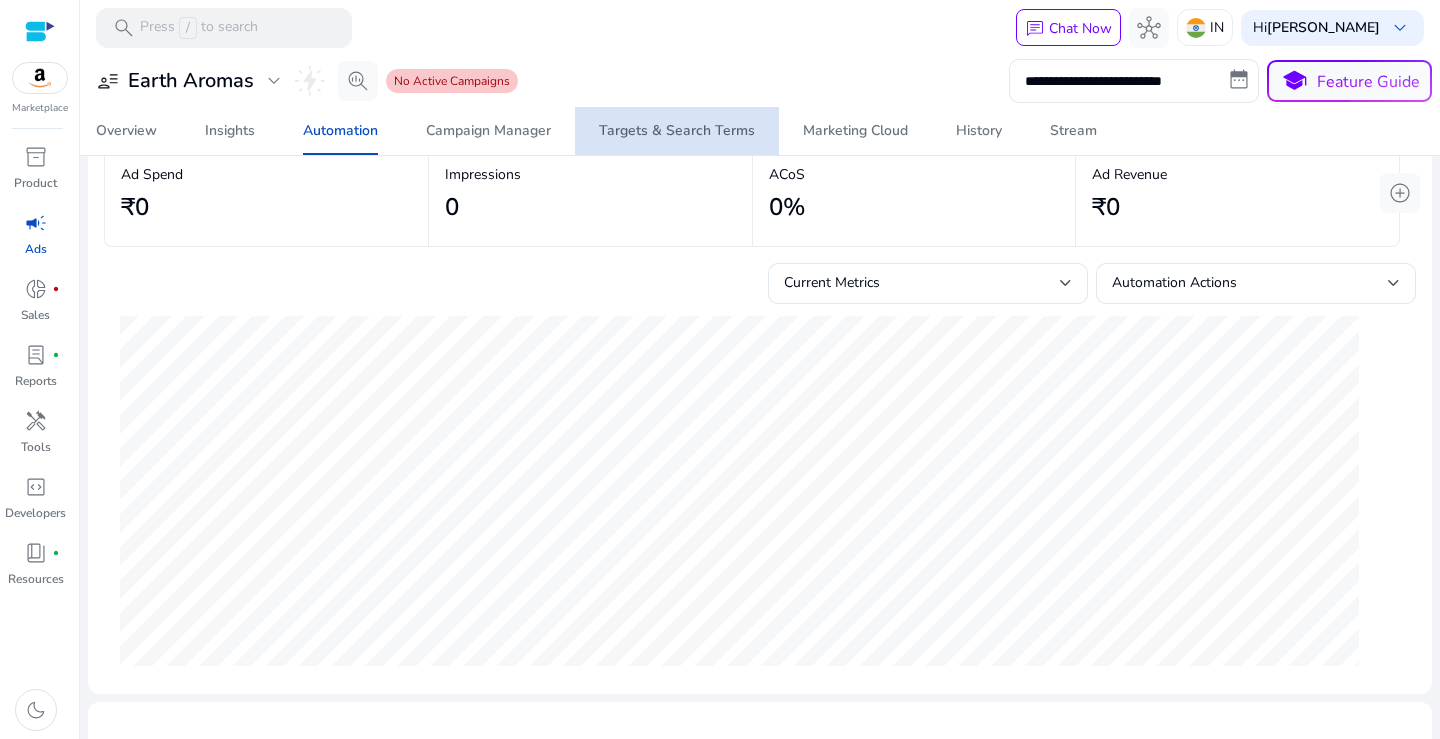 click on "Targets & Search Terms" at bounding box center (677, 131) 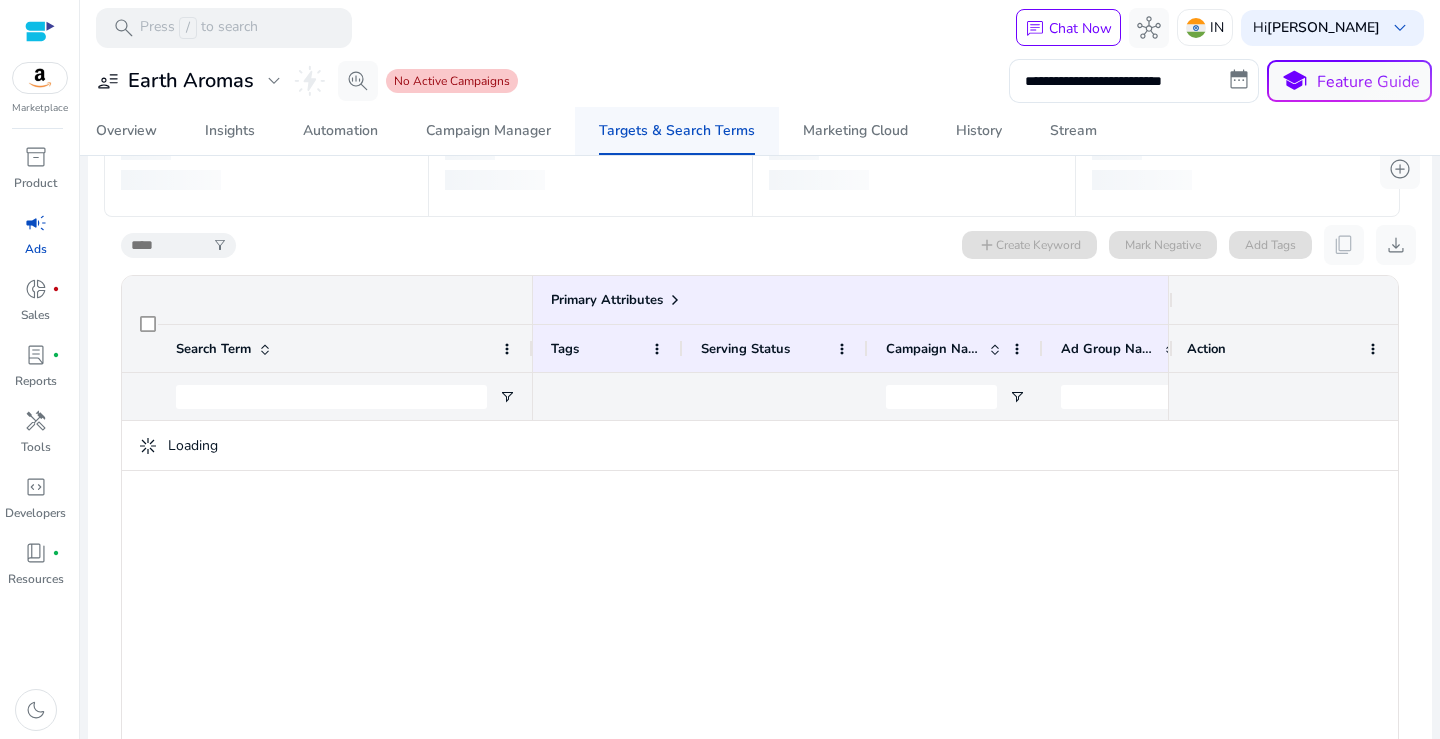 scroll, scrollTop: 0, scrollLeft: 0, axis: both 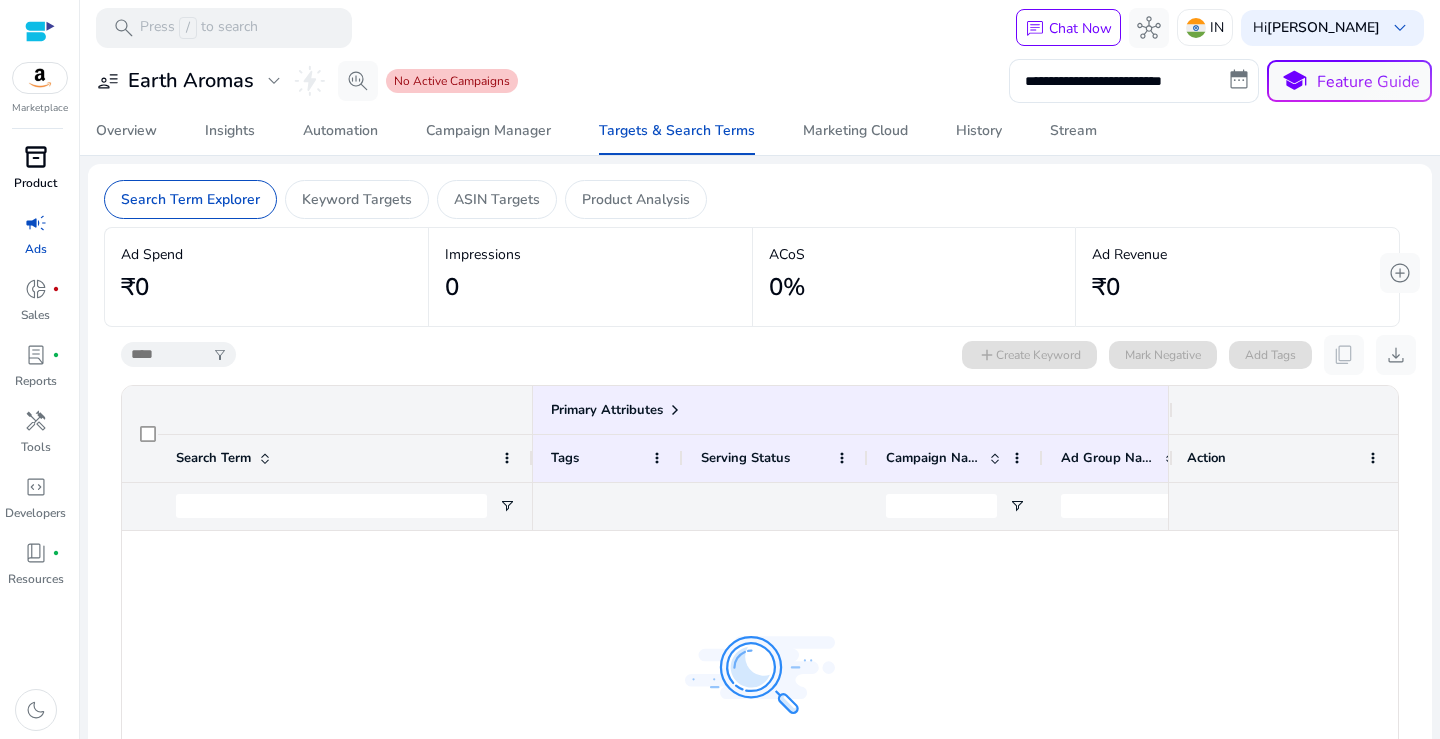 click on "inventory_2   Product" at bounding box center (35, 174) 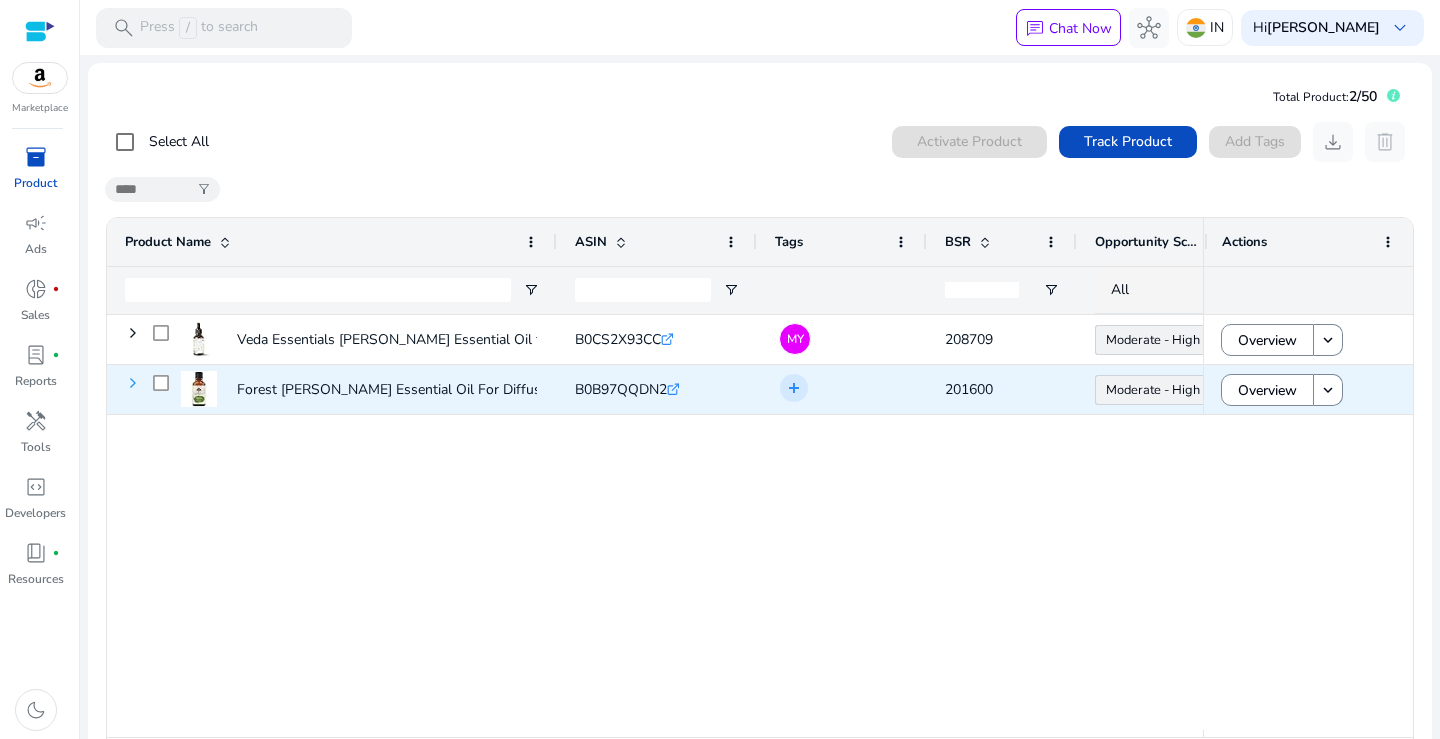 click 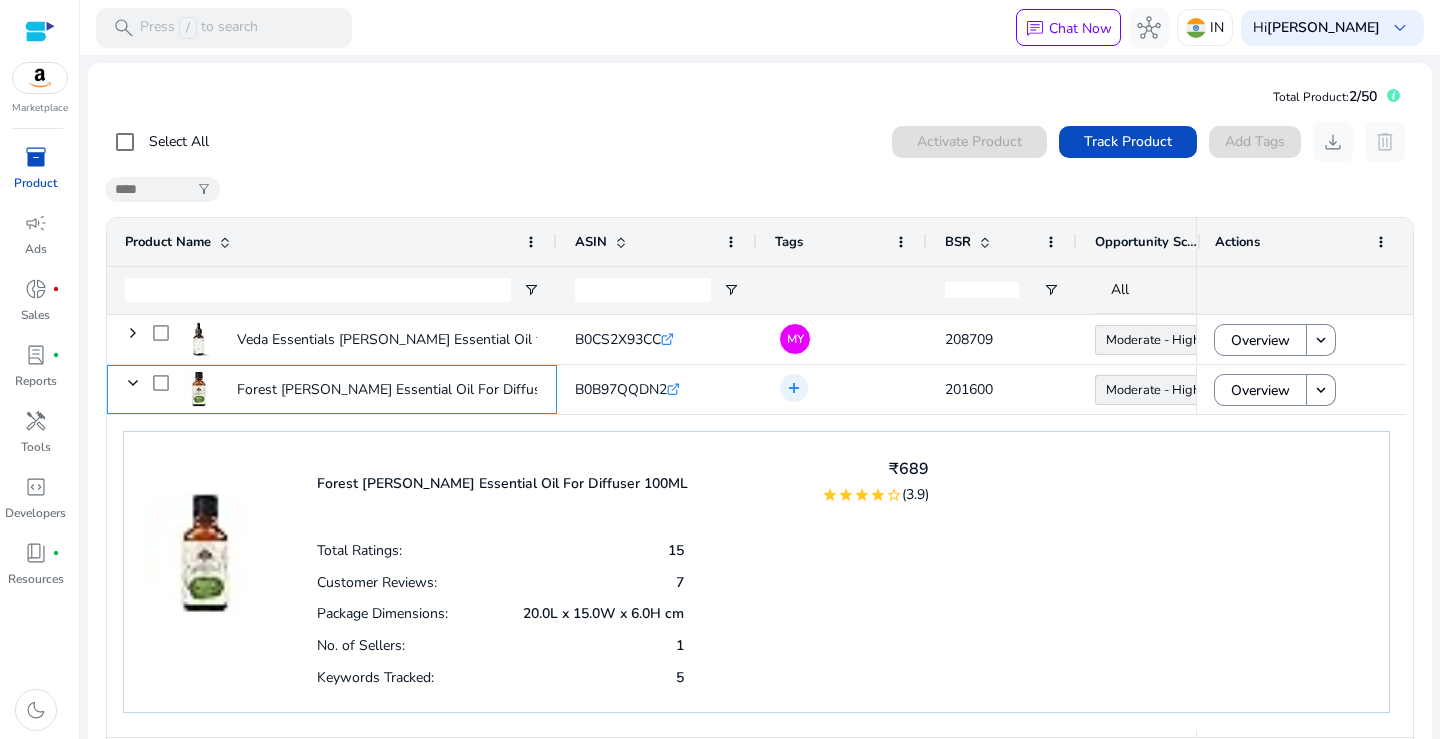 scroll, scrollTop: 25, scrollLeft: 0, axis: vertical 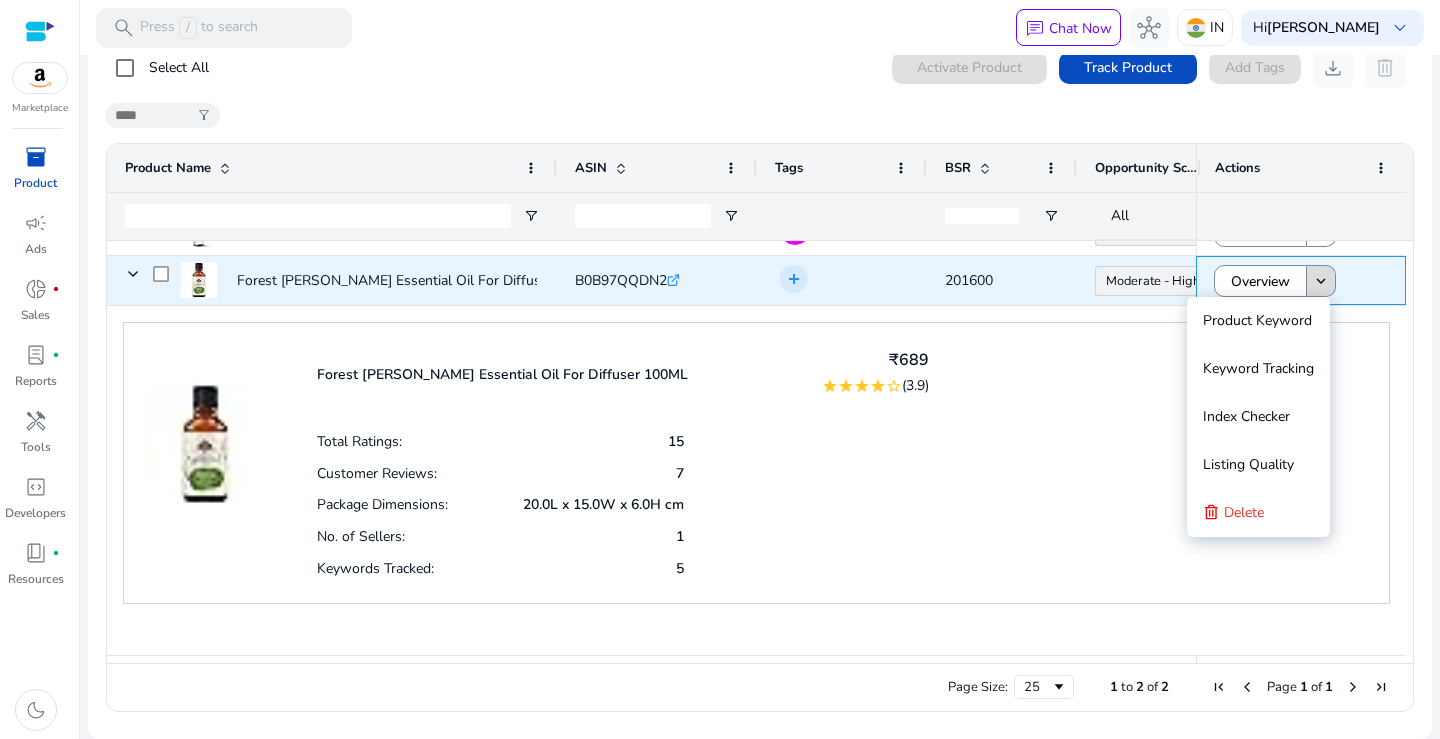 click on "keyboard_arrow_down" 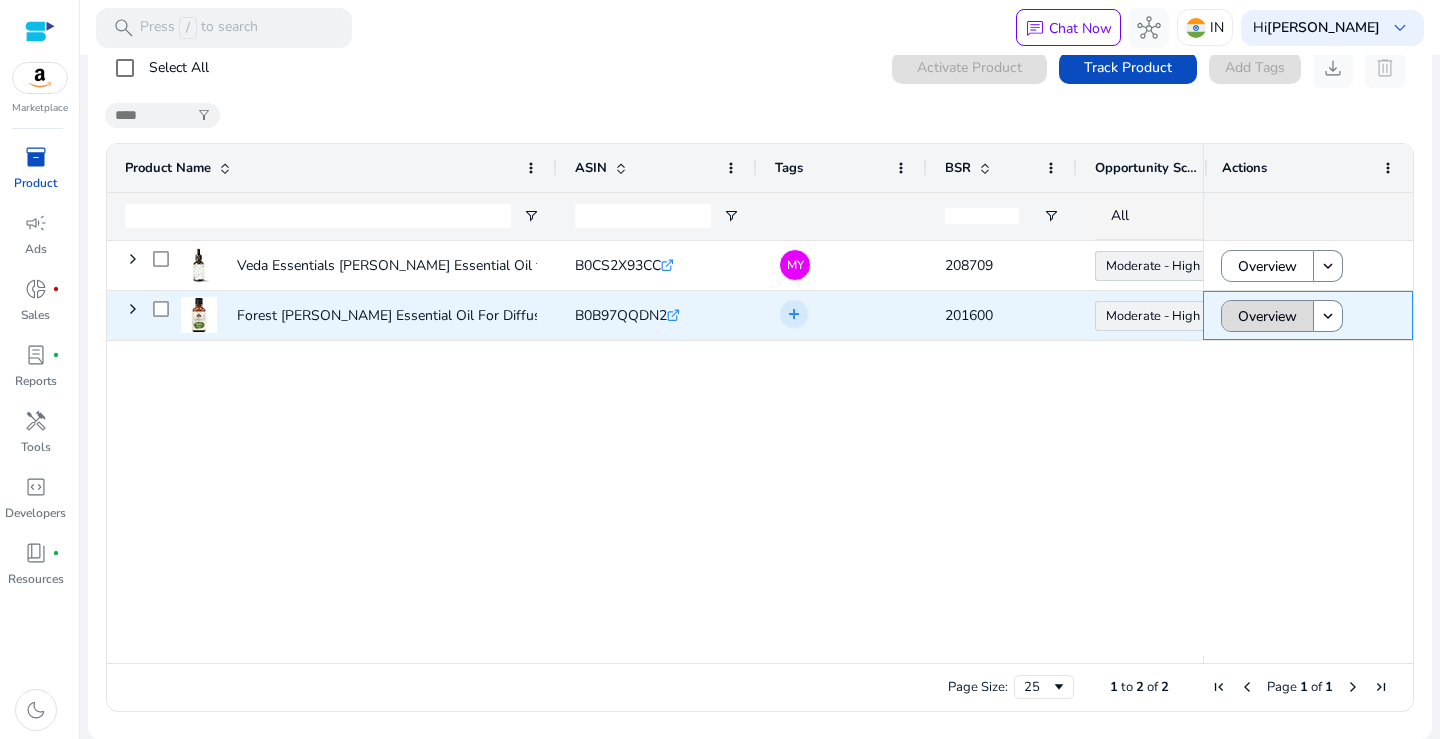 click on "Overview" 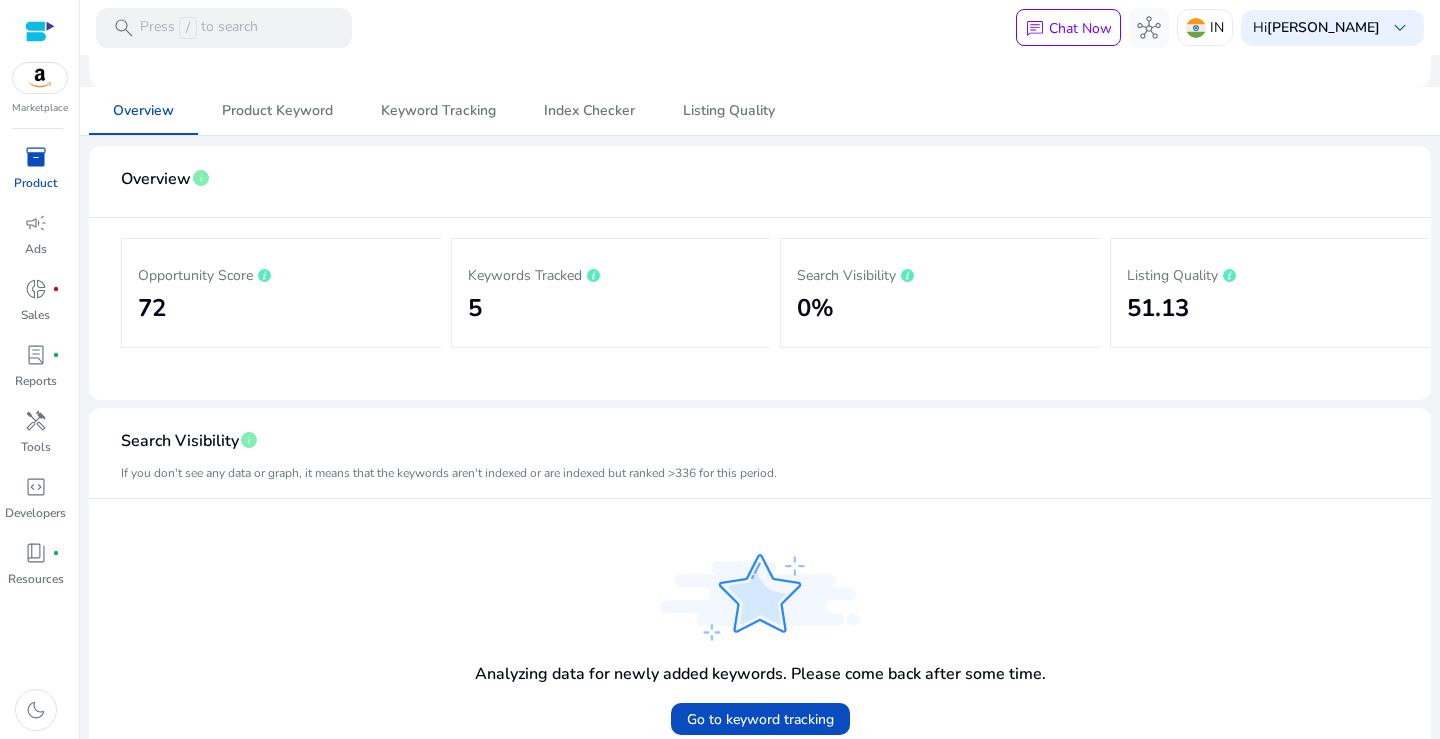 scroll, scrollTop: 45, scrollLeft: 0, axis: vertical 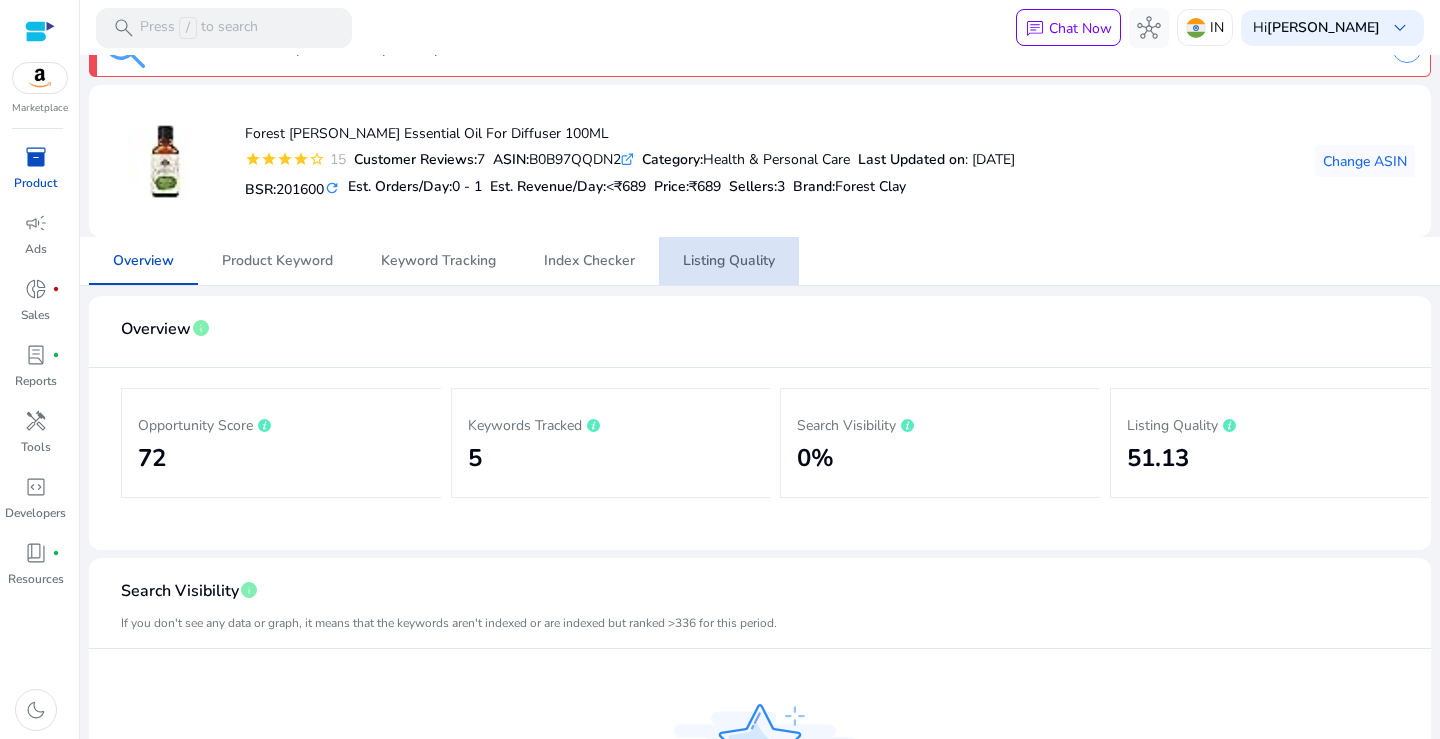 click on "Listing Quality" at bounding box center (729, 261) 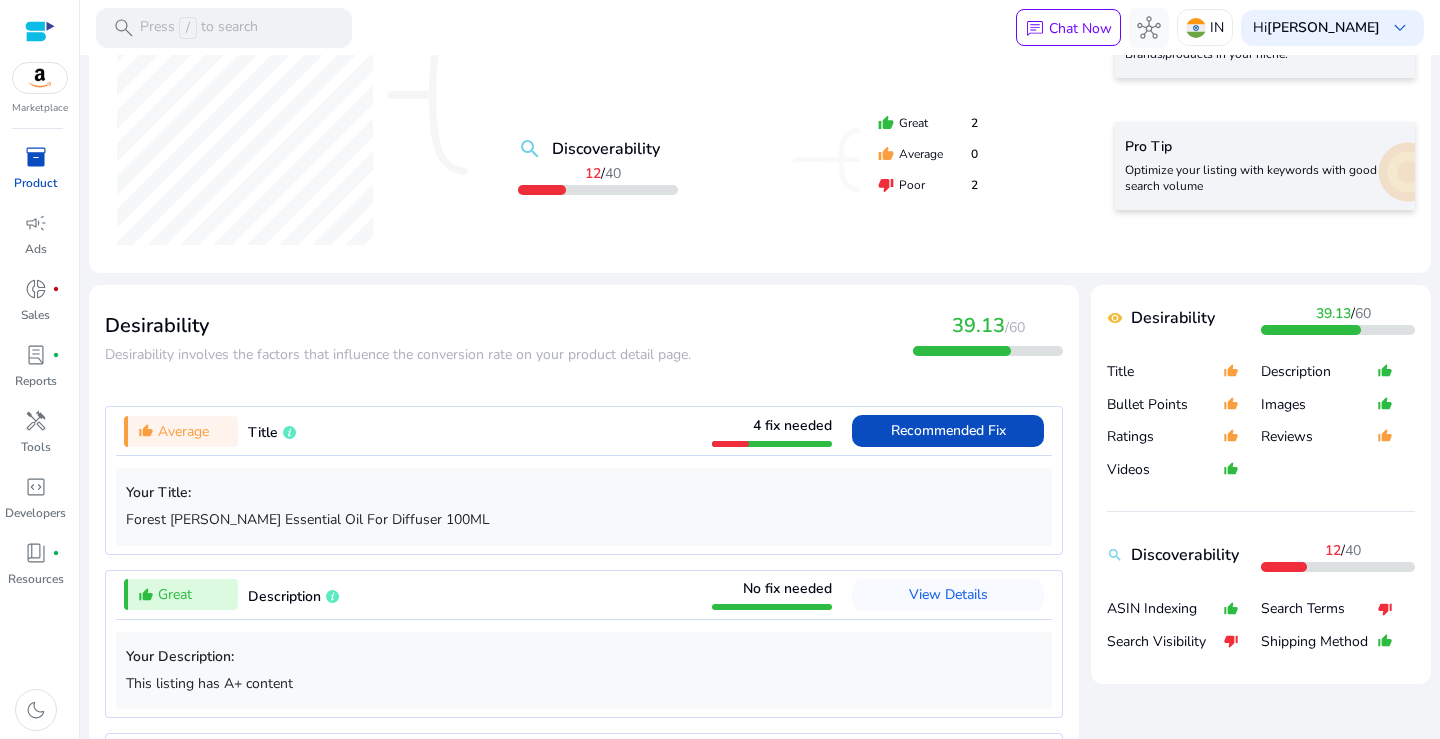 scroll, scrollTop: 500, scrollLeft: 0, axis: vertical 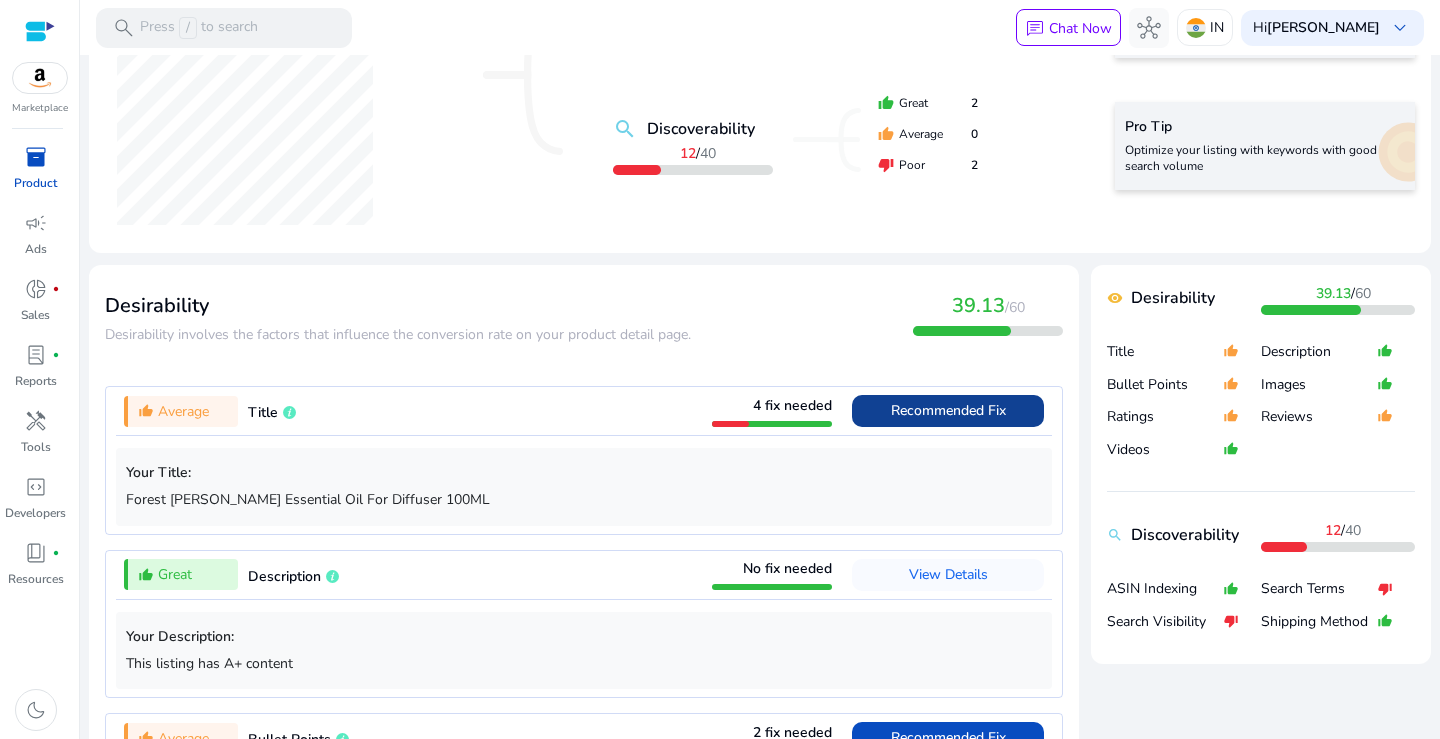 click on "Recommended Fix" at bounding box center (948, 410) 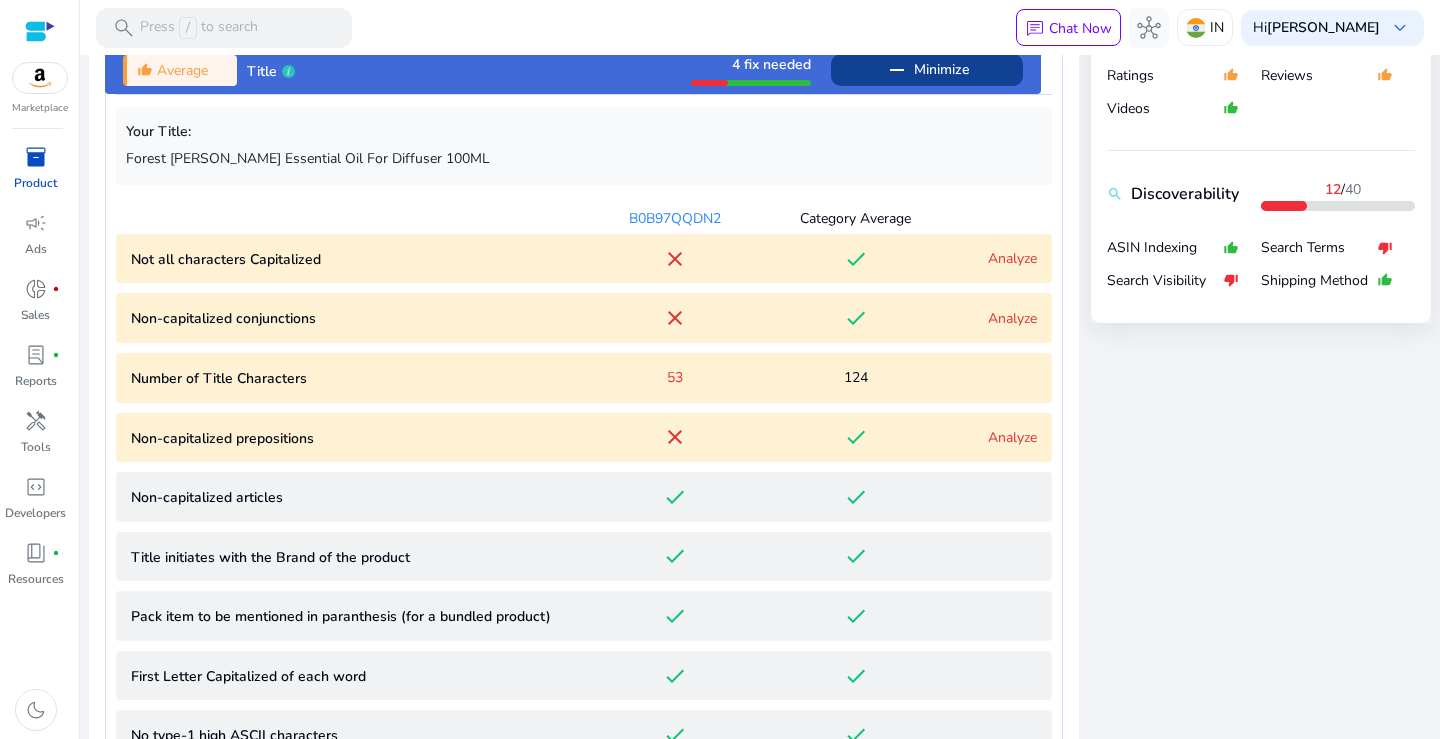 scroll, scrollTop: 886, scrollLeft: 0, axis: vertical 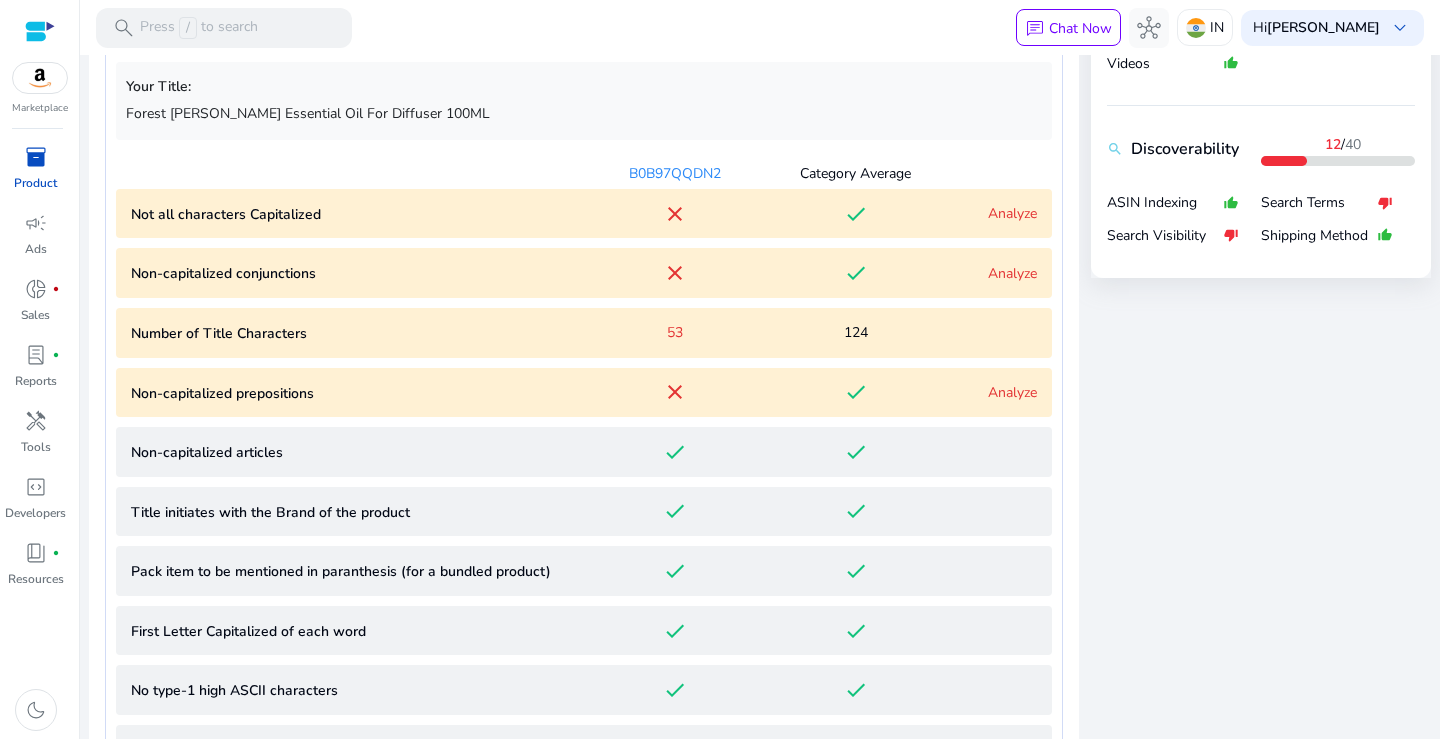 click on "Analyze" at bounding box center [1012, 213] 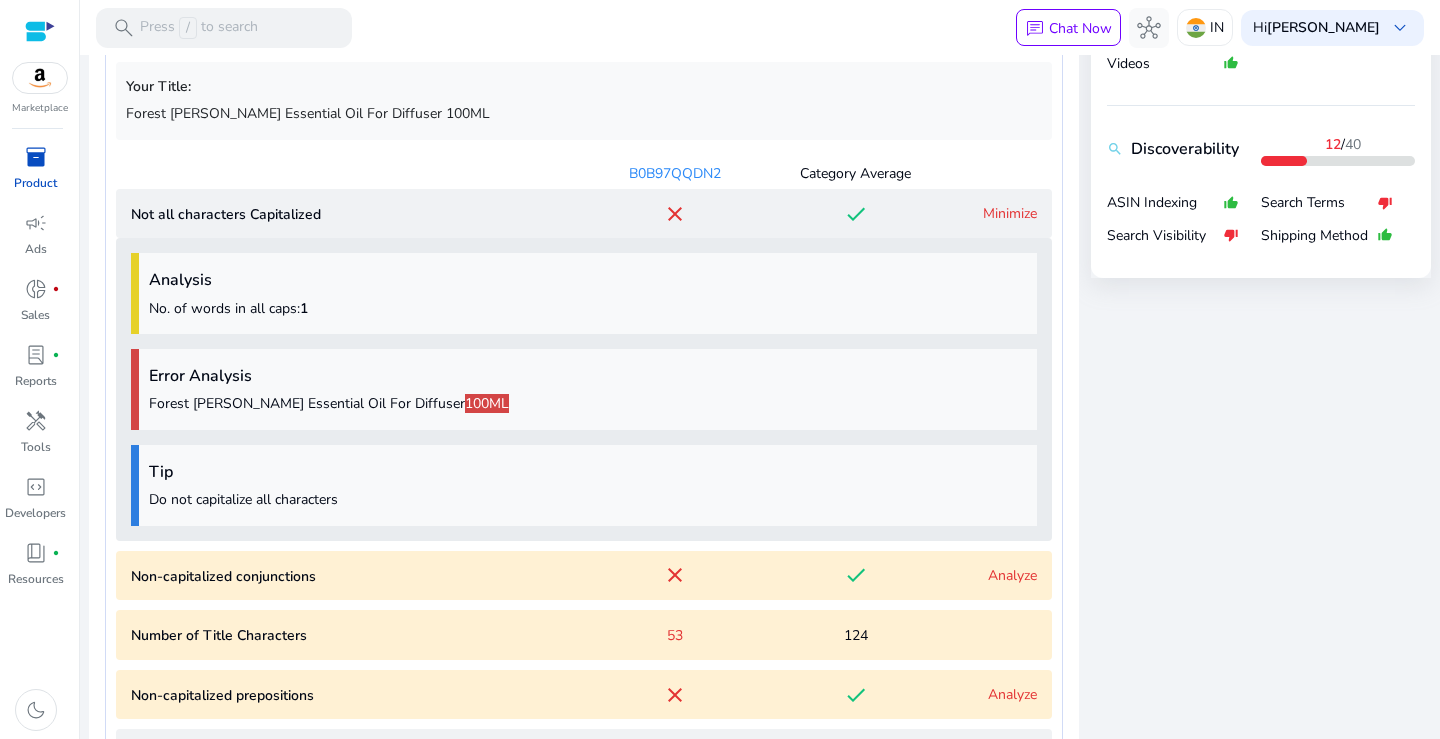 scroll, scrollTop: 1075, scrollLeft: 0, axis: vertical 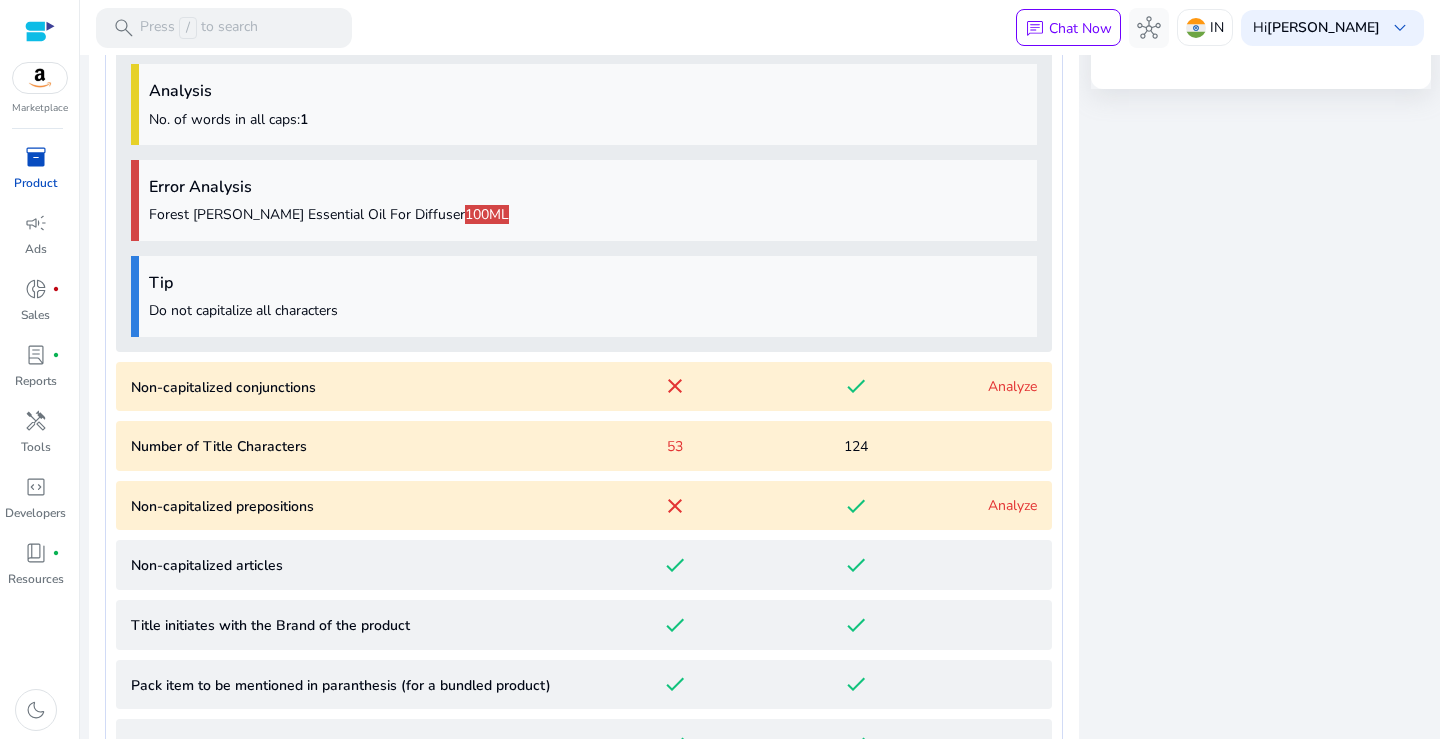 click on "Analyze" at bounding box center (1012, 386) 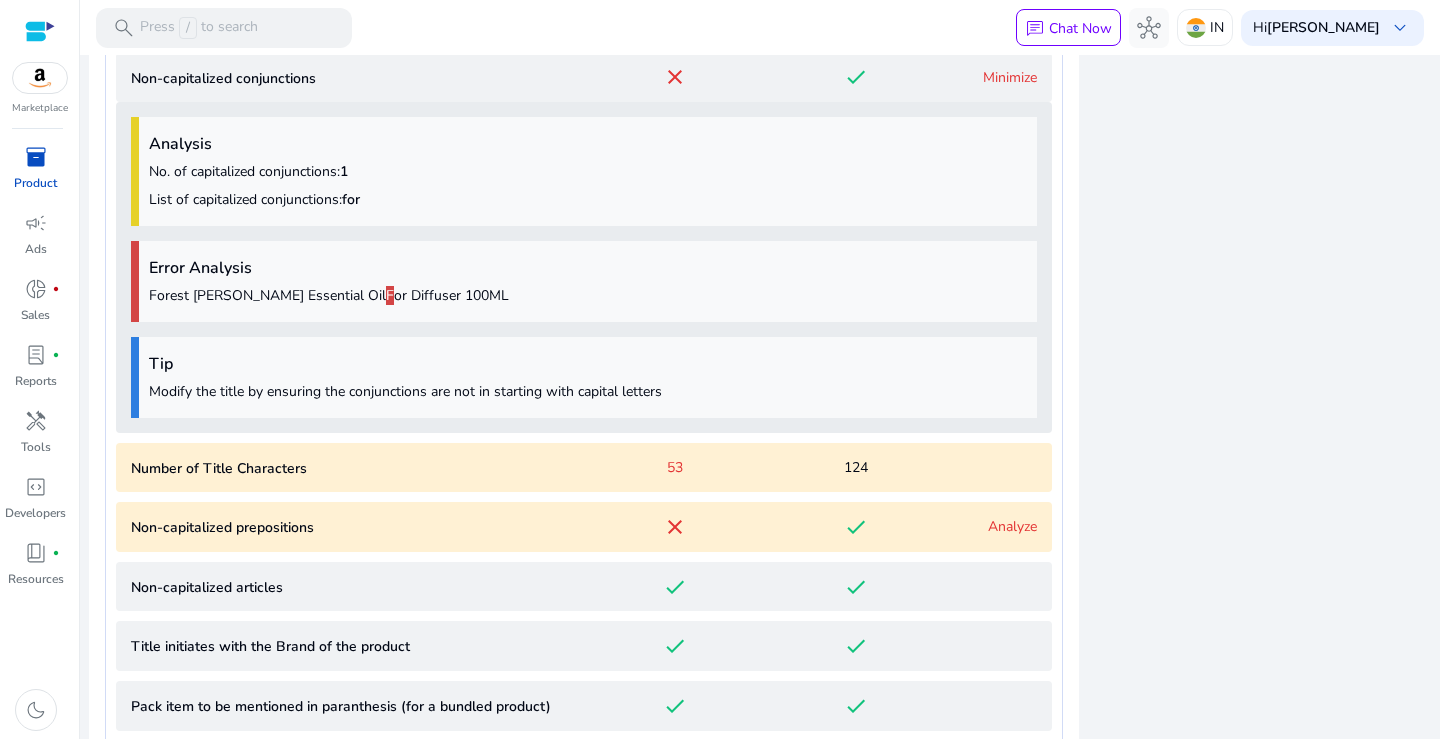 scroll, scrollTop: 1437, scrollLeft: 0, axis: vertical 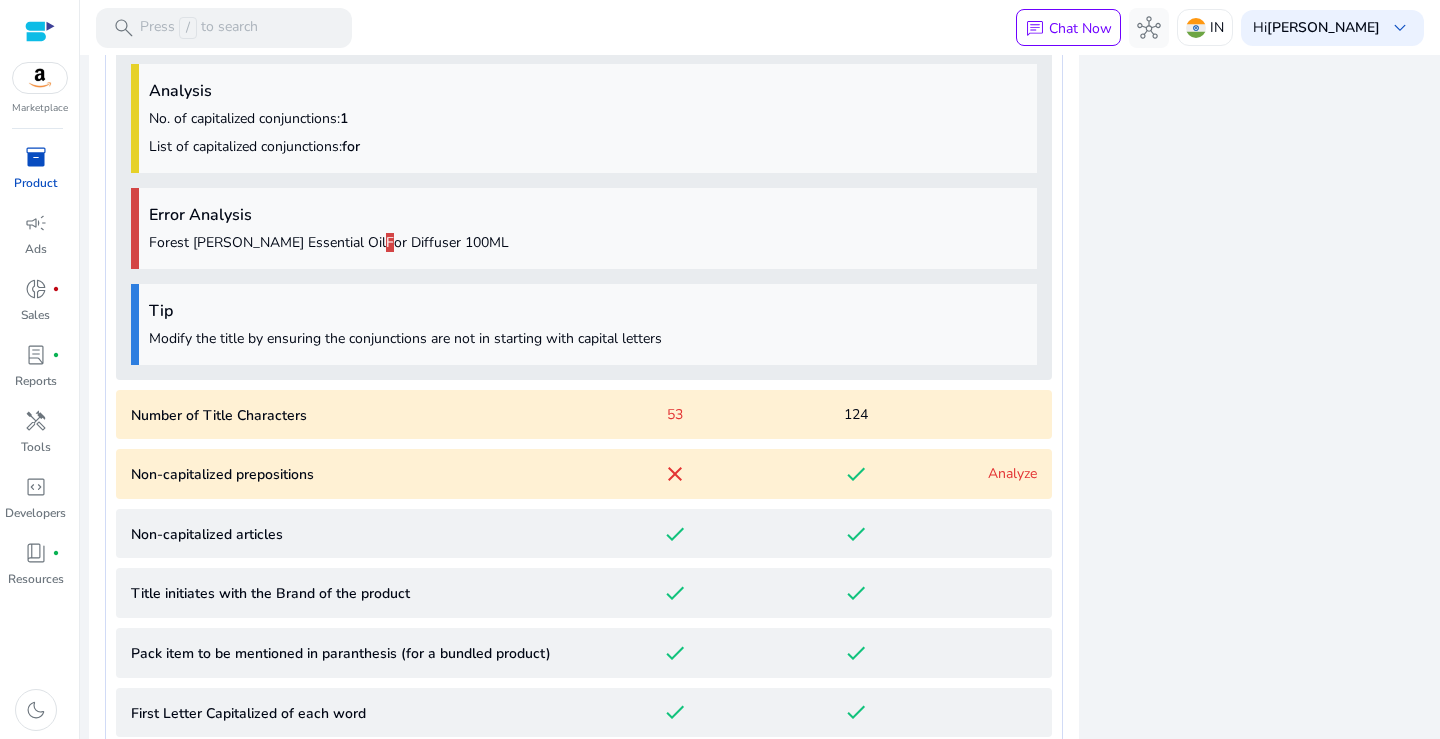 click on "Analyze" at bounding box center (1012, 473) 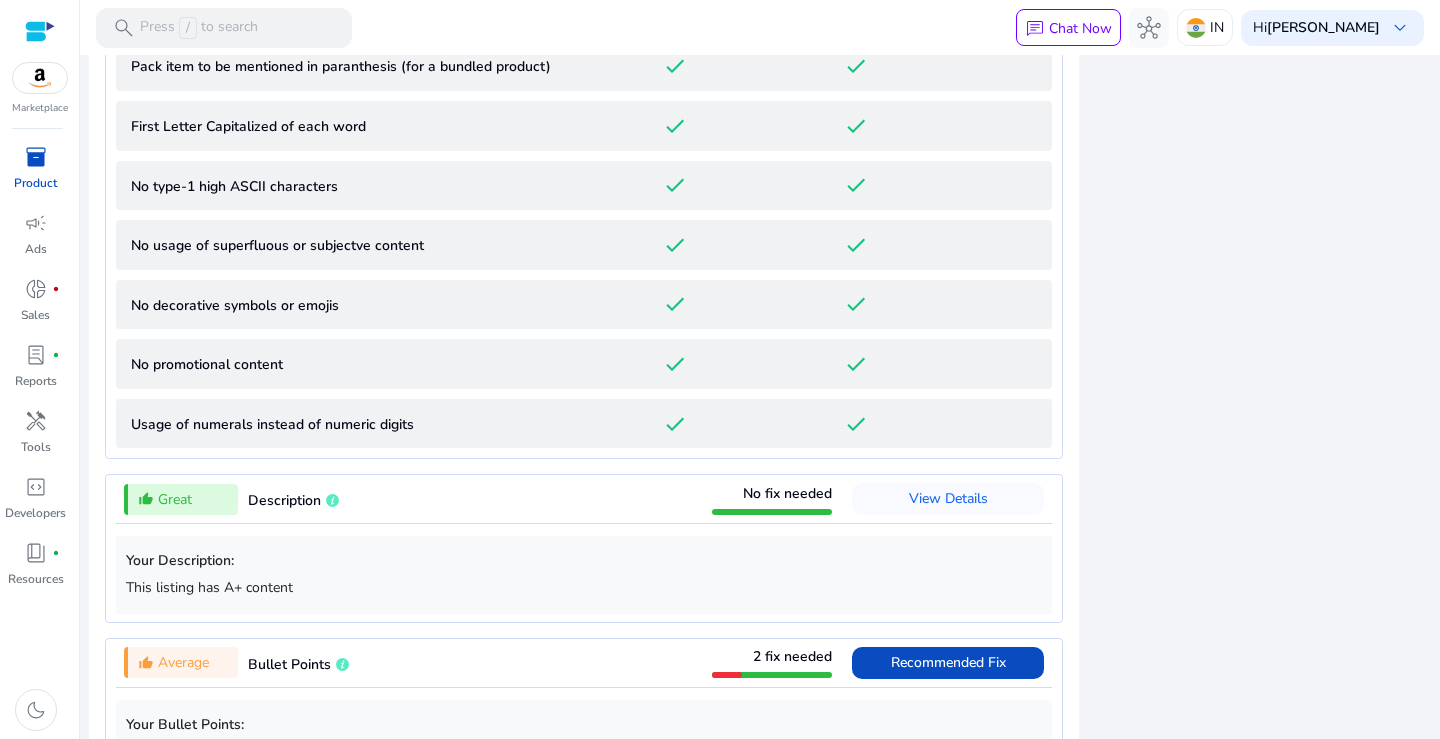 scroll, scrollTop: 2586, scrollLeft: 0, axis: vertical 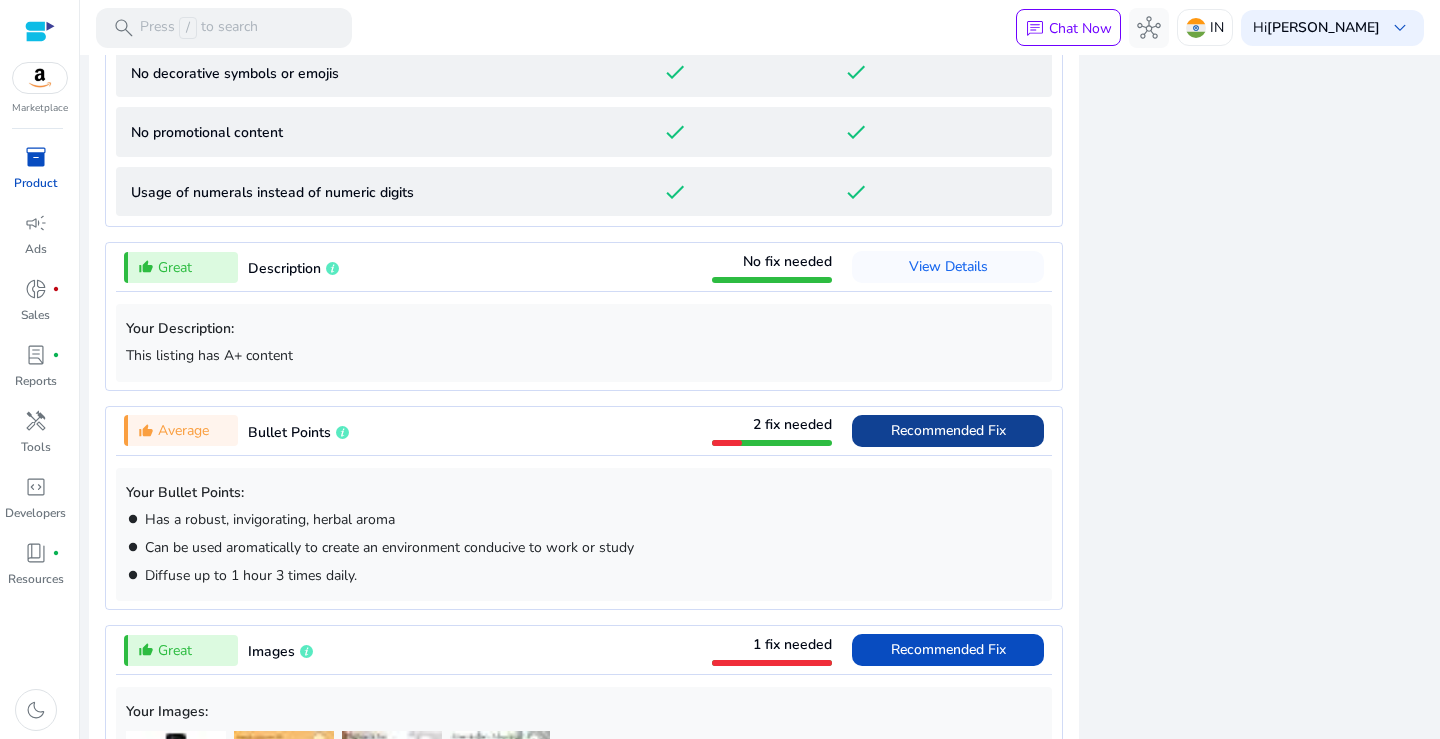 click on "Recommended Fix" at bounding box center (948, 430) 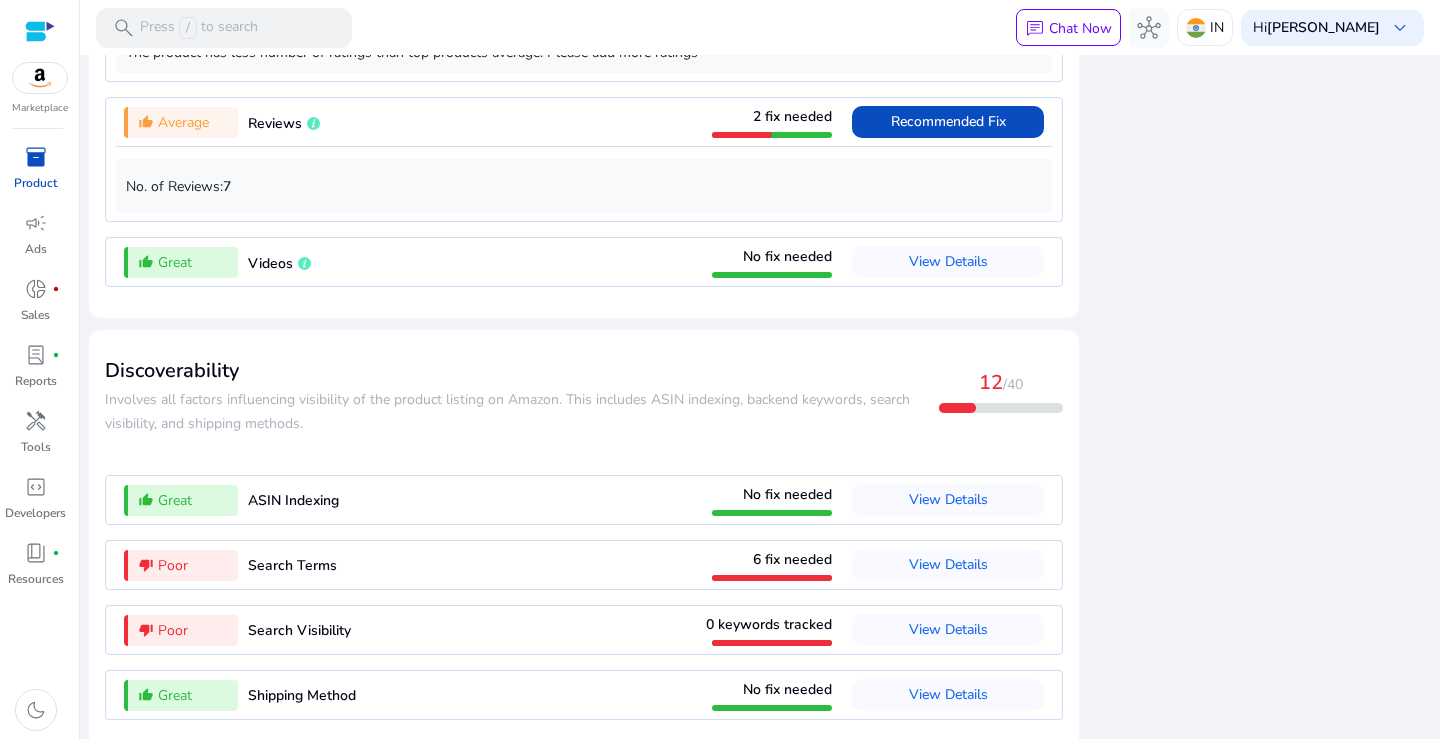 scroll, scrollTop: 2304, scrollLeft: 0, axis: vertical 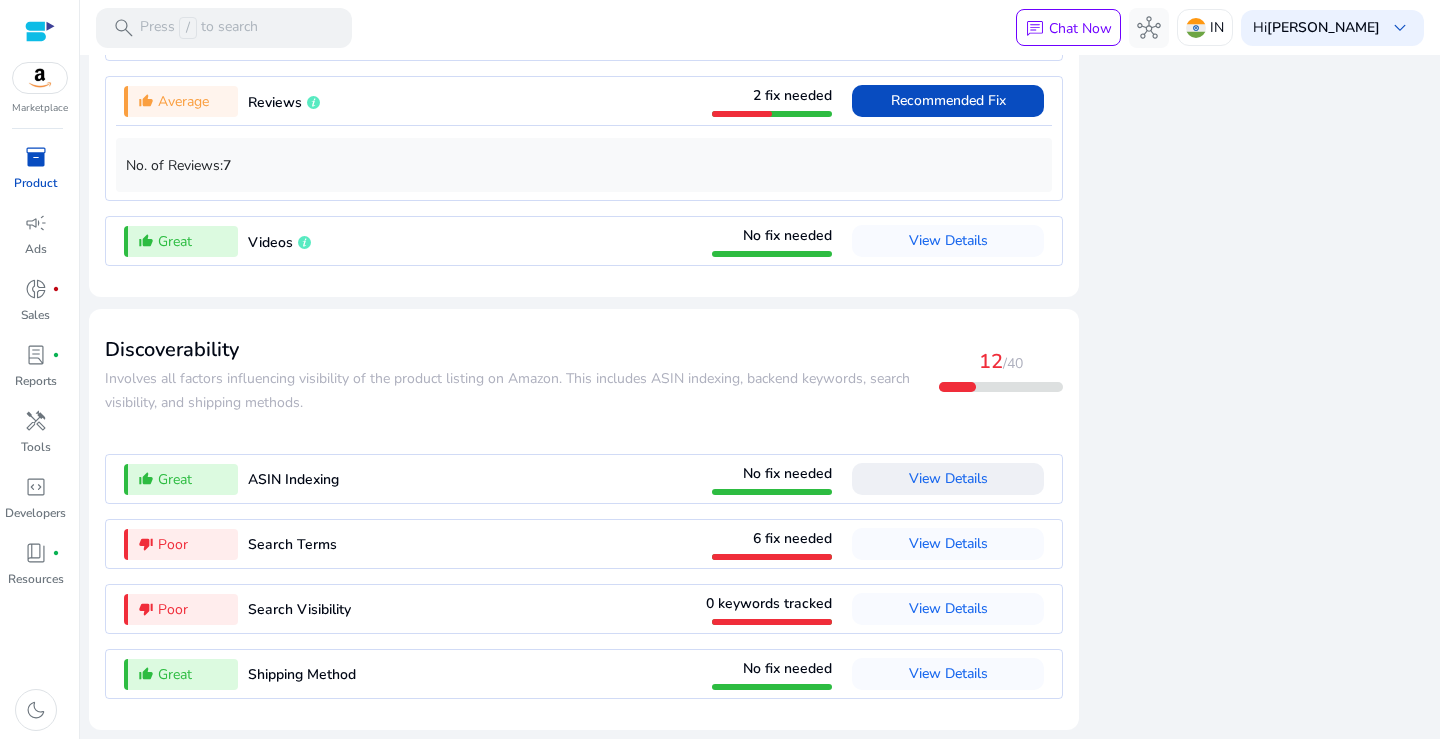 click on "View Details" at bounding box center [948, 479] 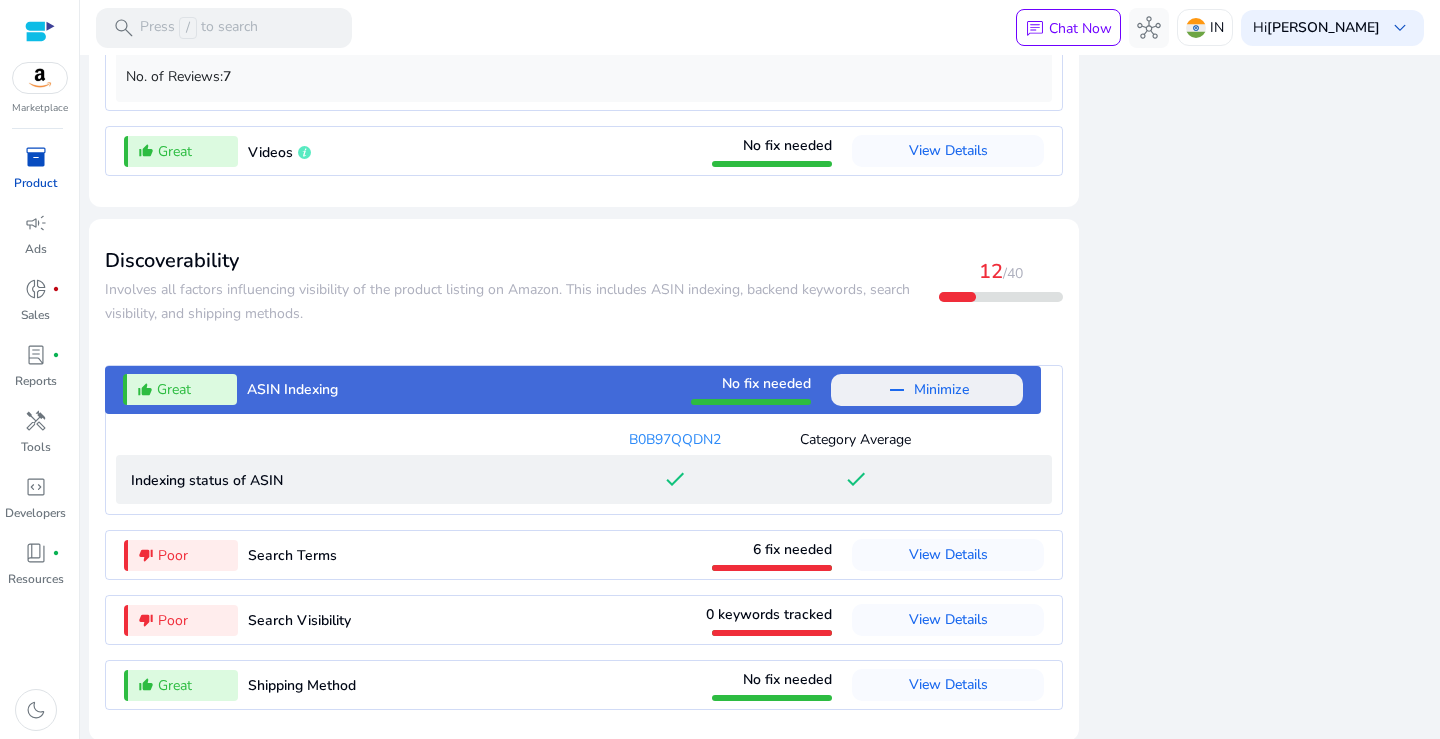 scroll, scrollTop: 1887, scrollLeft: 0, axis: vertical 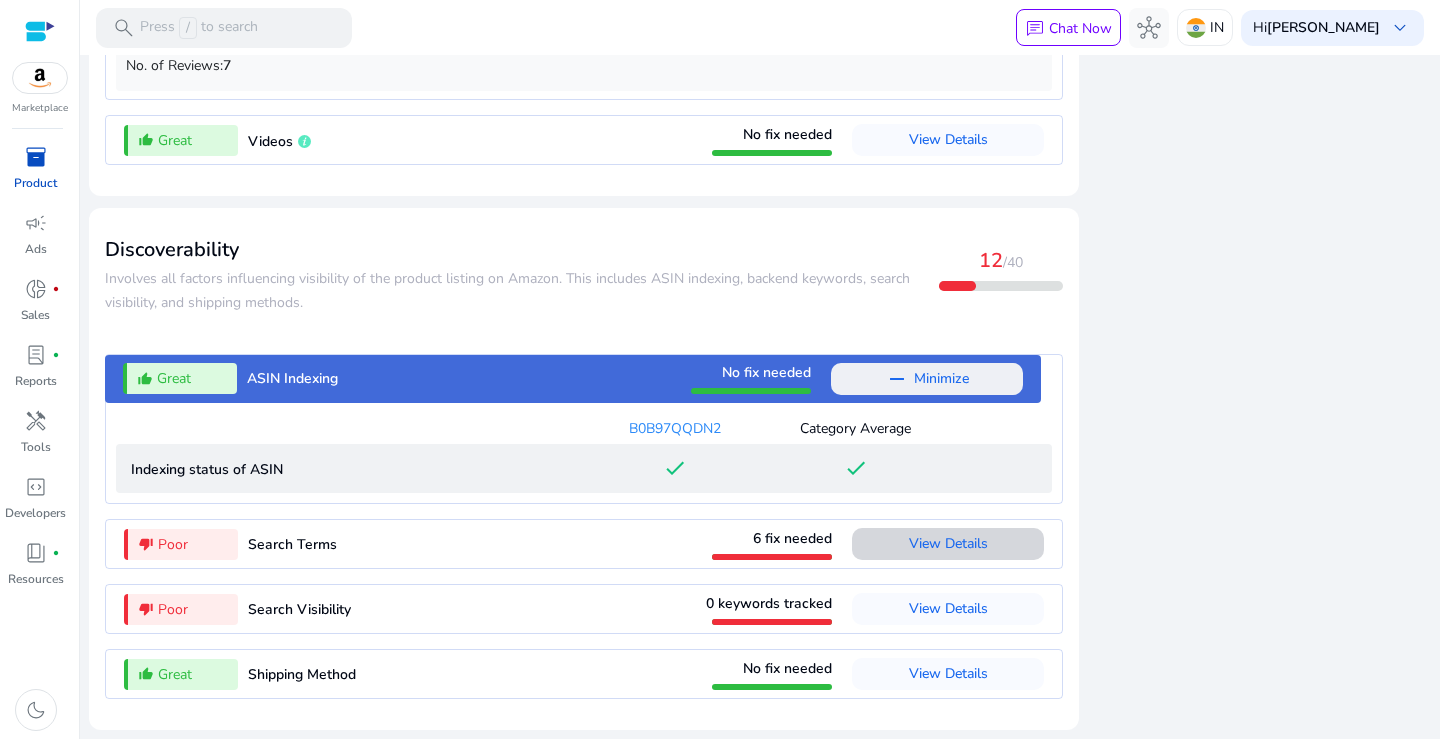 click on "View Details" at bounding box center [948, 543] 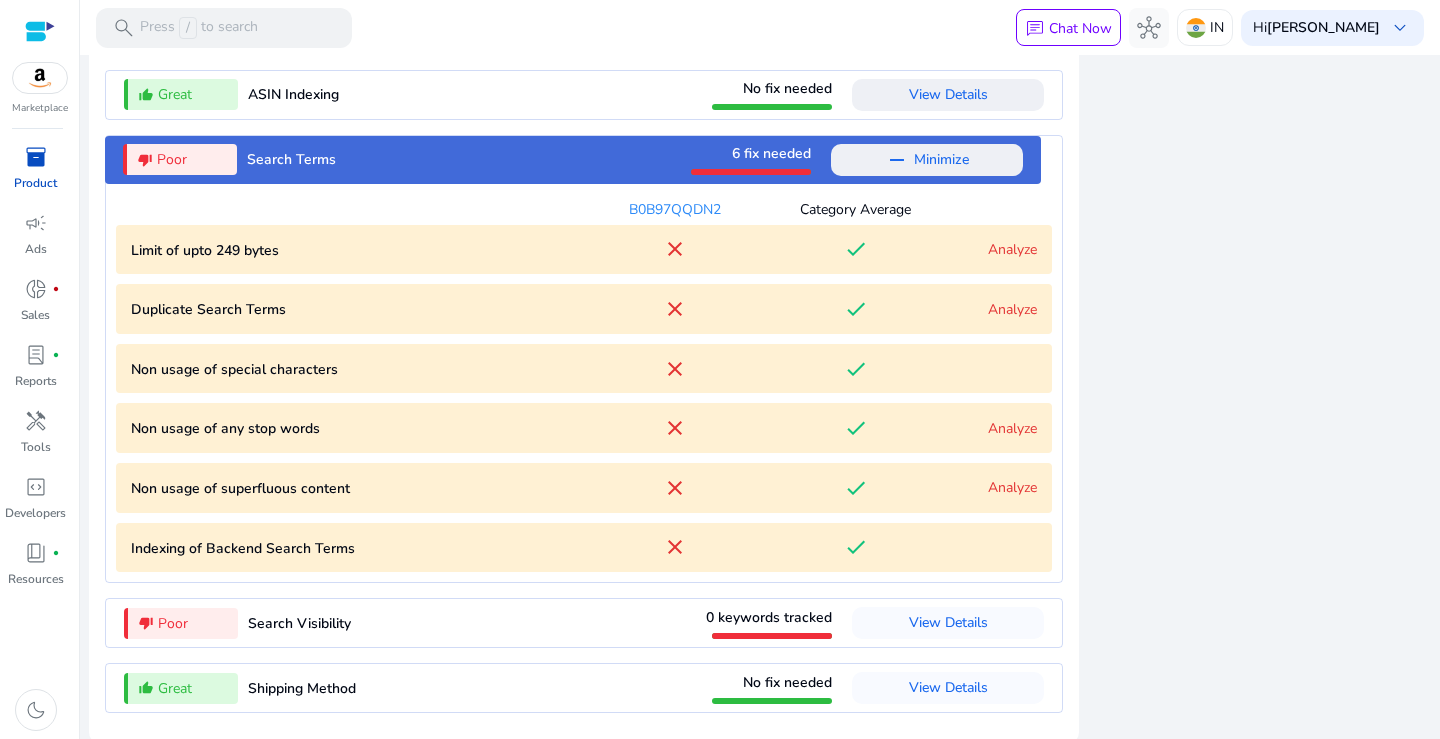 scroll, scrollTop: 2185, scrollLeft: 0, axis: vertical 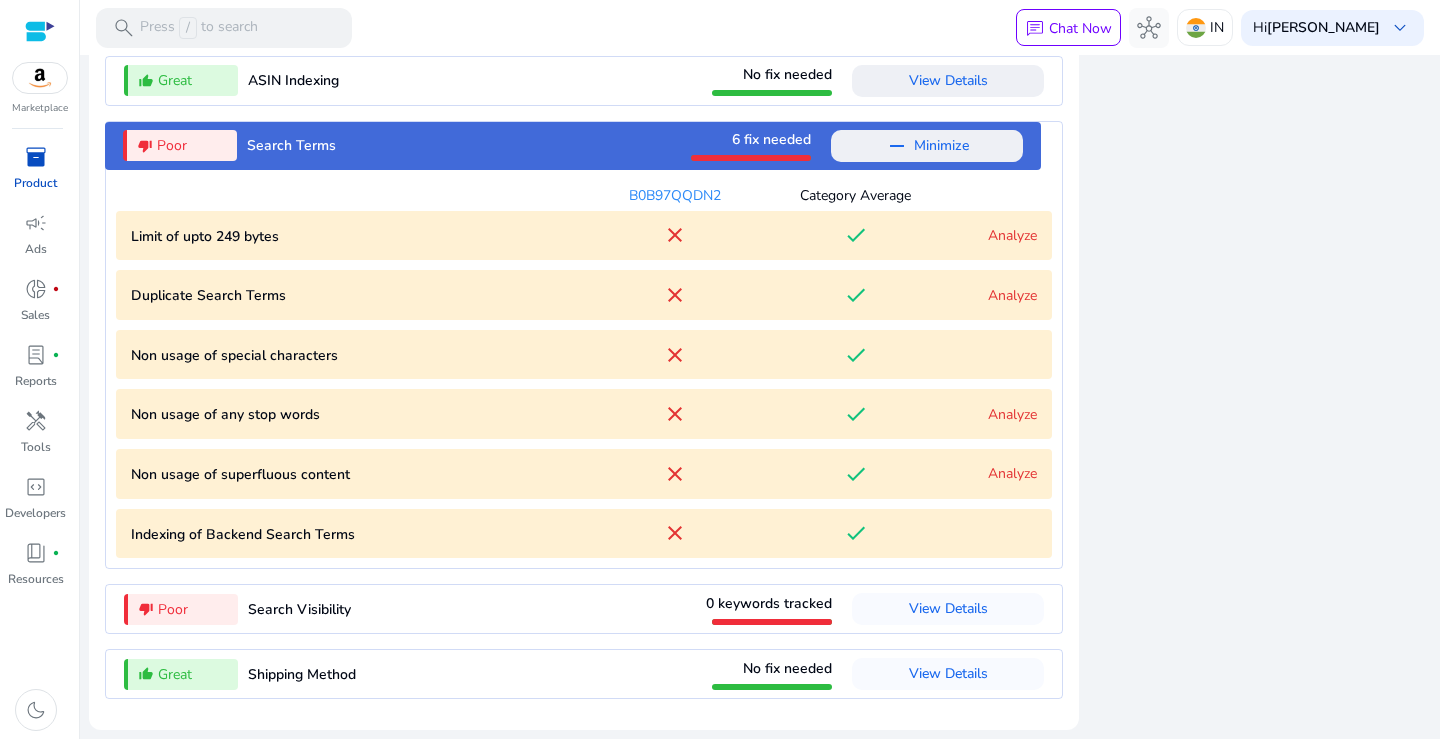 click on "Analyze" at bounding box center (1012, 295) 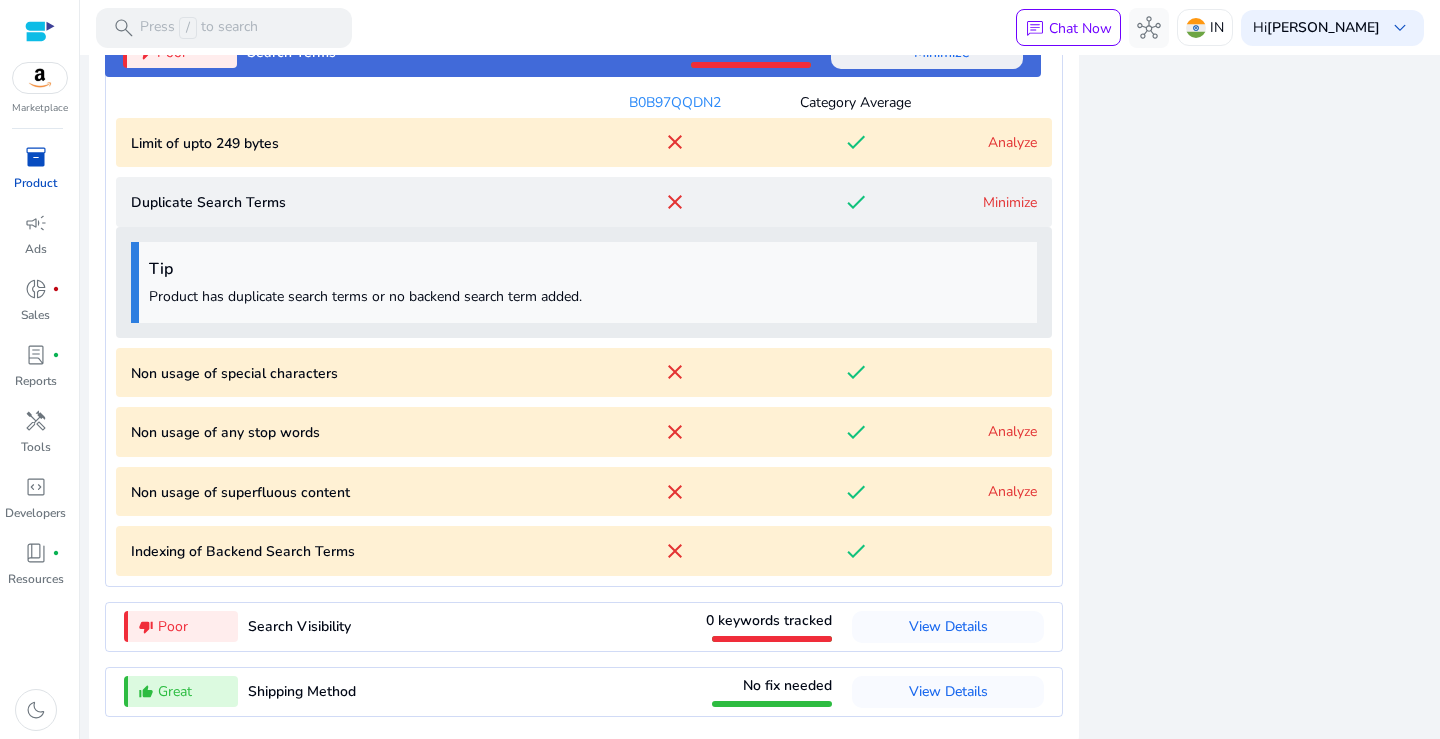 scroll, scrollTop: 2296, scrollLeft: 0, axis: vertical 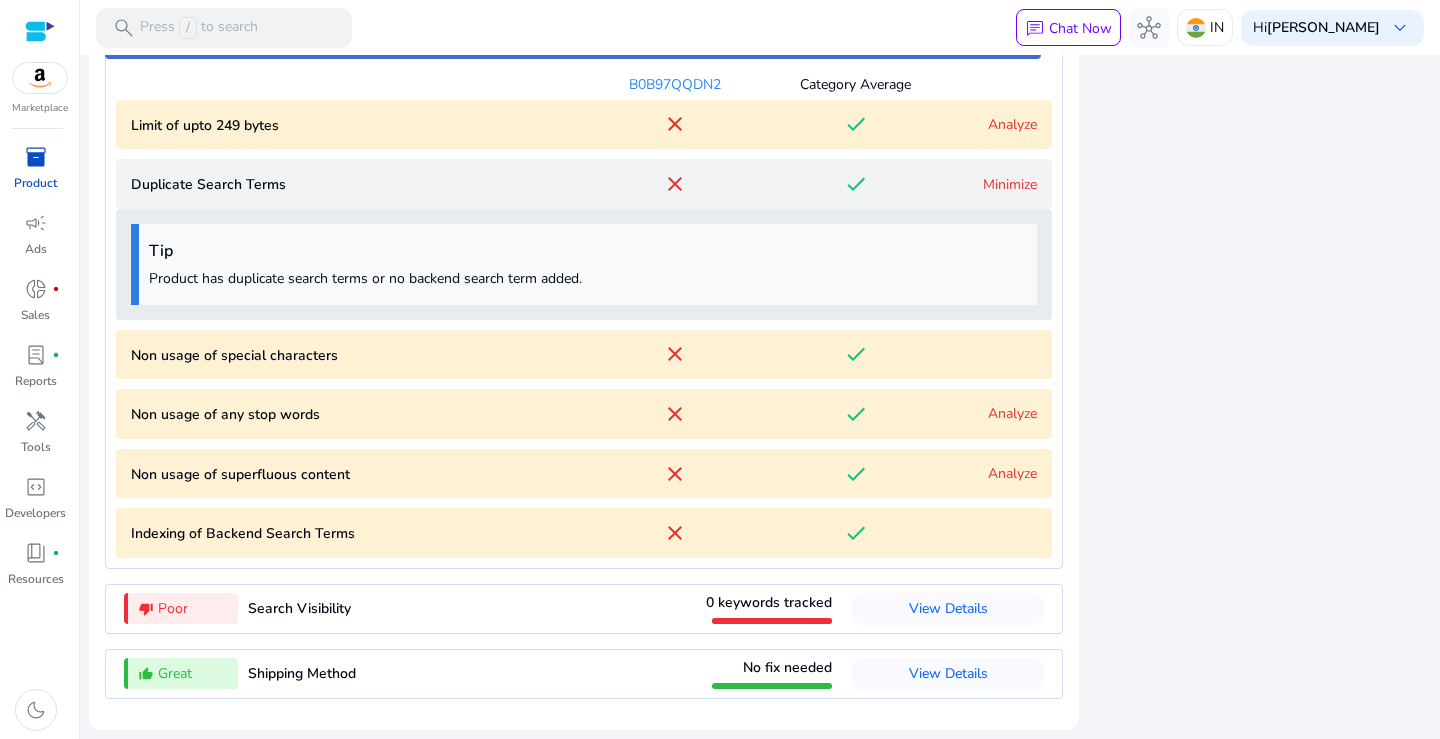 click on "Analyze" at bounding box center [1012, 413] 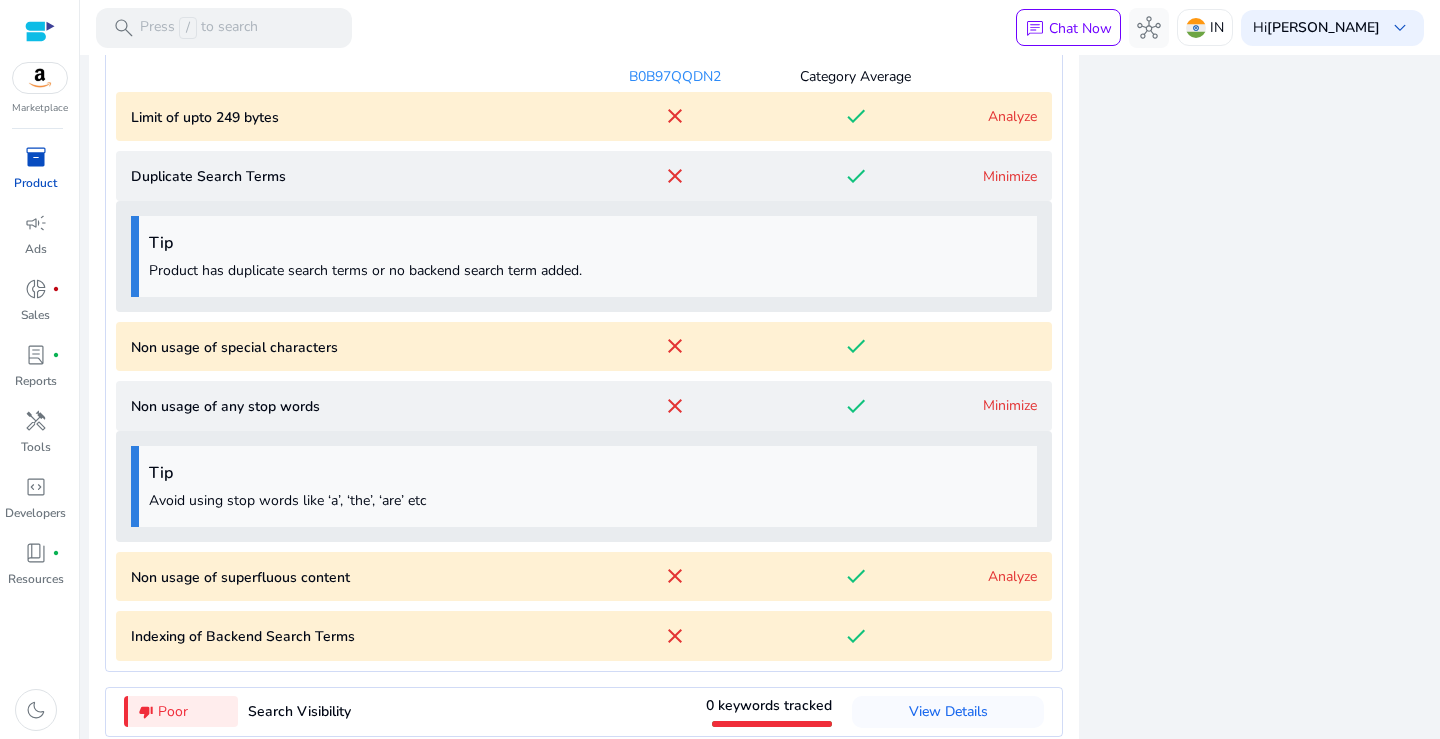 scroll, scrollTop: 2407, scrollLeft: 0, axis: vertical 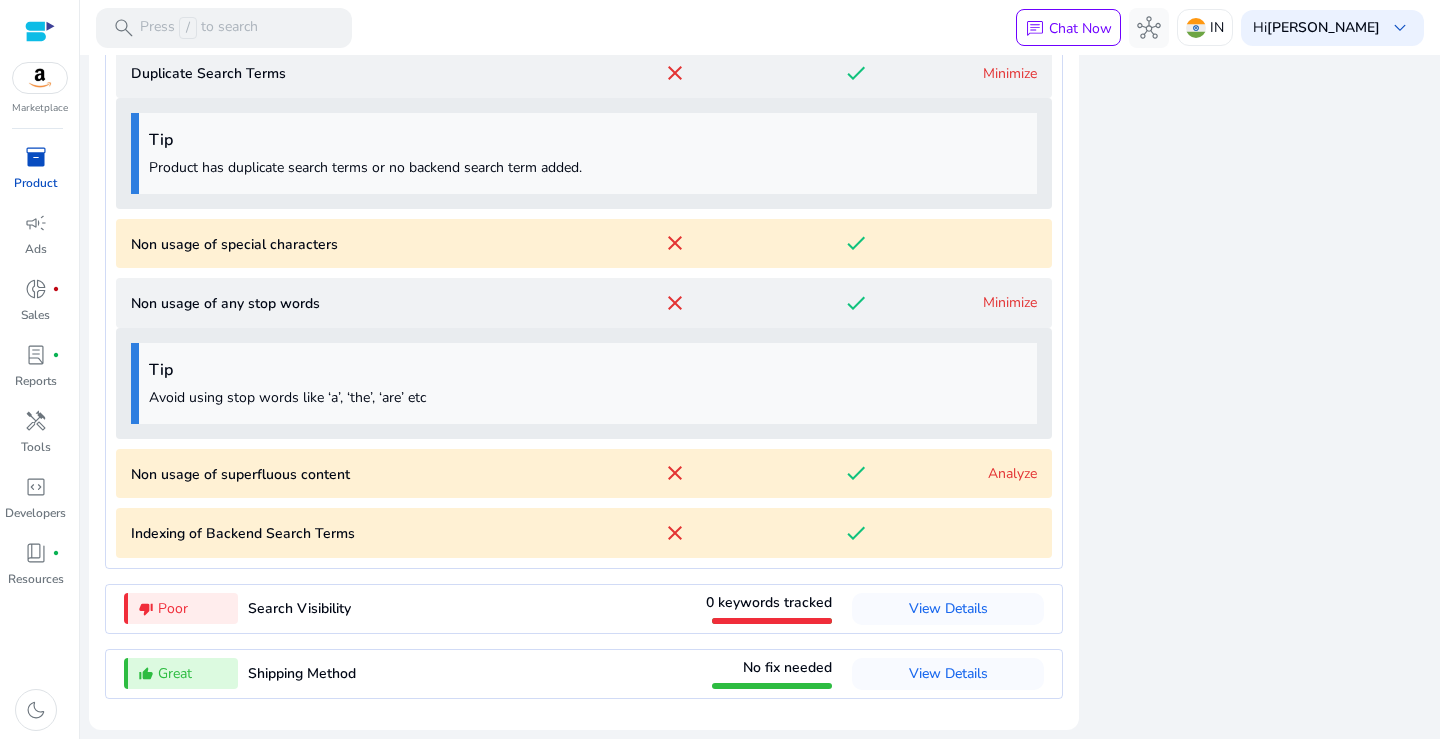 click on "Analyze" at bounding box center [1012, 473] 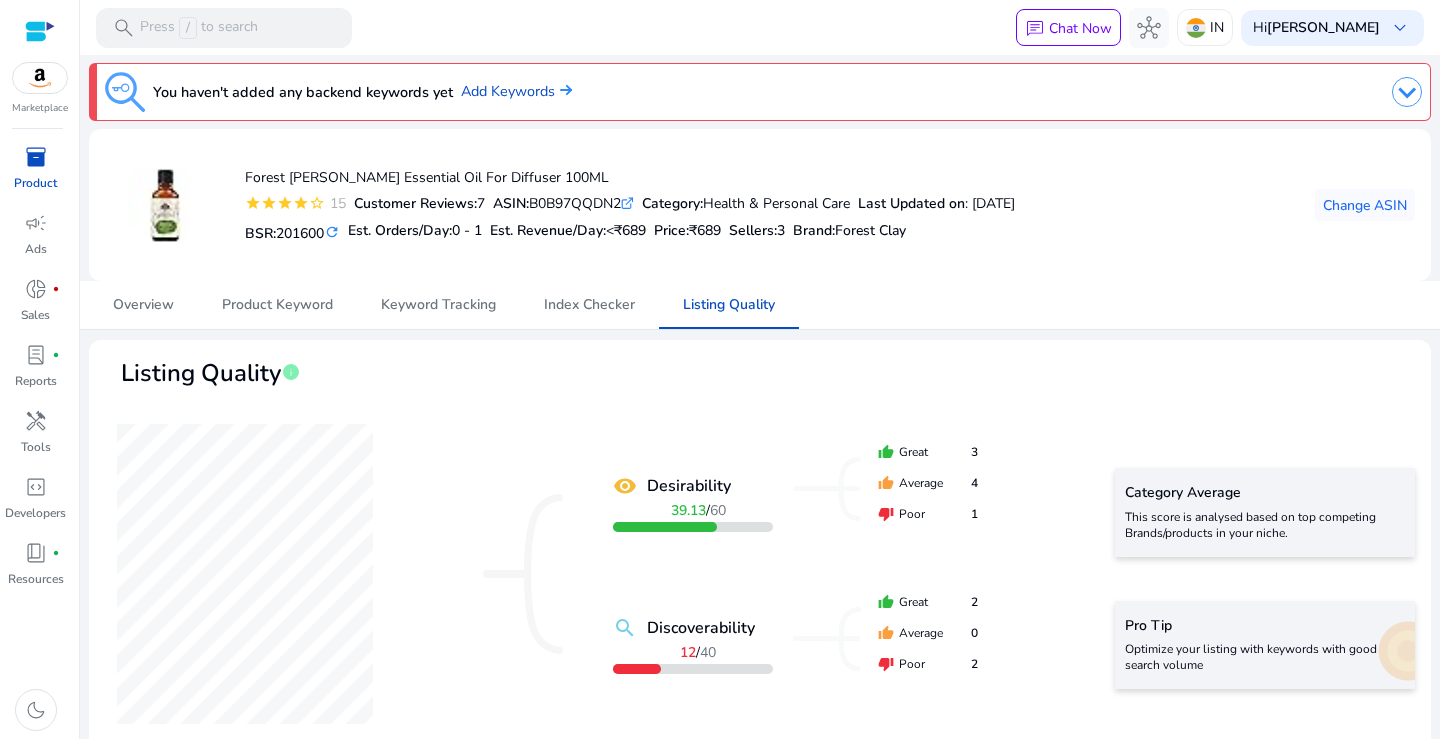 scroll, scrollTop: 0, scrollLeft: 0, axis: both 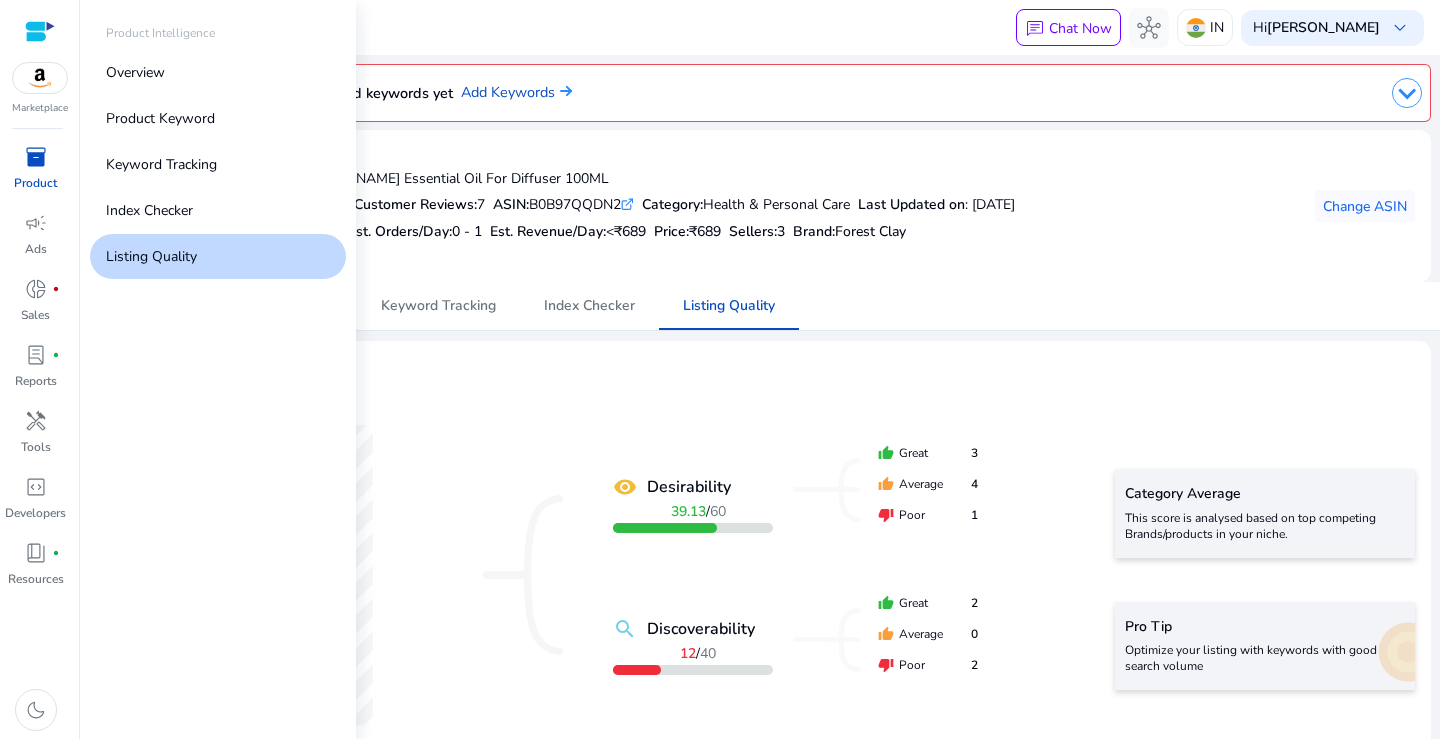click on "Product" at bounding box center (35, 183) 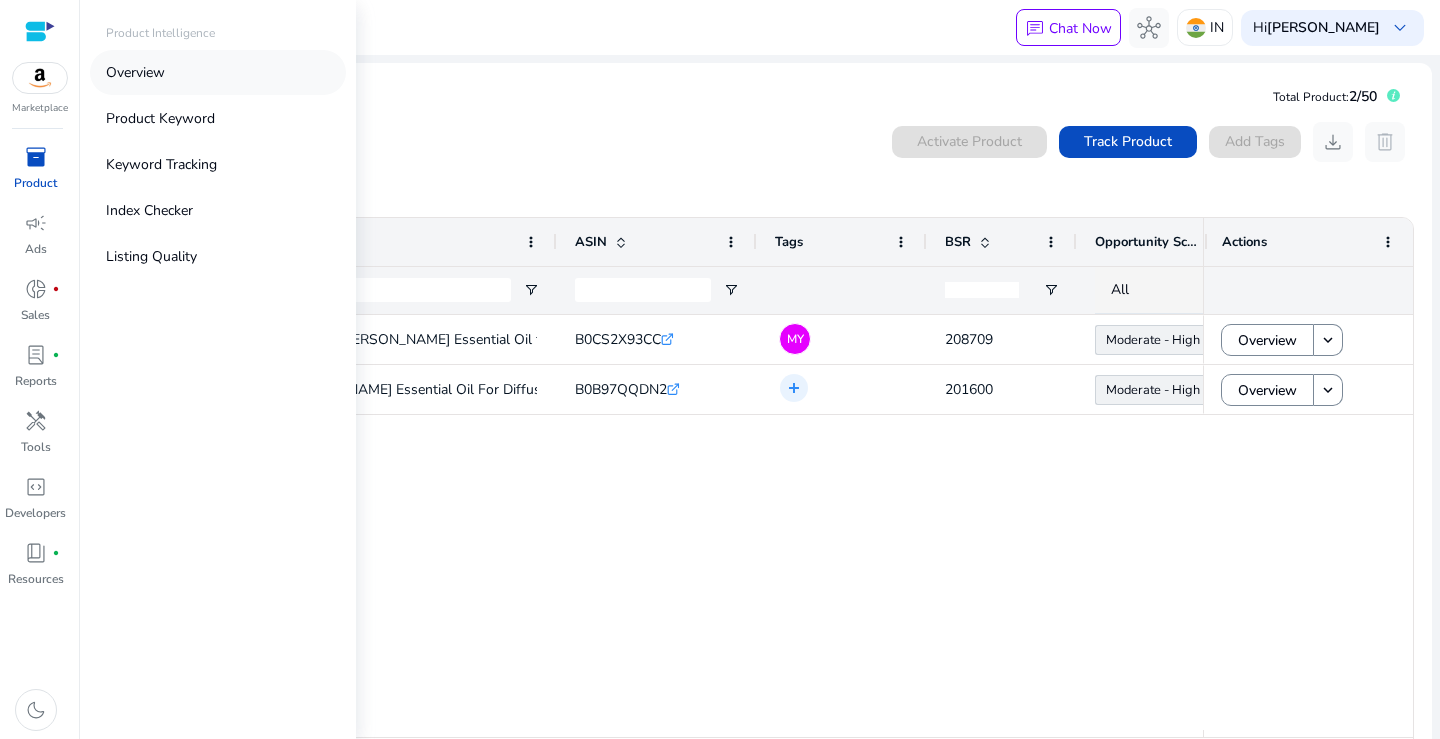 click on "Overview" at bounding box center (135, 72) 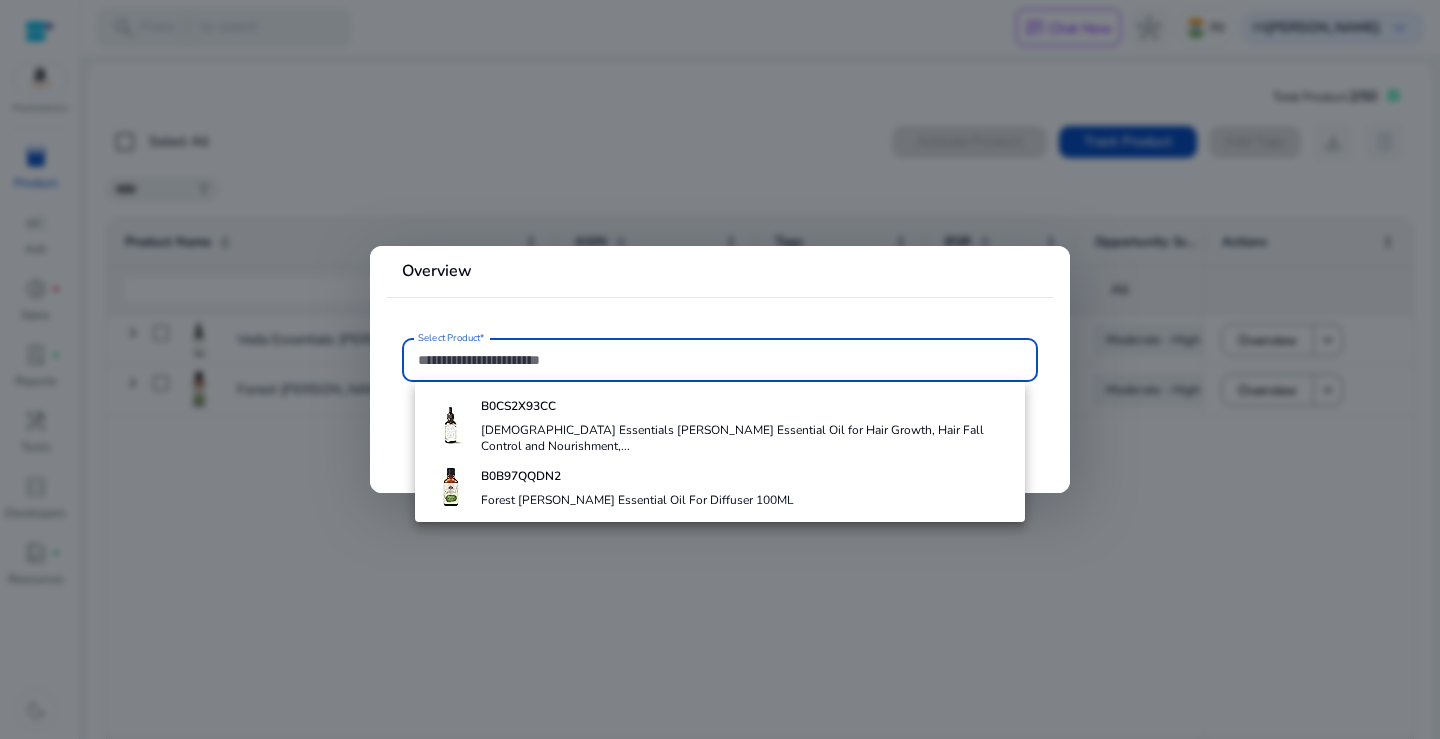 paste on "**********" 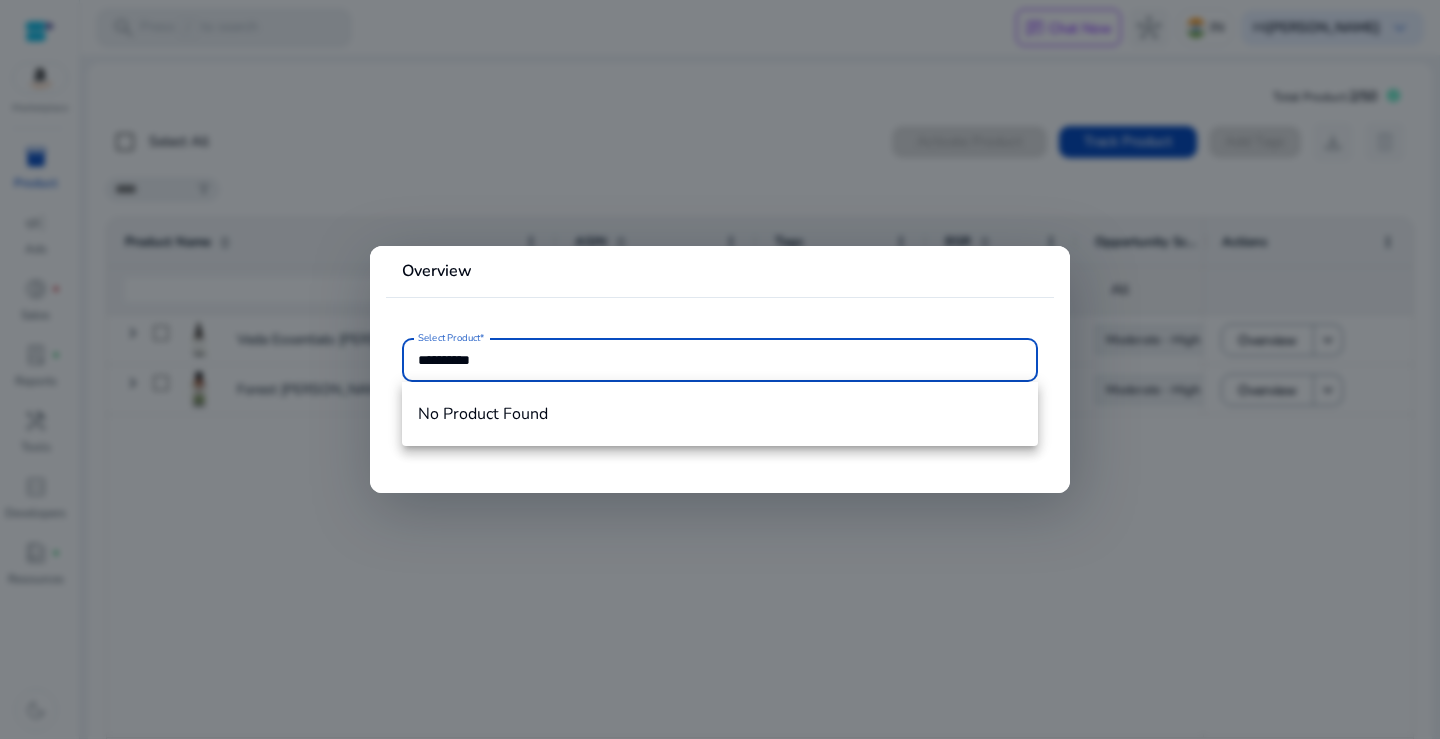 type on "**********" 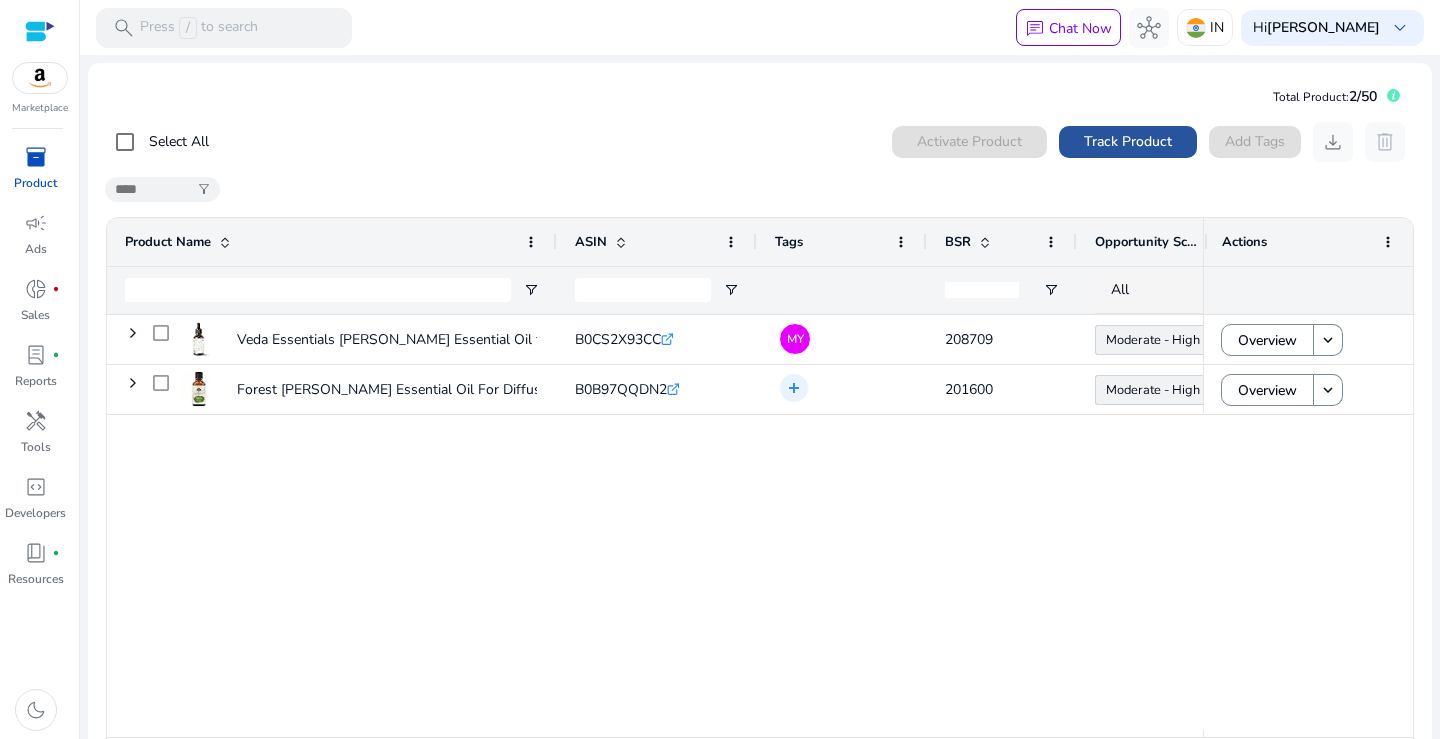 click on "Track Product" 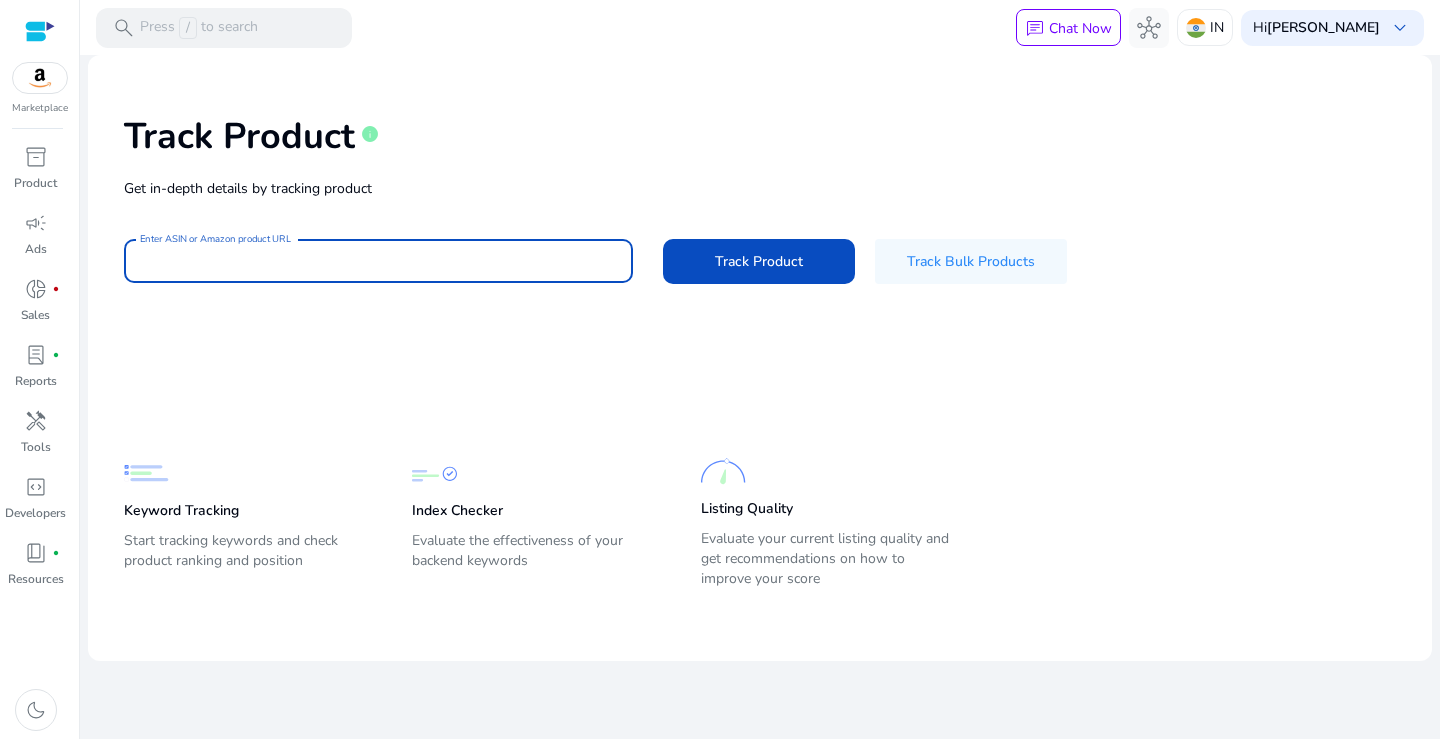 click on "Enter ASIN or Amazon product URL" at bounding box center [378, 261] 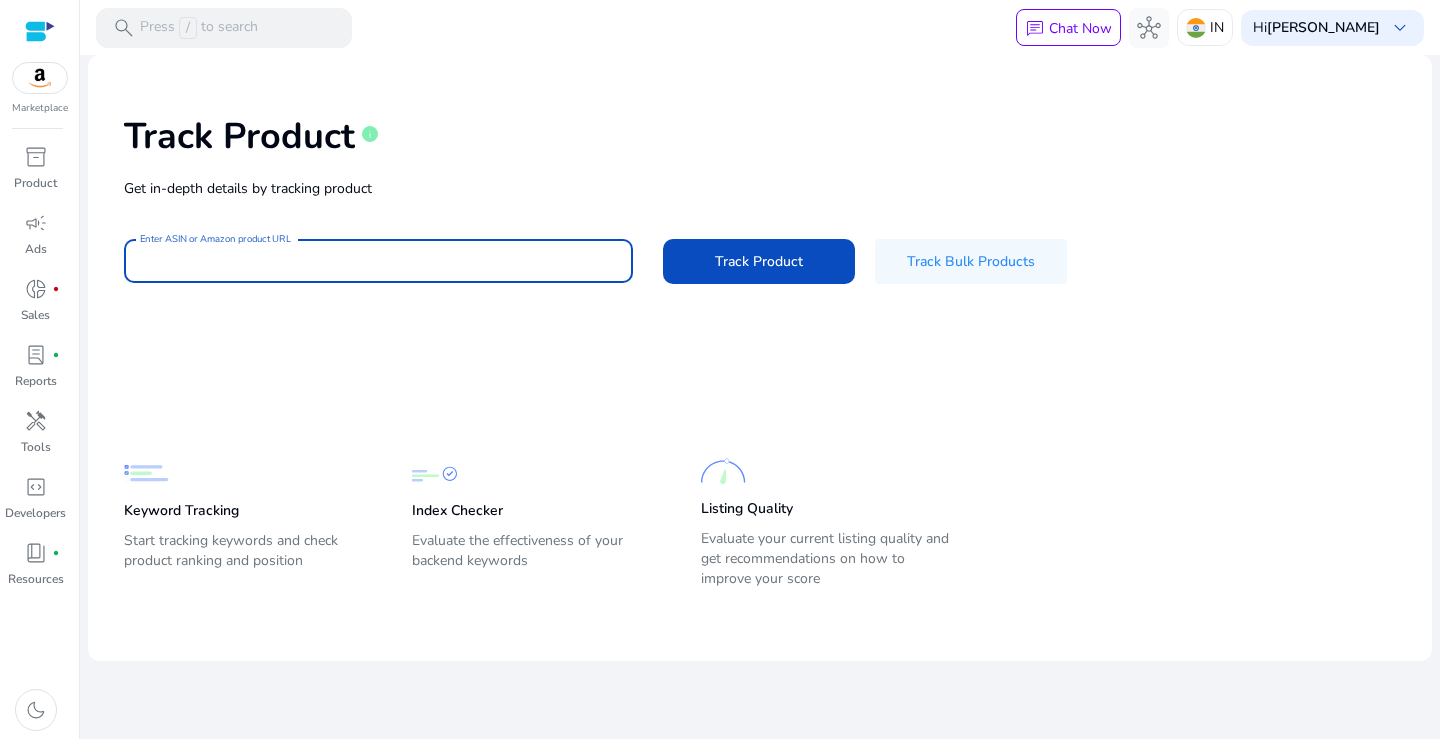 paste on "**********" 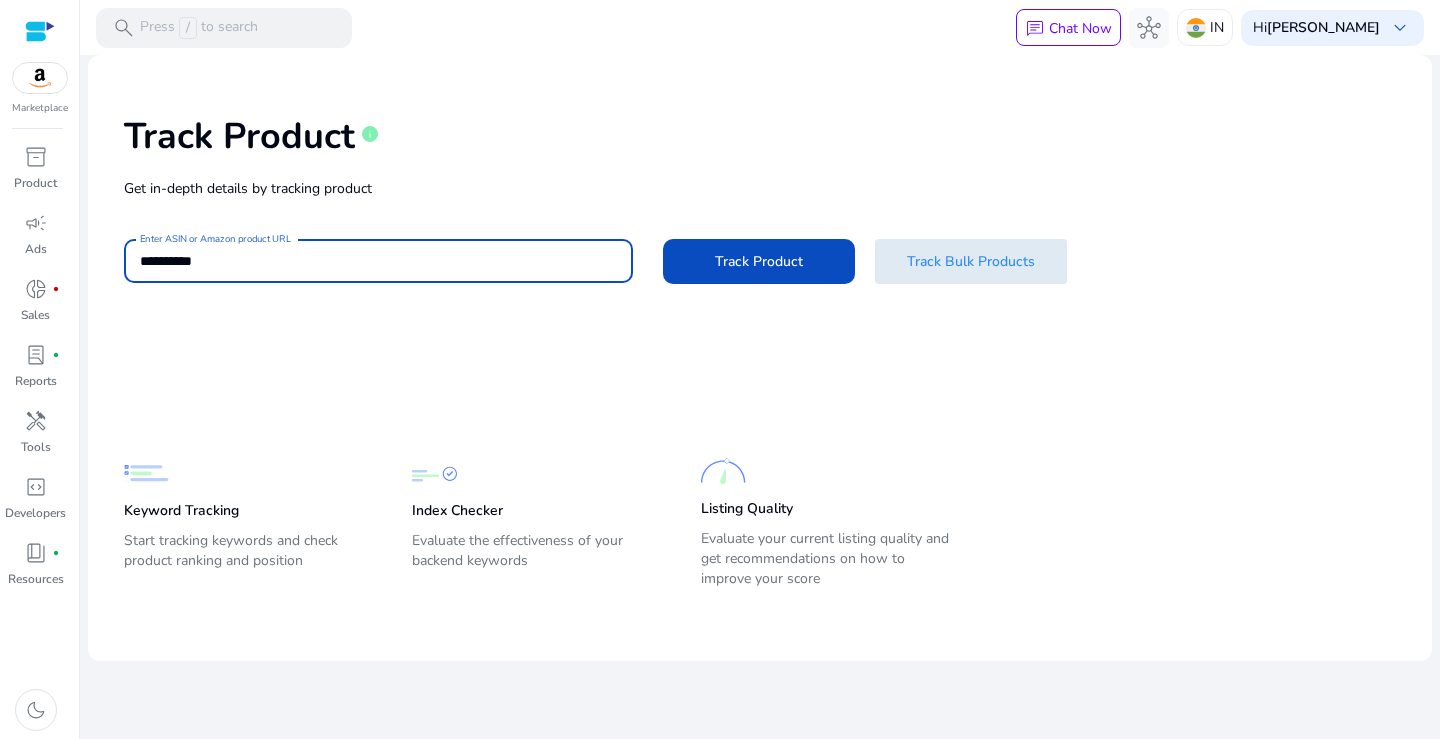 type on "**********" 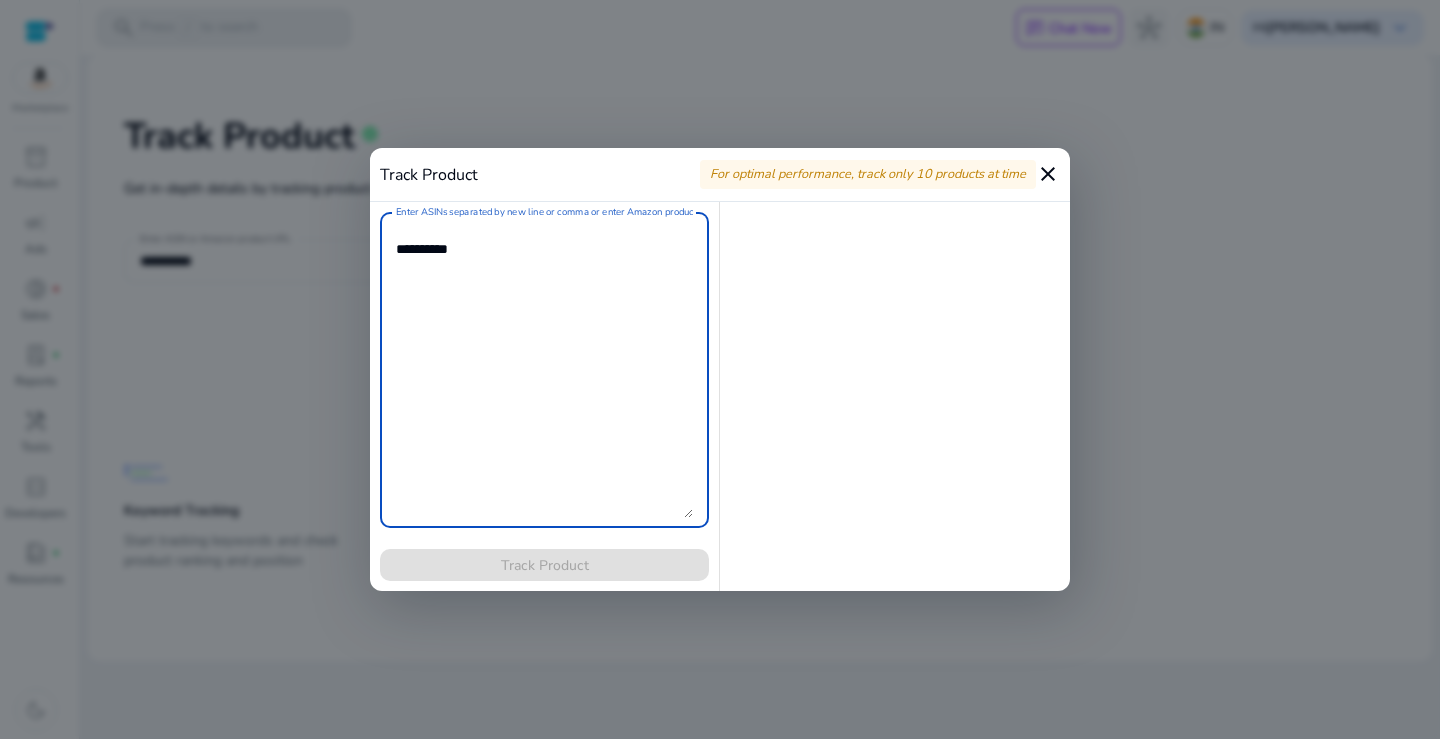 paste on "**********" 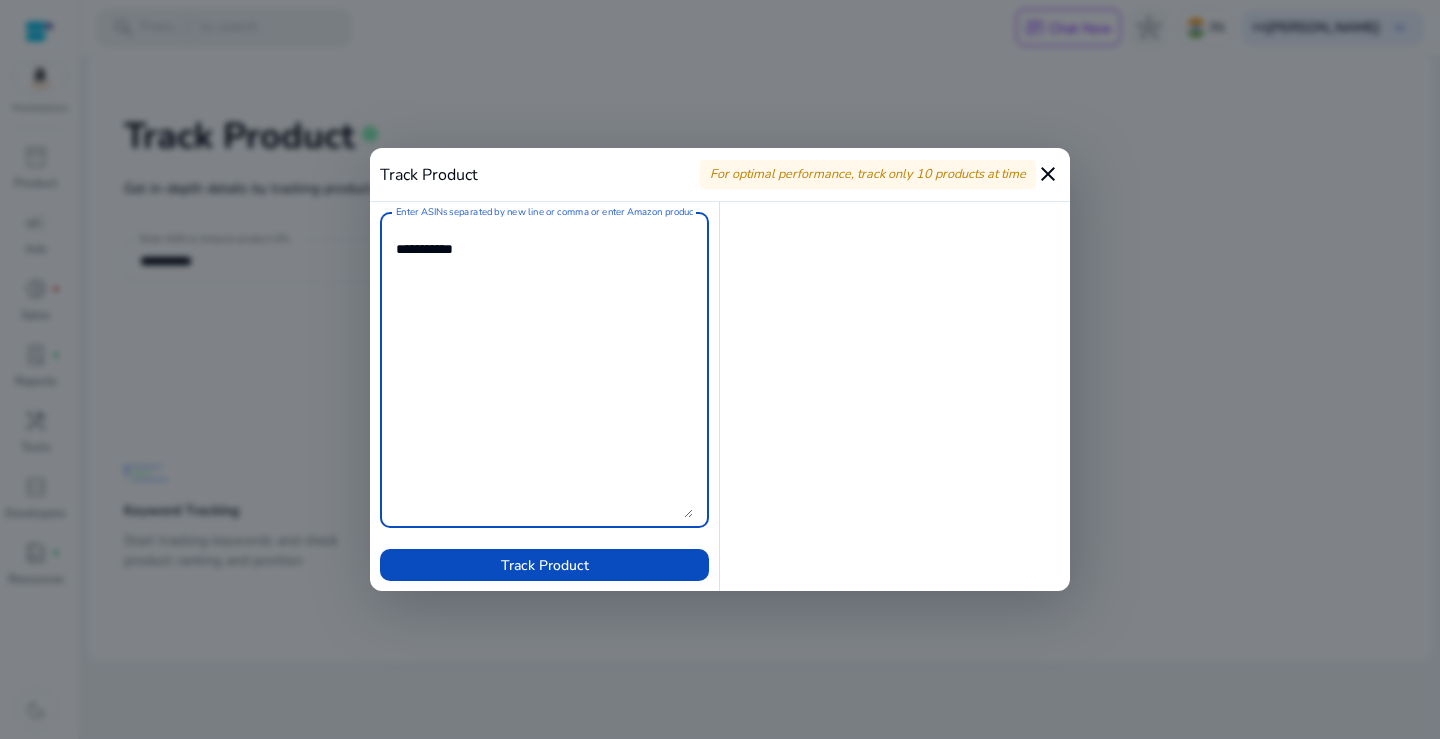 paste on "**********" 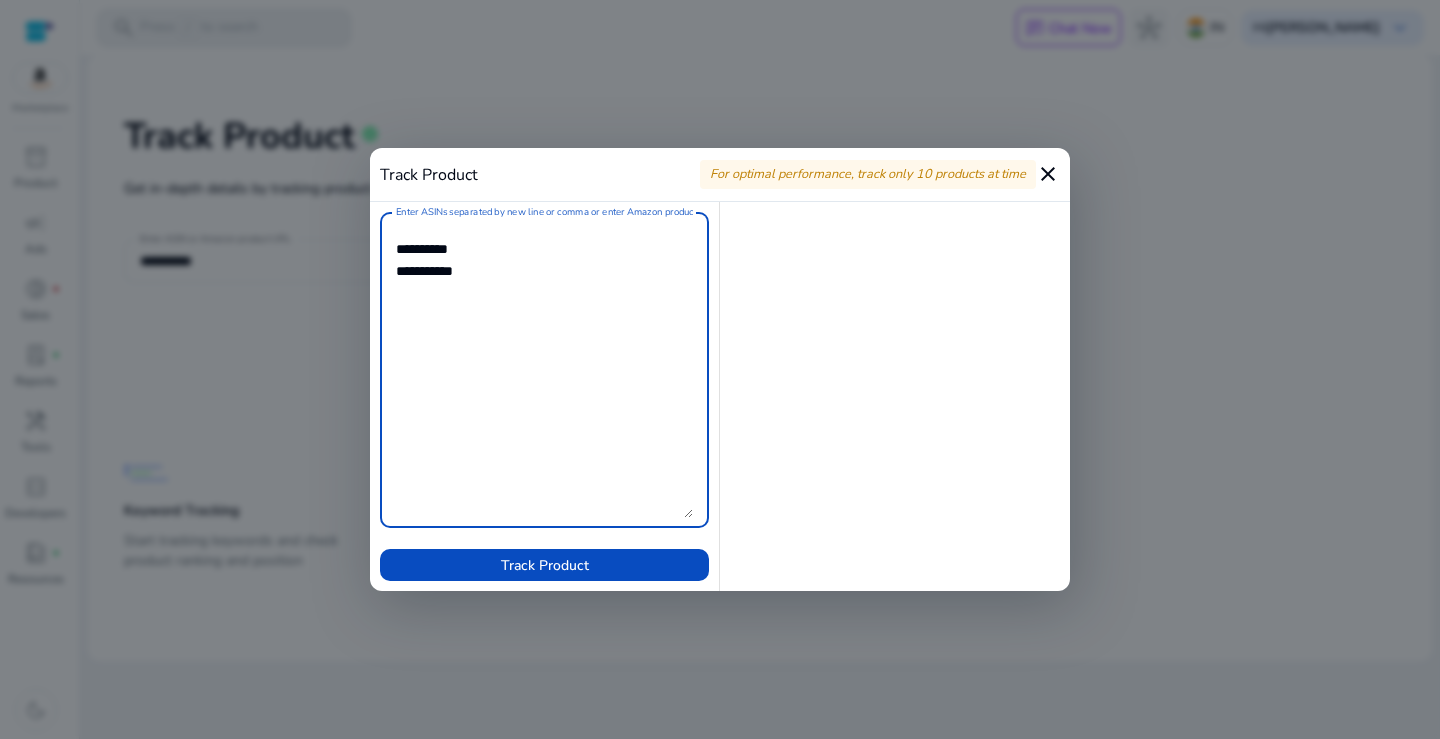 paste on "**********" 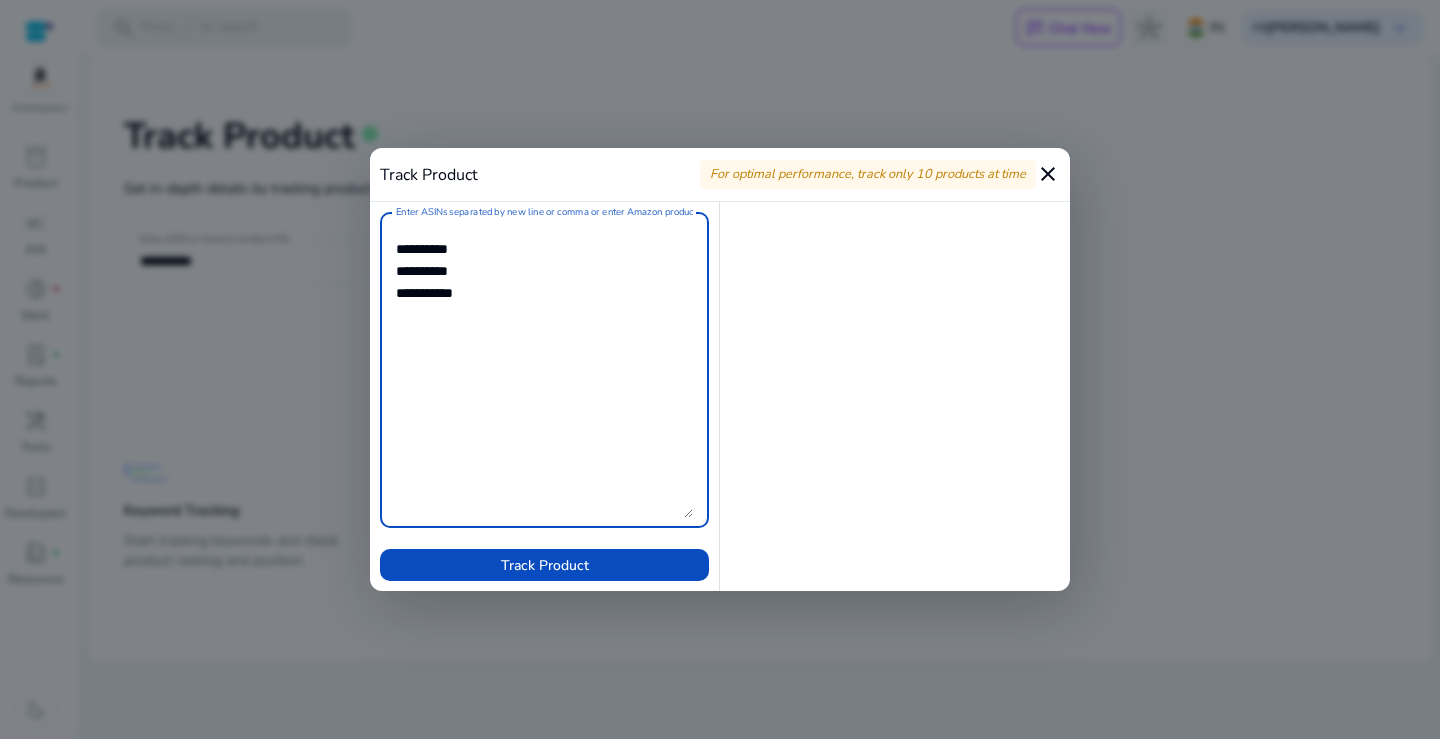 paste on "**********" 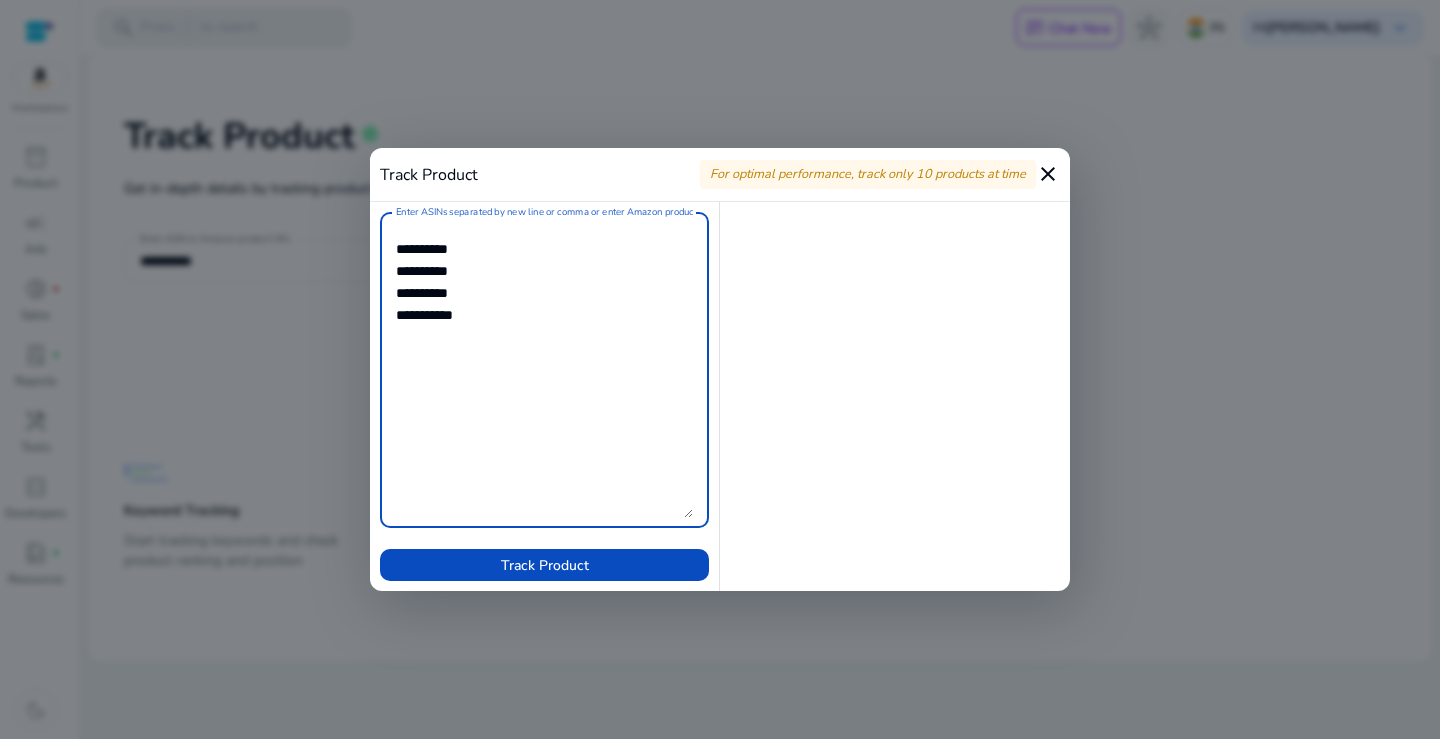 paste on "**********" 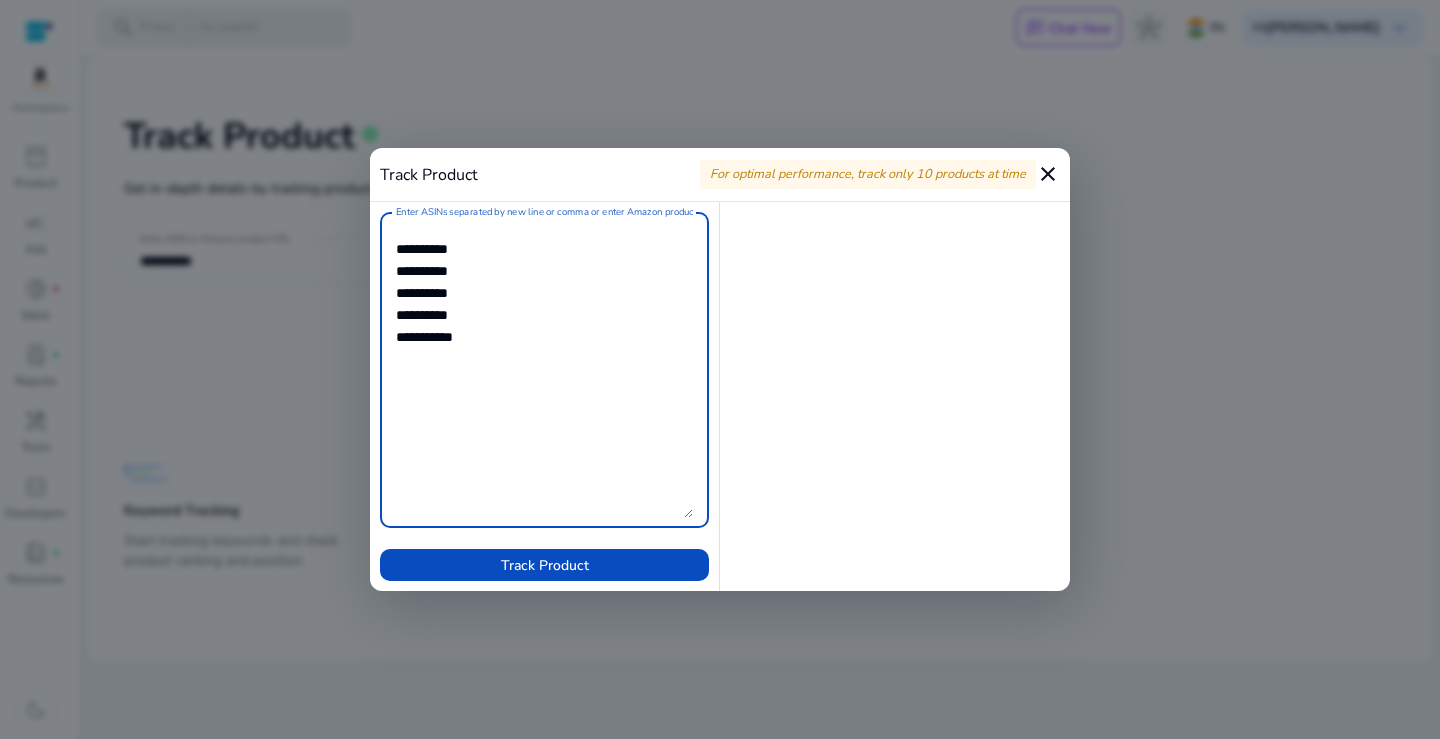 paste on "**********" 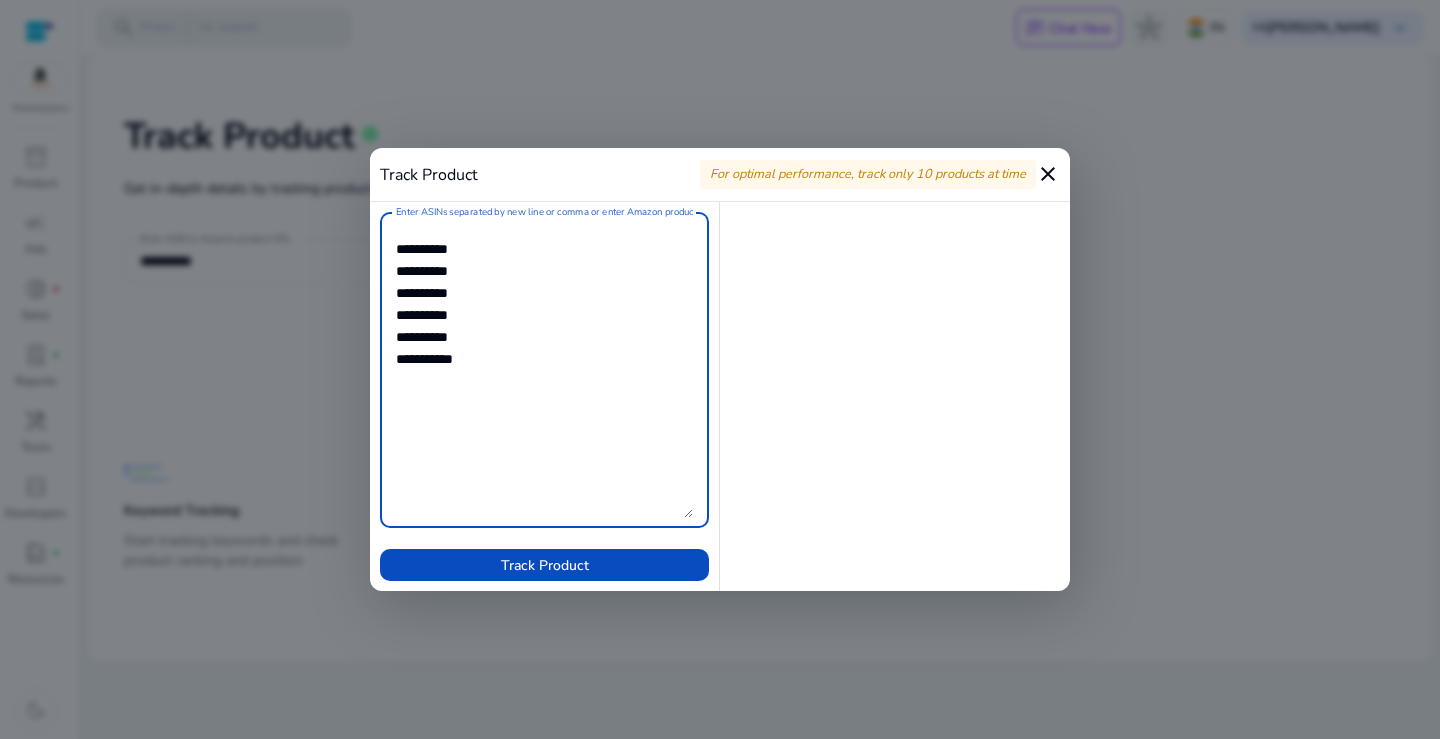 paste on "**********" 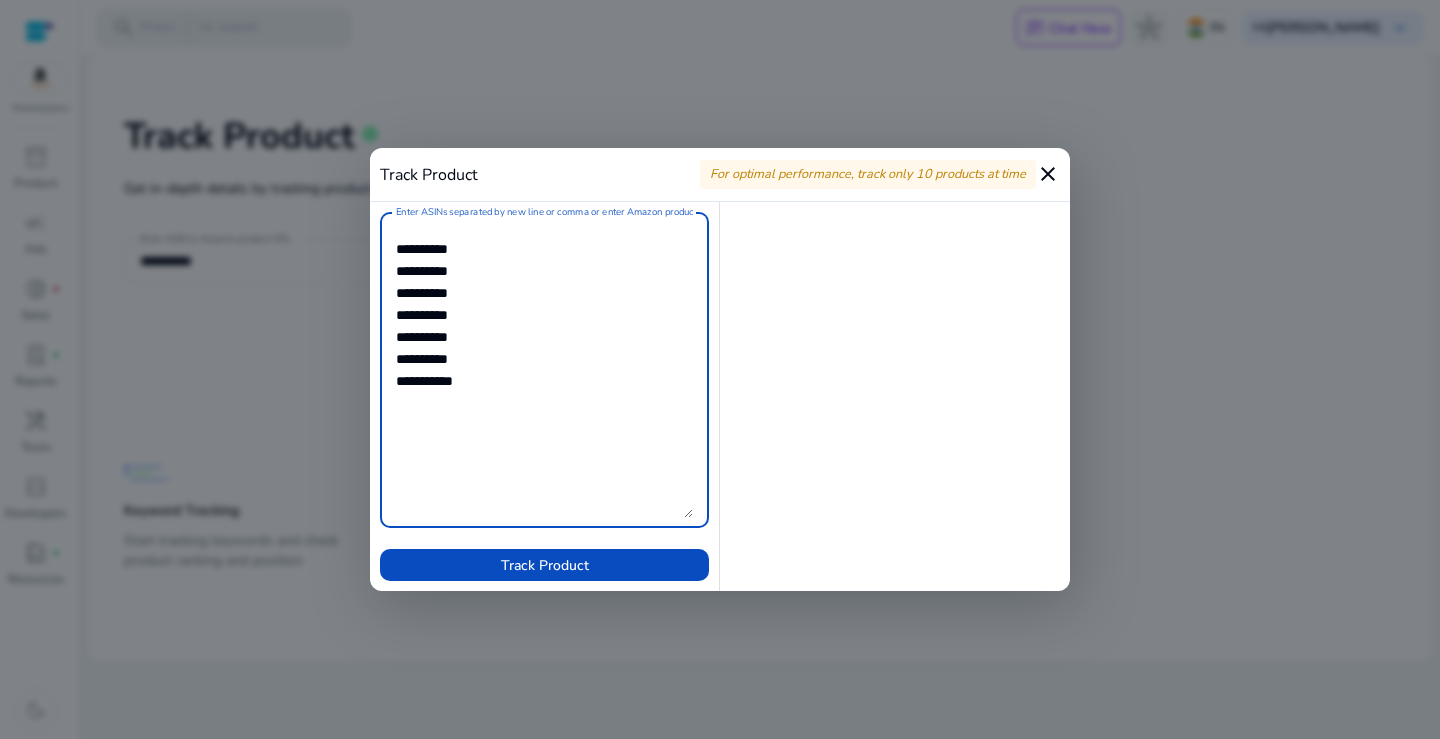 paste on "**********" 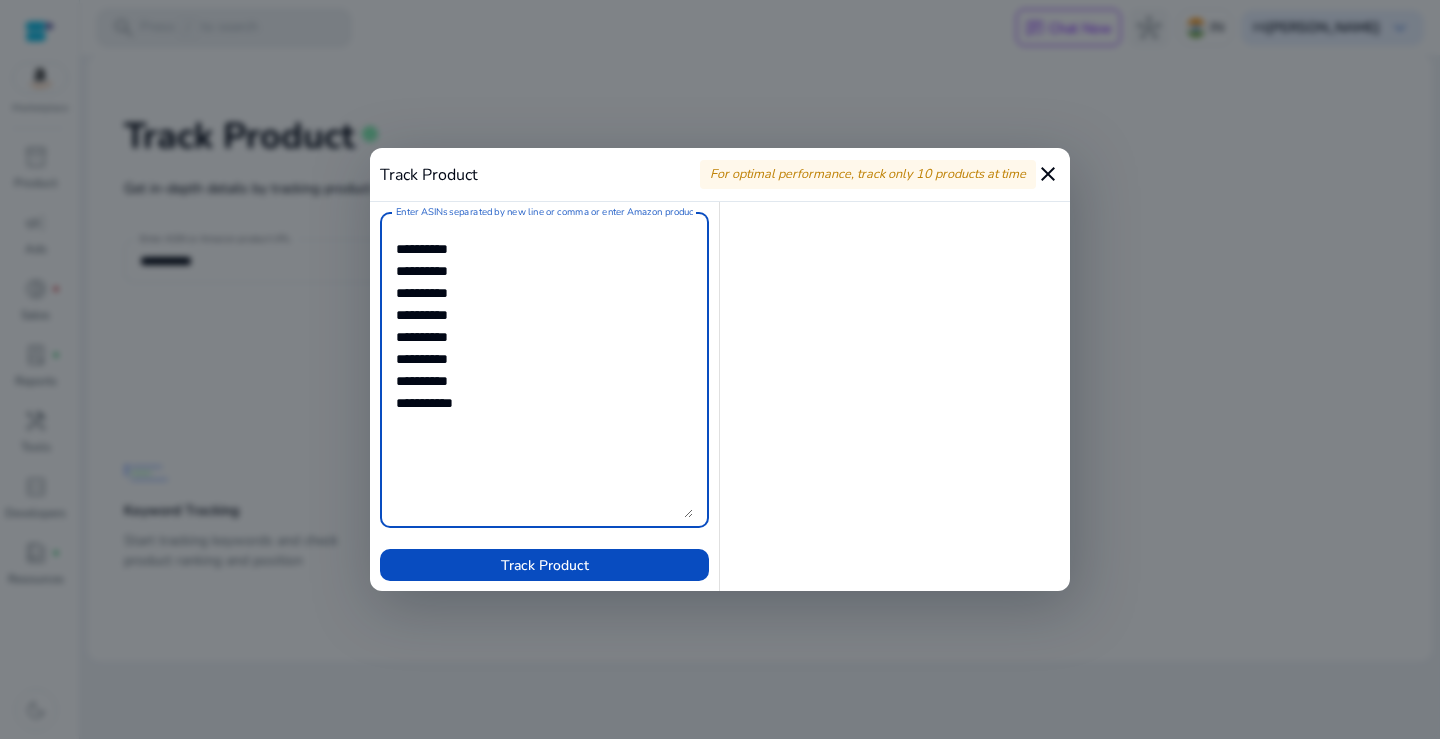 paste on "**********" 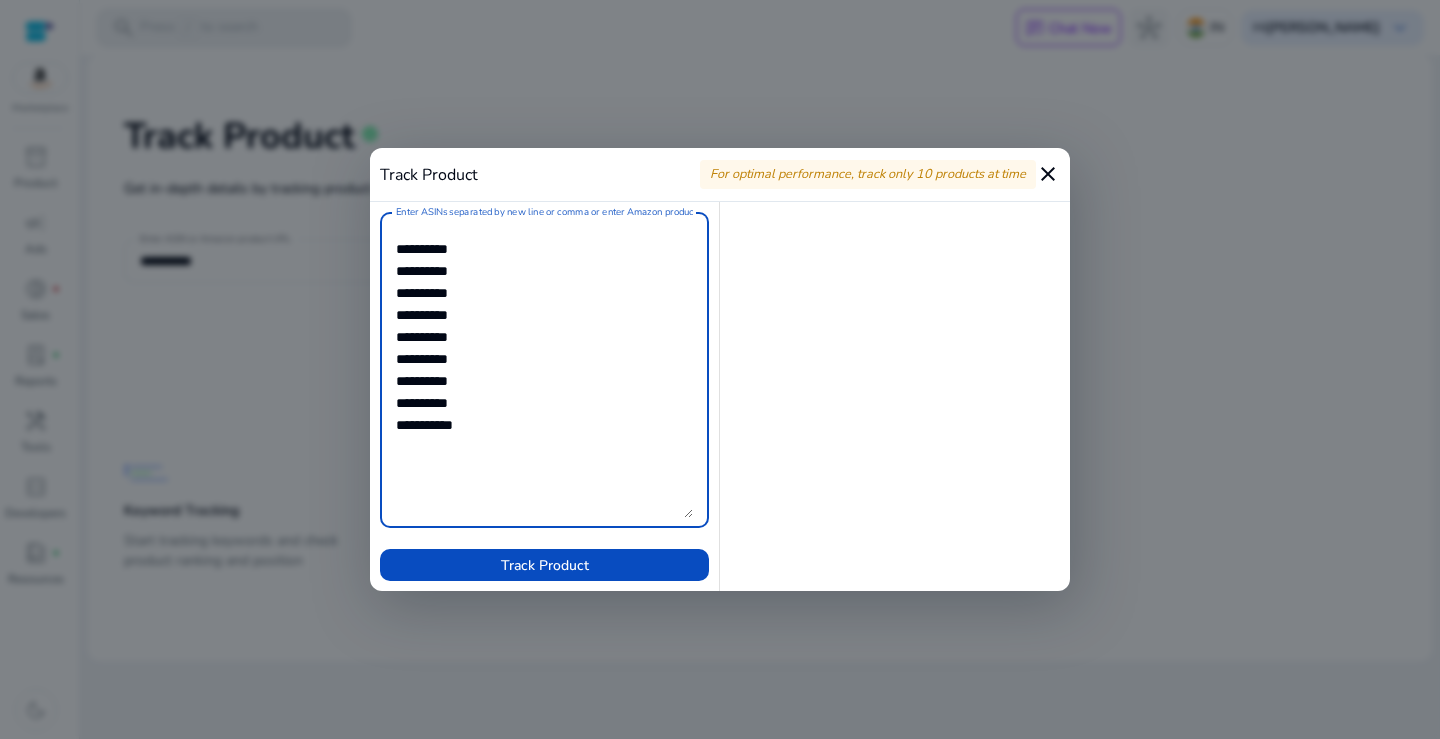 paste on "**********" 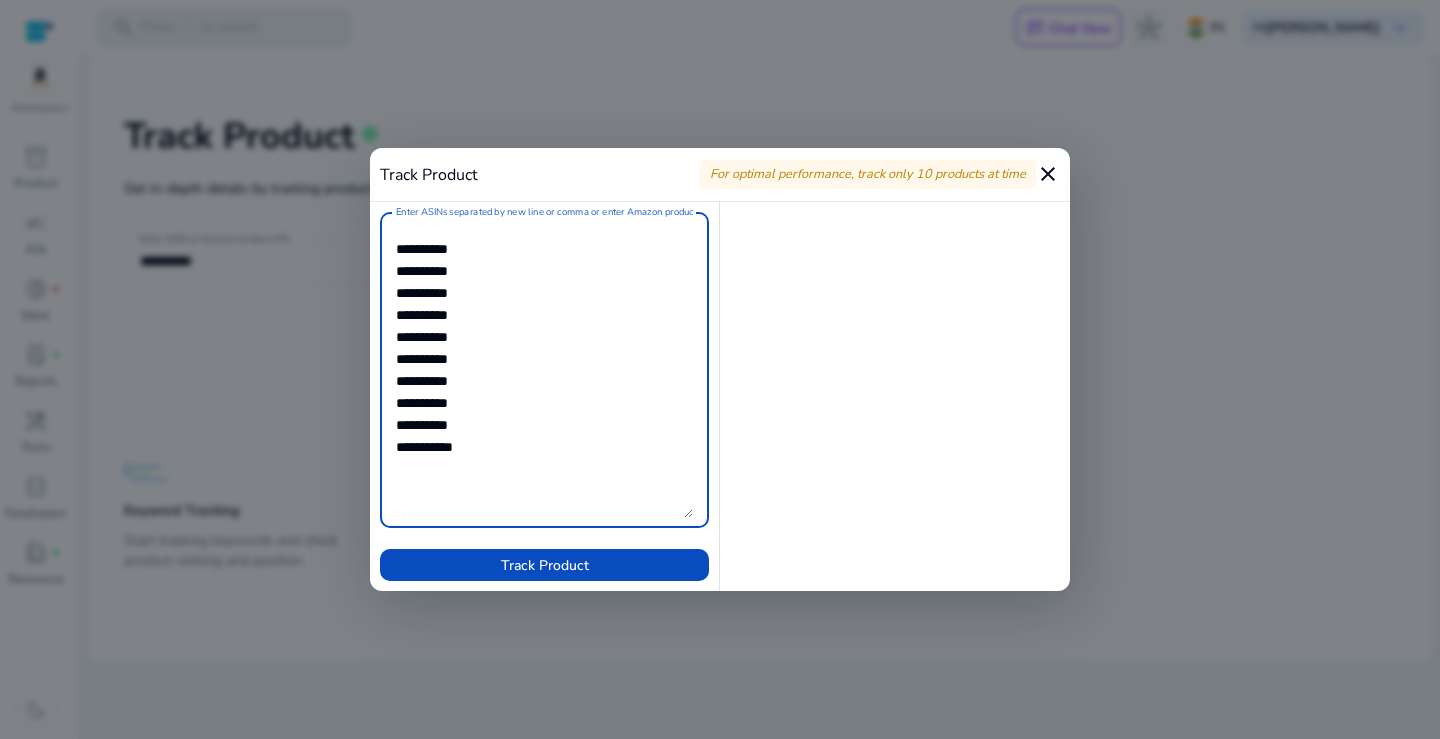 paste on "**********" 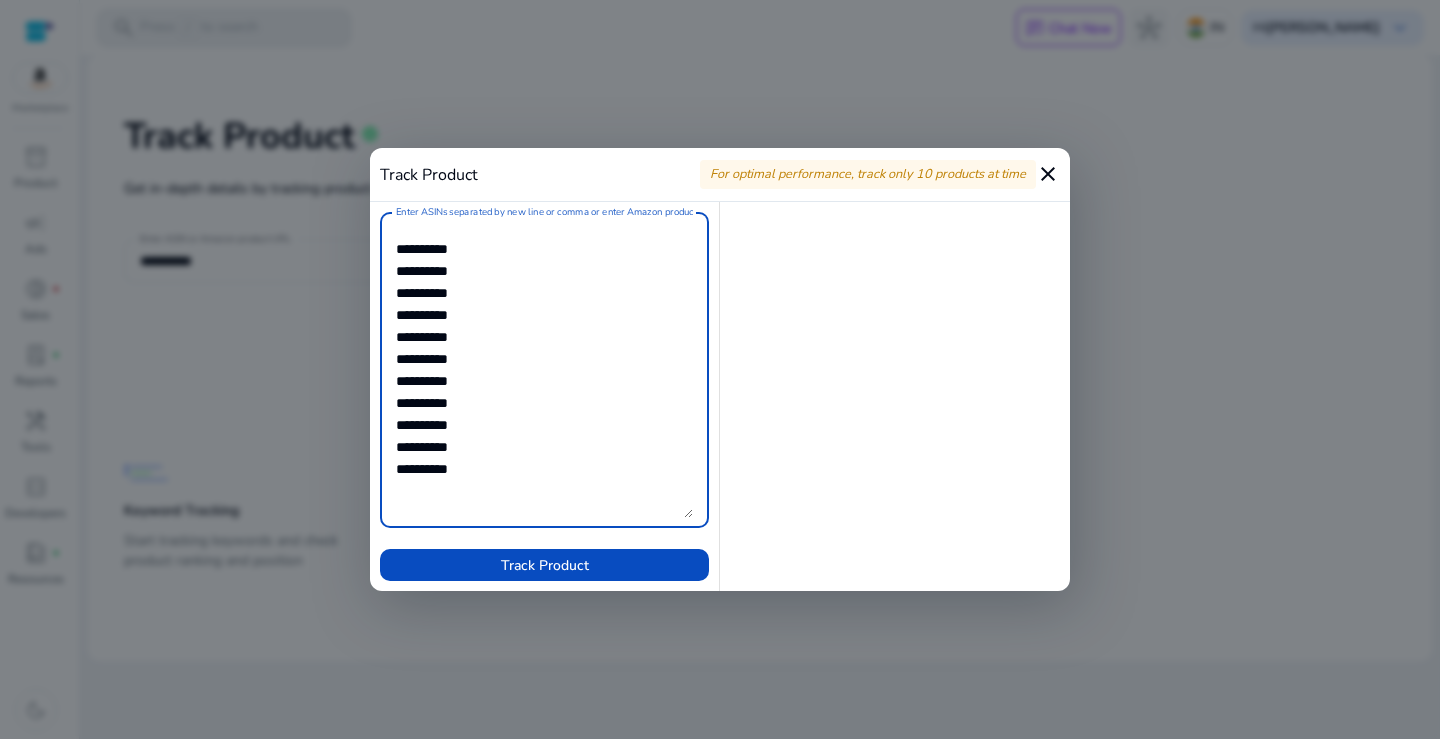 type on "**********" 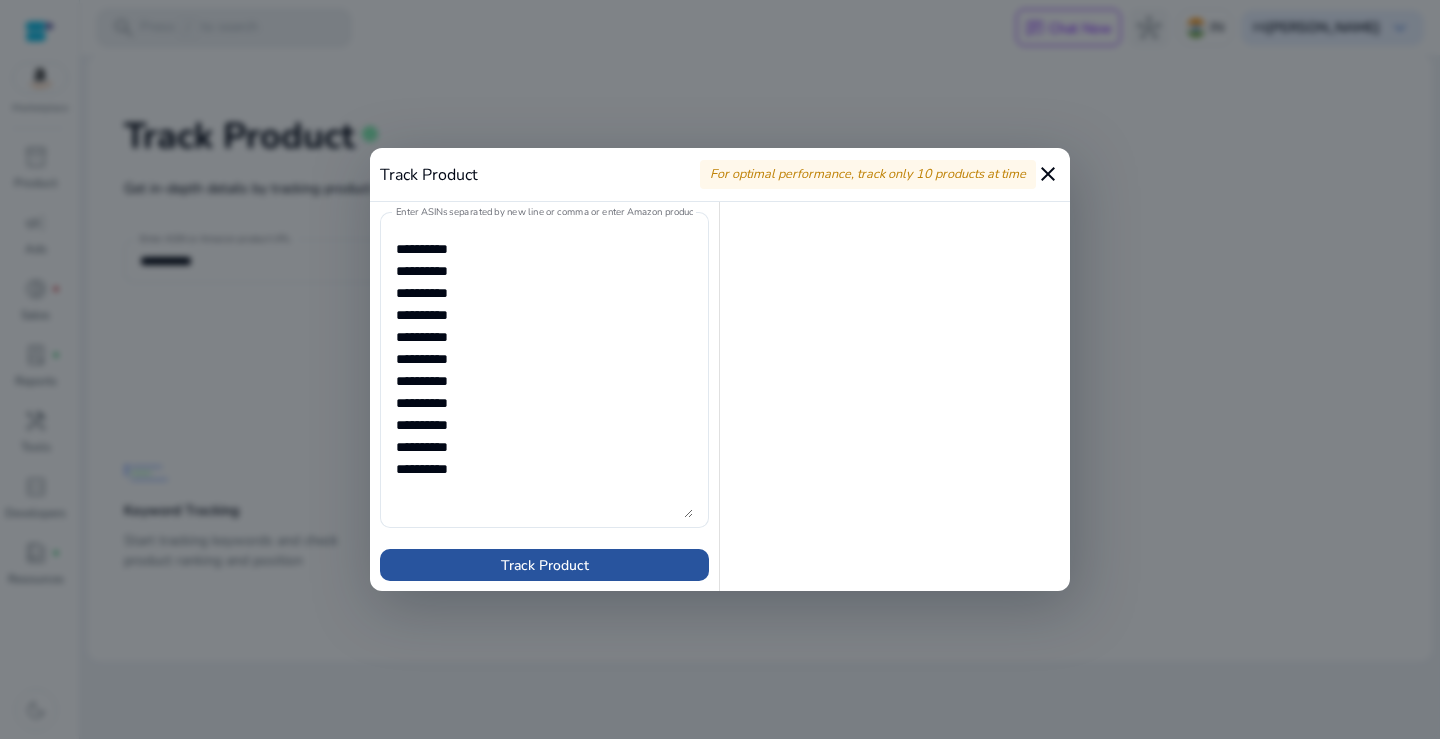 click on "Track Product" at bounding box center (545, 565) 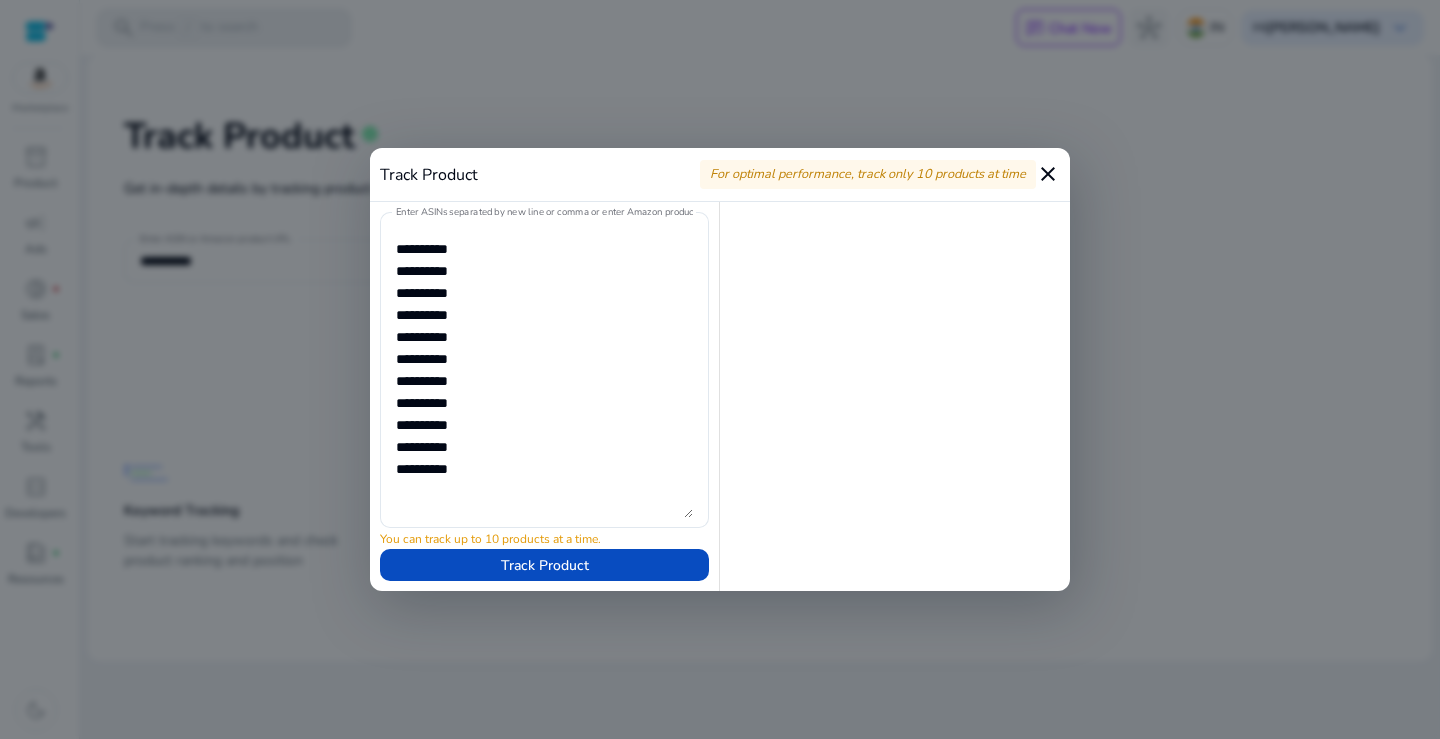 scroll, scrollTop: 0, scrollLeft: 0, axis: both 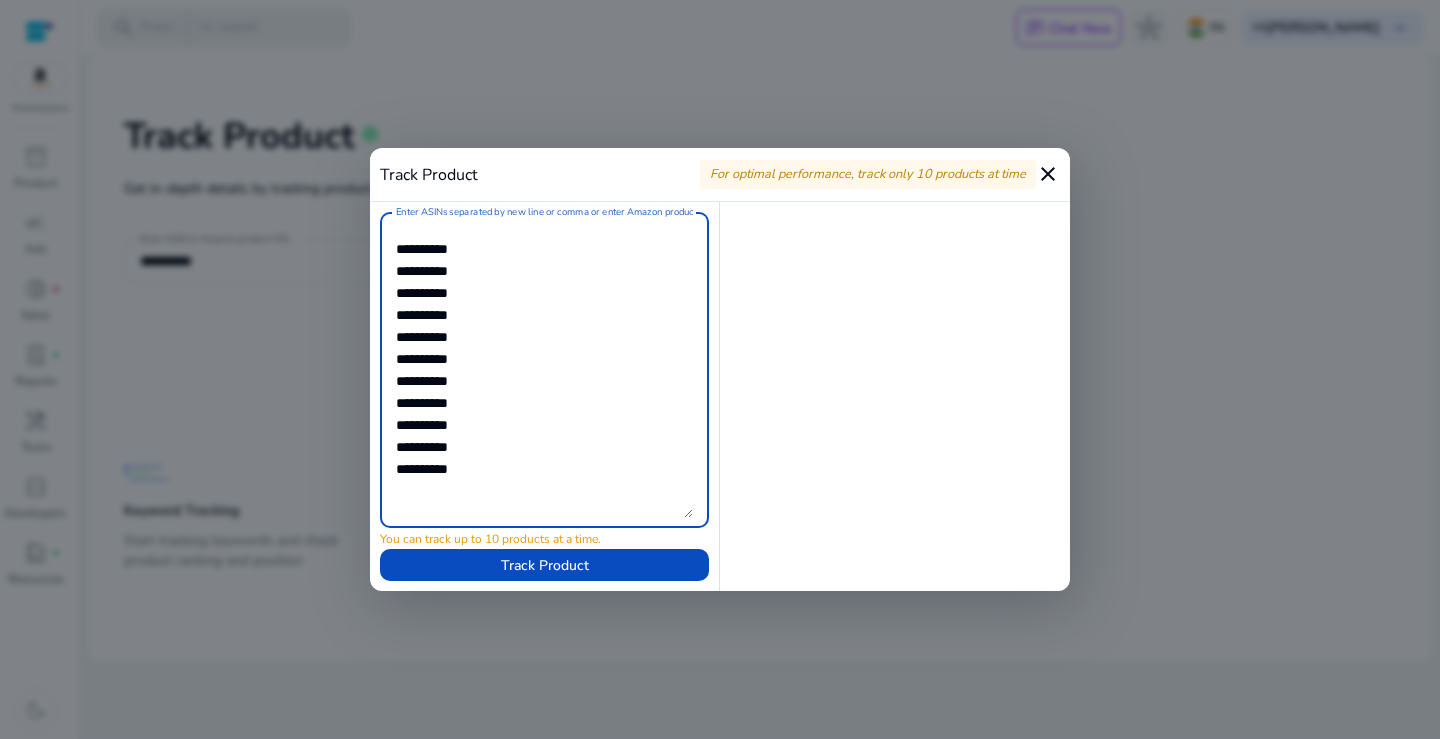 drag, startPoint x: 490, startPoint y: 422, endPoint x: 386, endPoint y: 419, distance: 104.04326 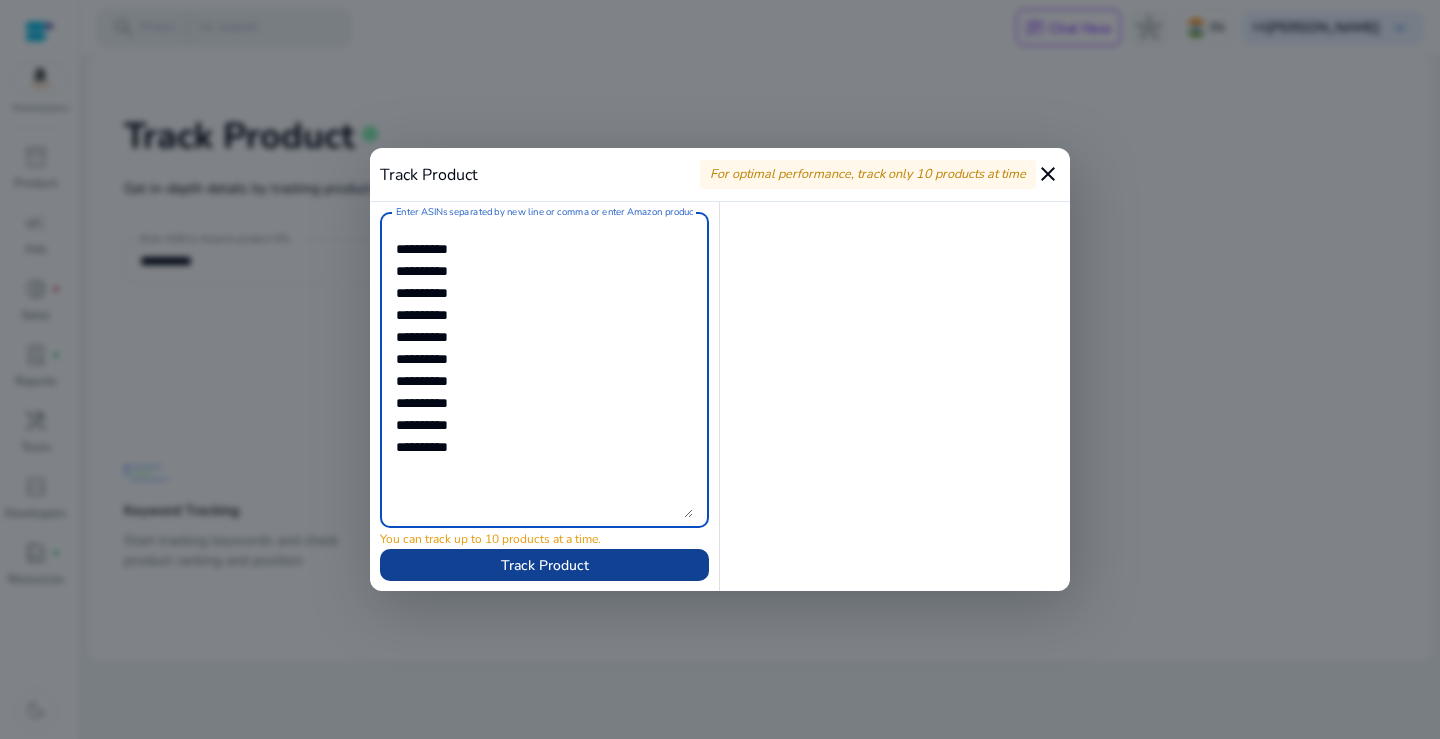 type on "**********" 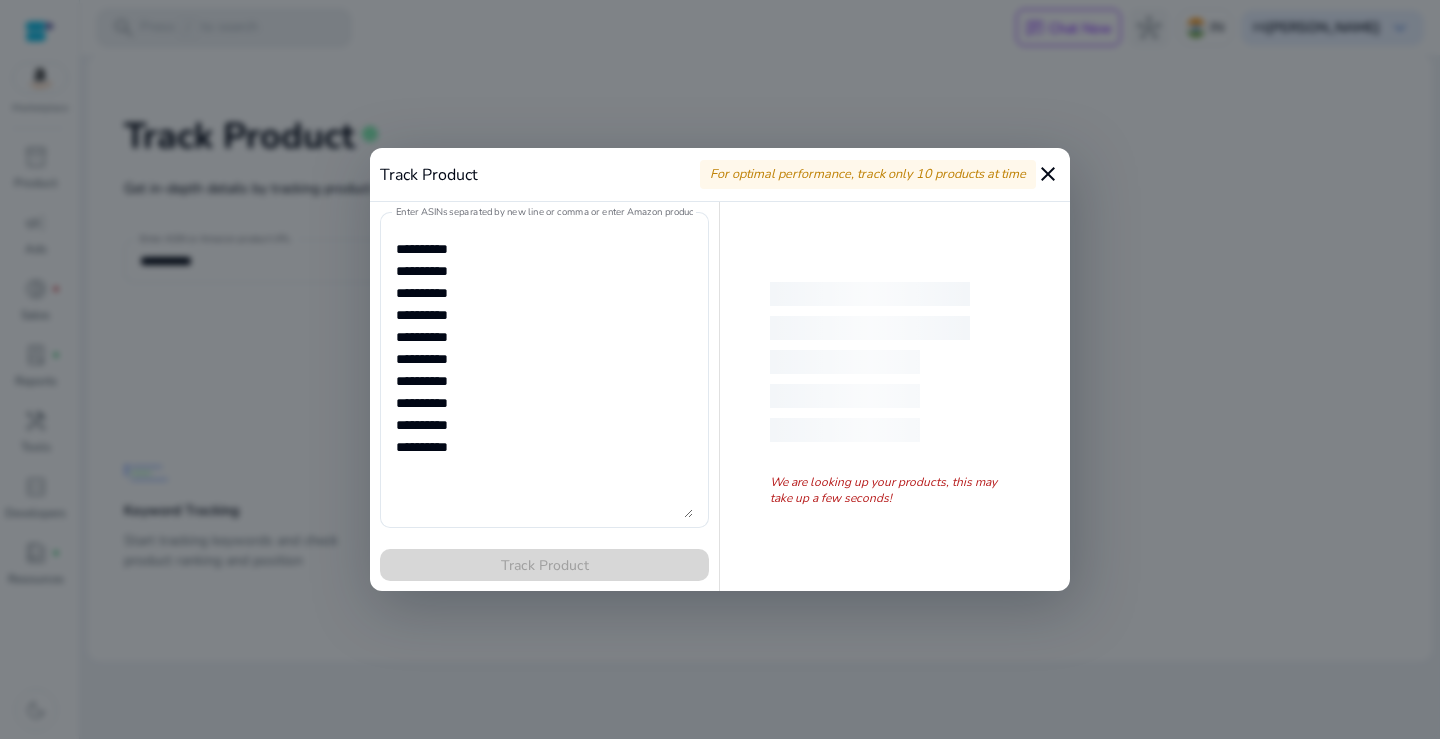 type 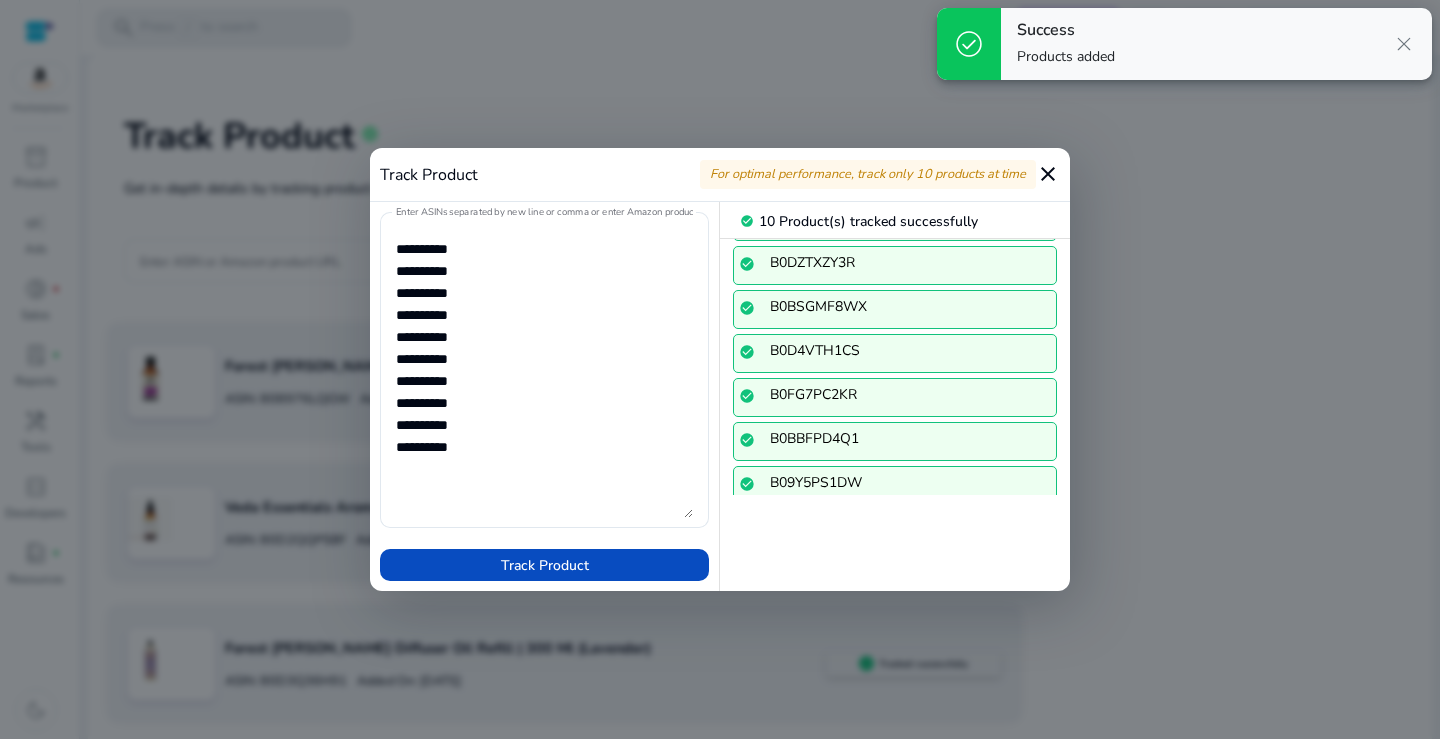 scroll, scrollTop: 205, scrollLeft: 0, axis: vertical 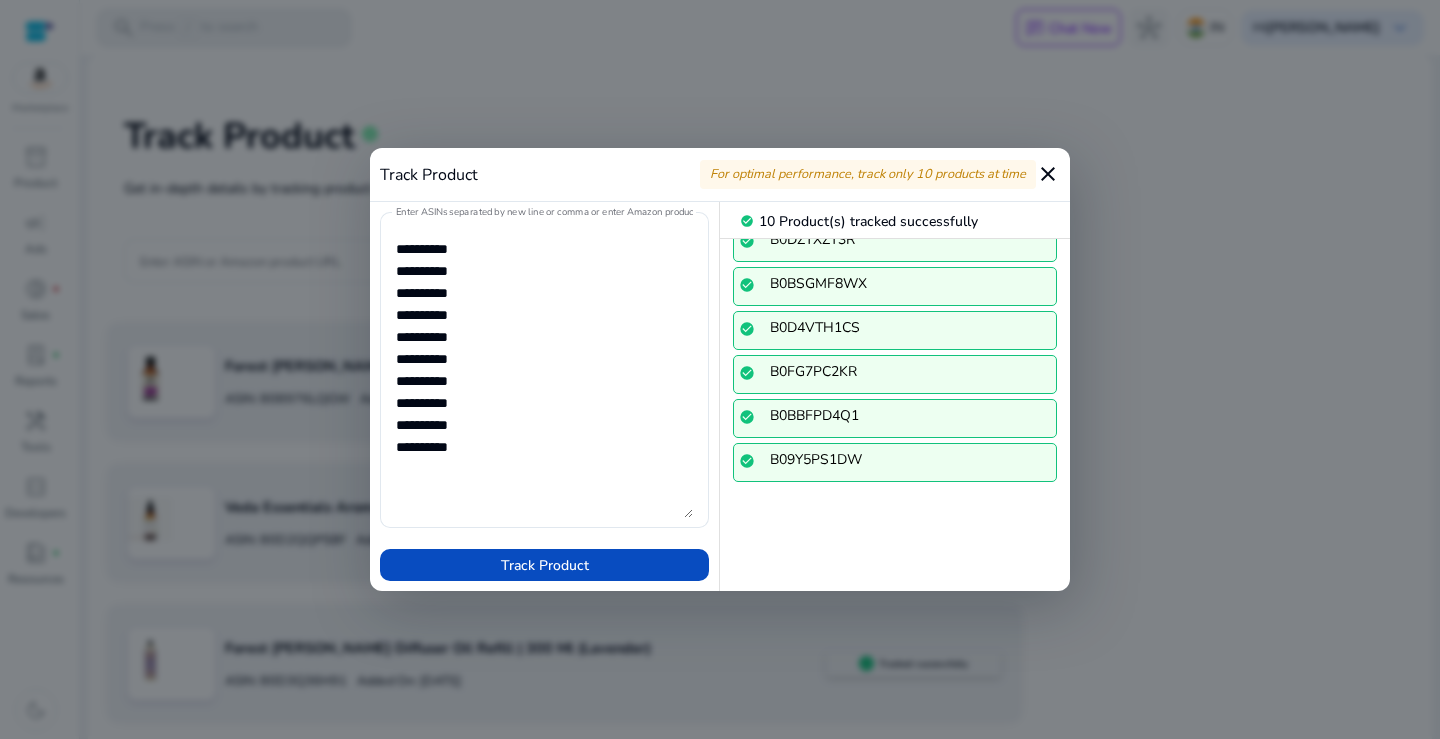 click on "close" at bounding box center (1048, 174) 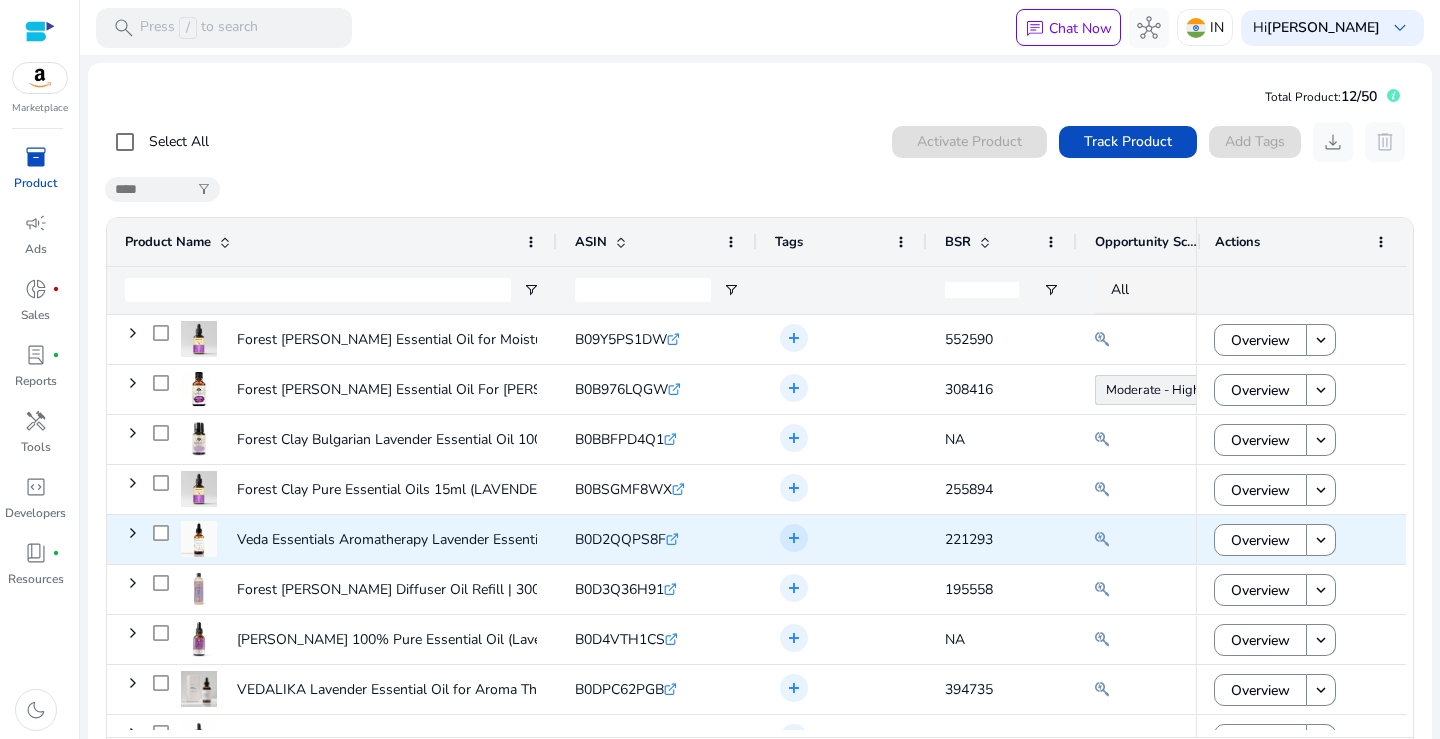scroll, scrollTop: 105, scrollLeft: 0, axis: vertical 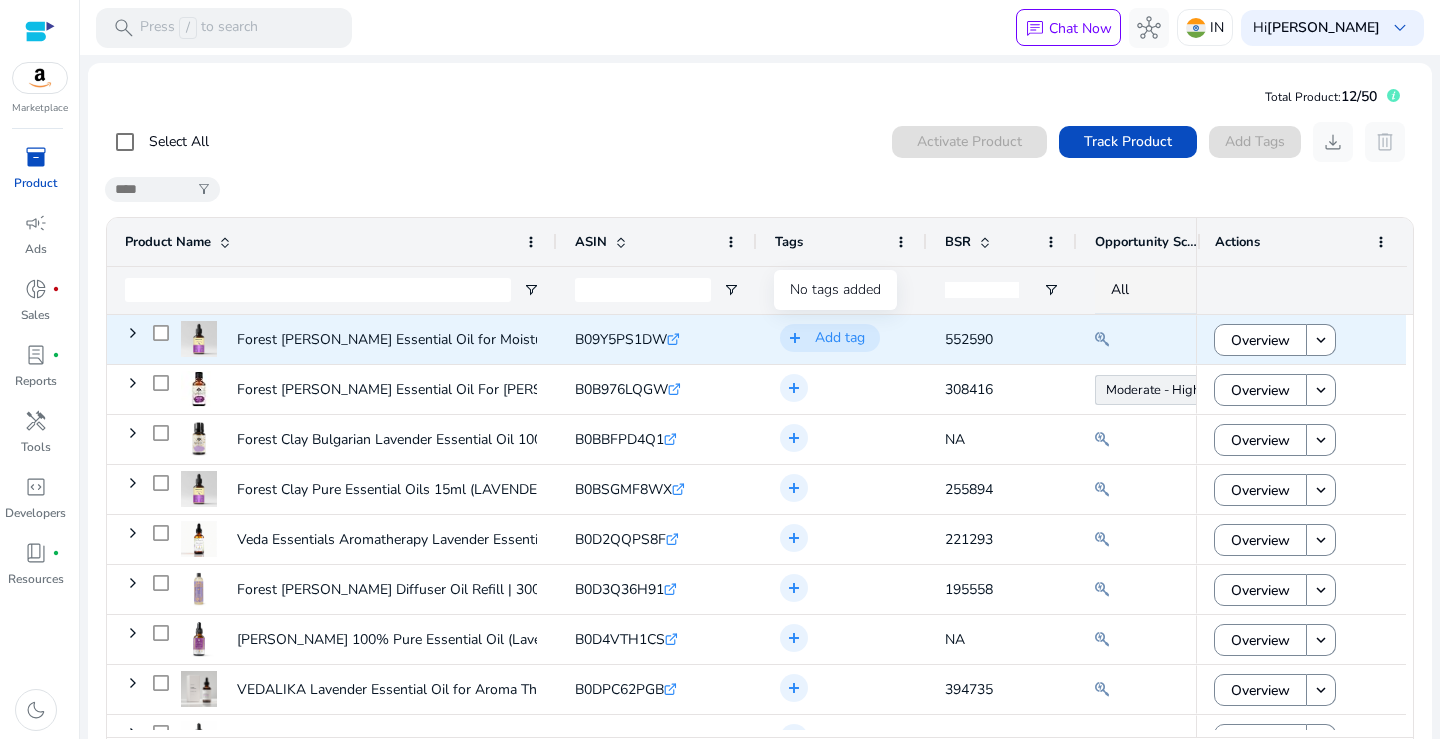 click on "add" 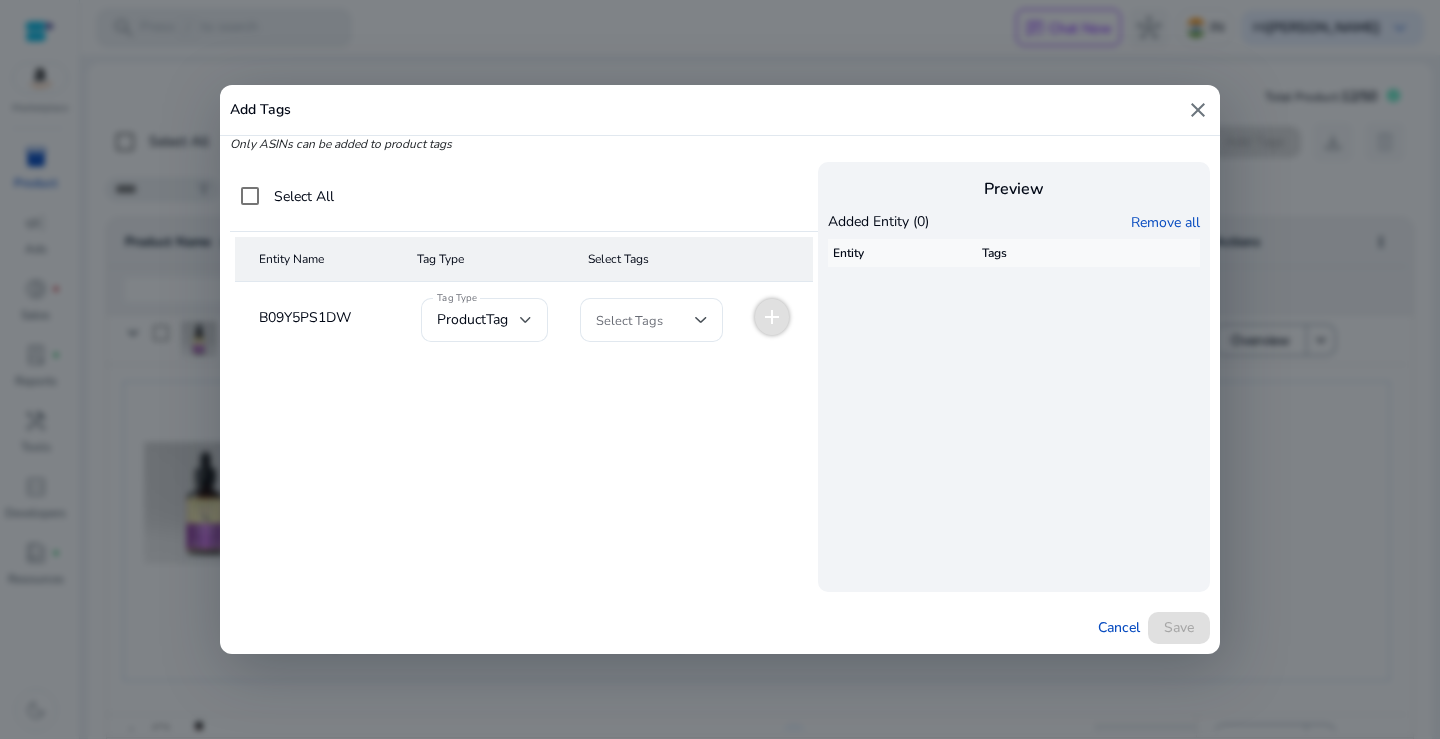 click on "close" at bounding box center [1198, 110] 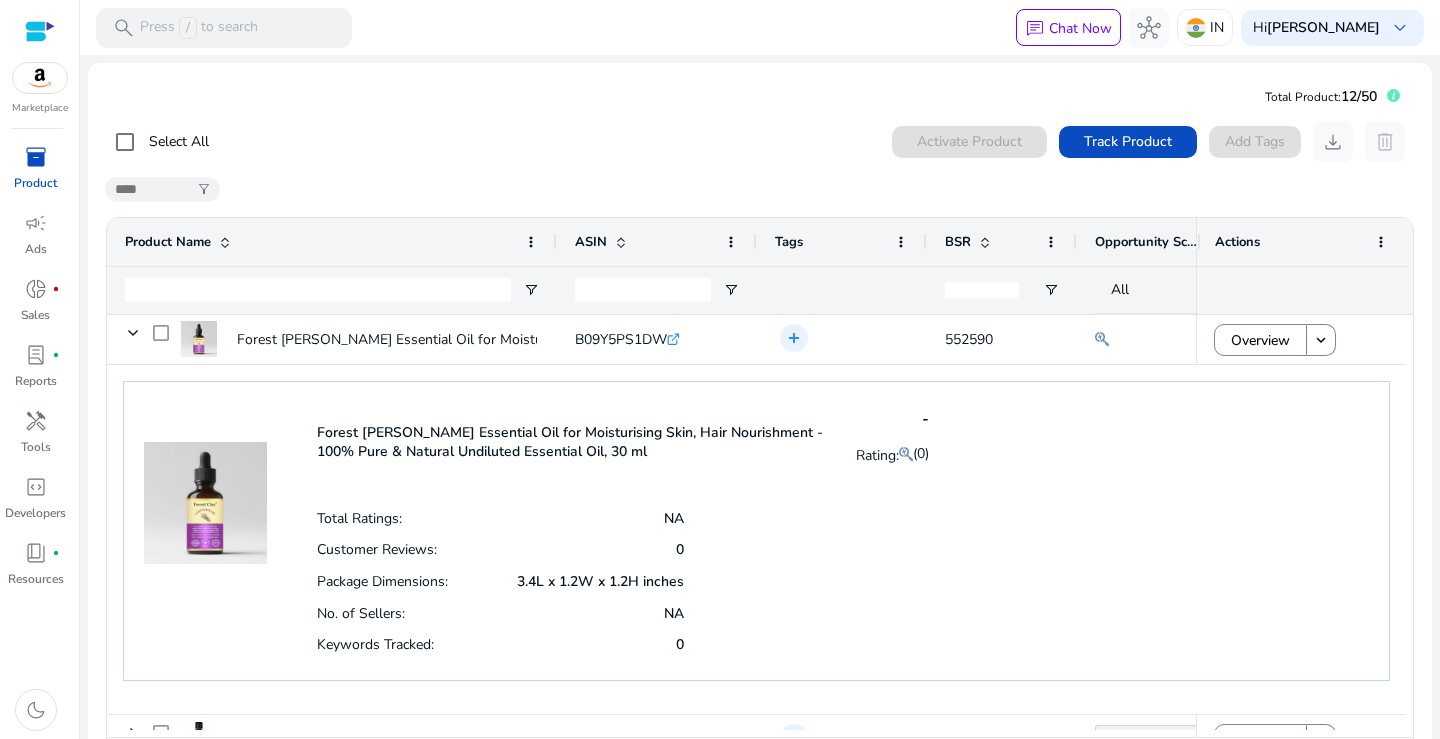 scroll, scrollTop: 100, scrollLeft: 0, axis: vertical 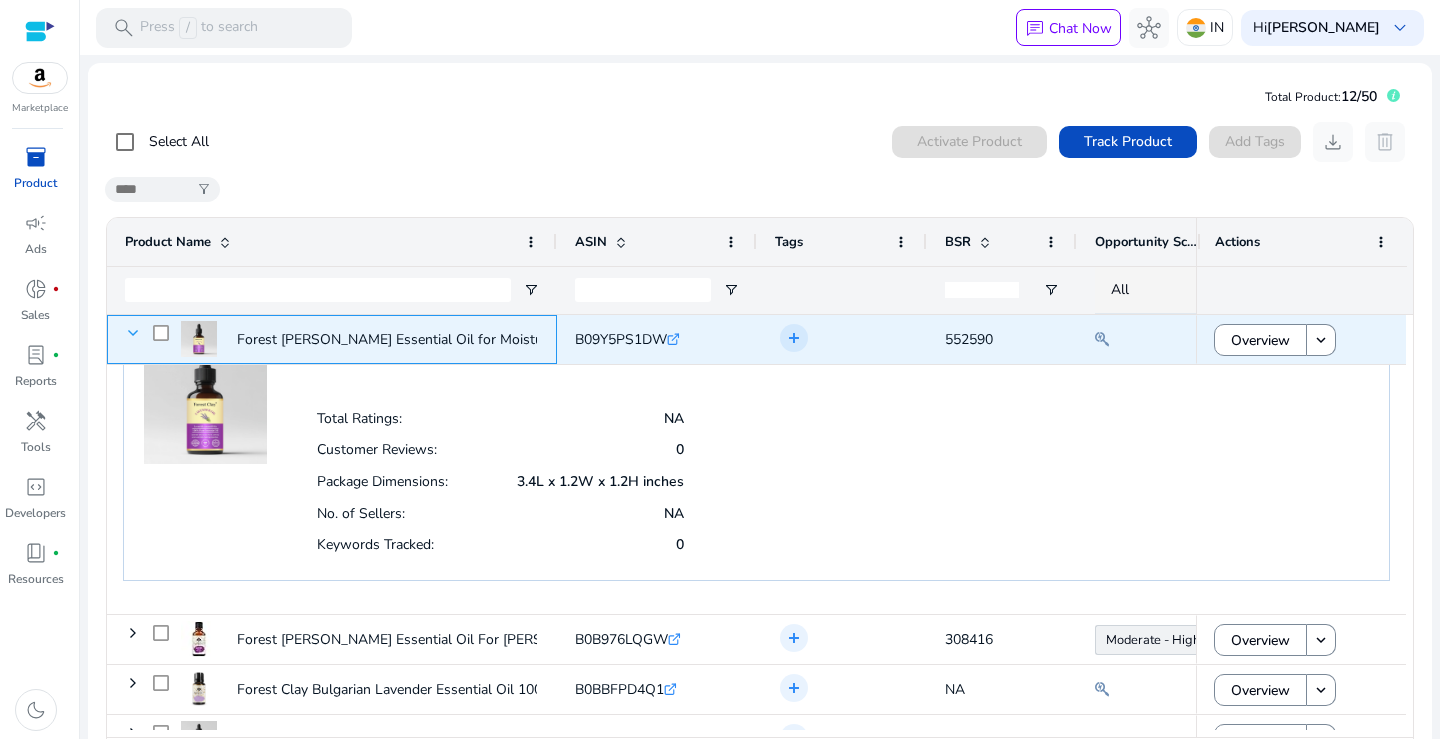 click 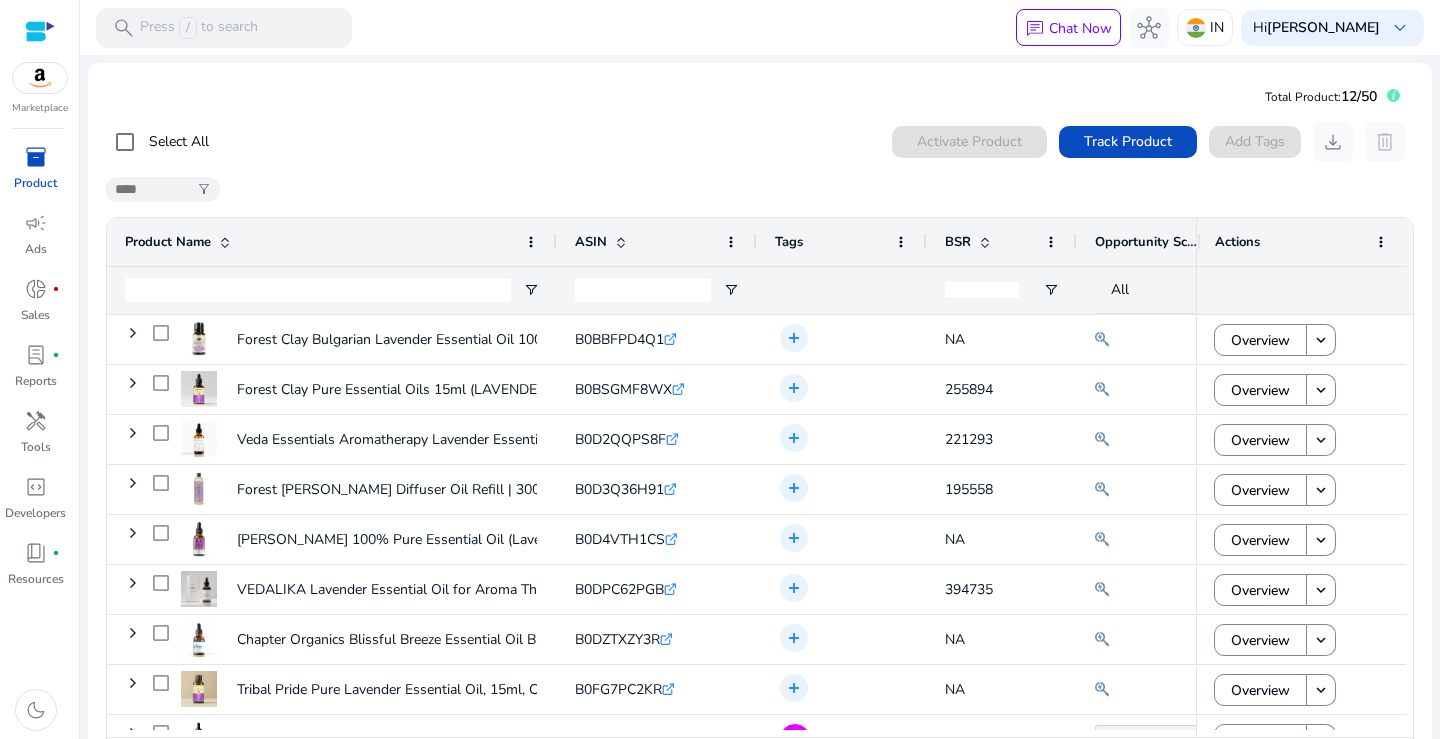 scroll, scrollTop: 0, scrollLeft: 0, axis: both 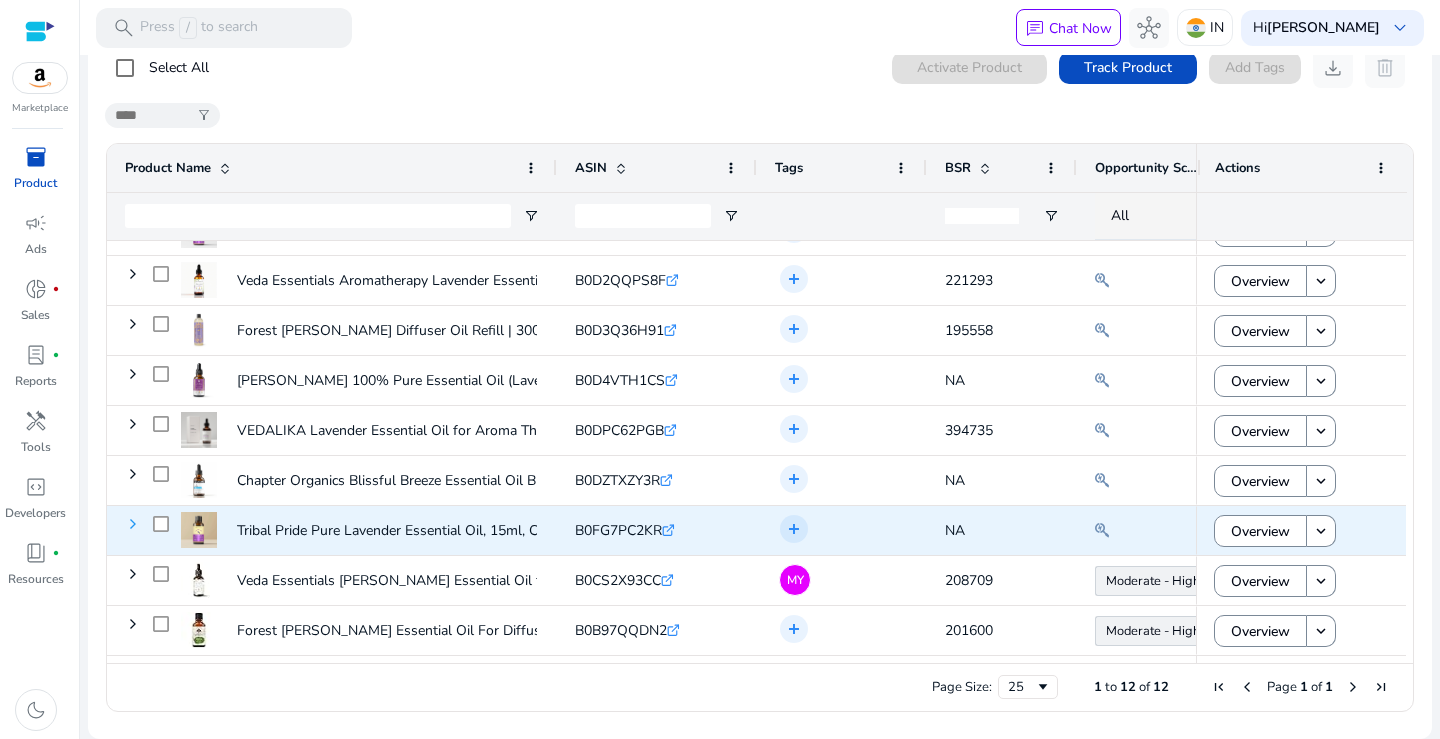 click 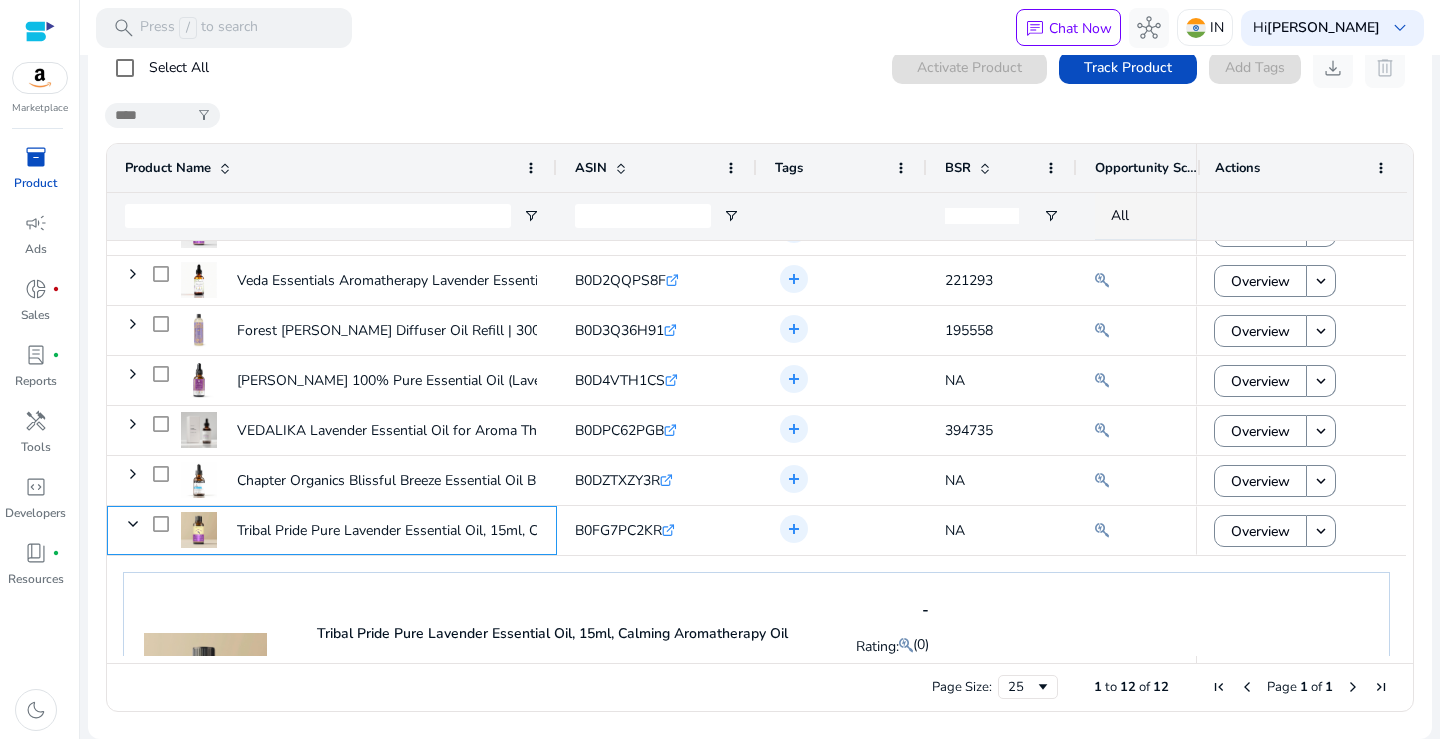 scroll 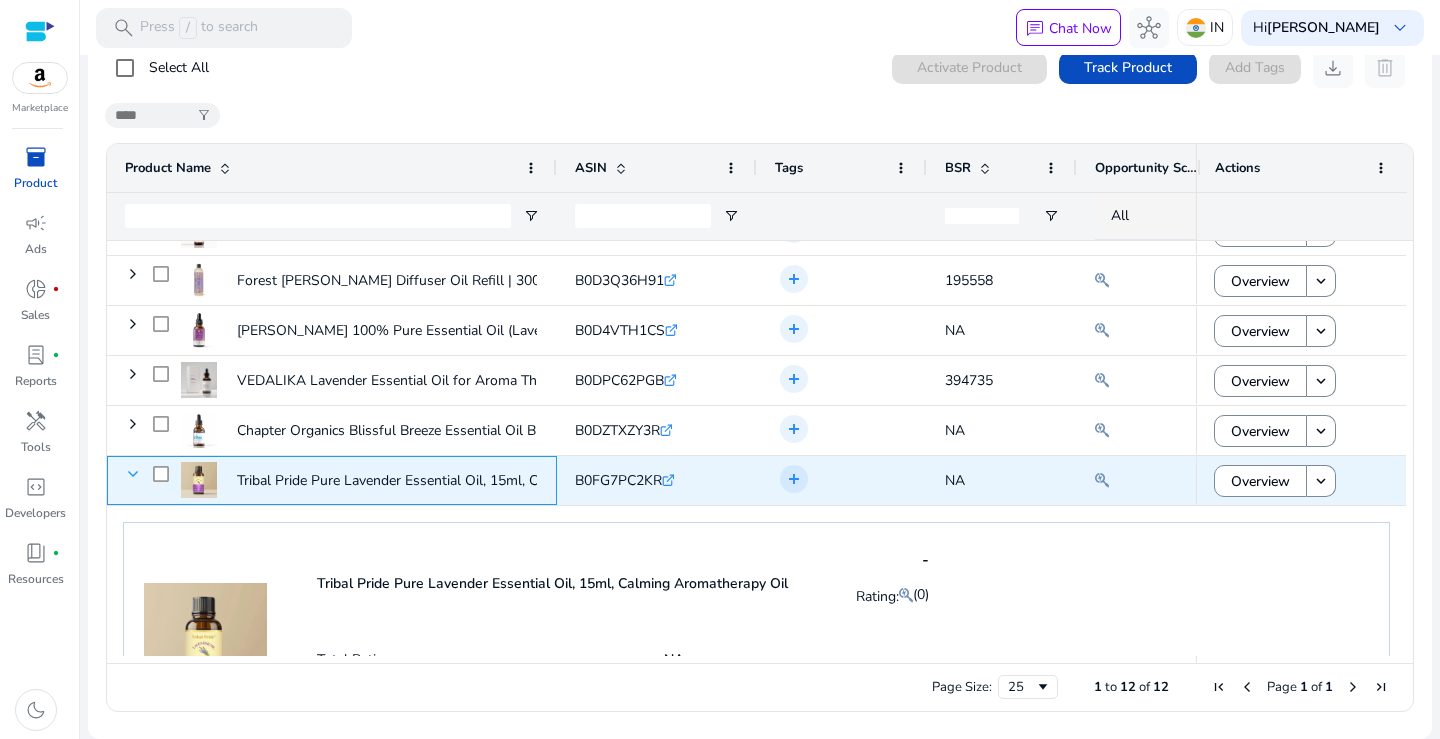 click 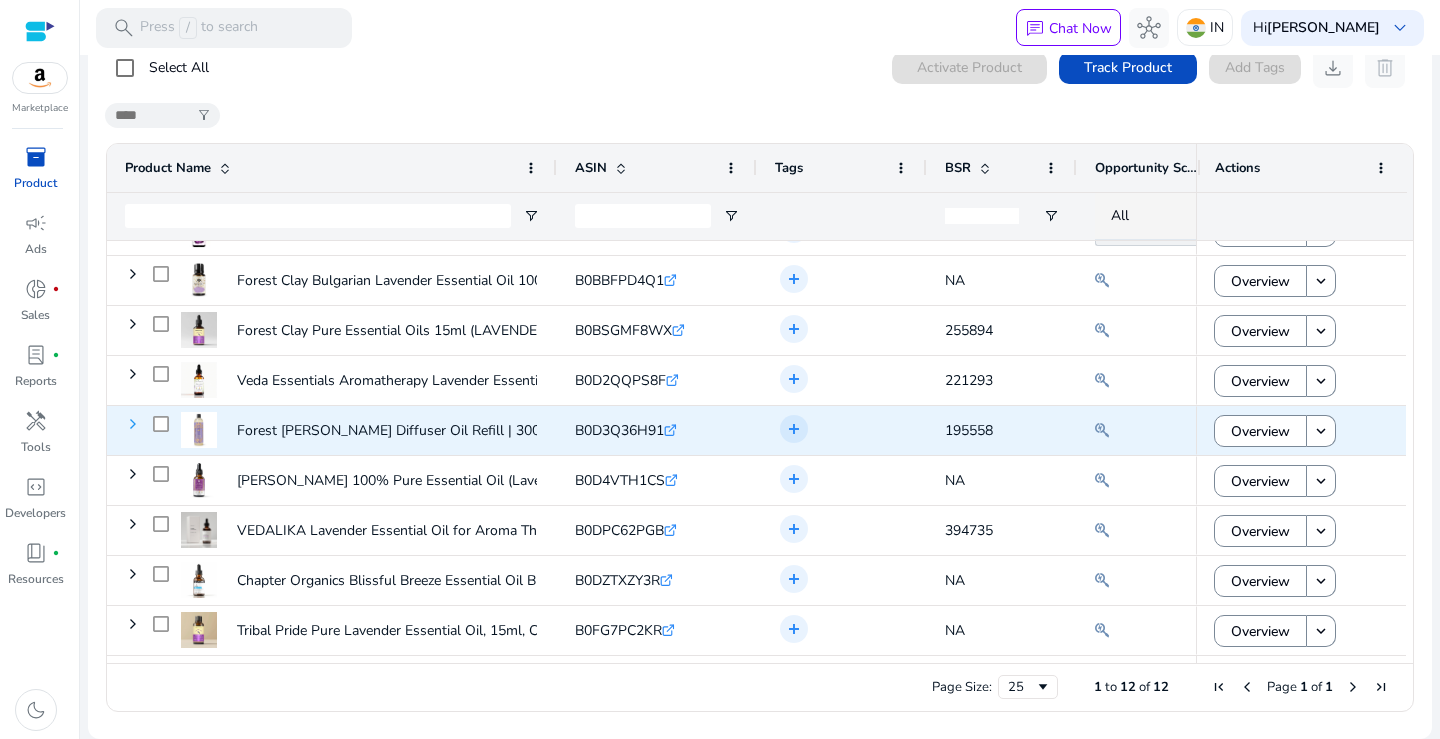 click 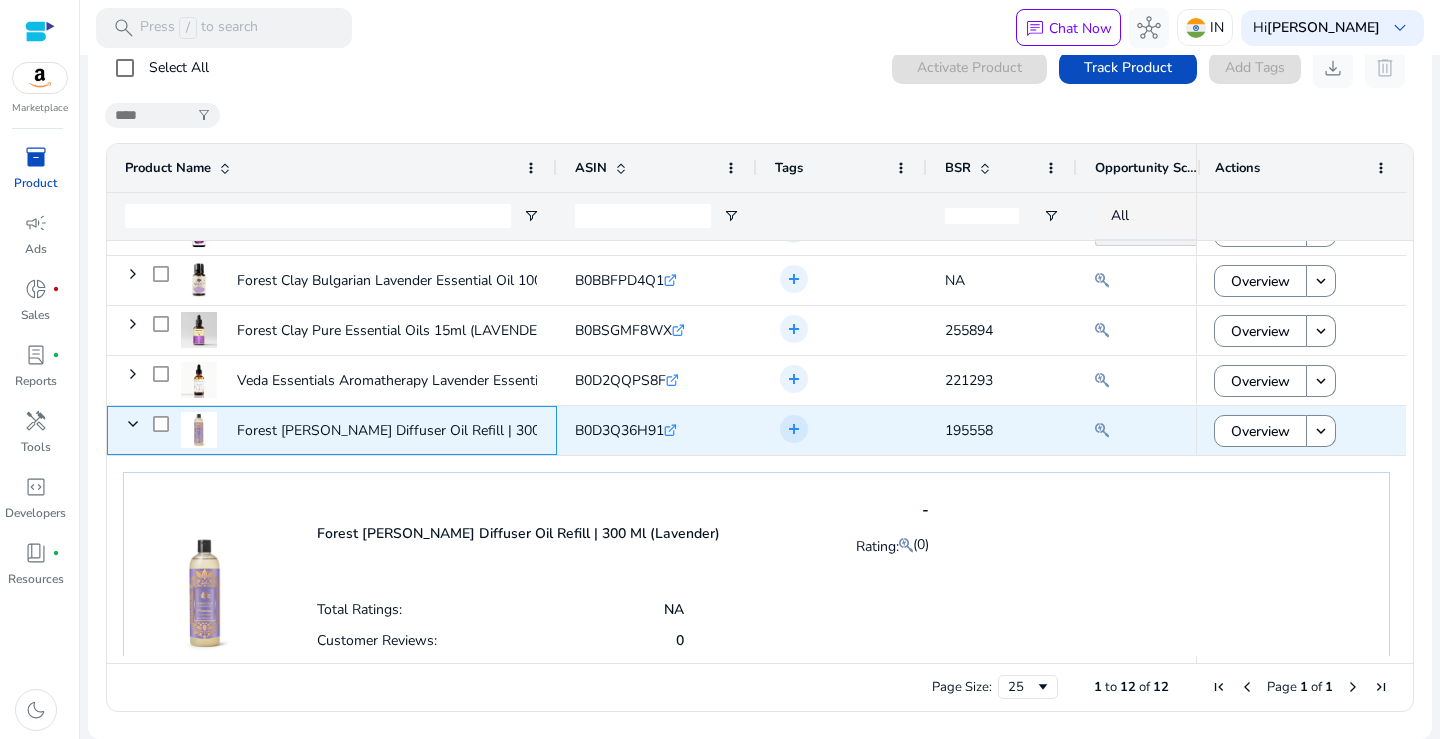 click 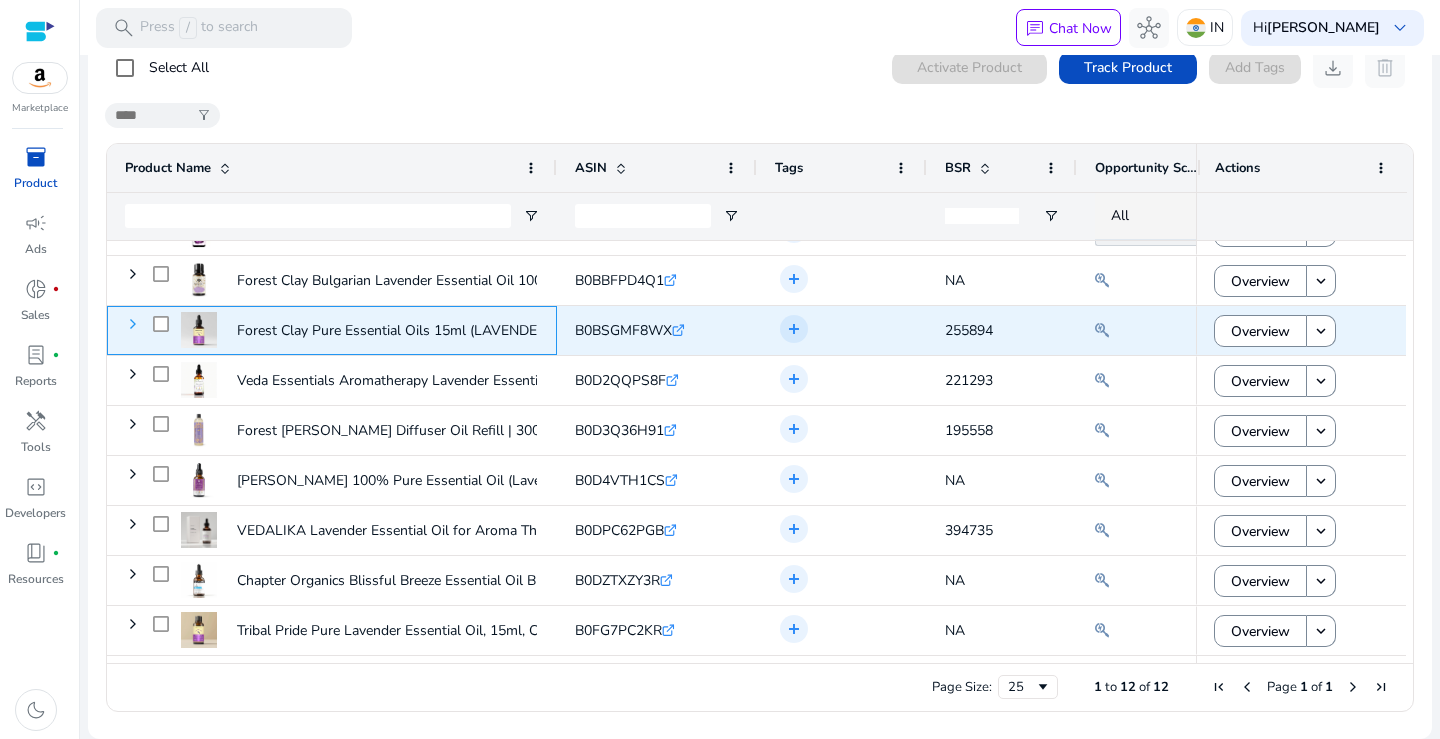 click 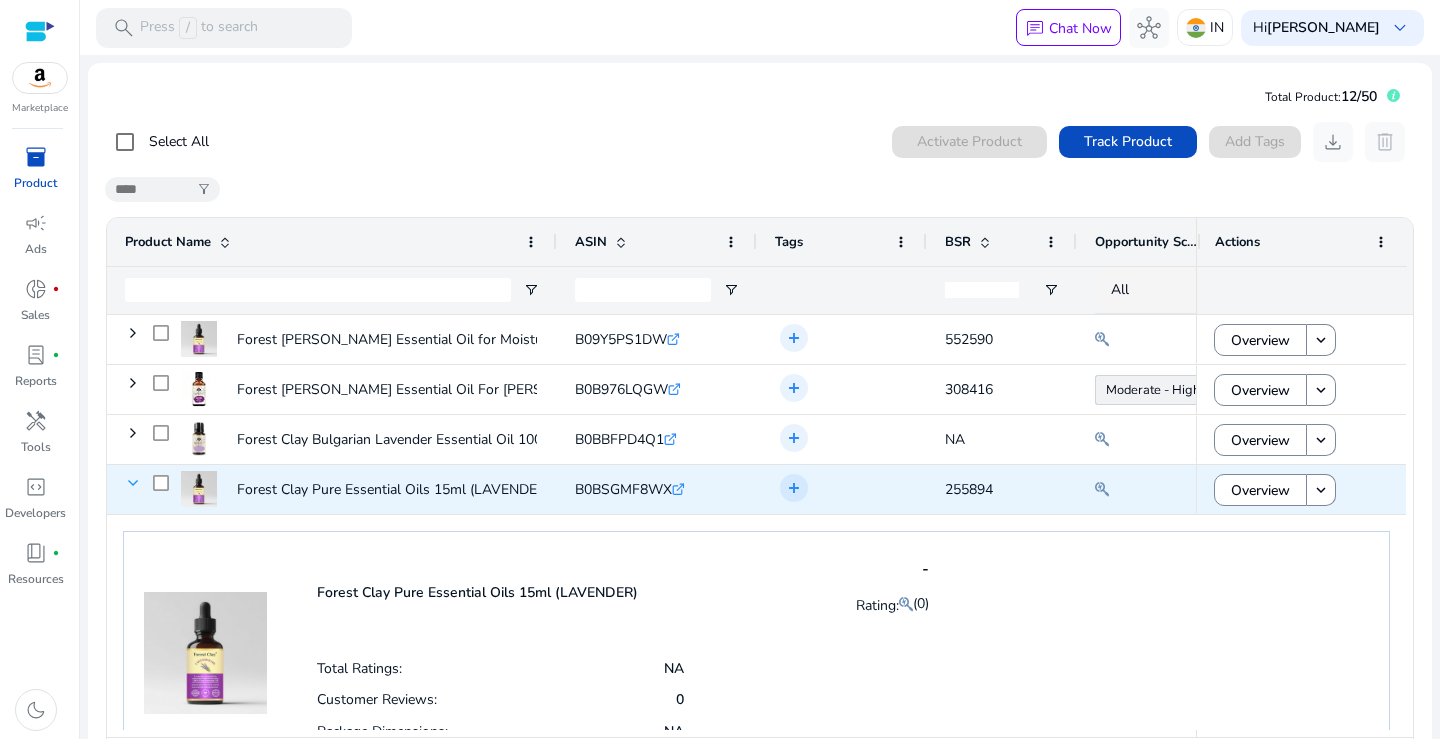 click 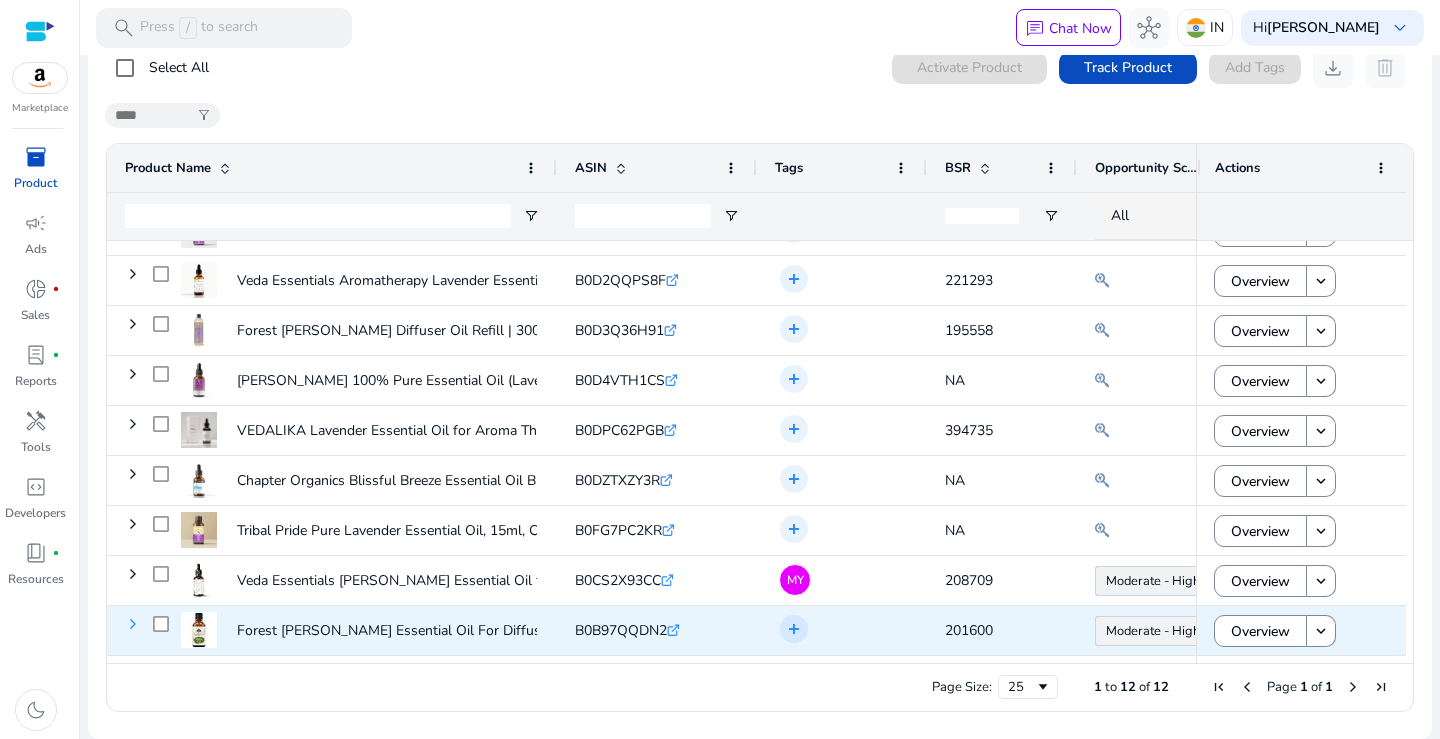 click 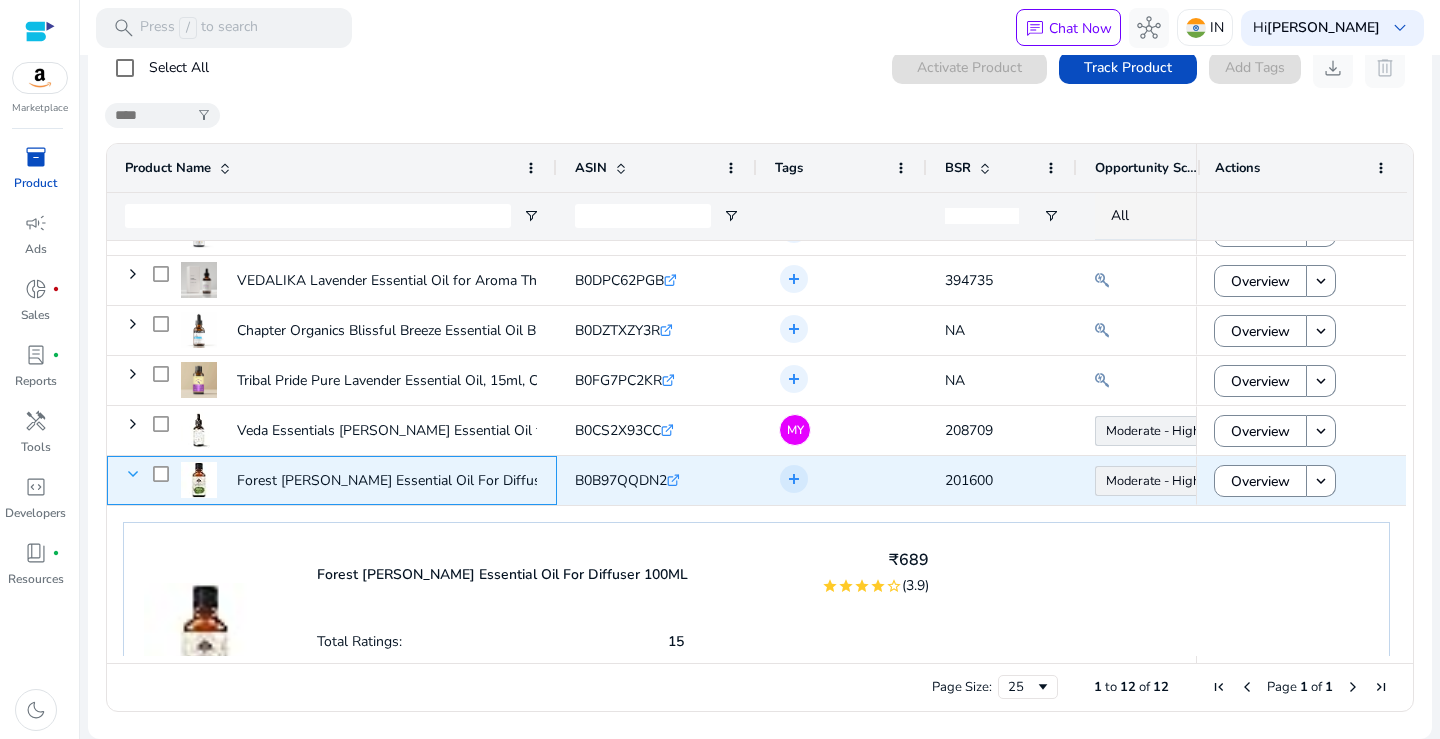 click 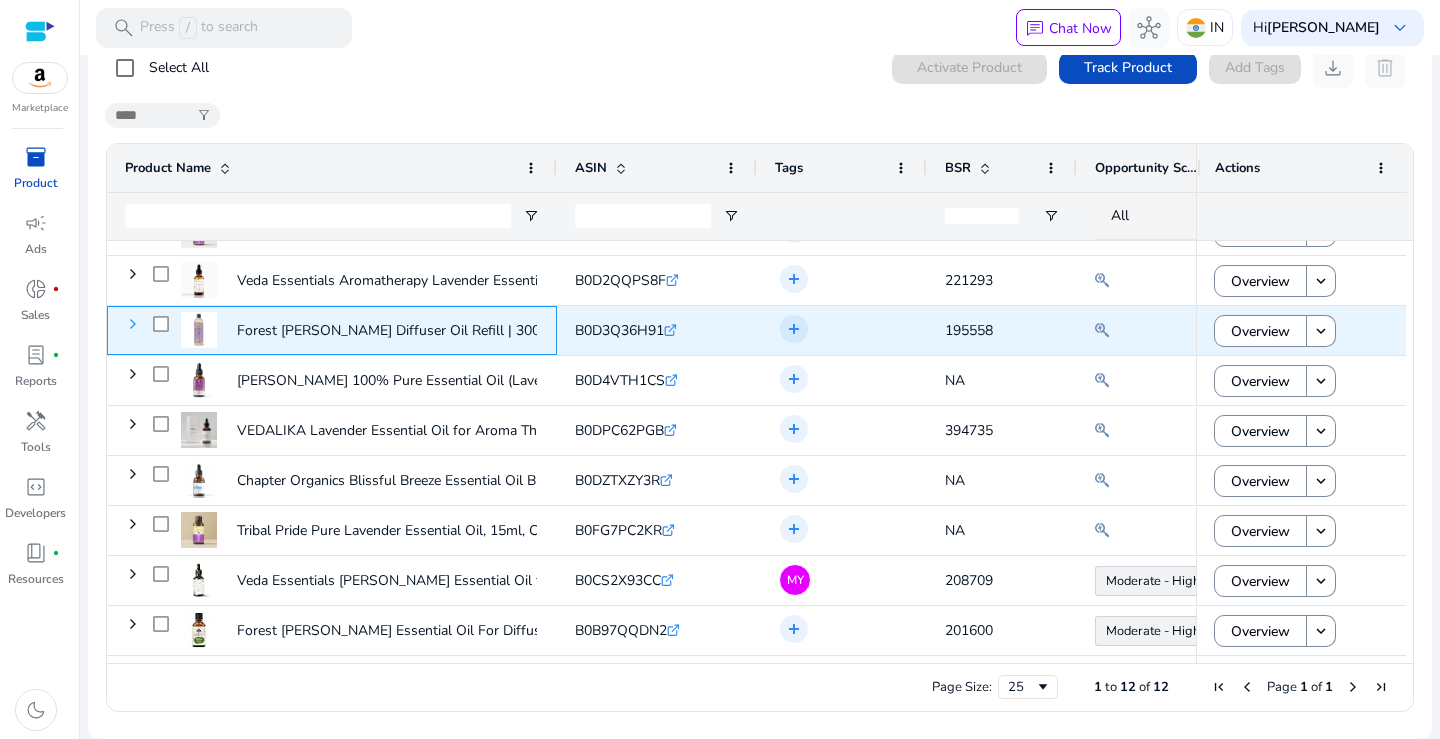 click 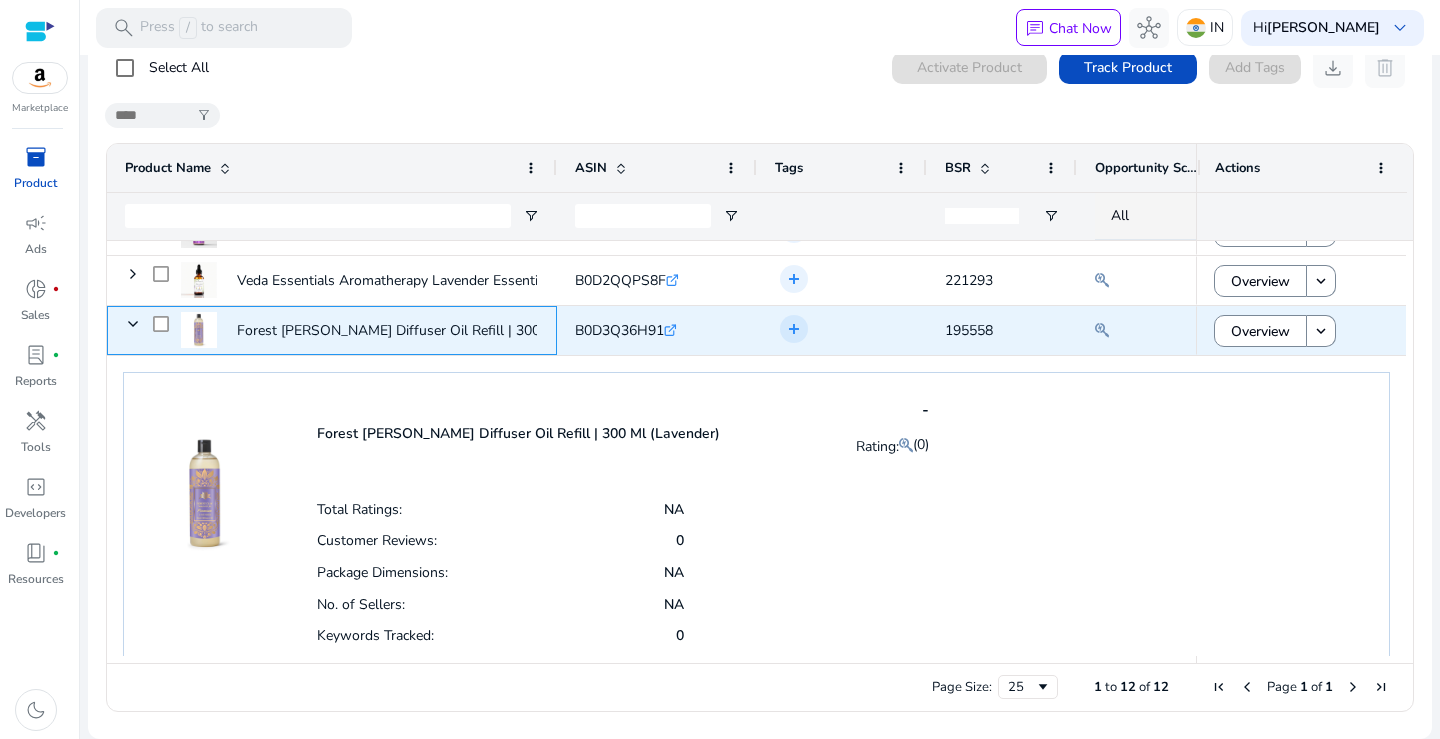 click 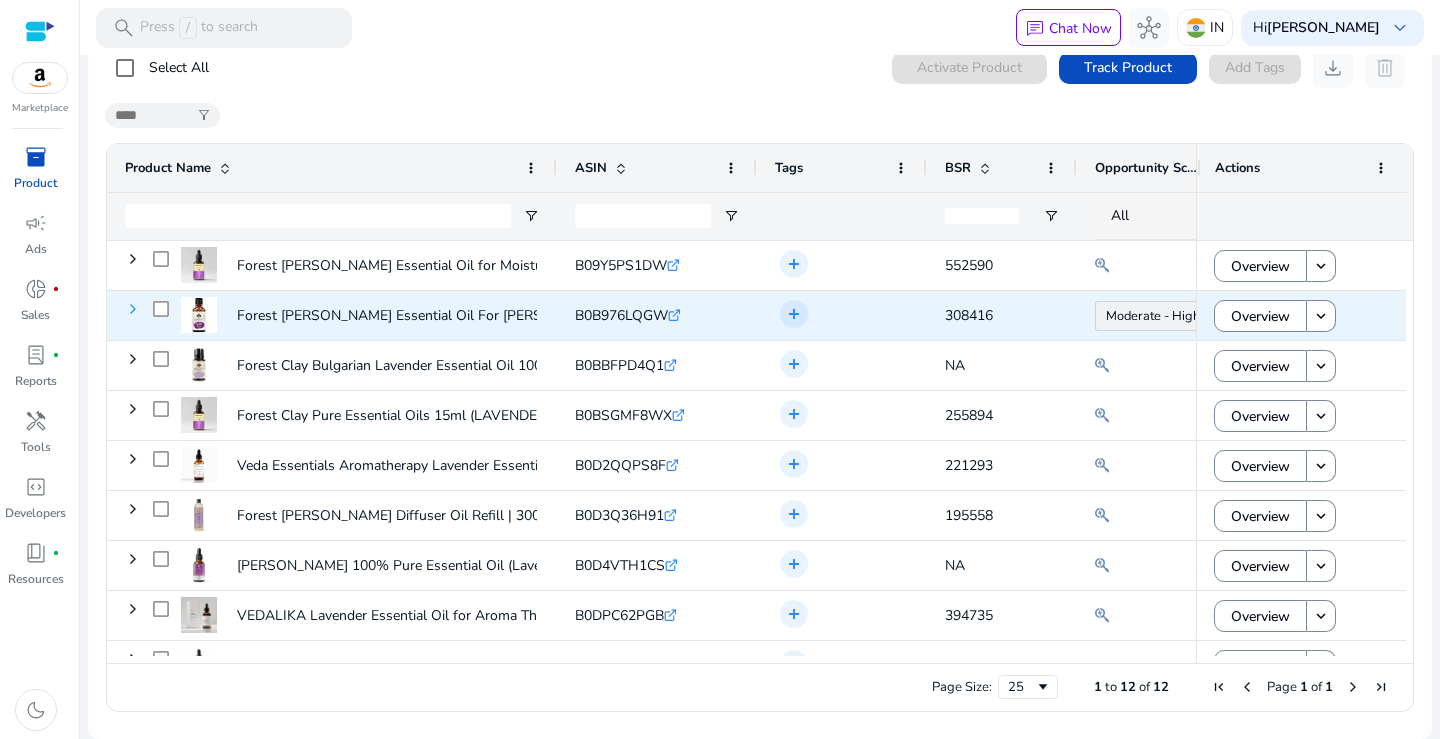 click 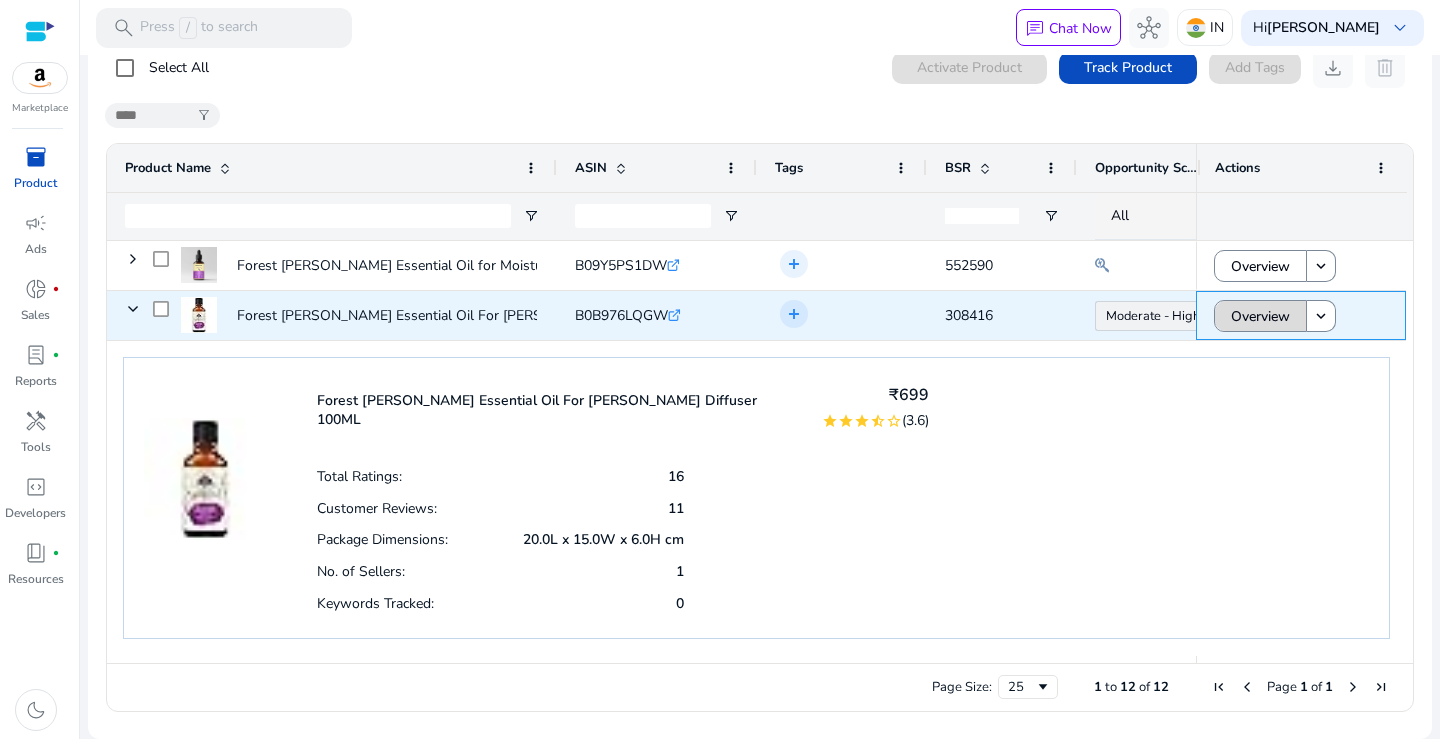 click on "Overview" 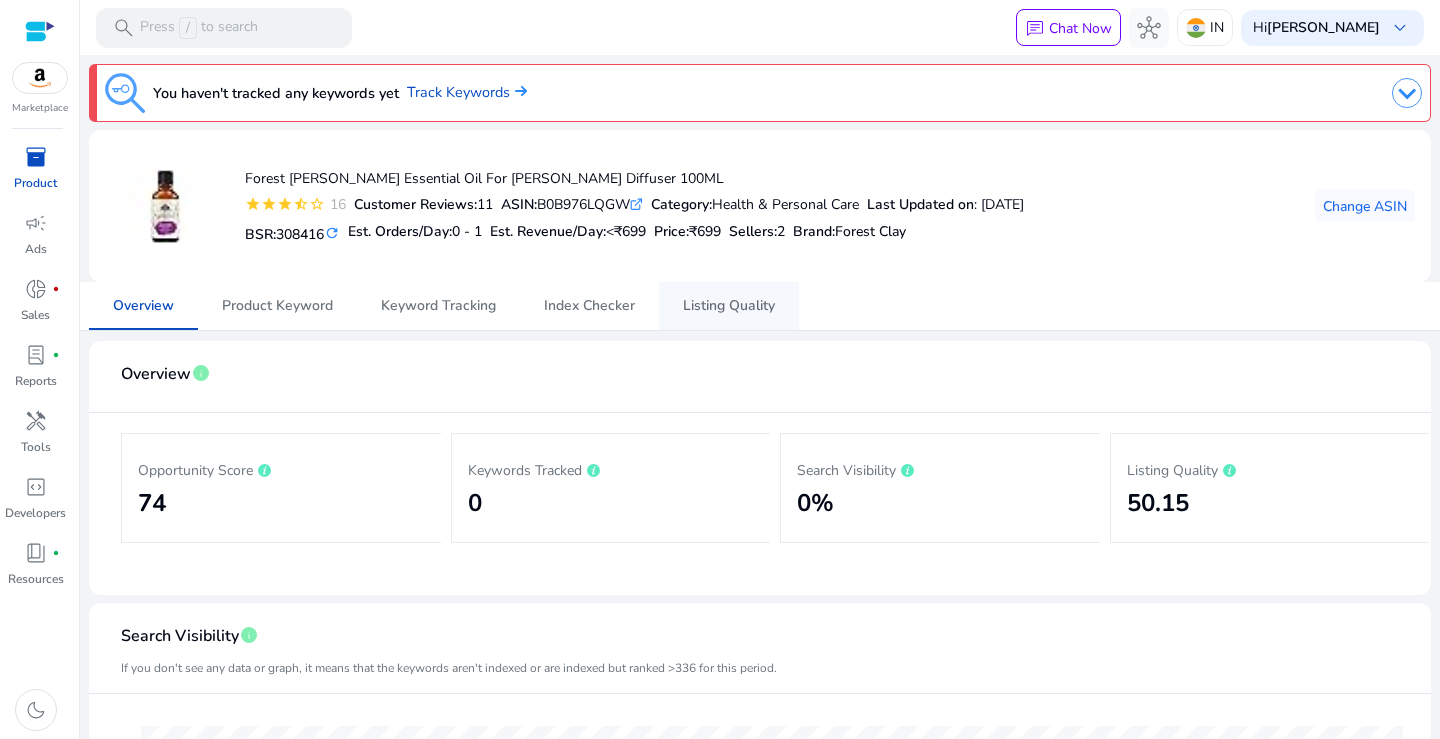 click on "Listing Quality" at bounding box center (729, 306) 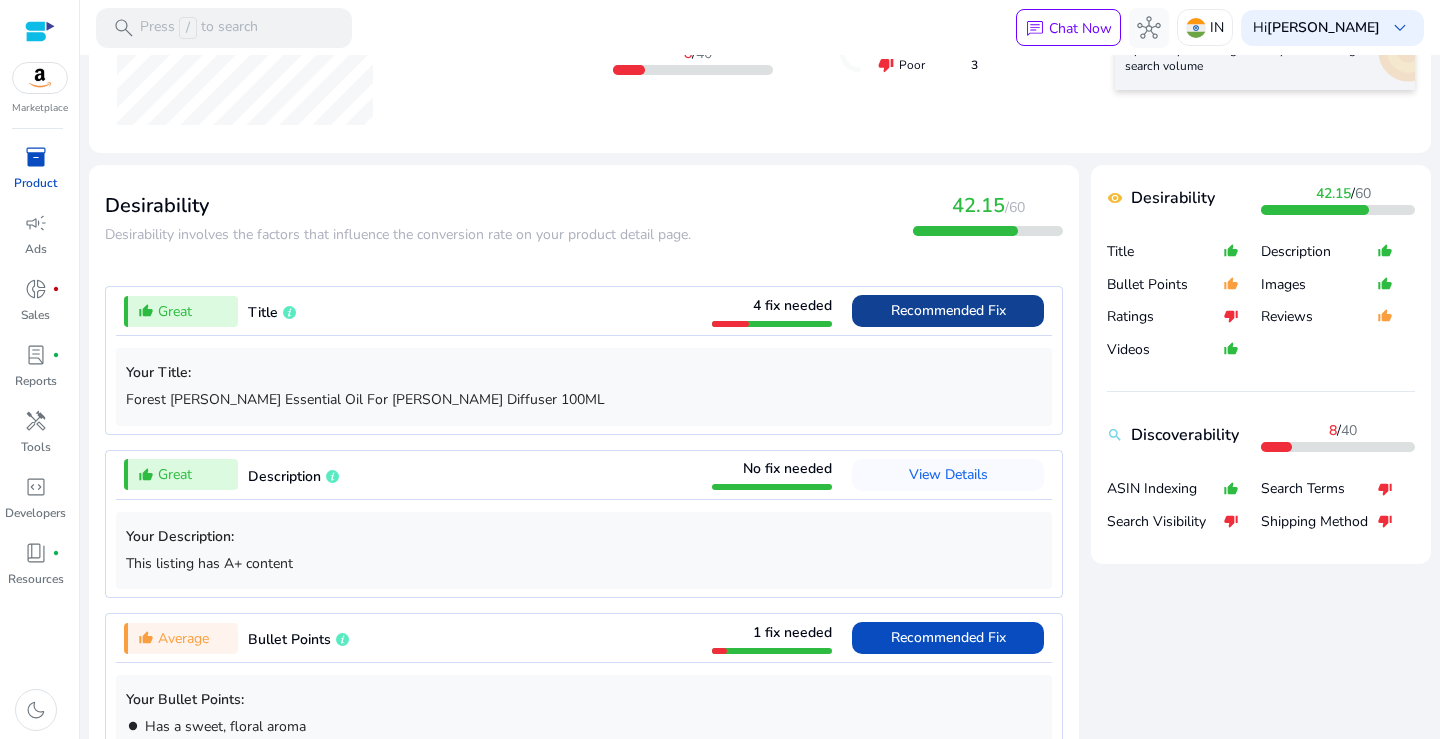 click on "Recommended Fix" at bounding box center (948, 310) 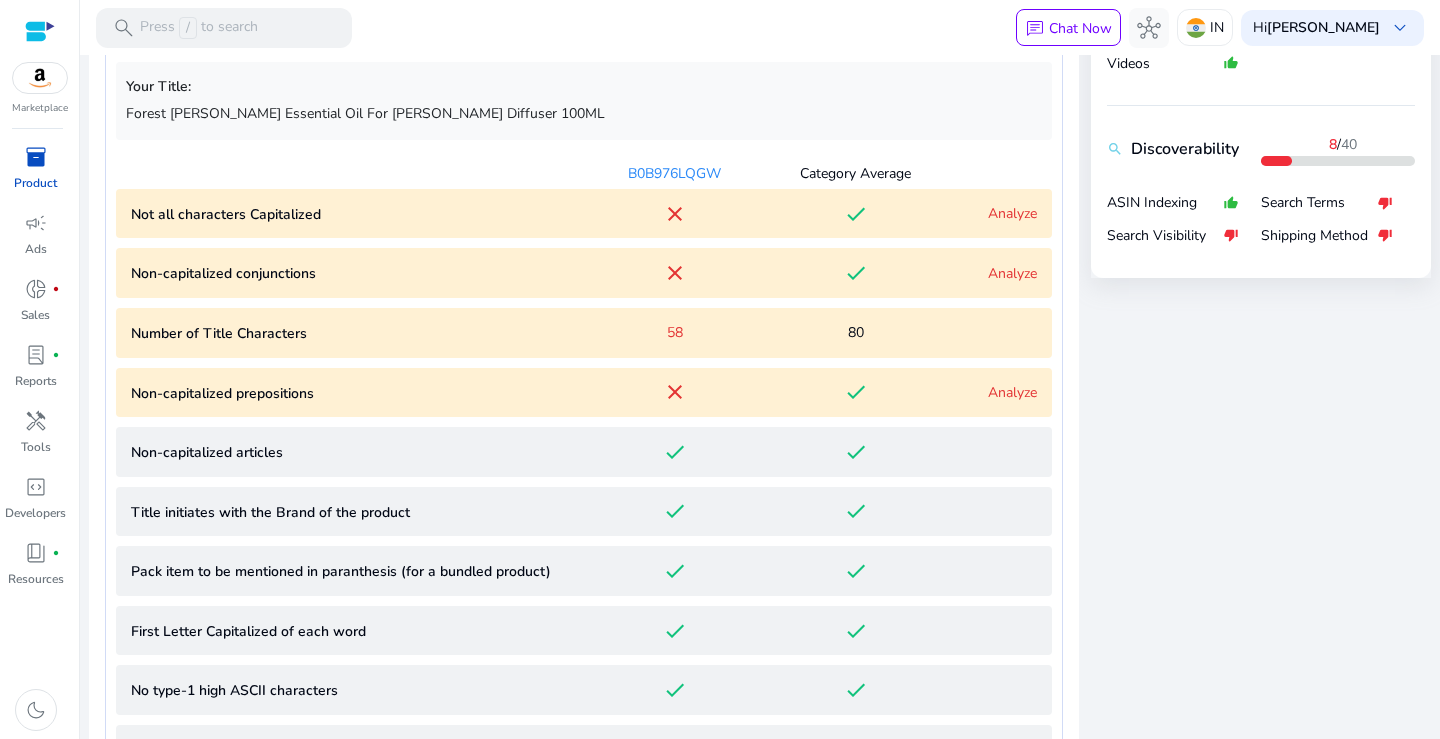 click on "Analyze" at bounding box center (1012, 213) 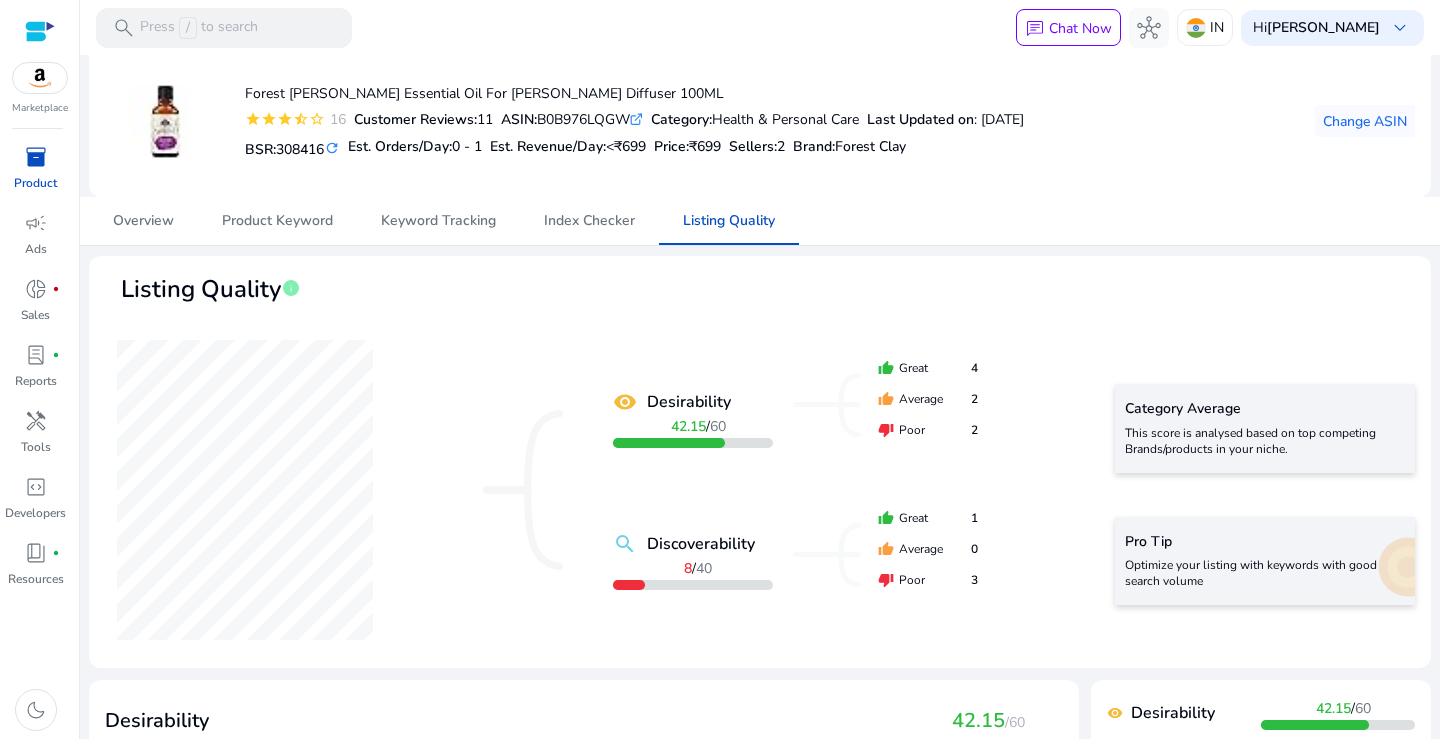 scroll, scrollTop: 75, scrollLeft: 0, axis: vertical 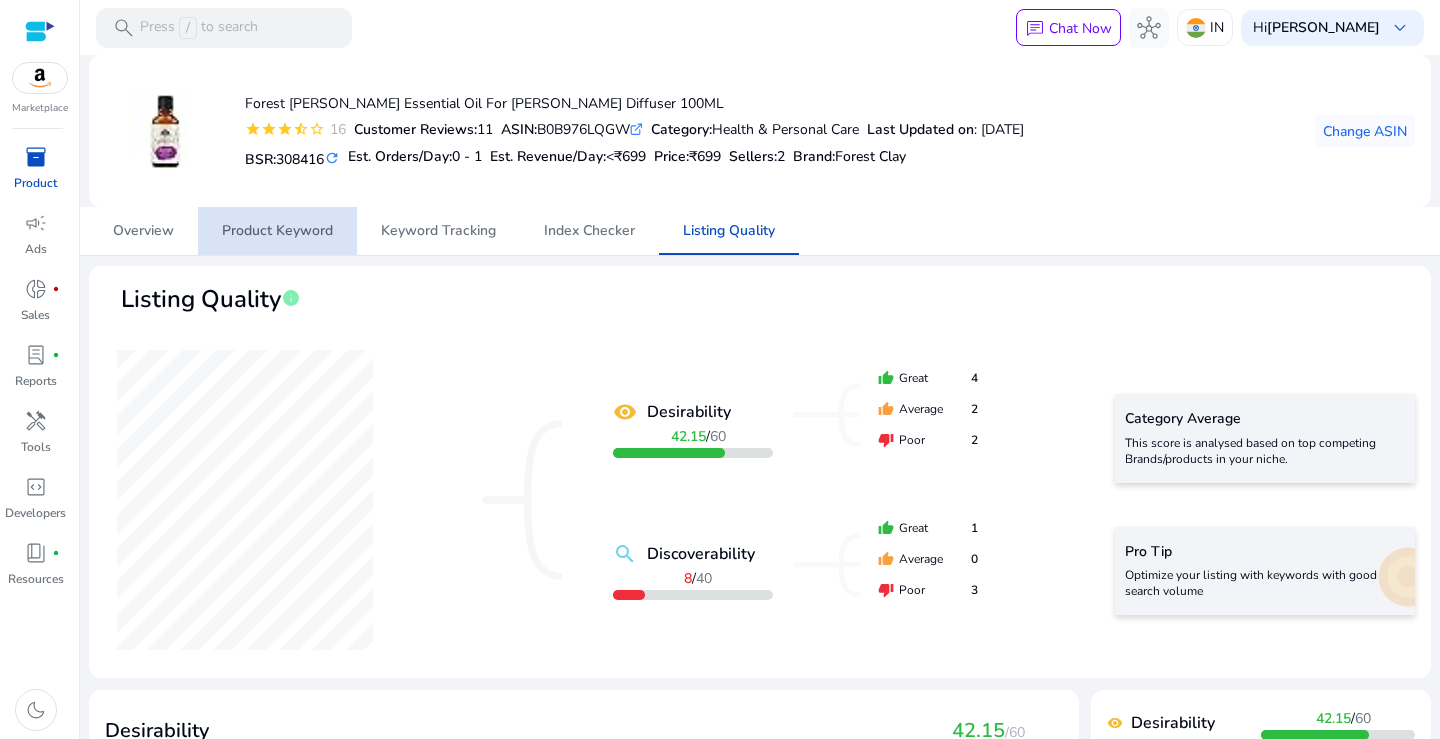 click on "Product Keyword" at bounding box center (277, 231) 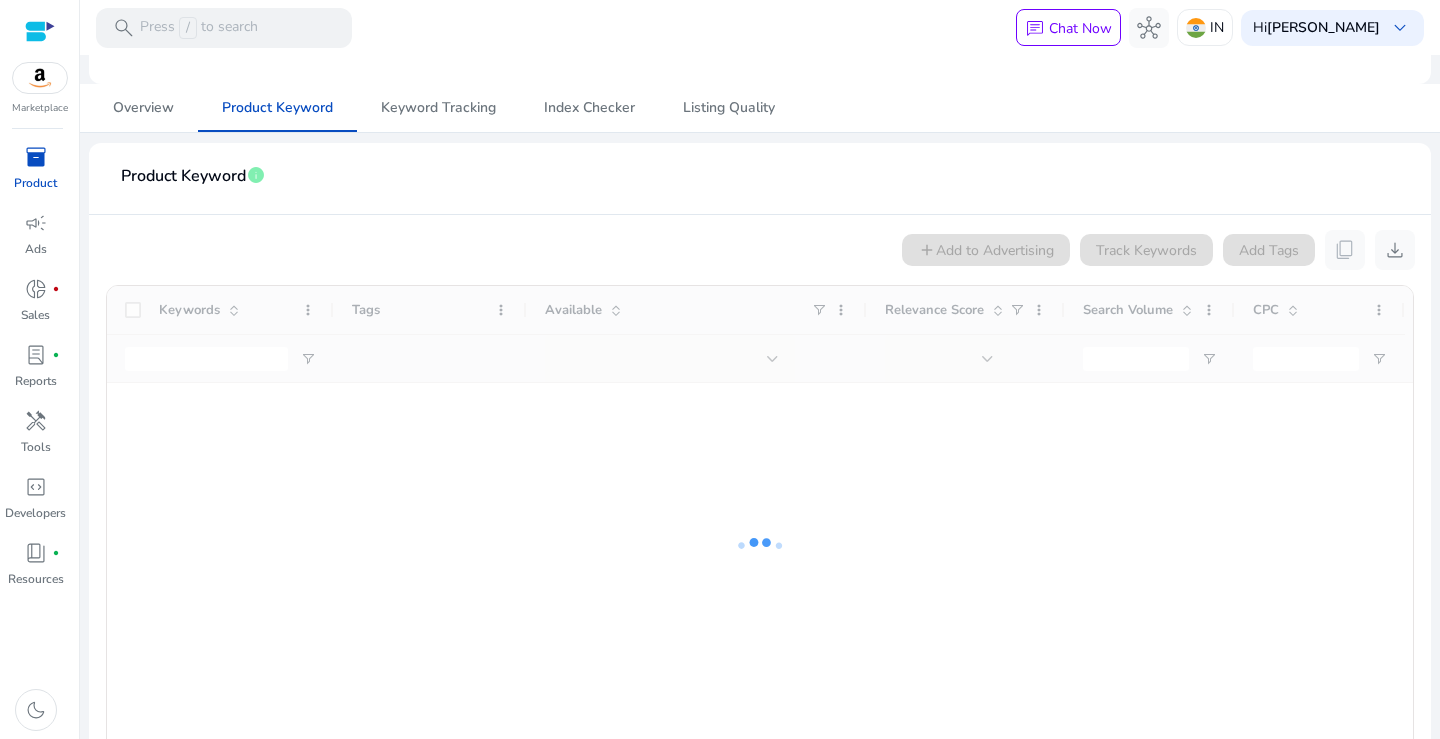 scroll, scrollTop: 200, scrollLeft: 0, axis: vertical 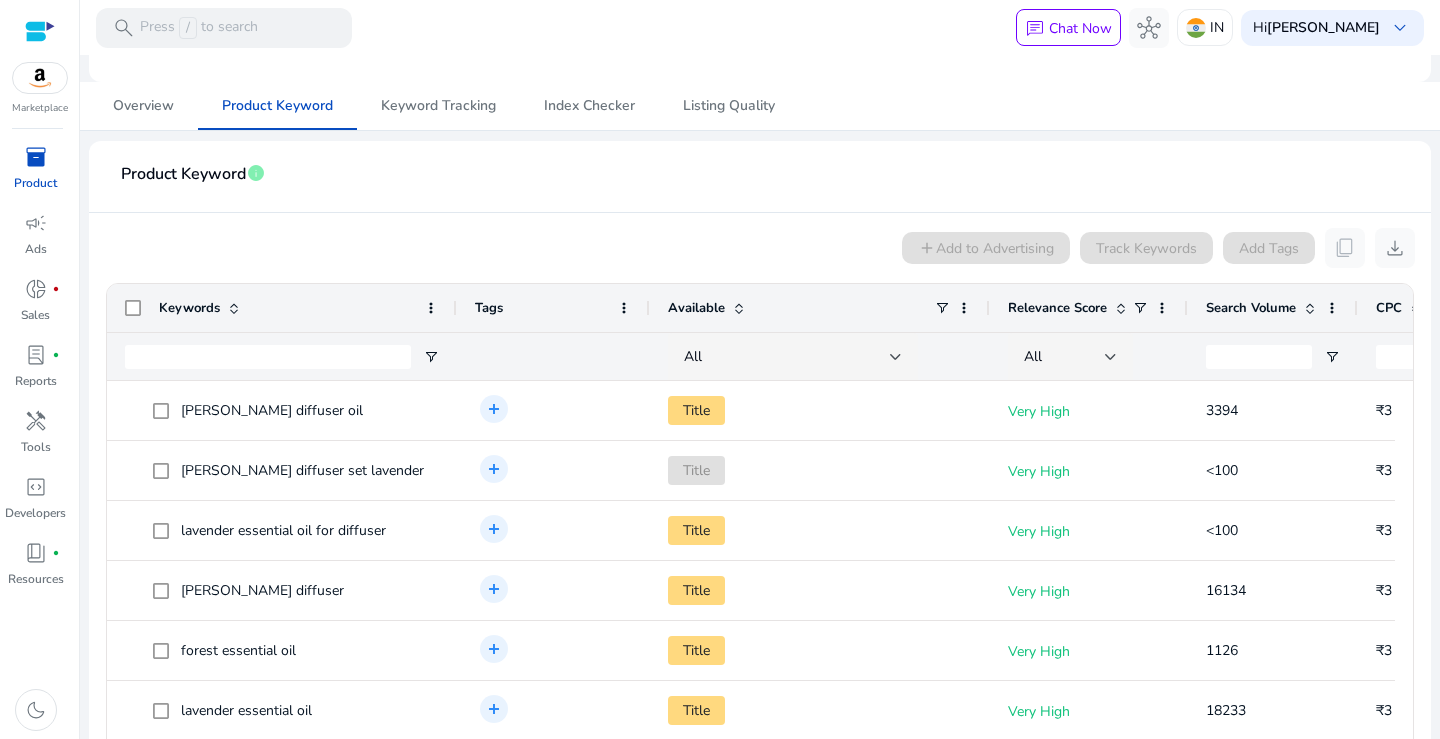 drag, startPoint x: 331, startPoint y: 309, endPoint x: 454, endPoint y: 318, distance: 123.32883 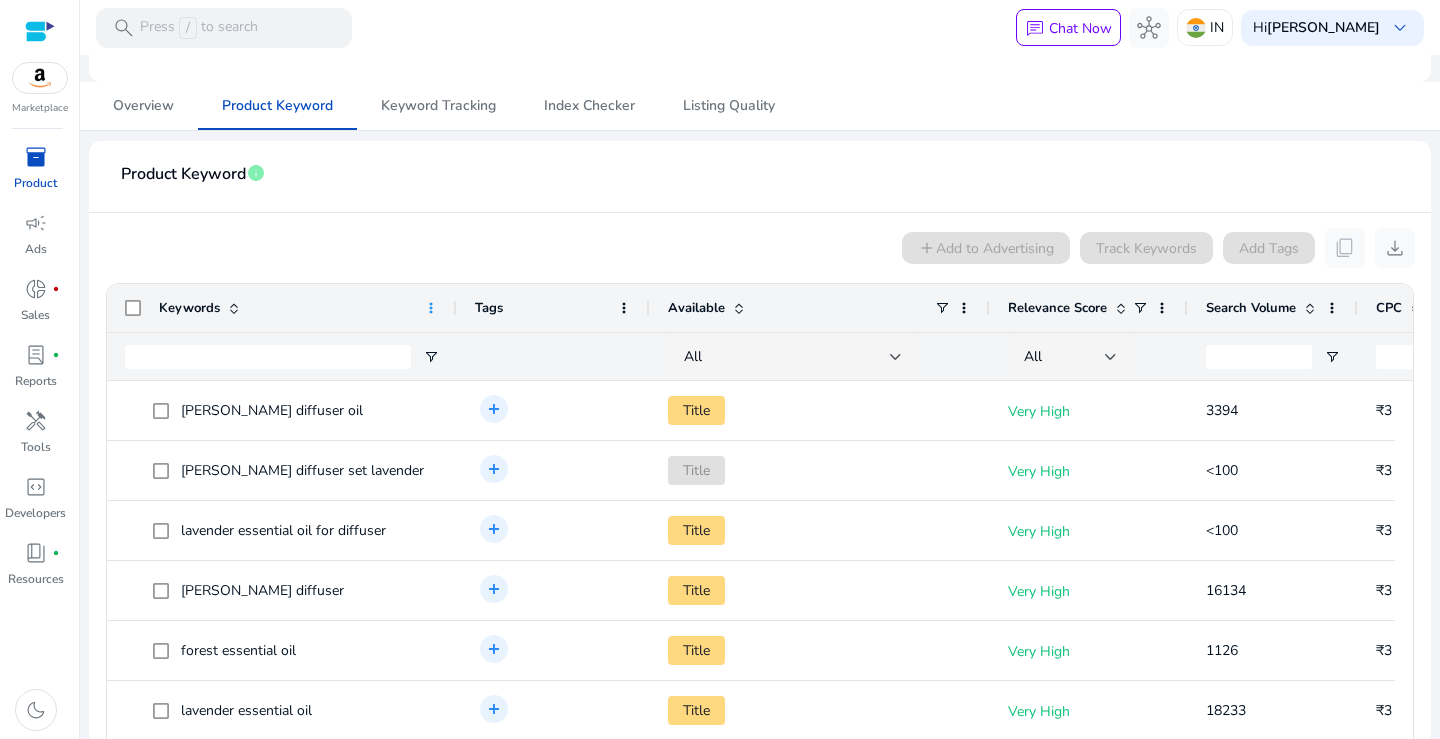 click 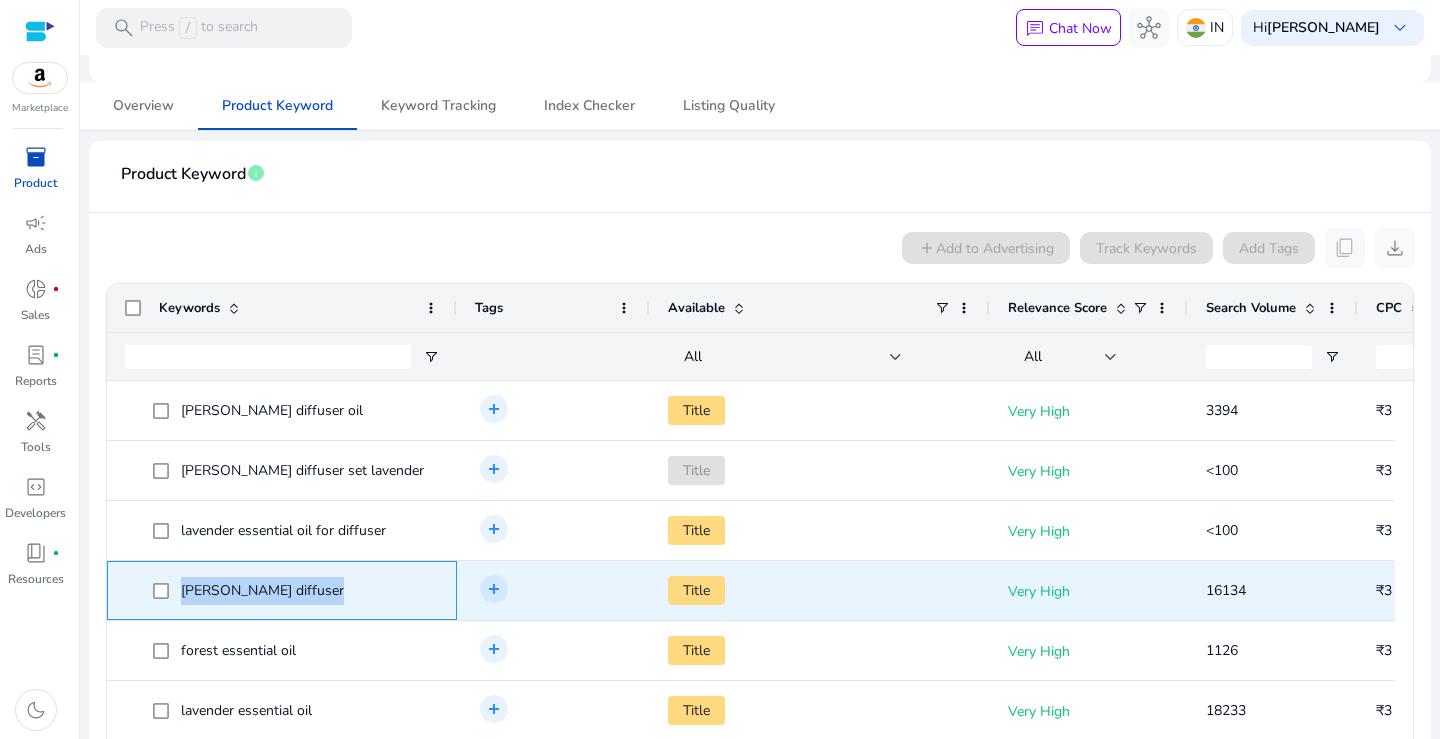 drag, startPoint x: 279, startPoint y: 596, endPoint x: 183, endPoint y: 598, distance: 96.02083 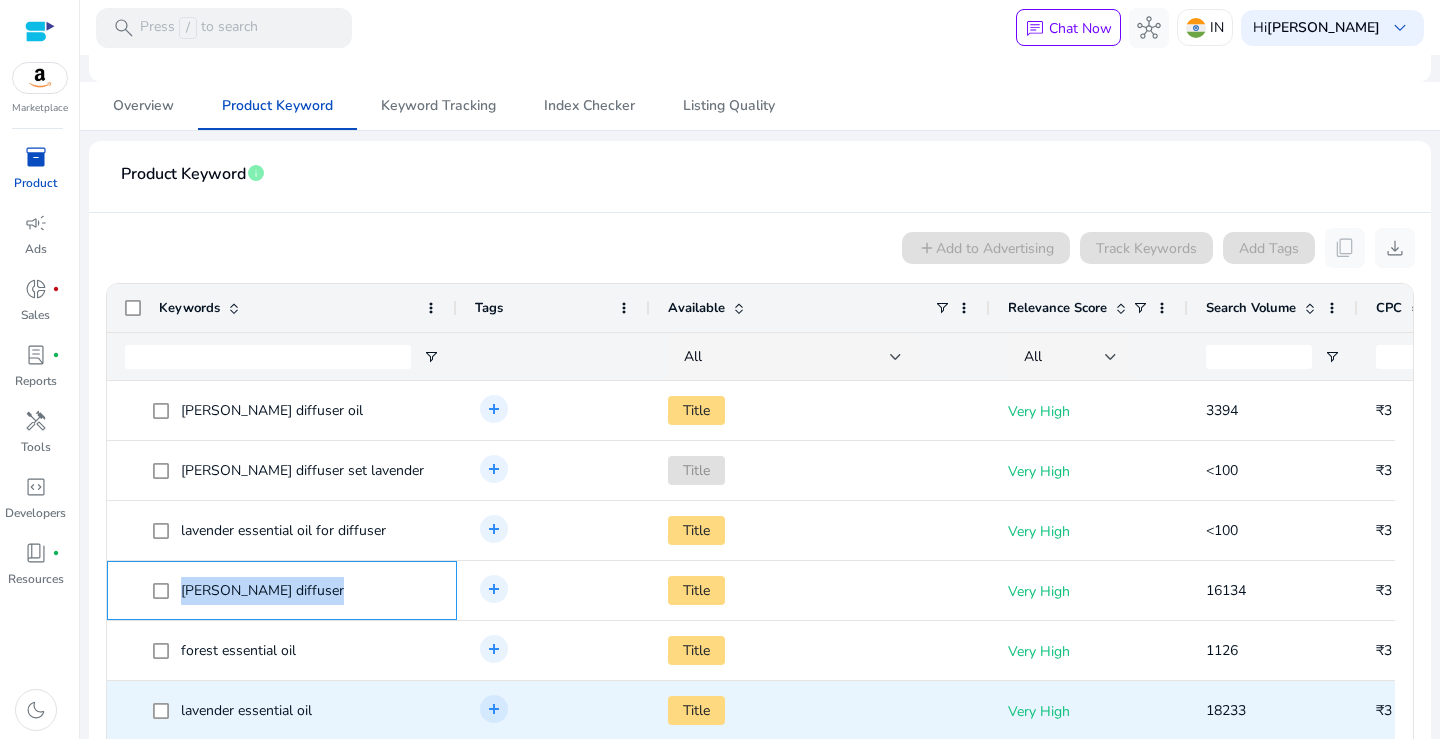scroll, scrollTop: 200, scrollLeft: 0, axis: vertical 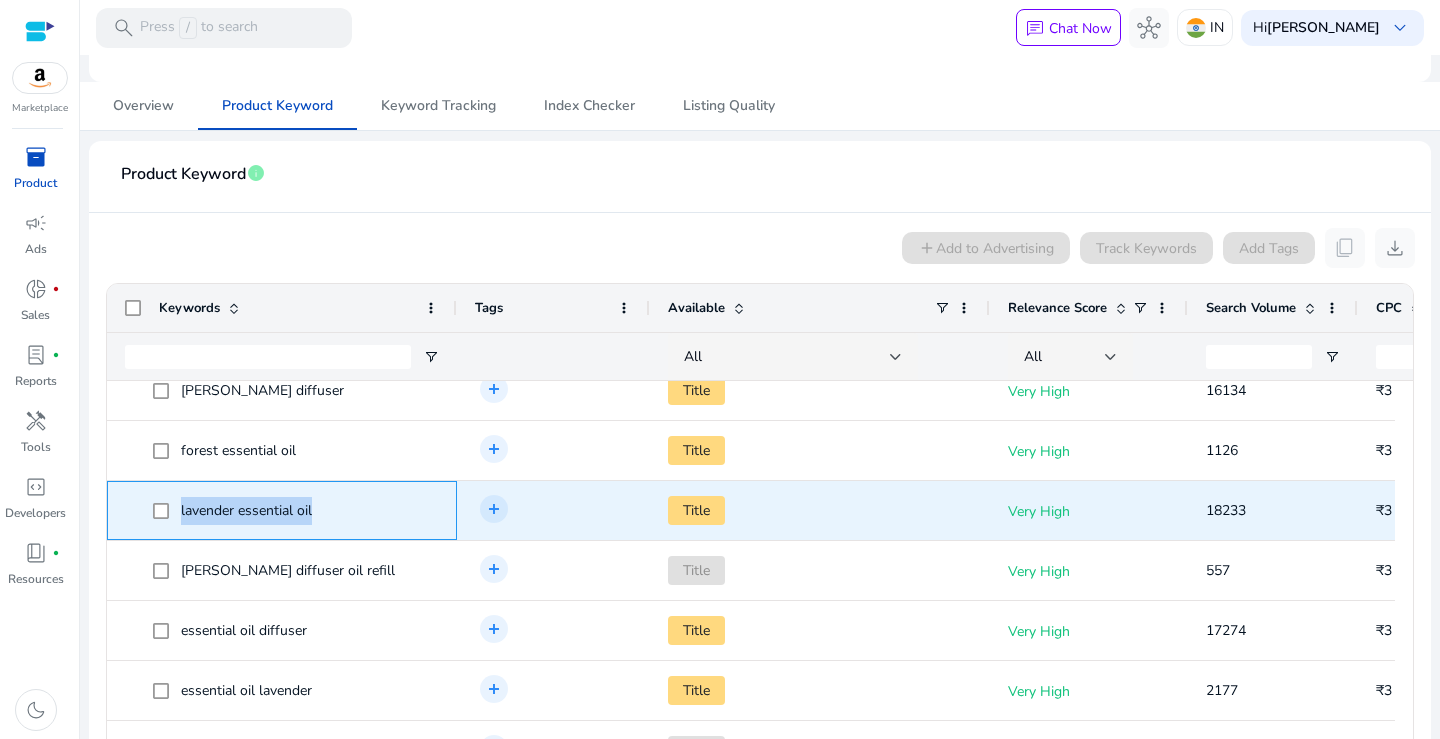 drag, startPoint x: 334, startPoint y: 512, endPoint x: 183, endPoint y: 514, distance: 151.01324 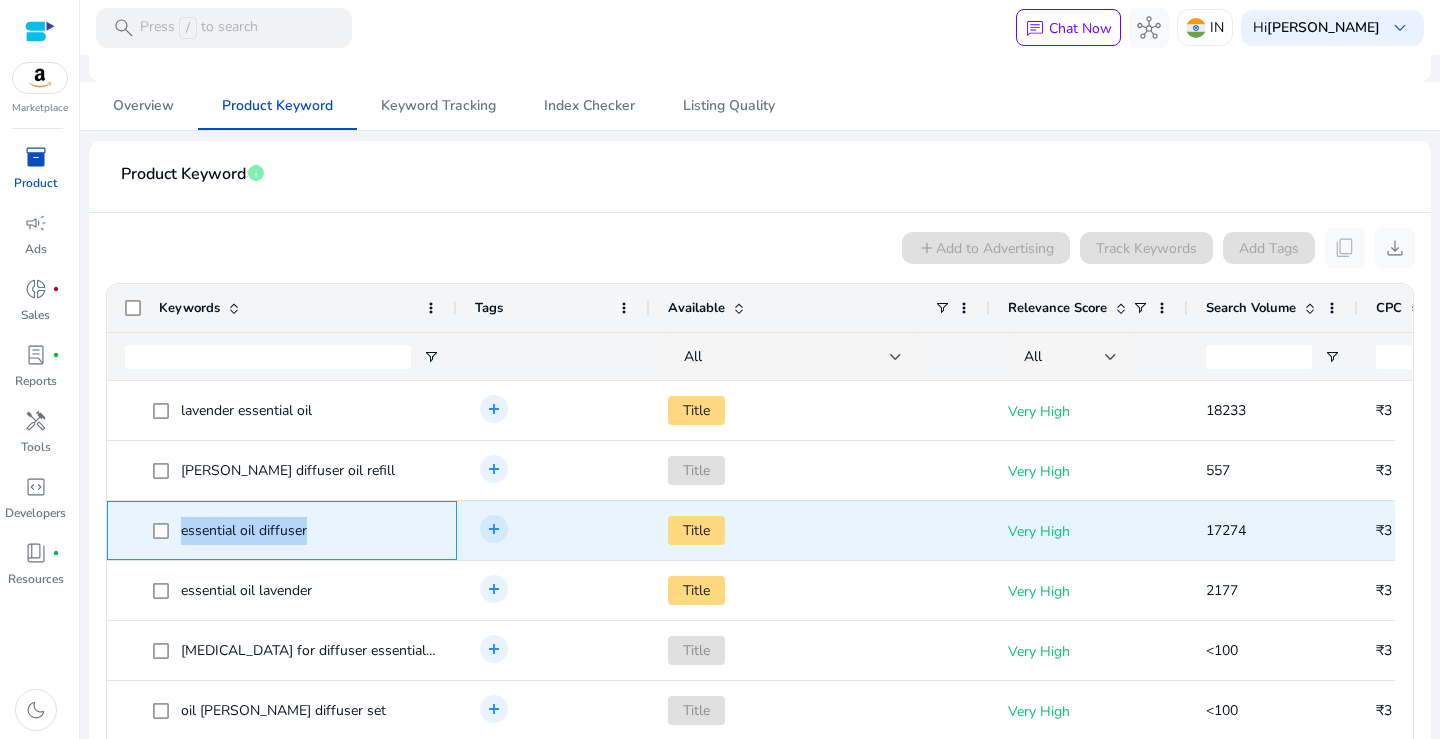 drag, startPoint x: 317, startPoint y: 532, endPoint x: 184, endPoint y: 536, distance: 133.06013 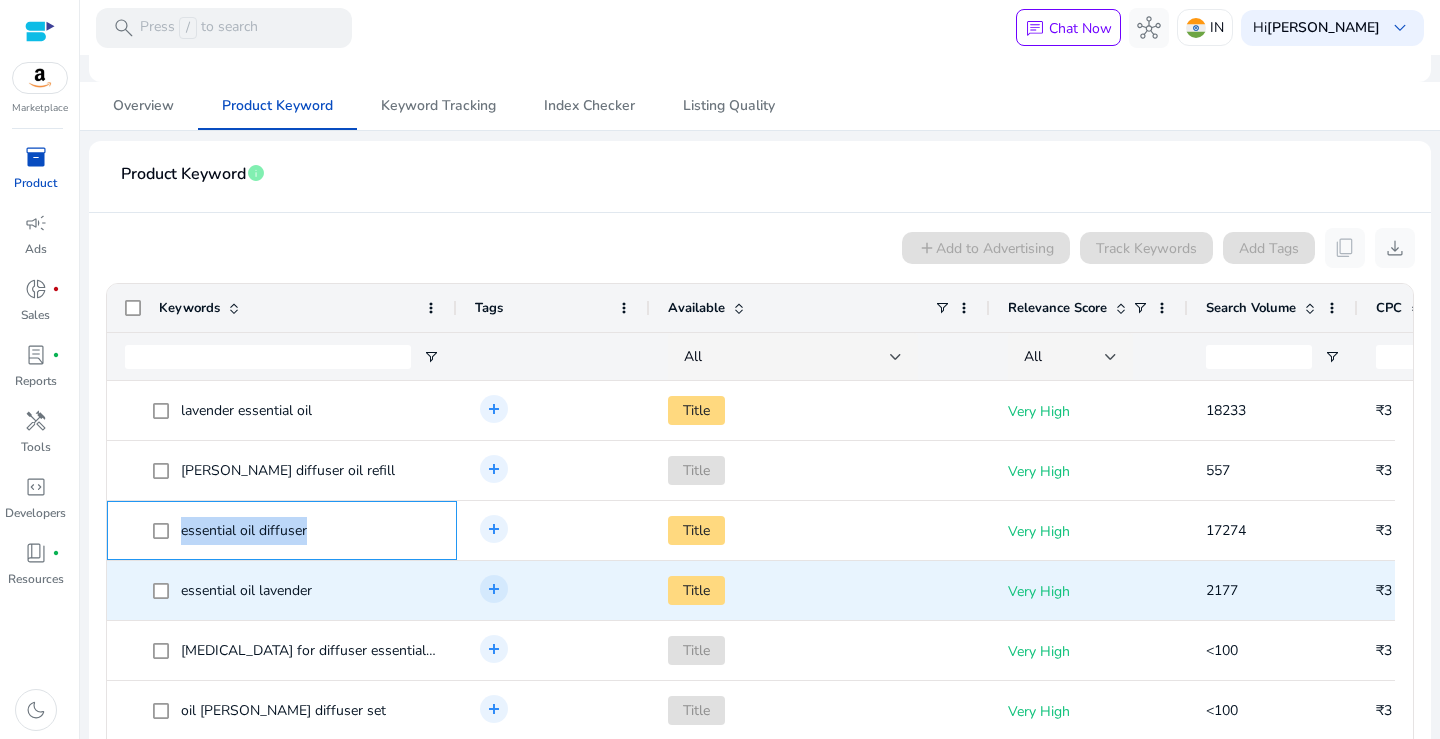 scroll, scrollTop: 402, scrollLeft: 0, axis: vertical 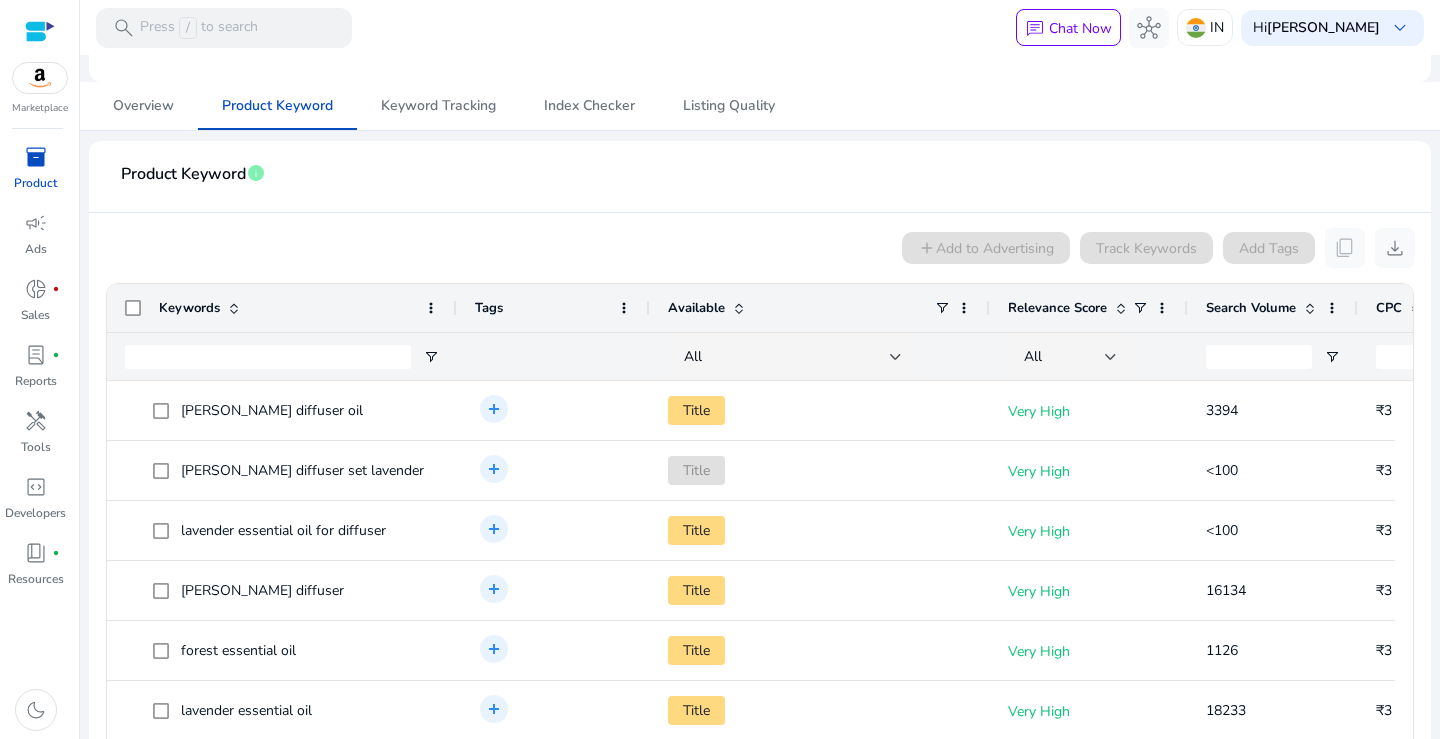 click 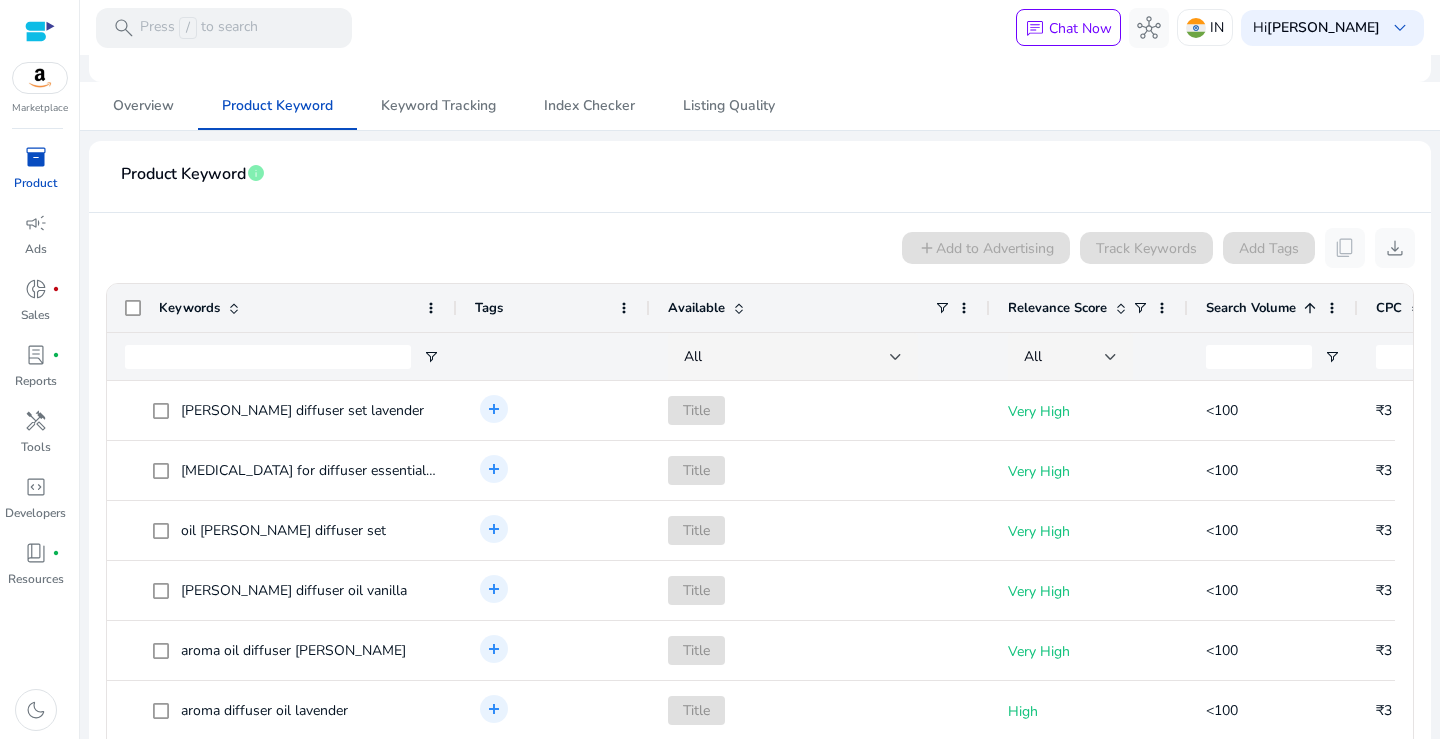 click 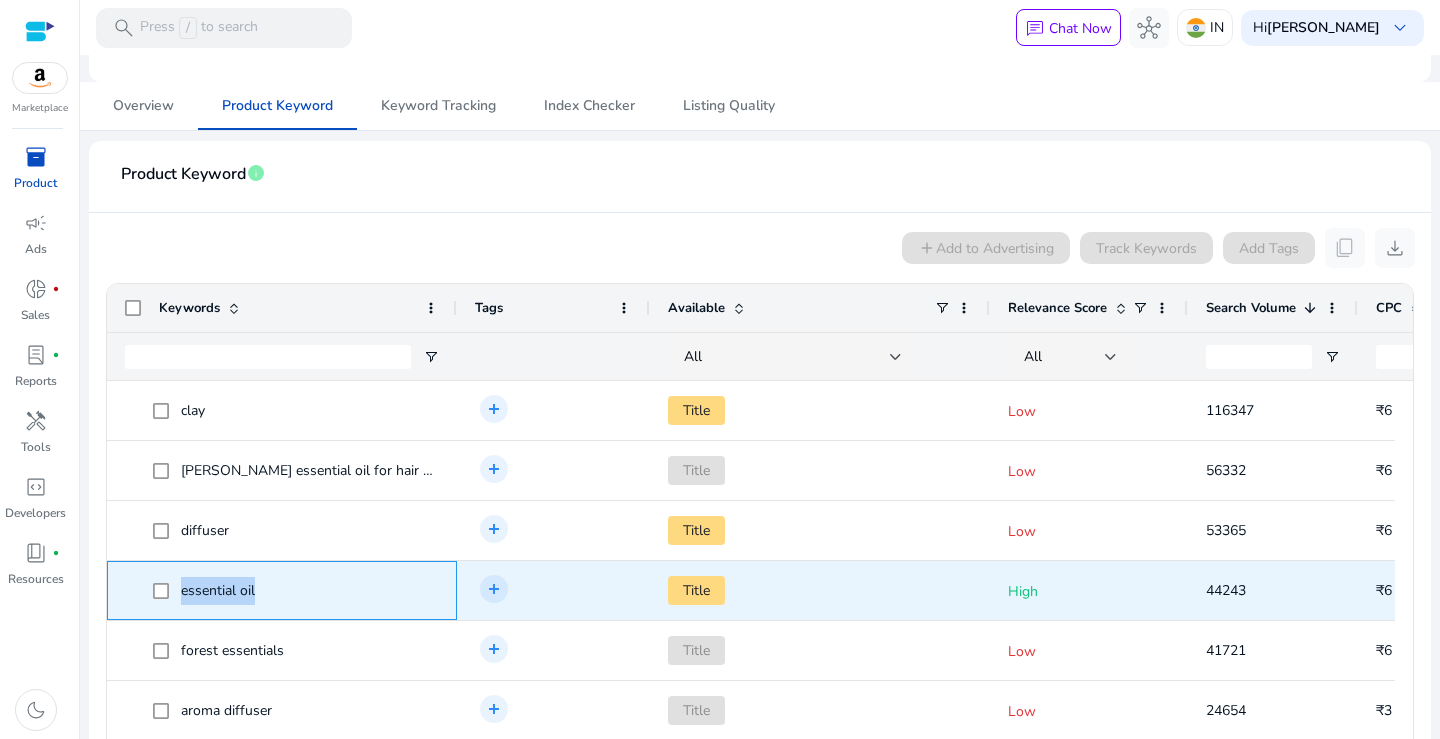 drag, startPoint x: 264, startPoint y: 593, endPoint x: 177, endPoint y: 596, distance: 87.05171 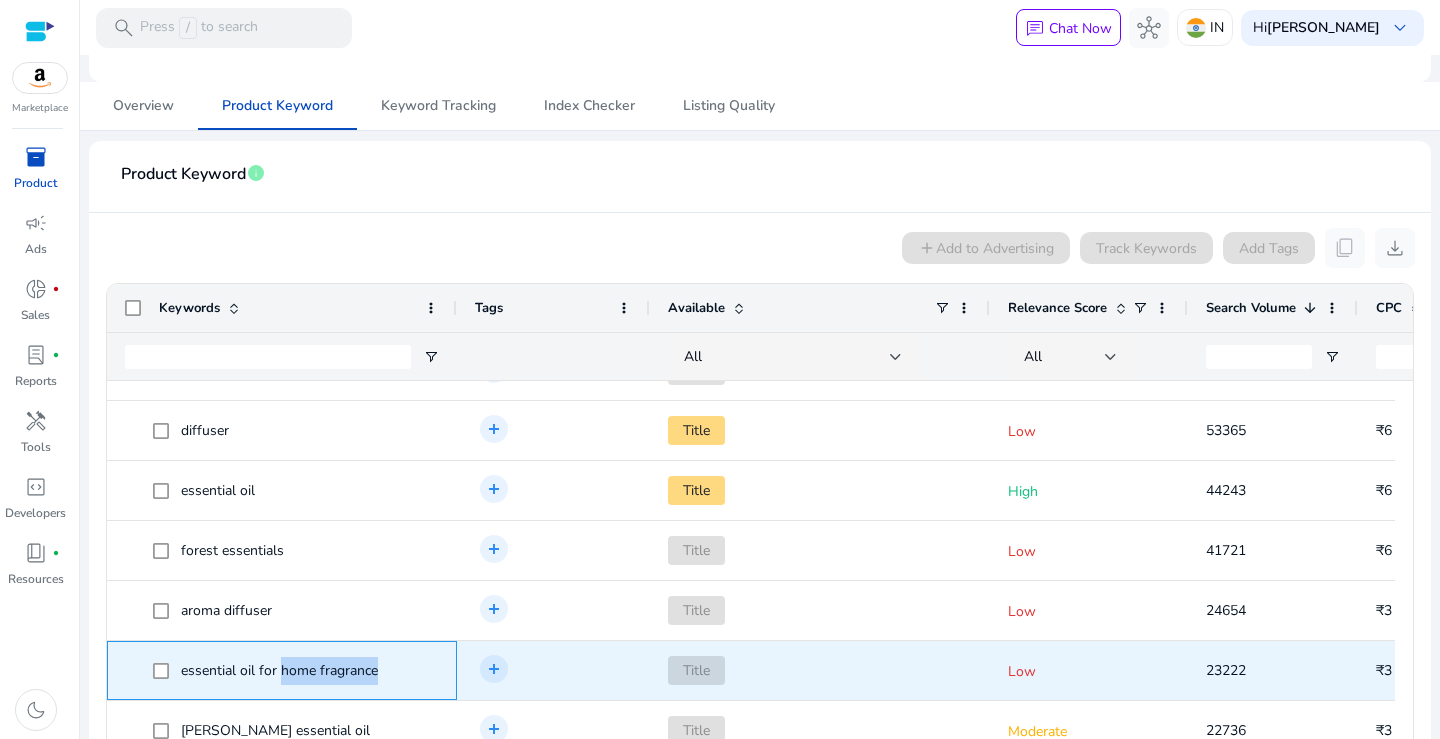 drag, startPoint x: 388, startPoint y: 670, endPoint x: 280, endPoint y: 674, distance: 108.07405 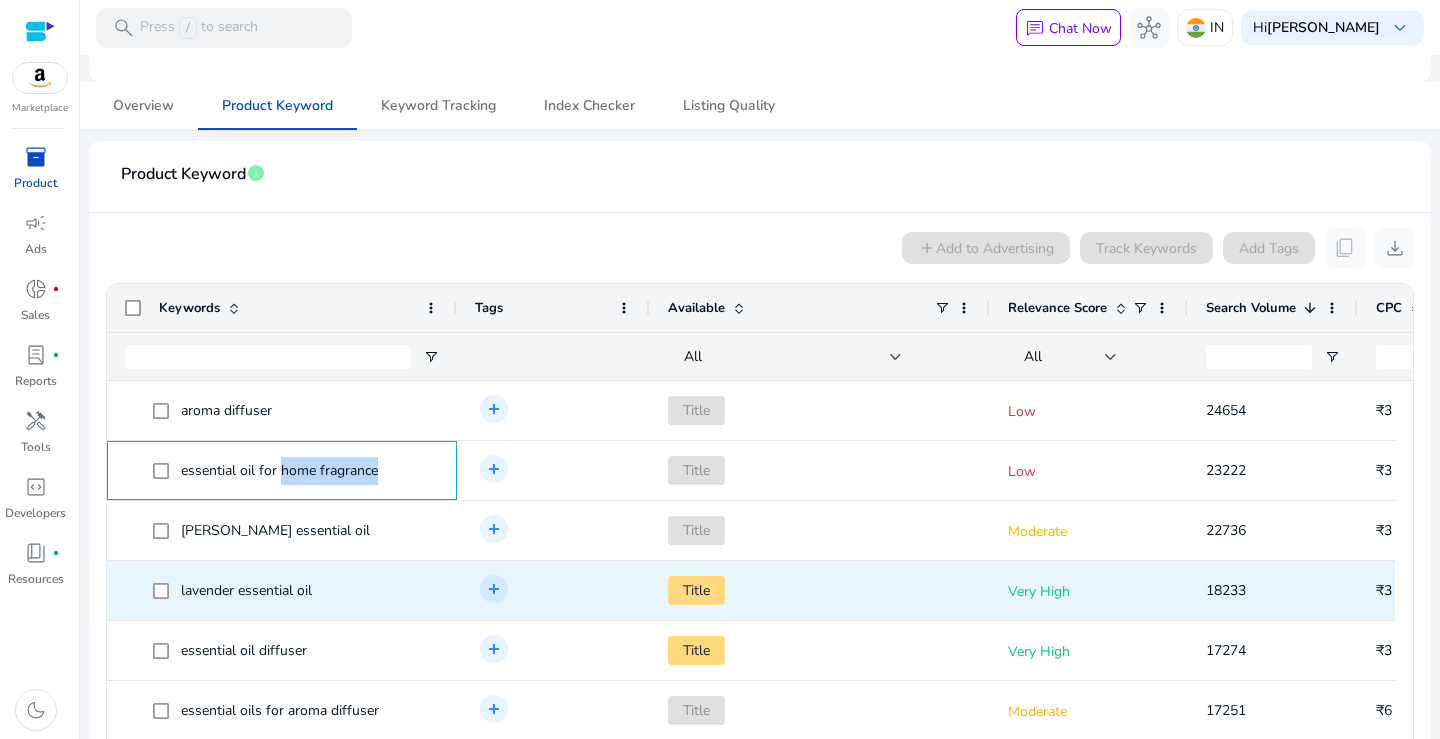 scroll, scrollTop: 384, scrollLeft: 0, axis: vertical 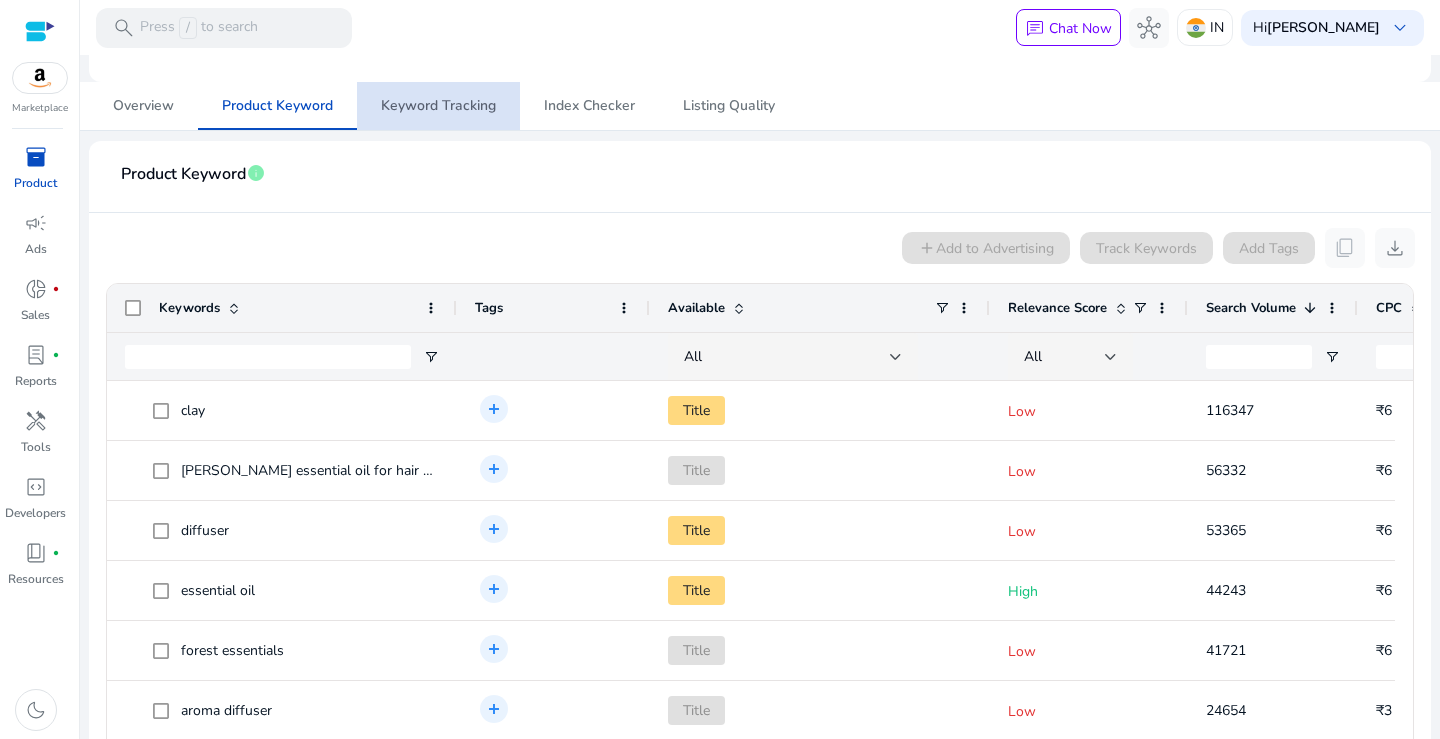 click on "Keyword Tracking" at bounding box center [438, 106] 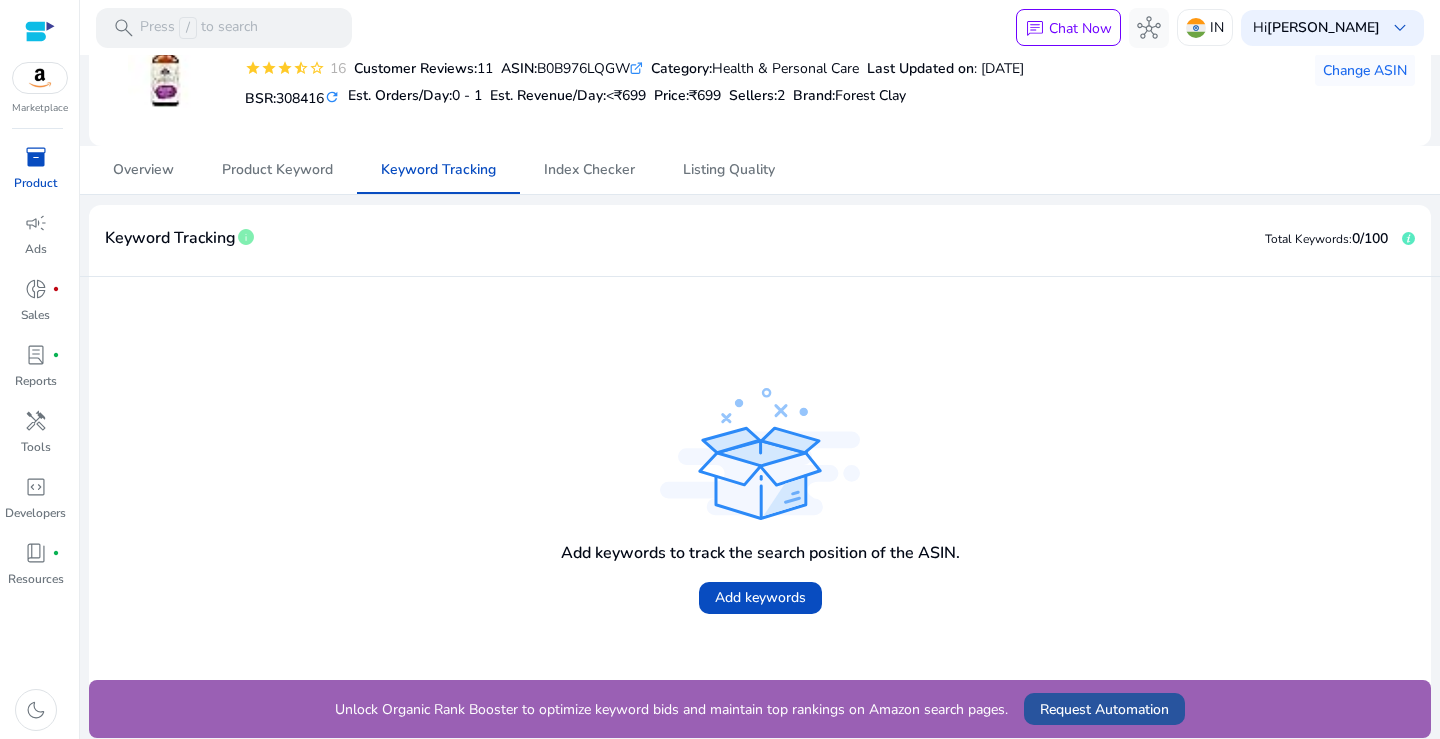 click on "Request Automation" at bounding box center [1104, 709] 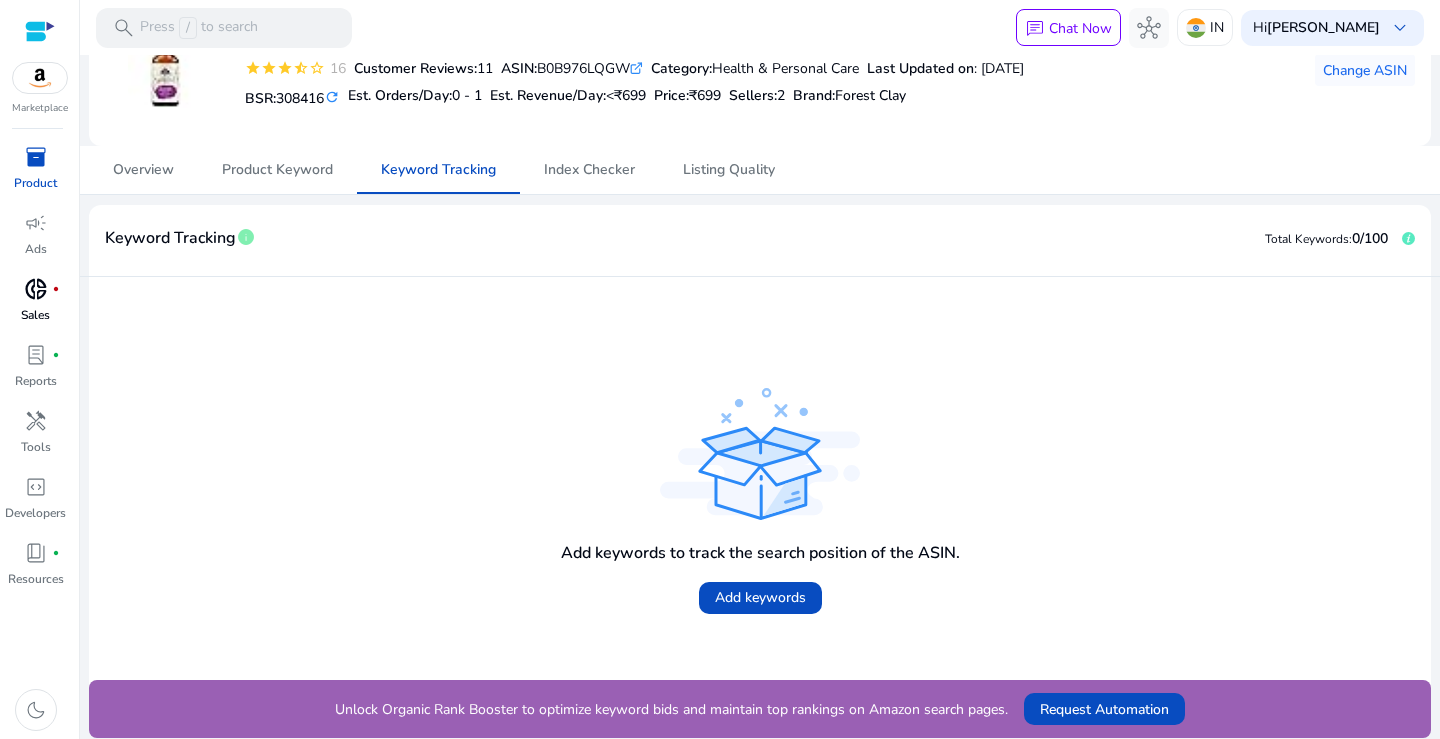 click on "Sales" at bounding box center (35, 315) 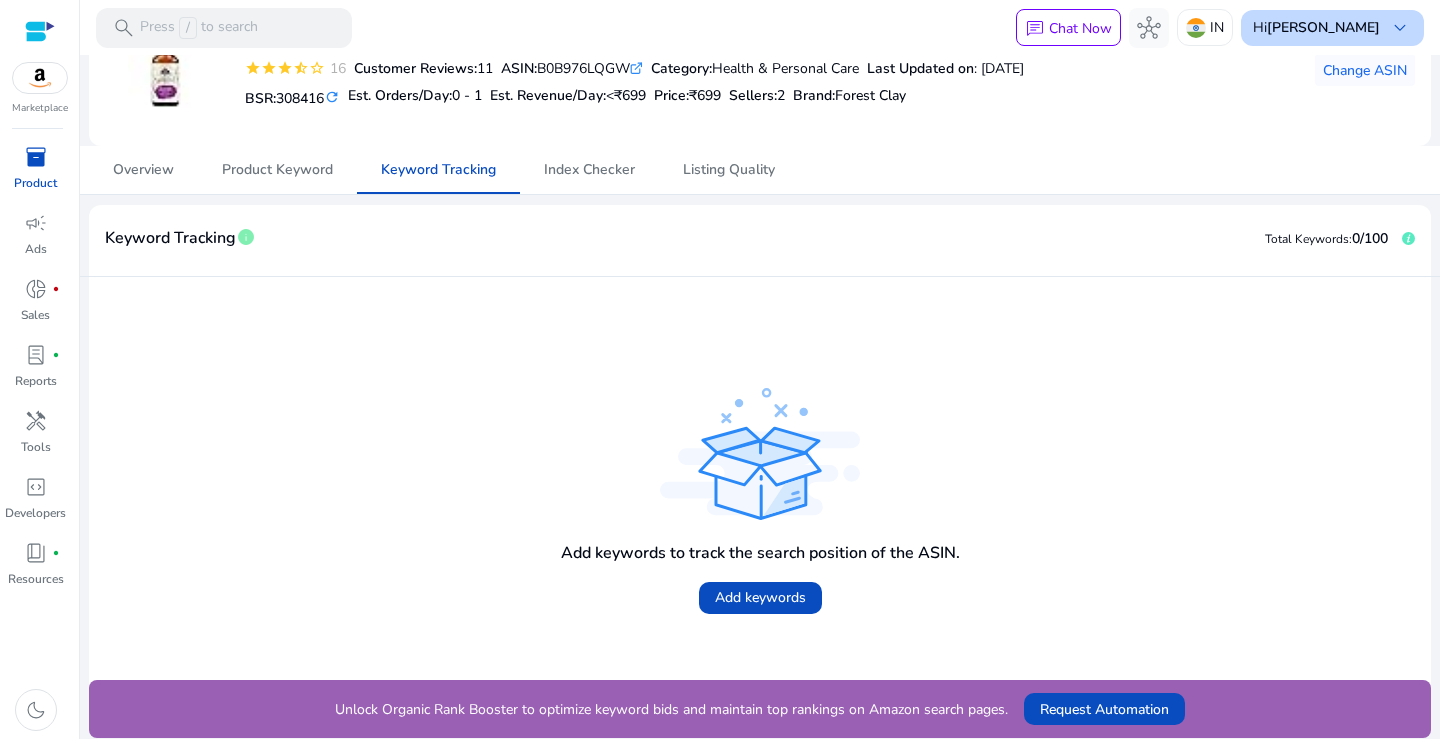 click on "[PERSON_NAME]" at bounding box center [1323, 27] 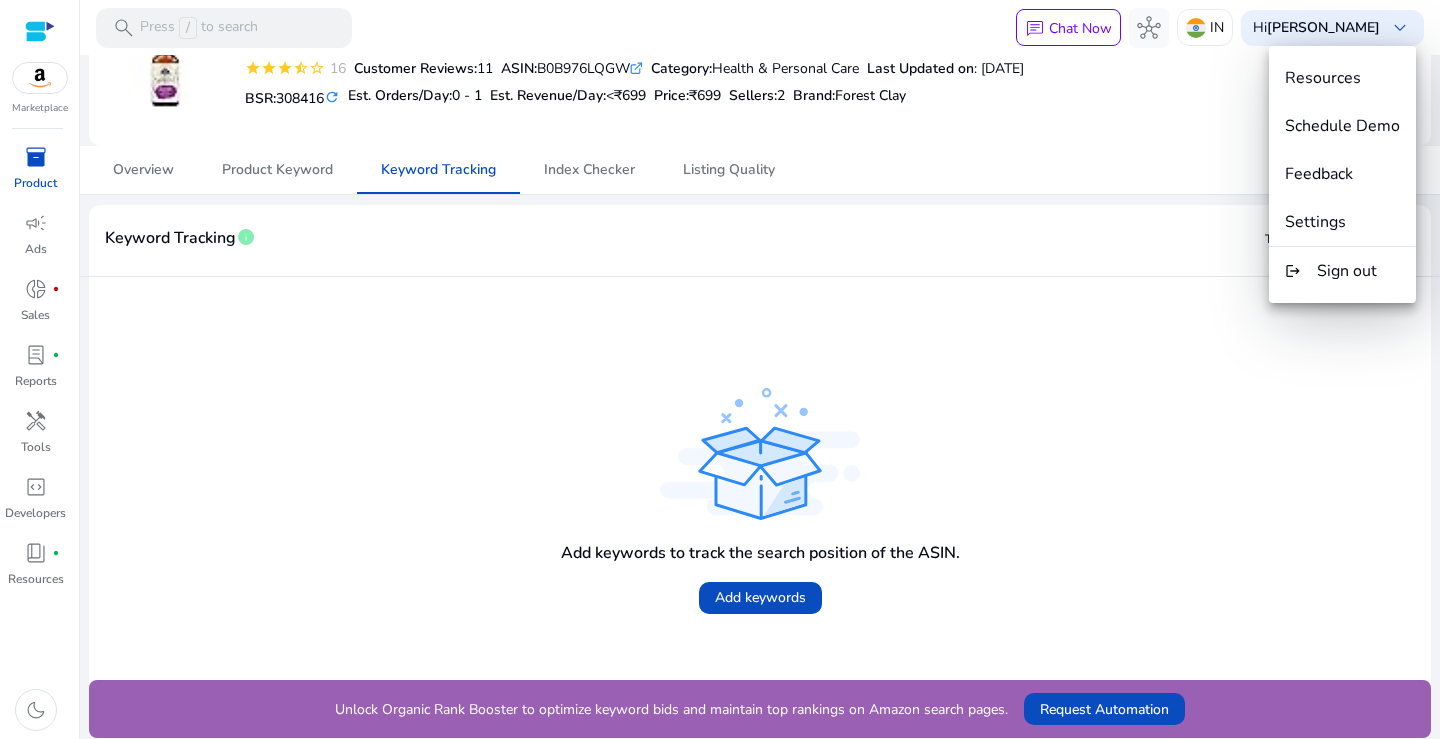 click at bounding box center (720, 369) 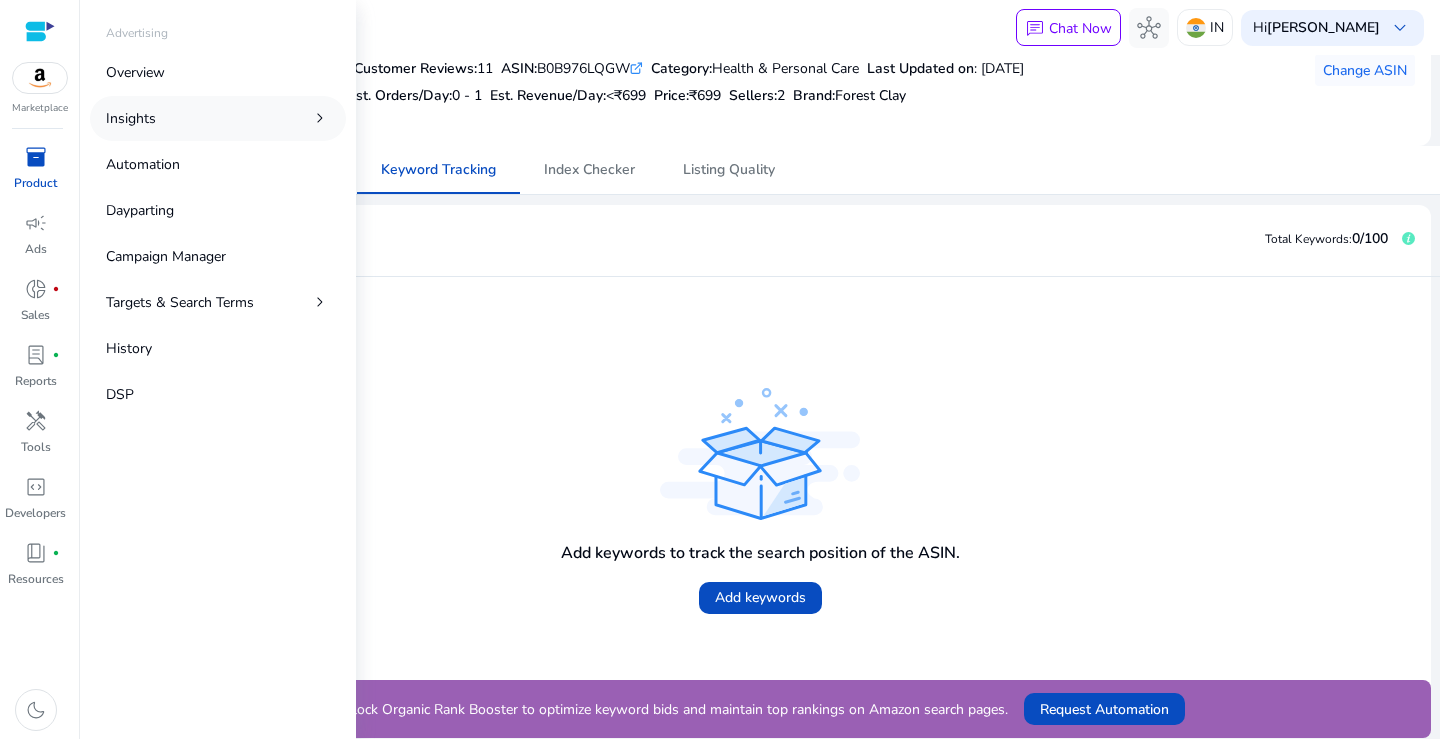 click on "Insights" at bounding box center [131, 118] 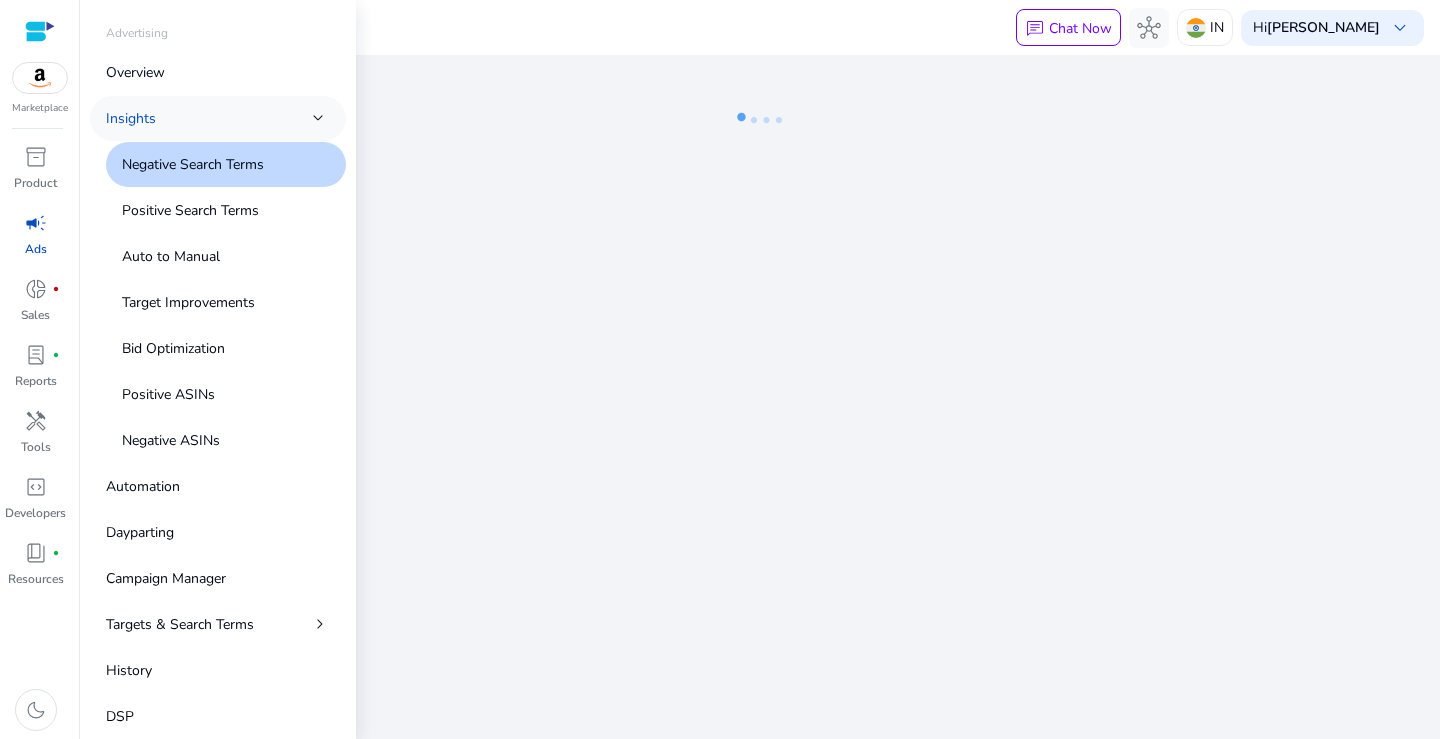 scroll, scrollTop: 0, scrollLeft: 0, axis: both 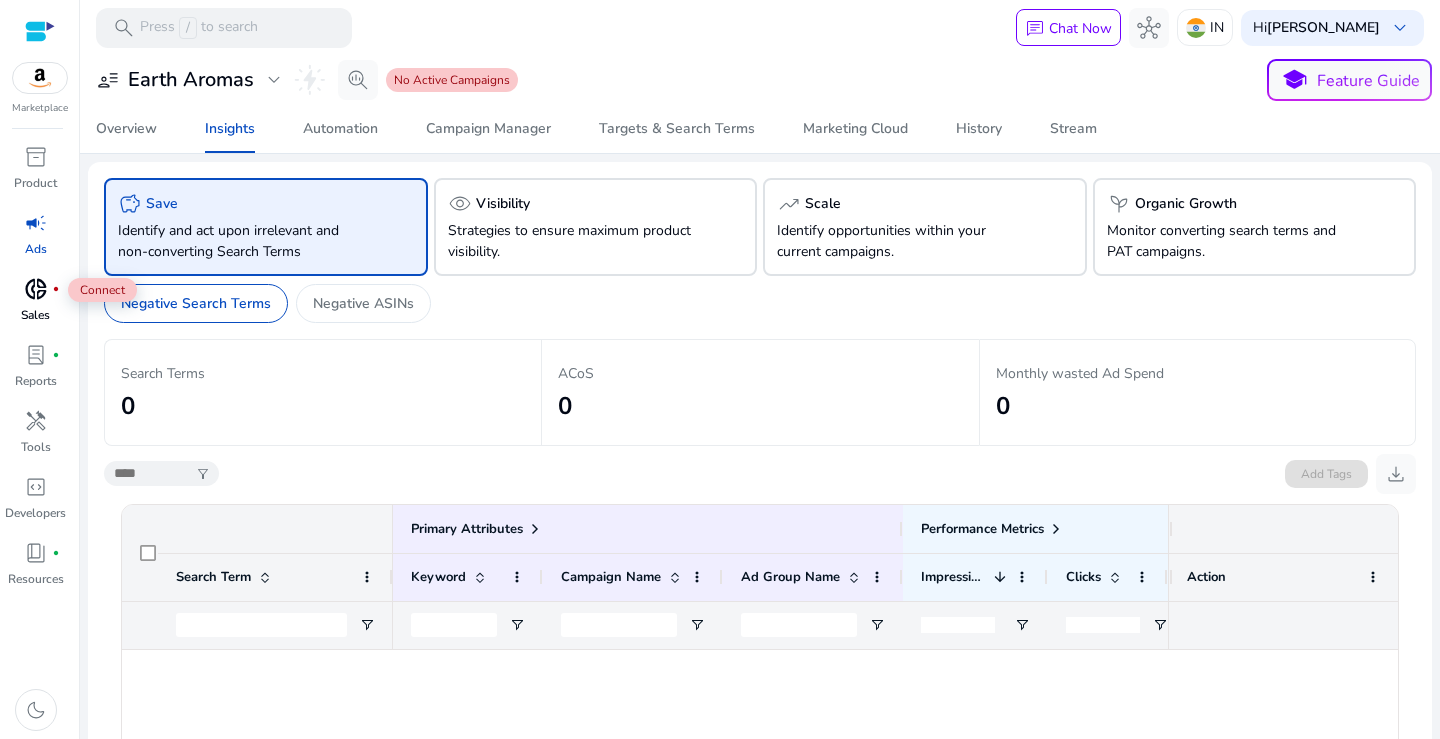 click on "donut_small   fiber_manual_record" at bounding box center [36, 289] 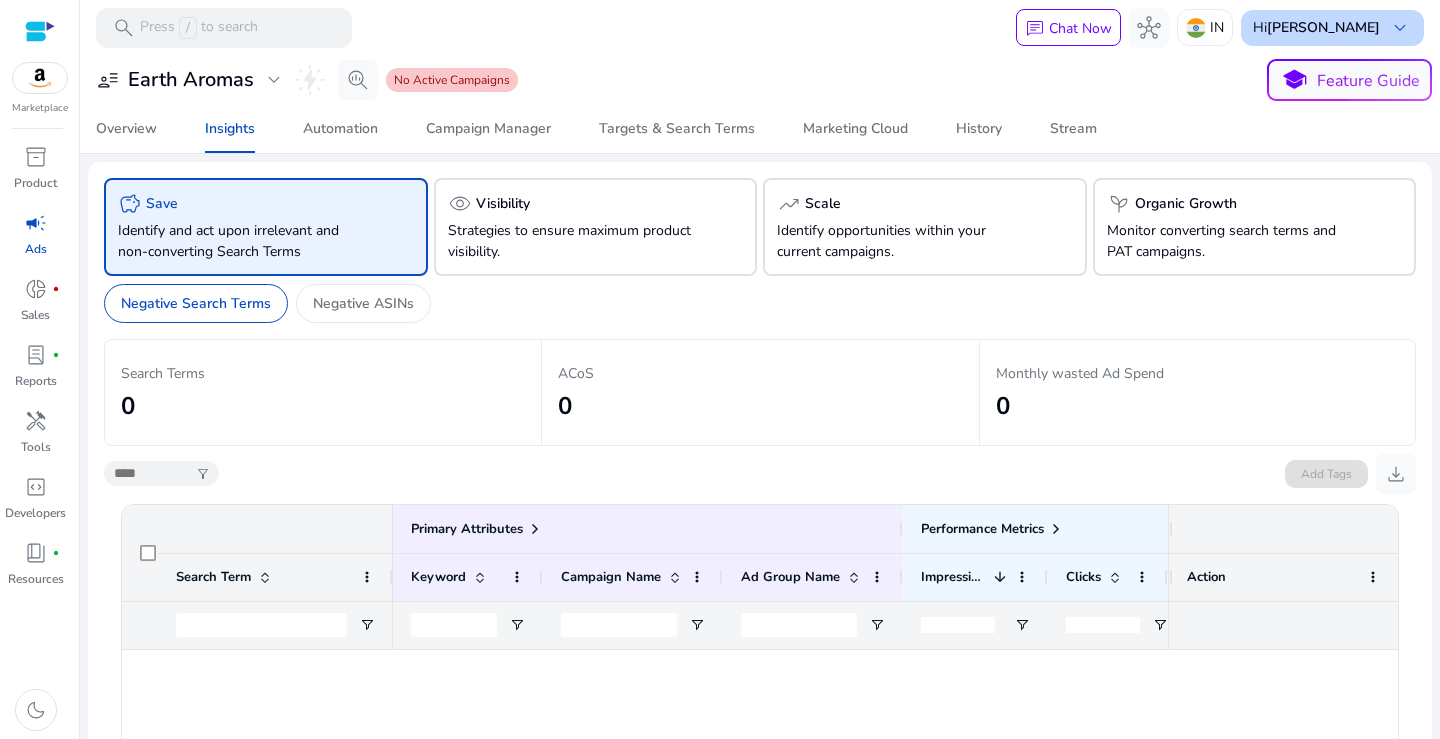 click on "[PERSON_NAME]" at bounding box center (1323, 27) 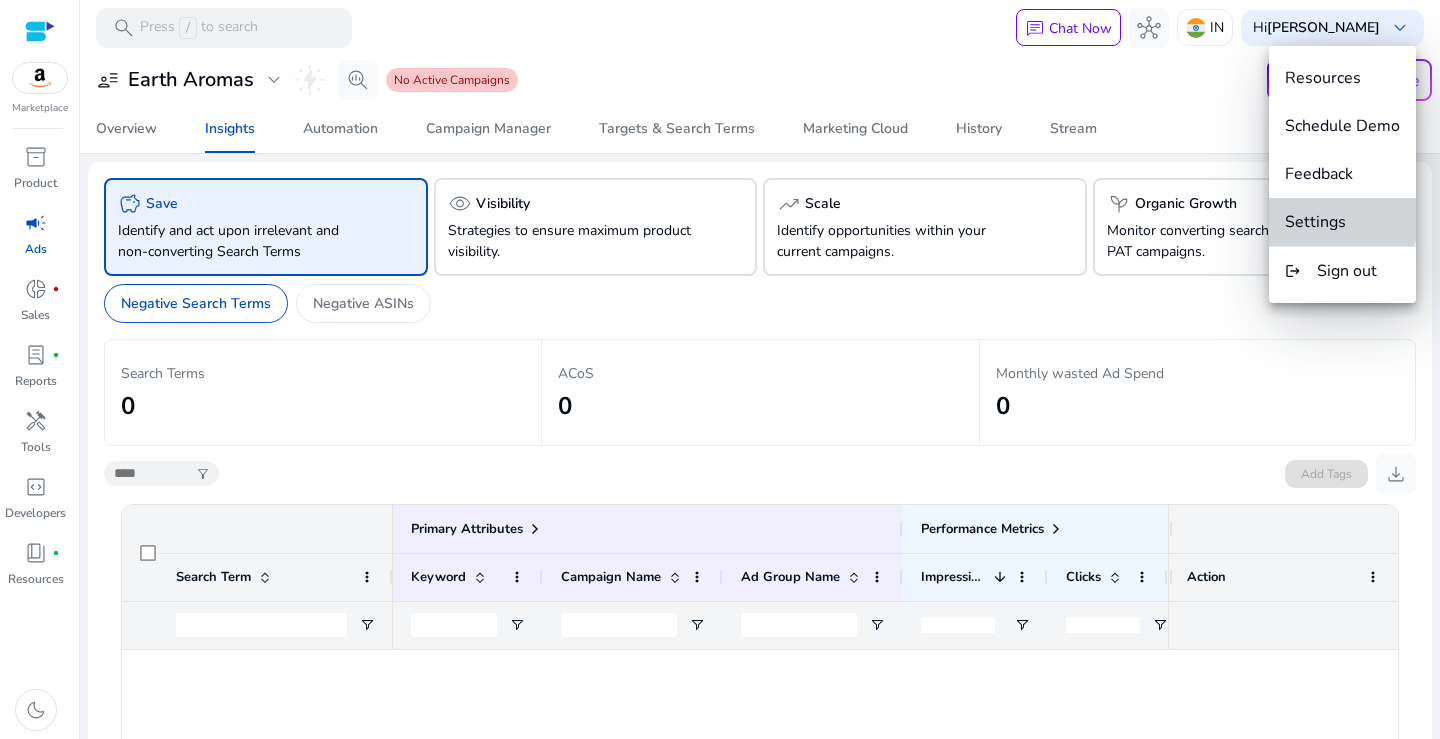 click on "Settings" at bounding box center [1315, 222] 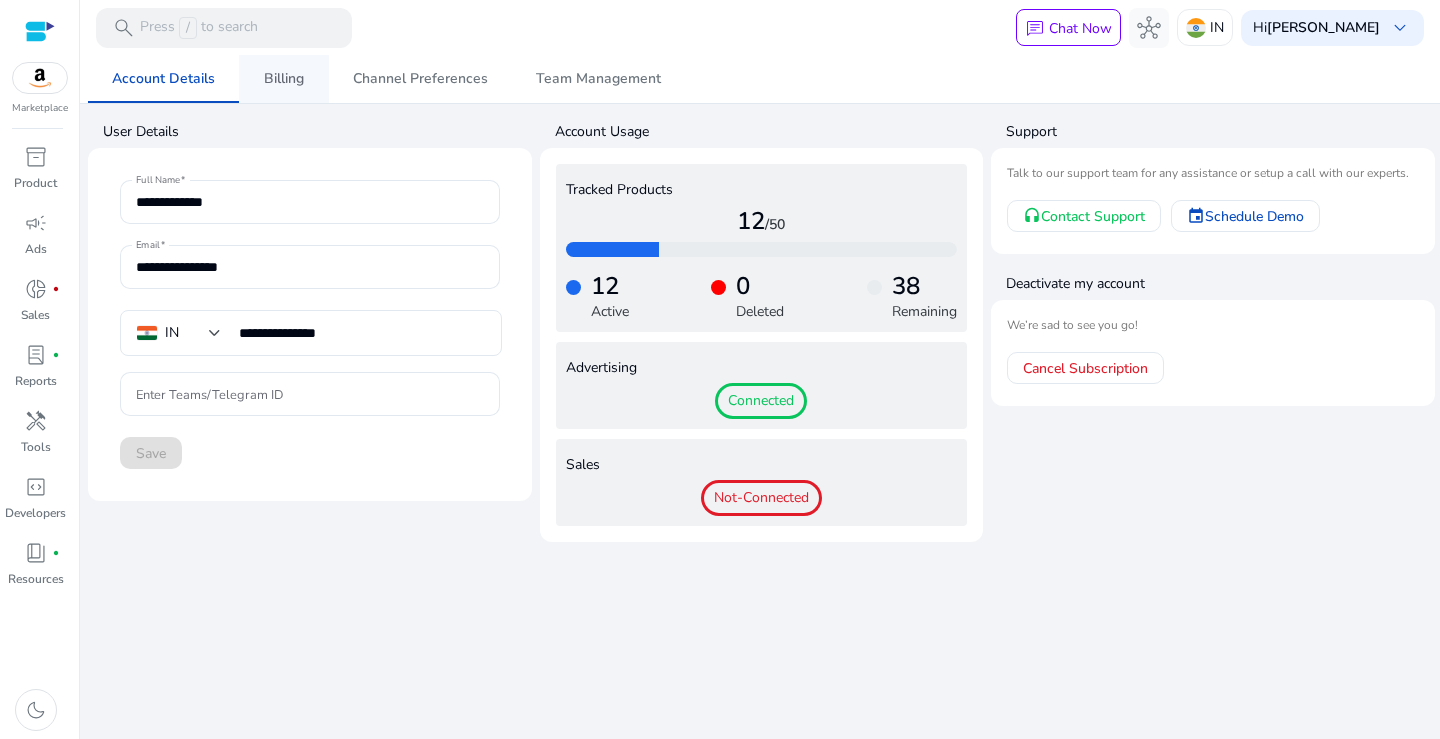click on "Billing" at bounding box center [284, 79] 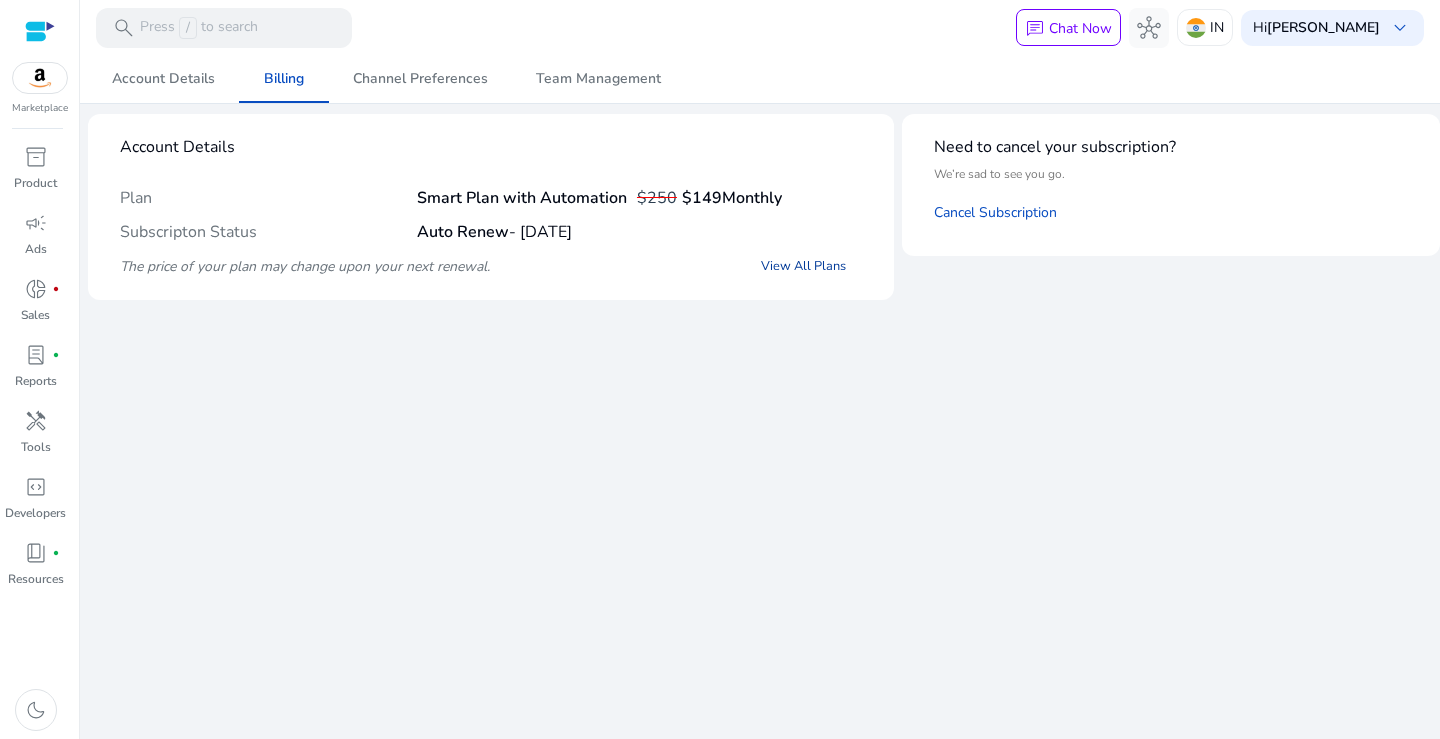click on "View All Plans" 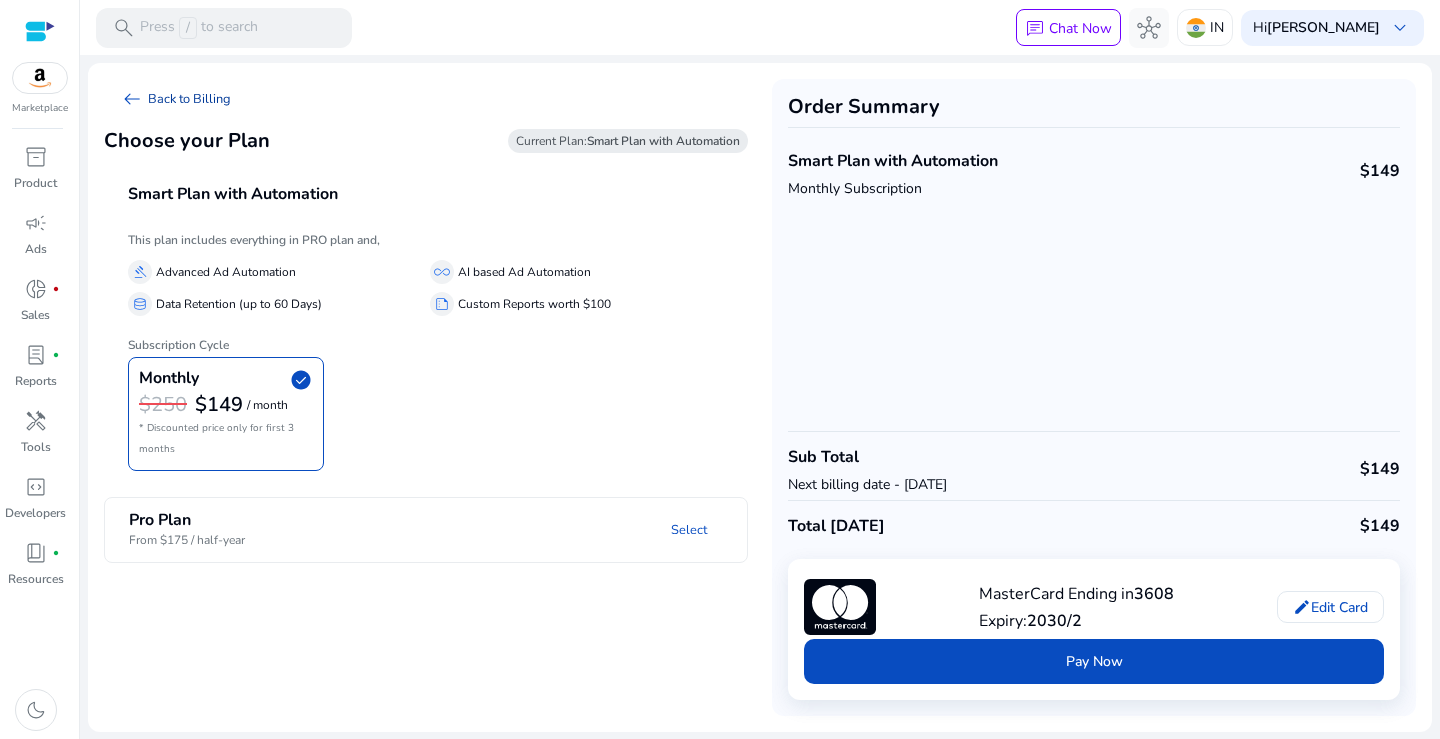 click on "arrow_left_alt   Back to Billing" 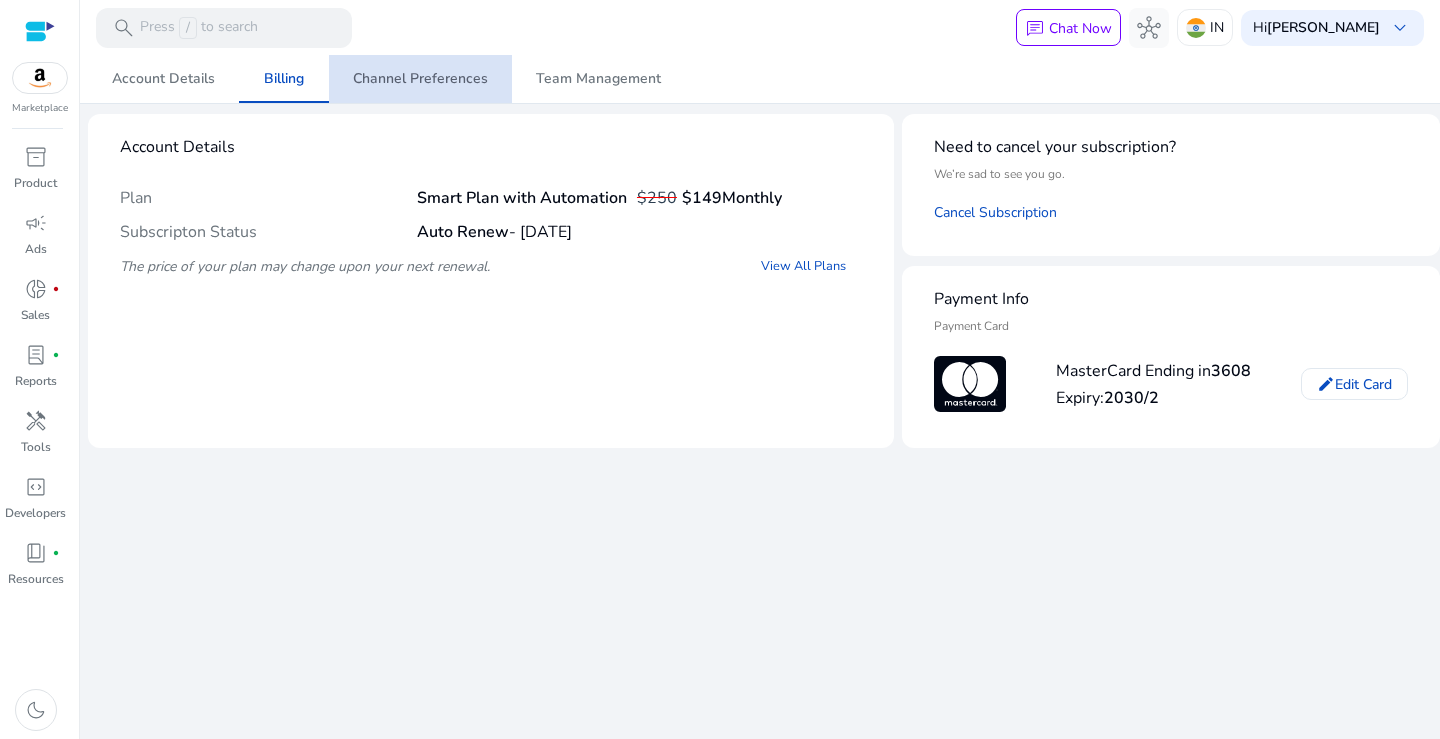 click on "Channel Preferences" at bounding box center (420, 79) 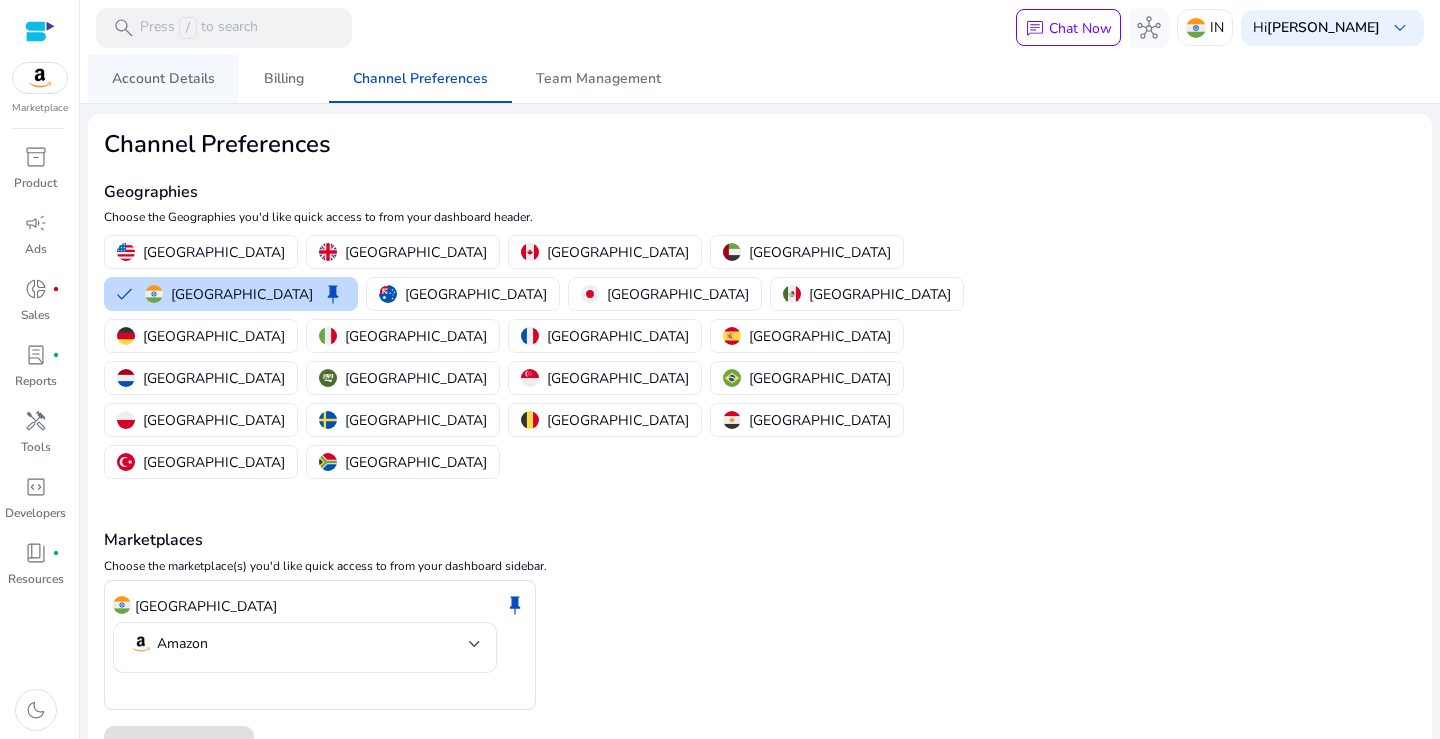 click on "Account Details" at bounding box center (163, 79) 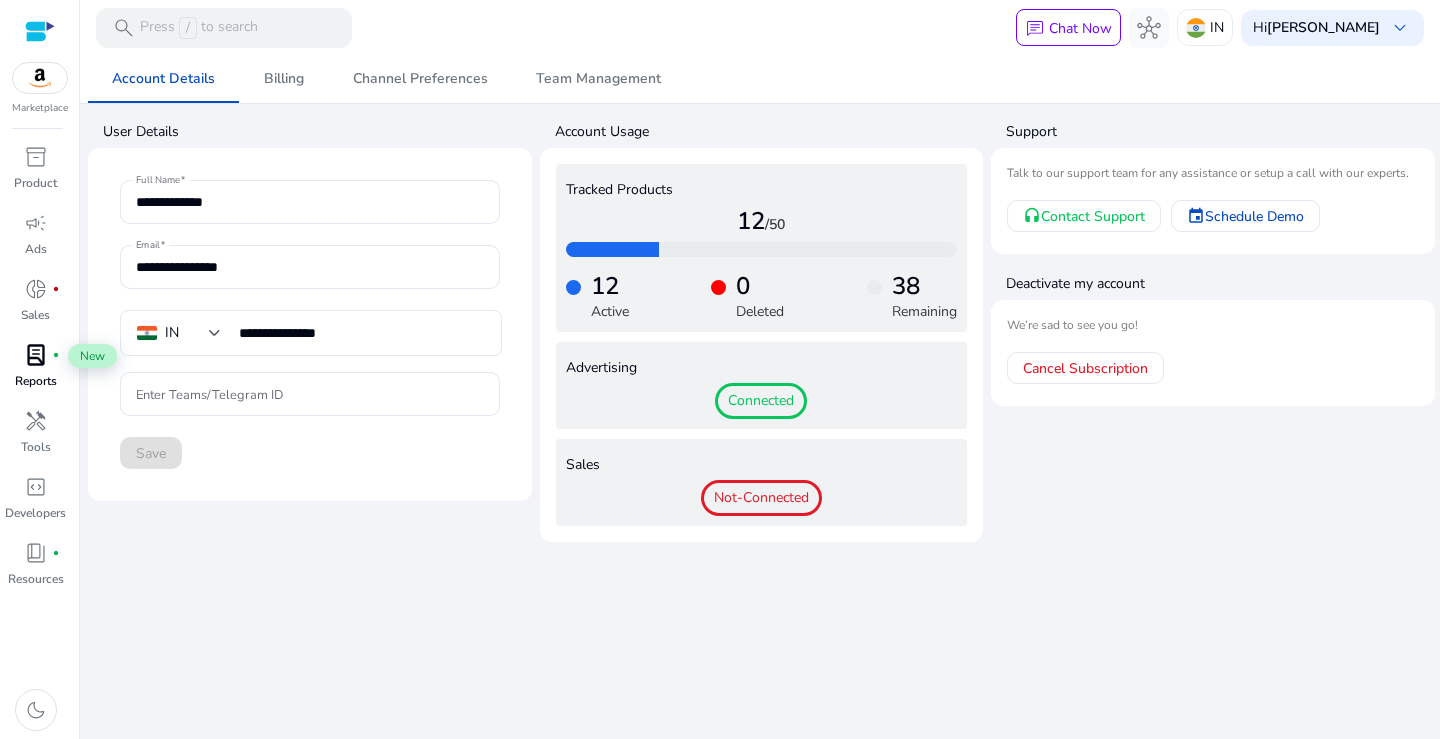 click on "lab_profile   fiber_manual_record" at bounding box center (36, 355) 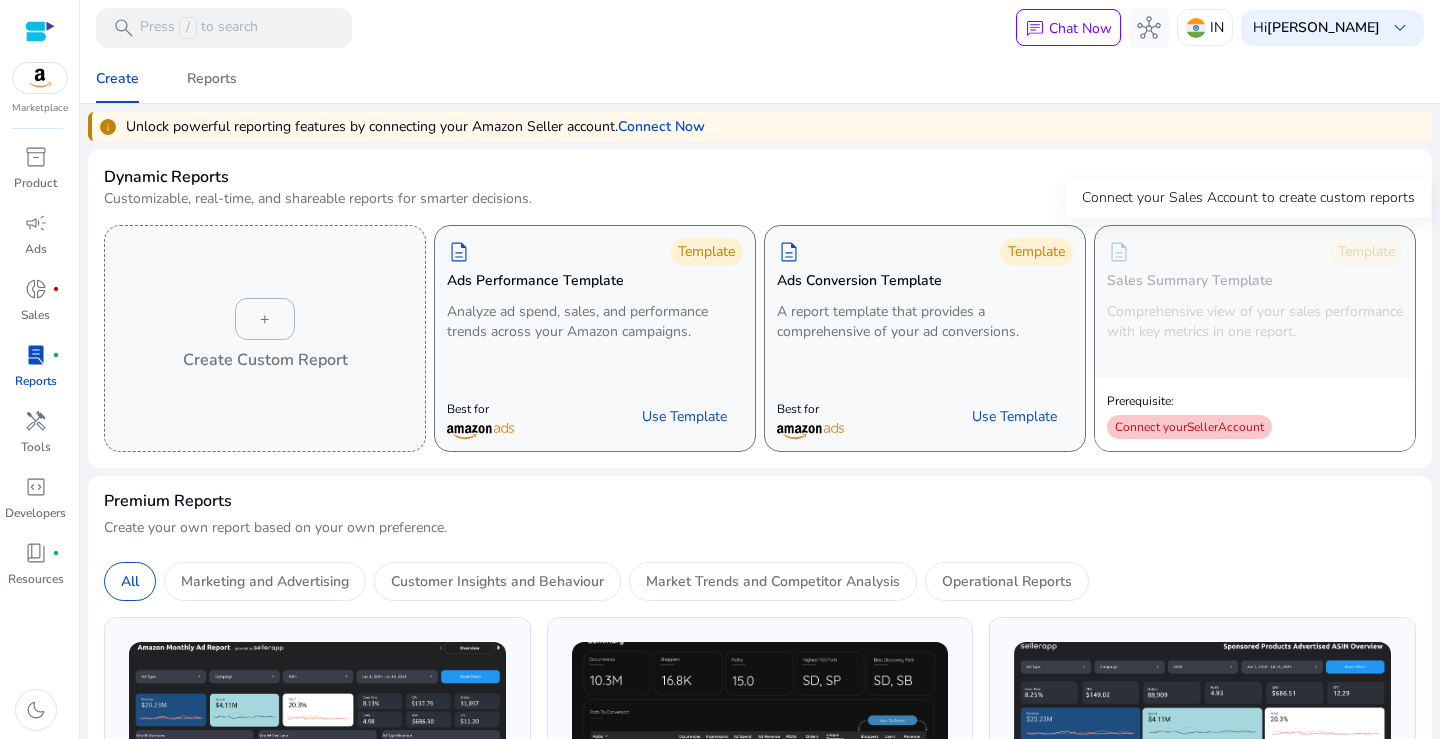 click on "Connect your   Seller   Account" 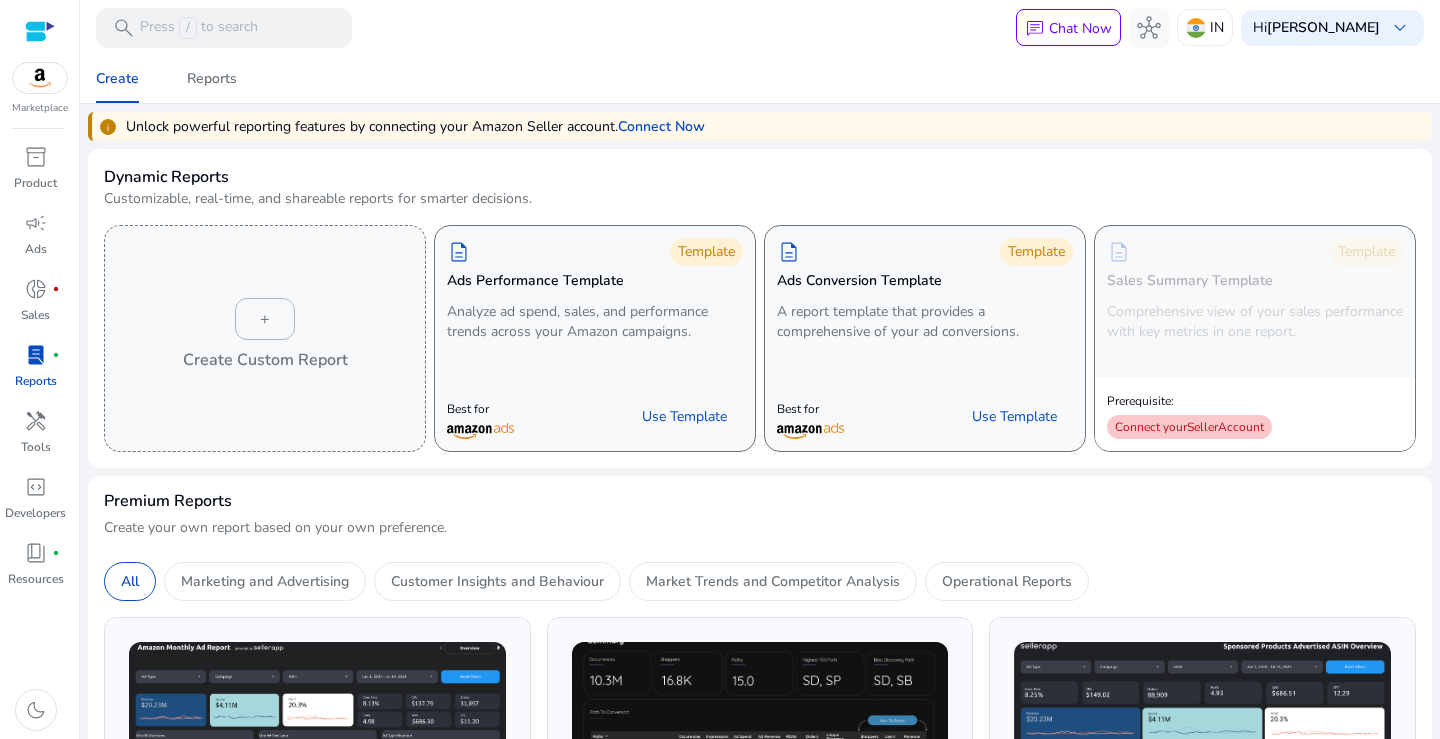 click on "Connect your   Seller   Account" 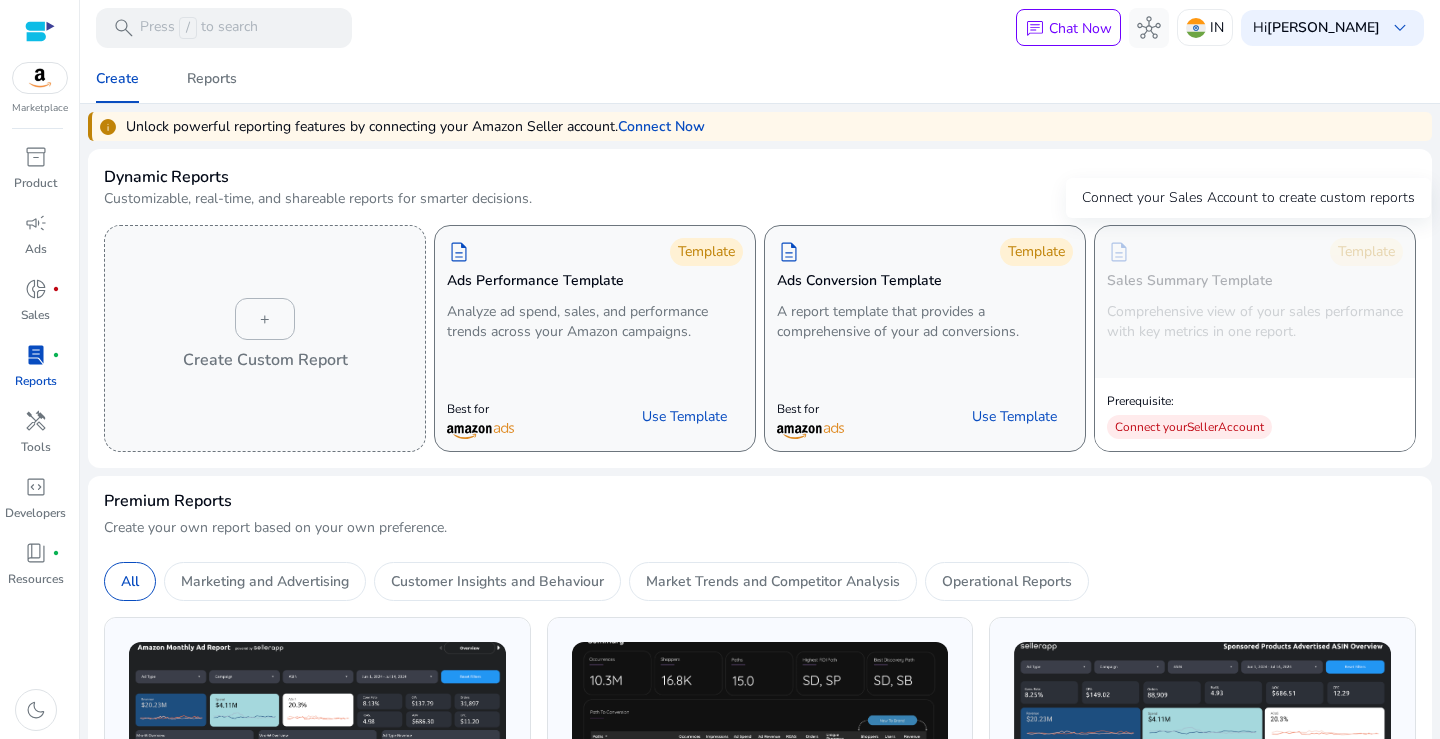 click on "Comprehensive view of your sales performance with key metrics in one report." 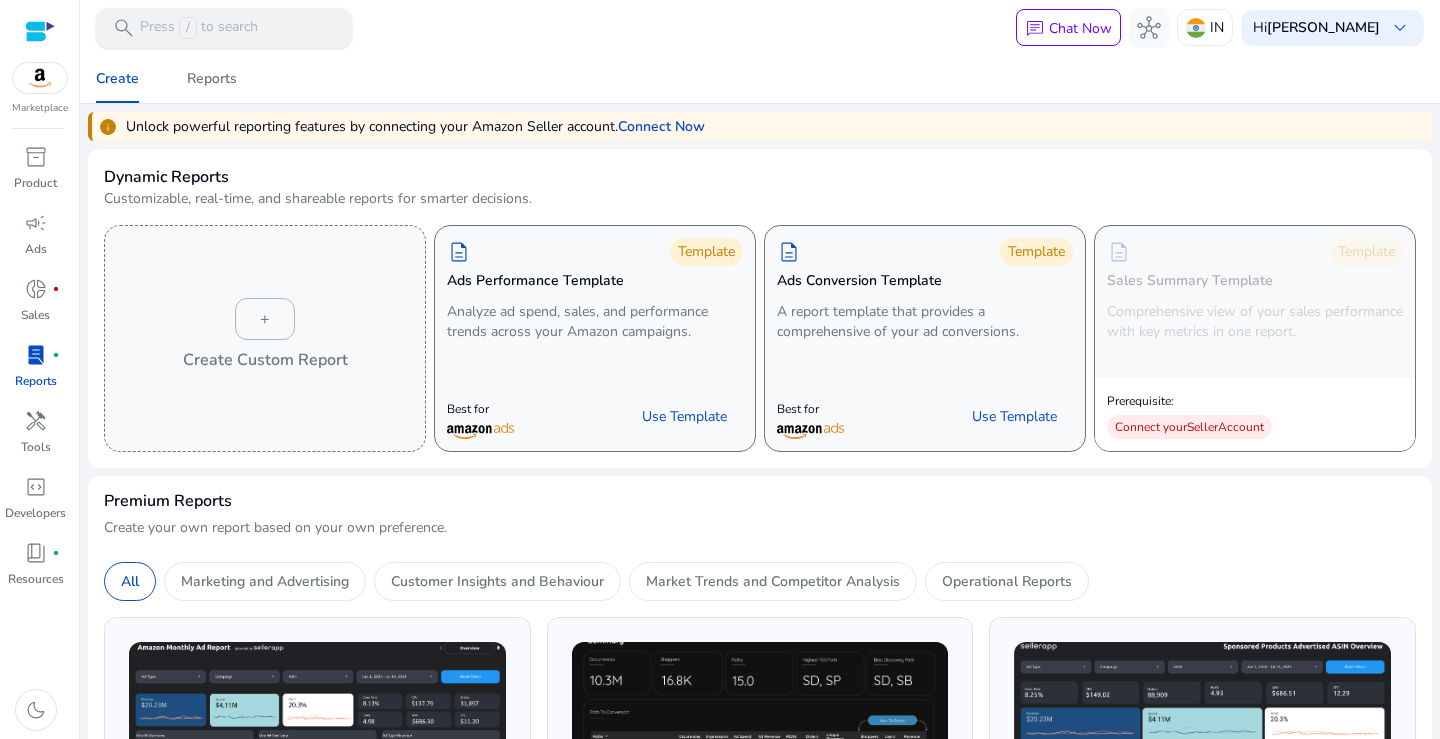 click on "Press  /  to search" at bounding box center [199, 28] 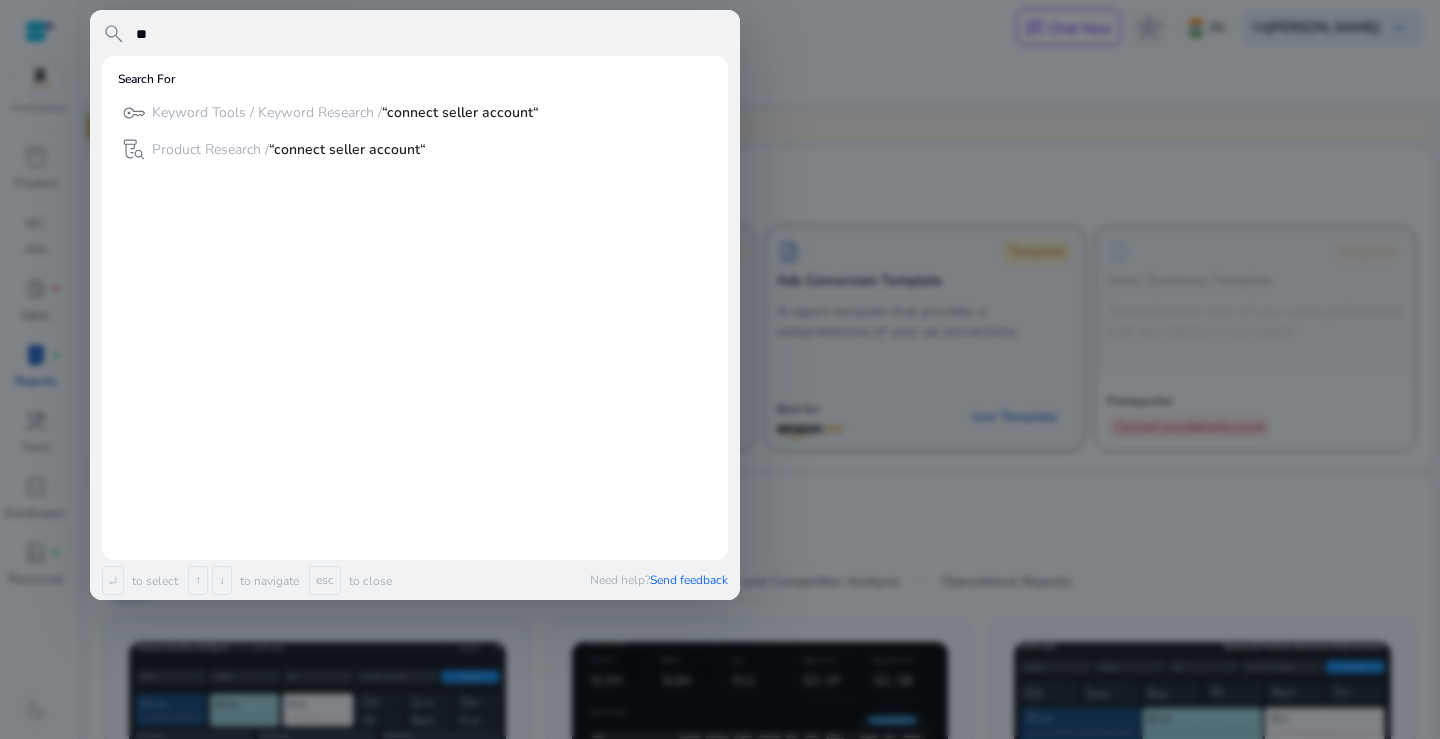 type on "*" 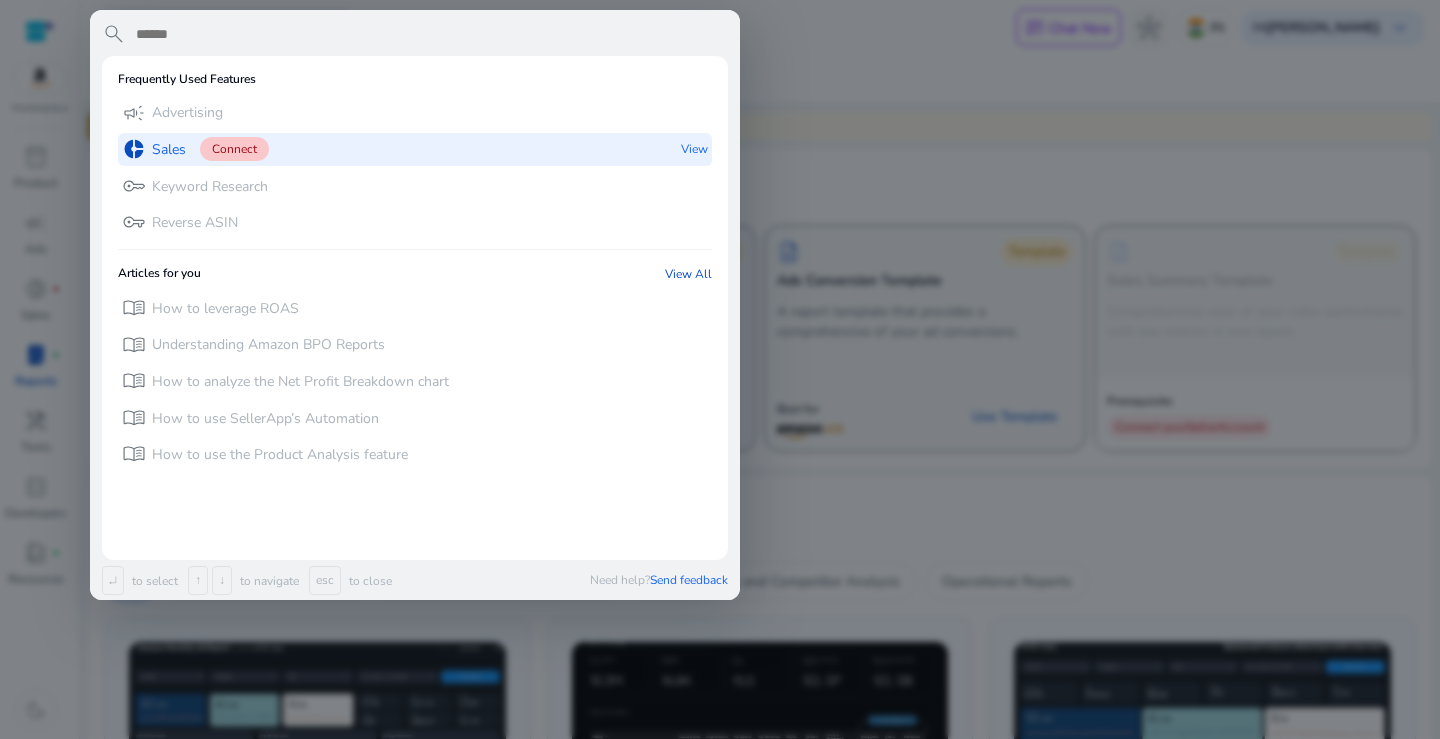 type 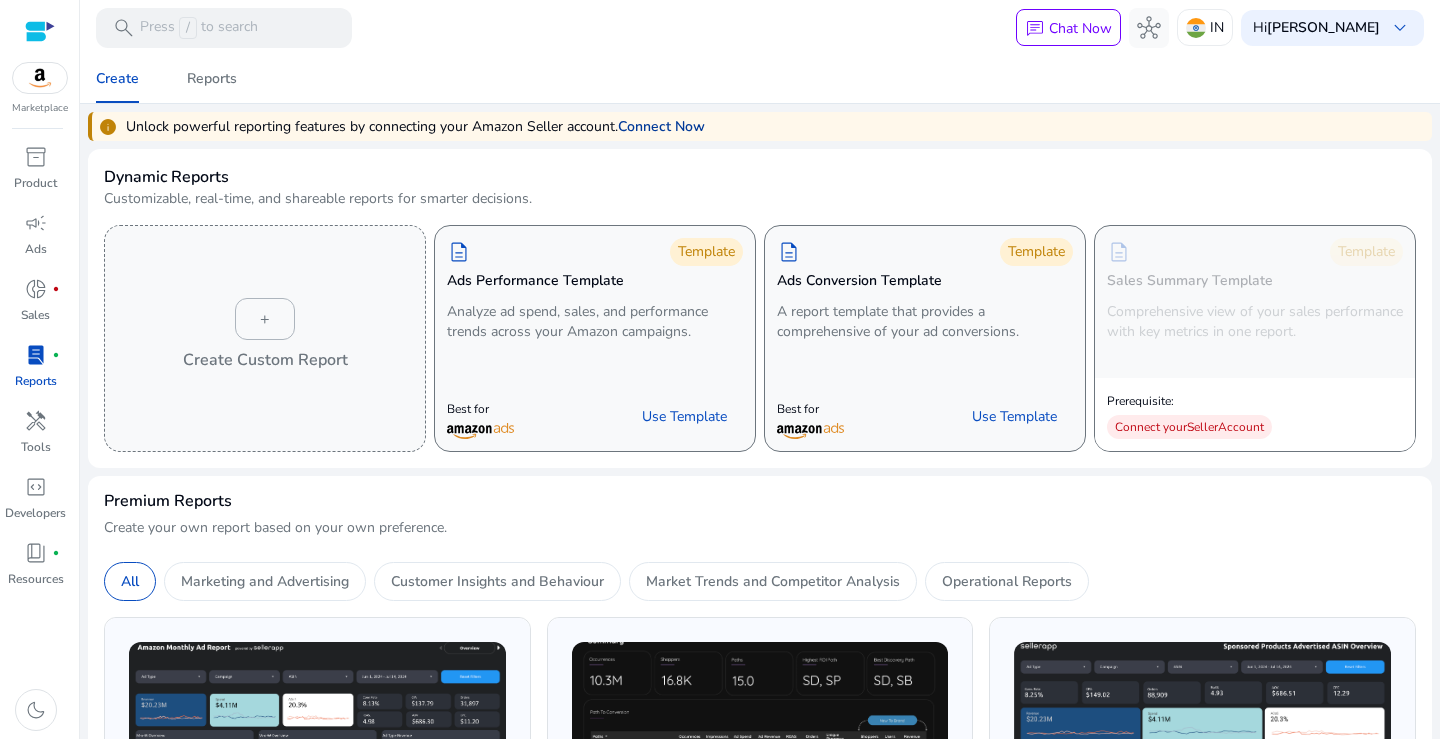 click on "Connect Now" 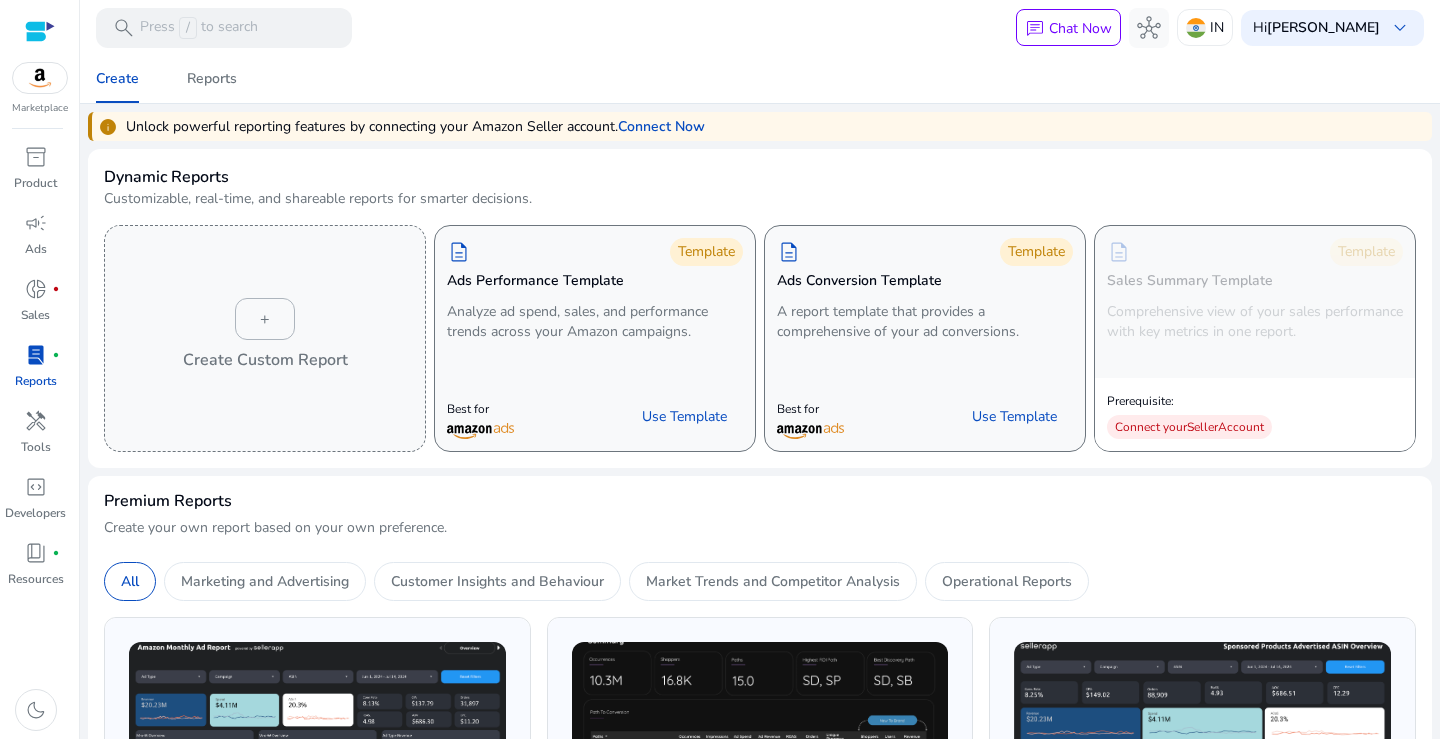 click on "Unlock powerful reporting features by connecting your Amazon Seller account." 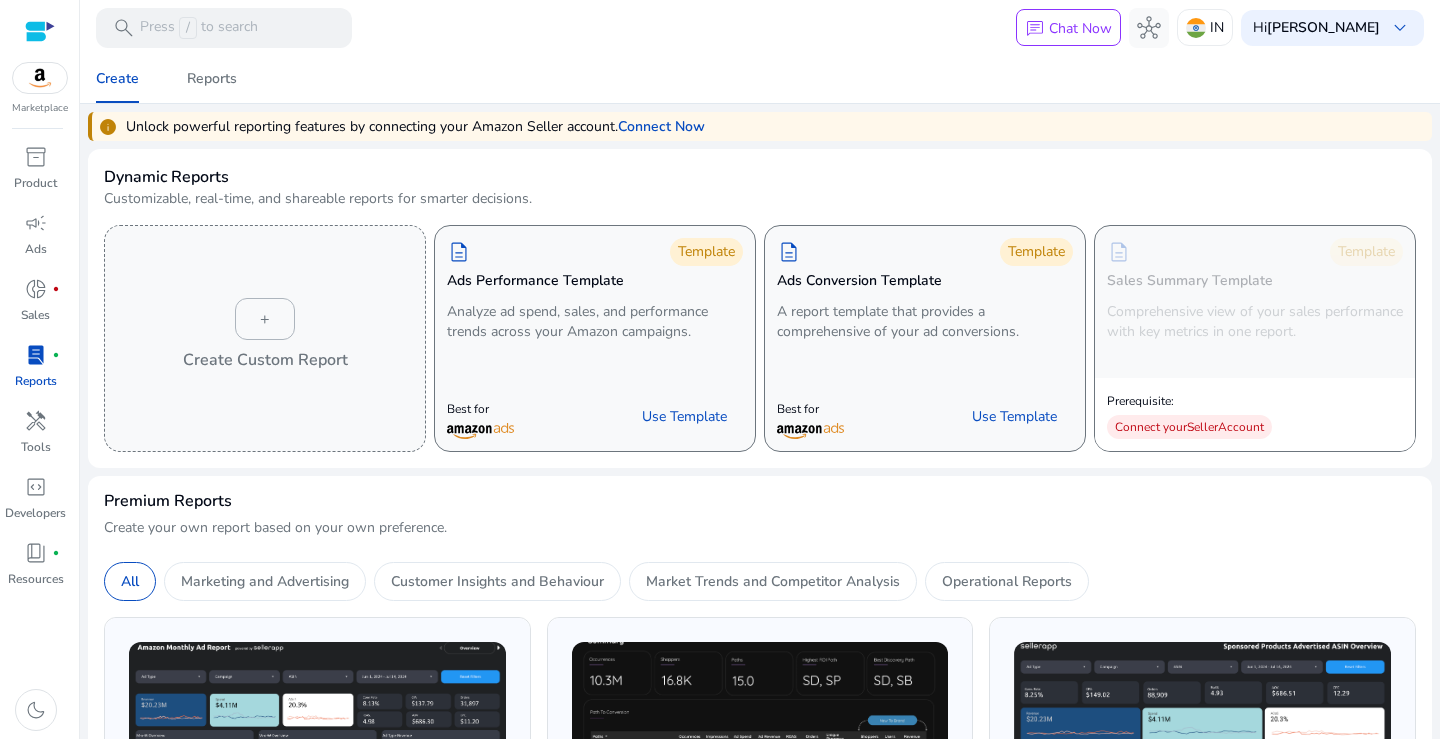 click on "Chat Now" at bounding box center [1080, 28] 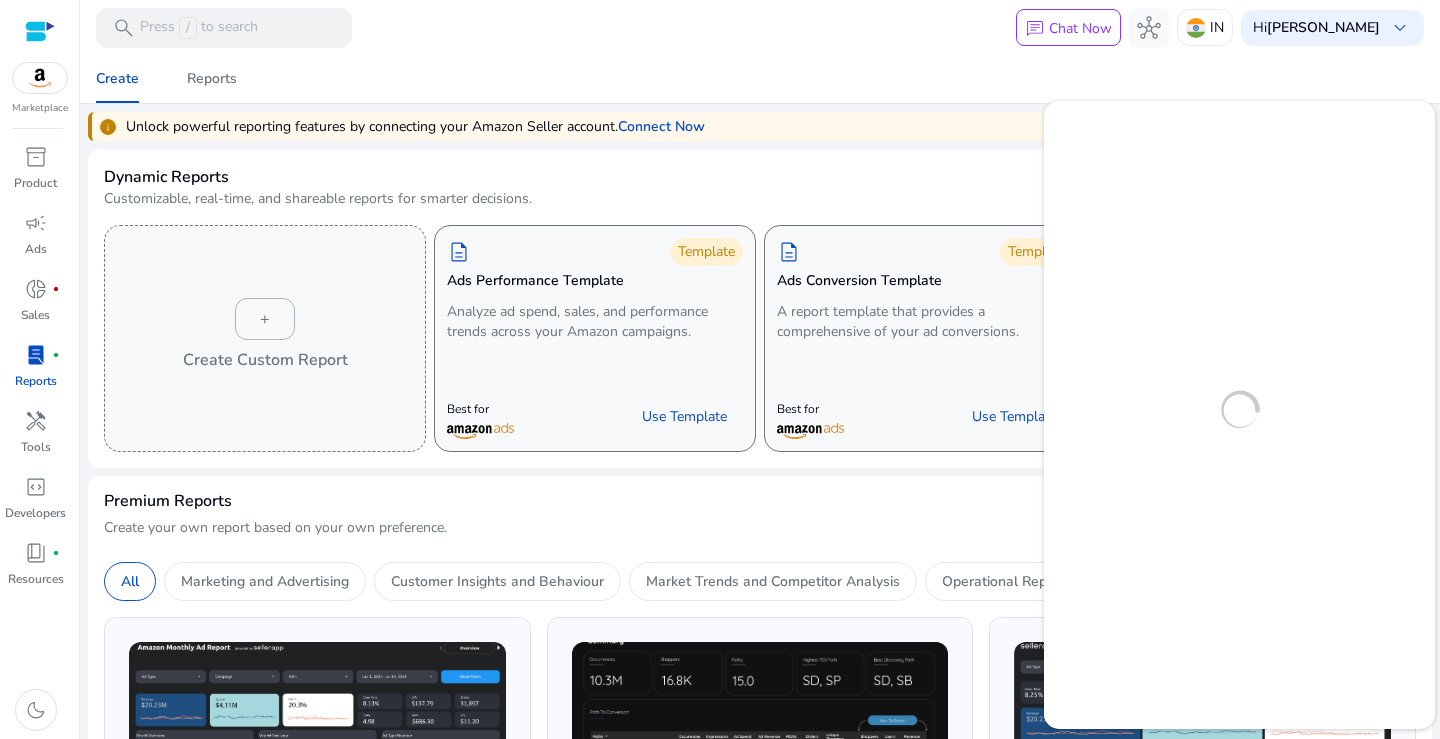 scroll, scrollTop: 0, scrollLeft: 0, axis: both 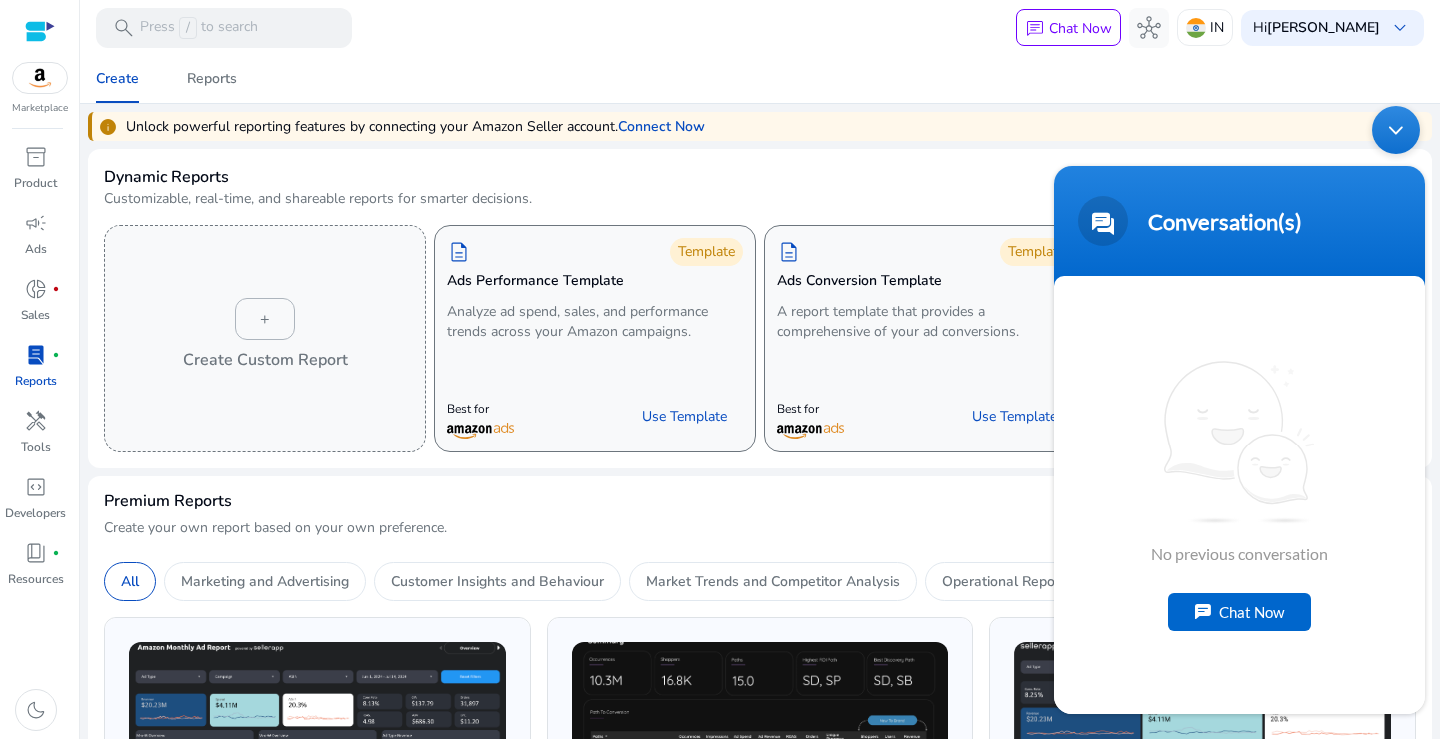 click on "Chat Now" at bounding box center (1239, 611) 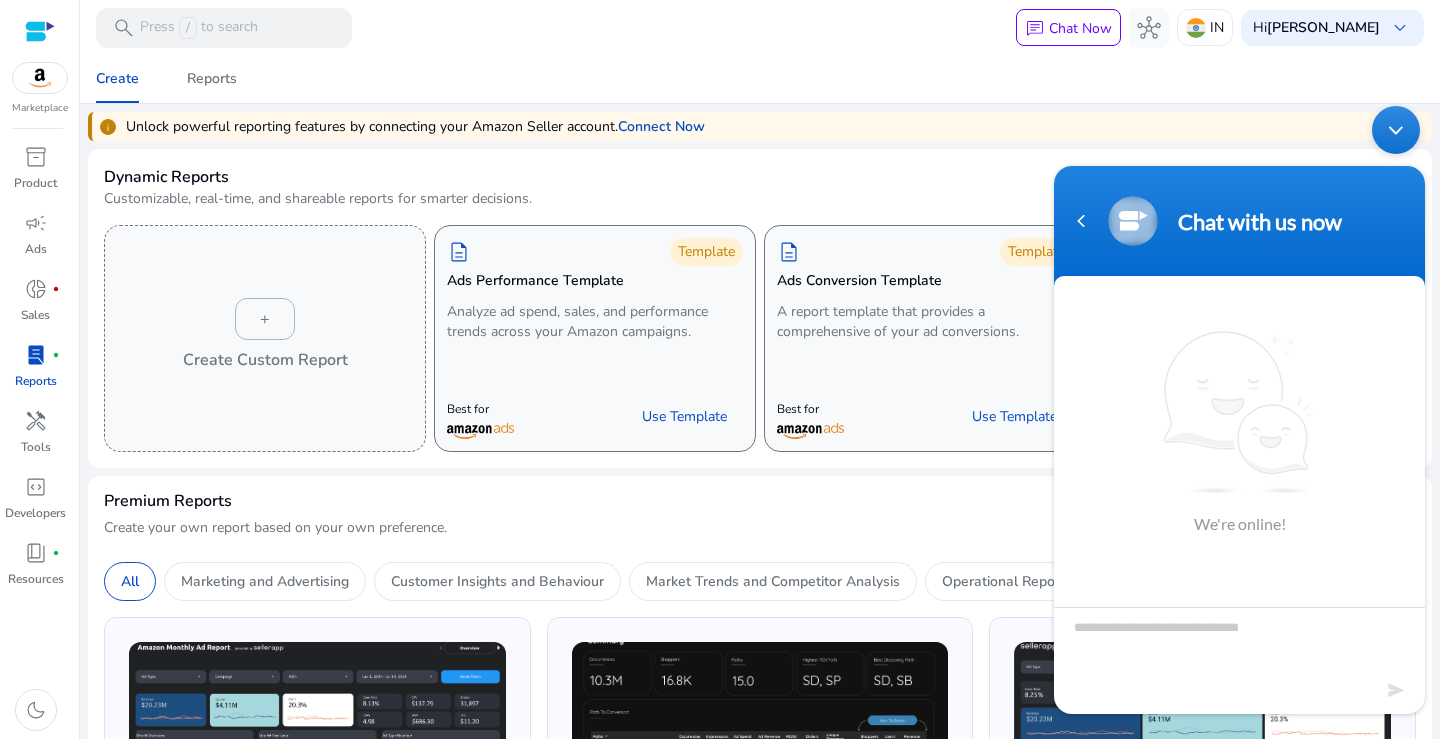 click at bounding box center (1239, 641) 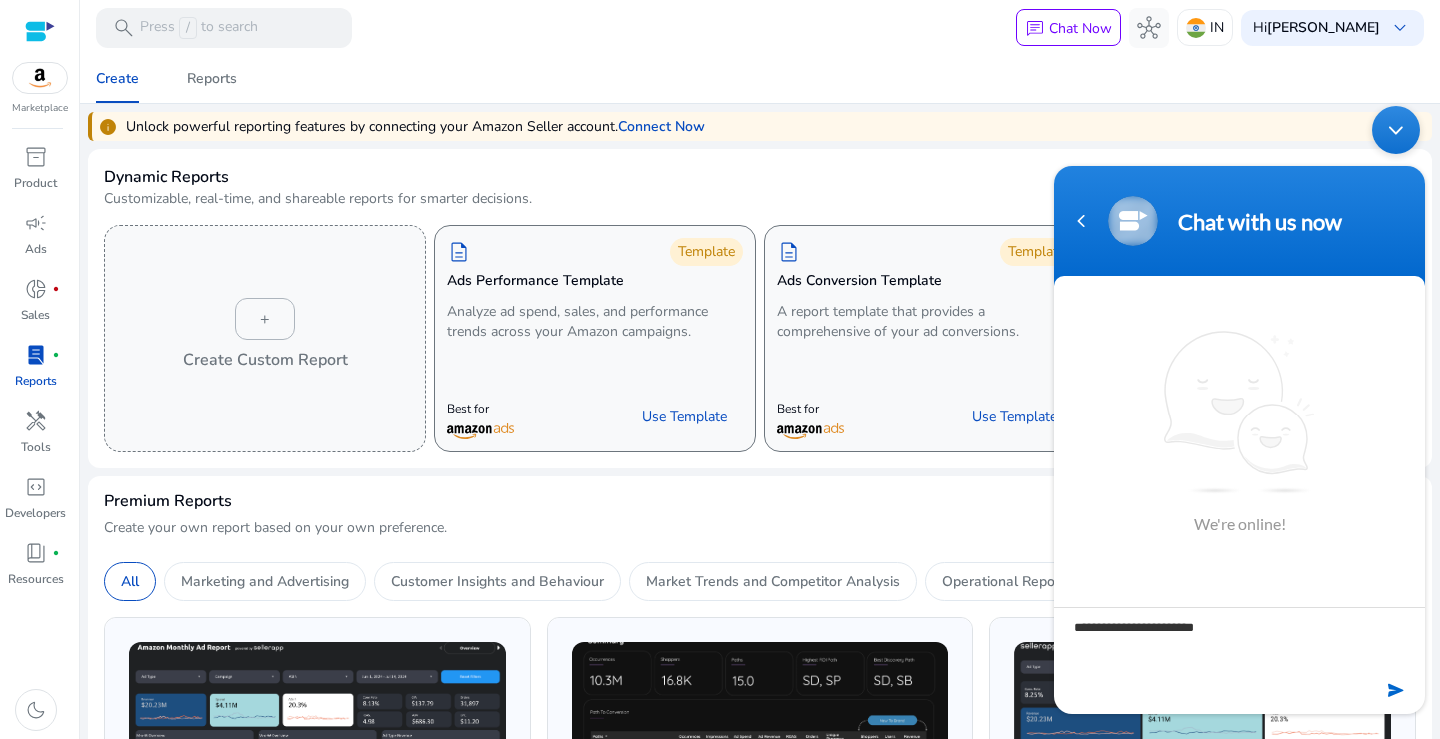 type on "**********" 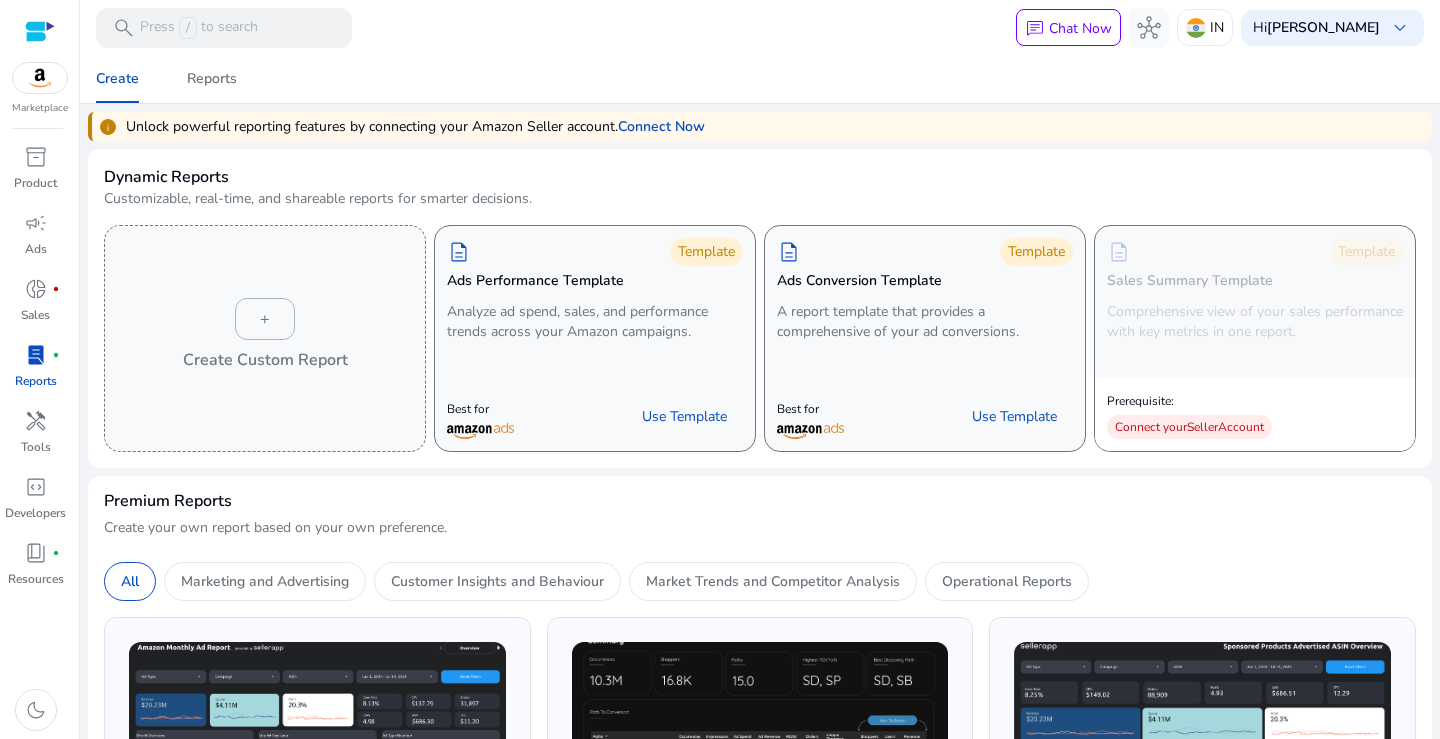 scroll, scrollTop: 0, scrollLeft: 0, axis: both 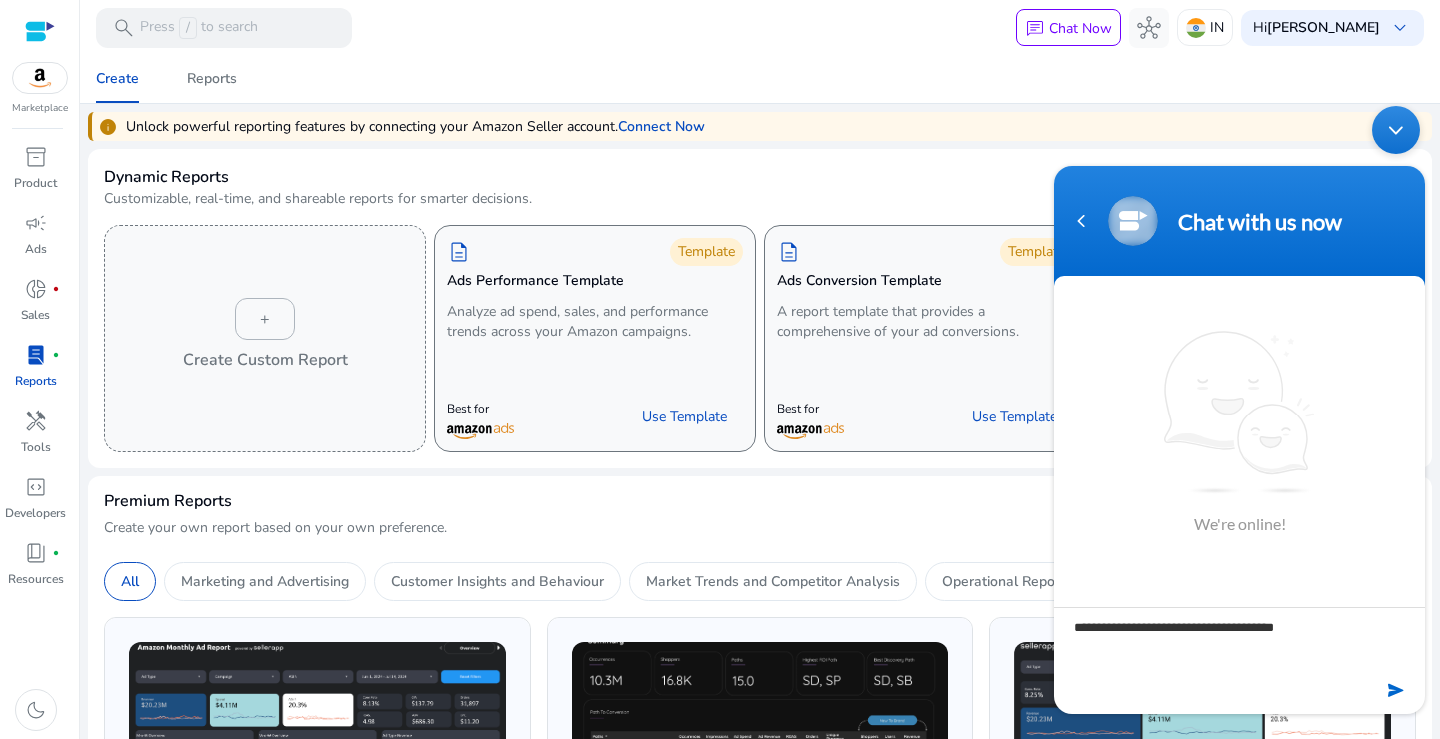 type on "**********" 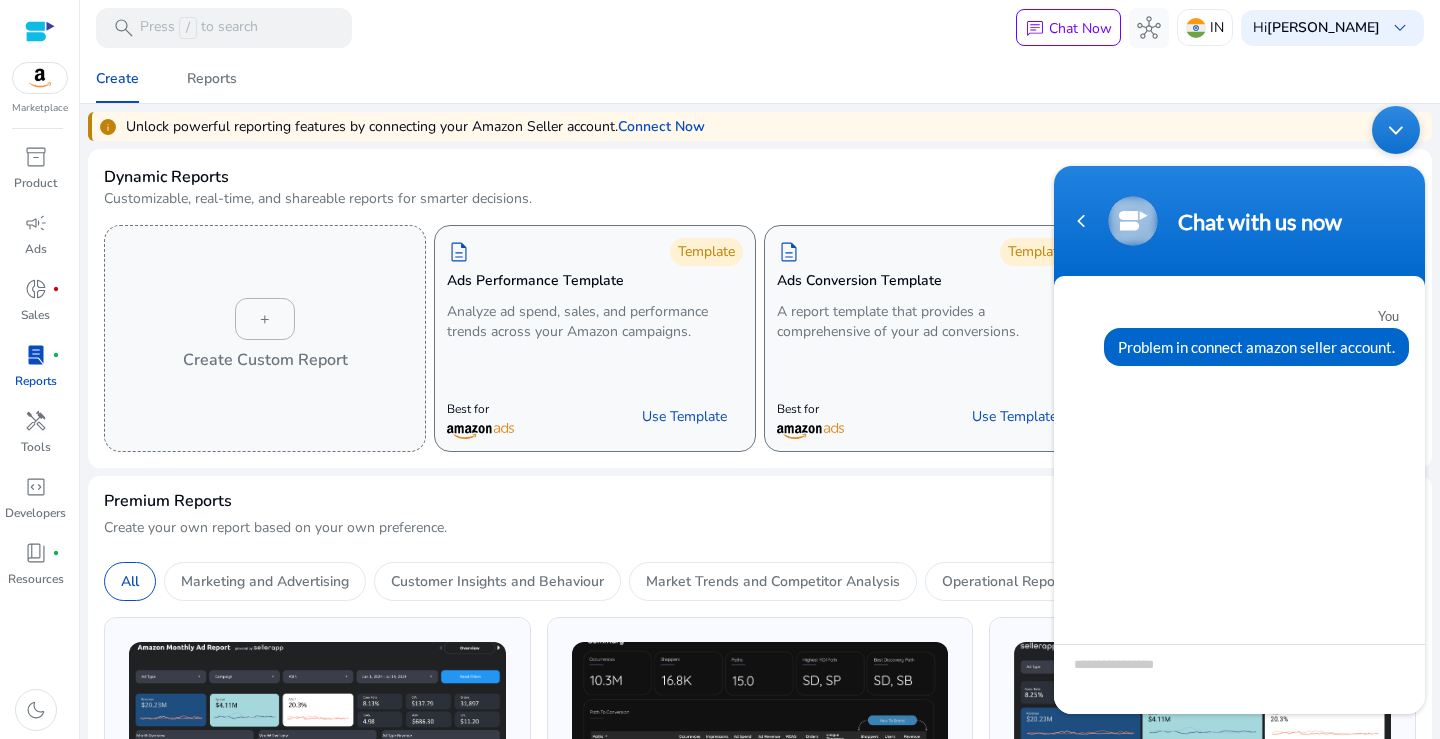 scroll, scrollTop: 126, scrollLeft: 0, axis: vertical 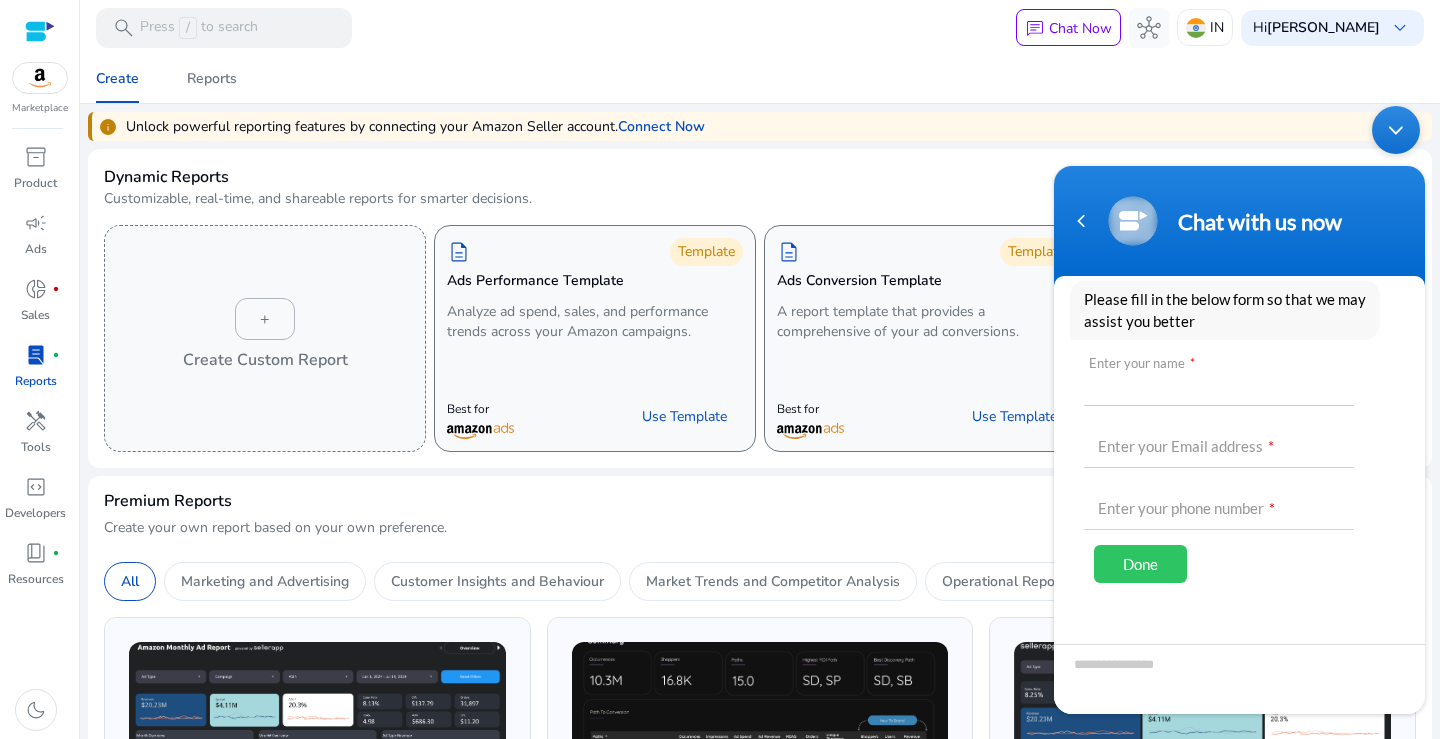 click at bounding box center (1219, 381) 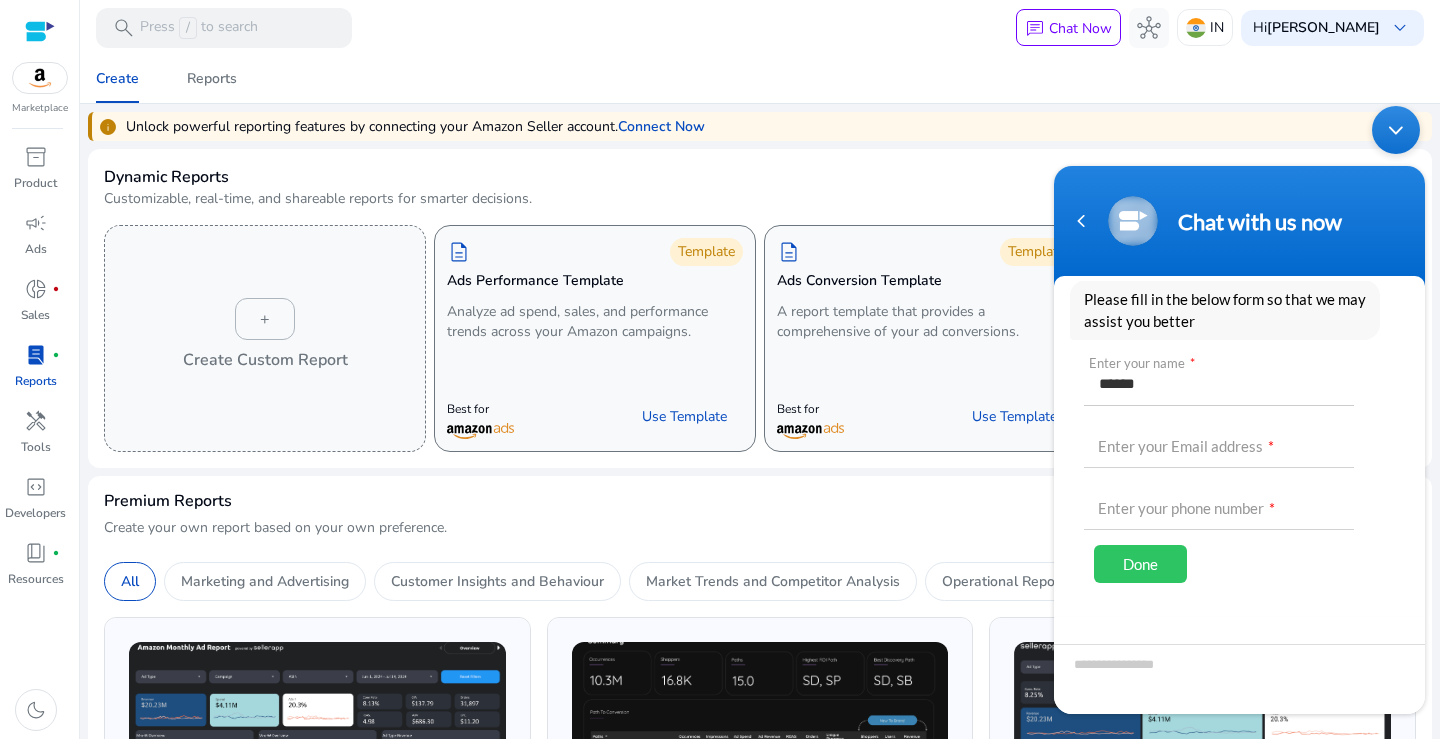 type on "******" 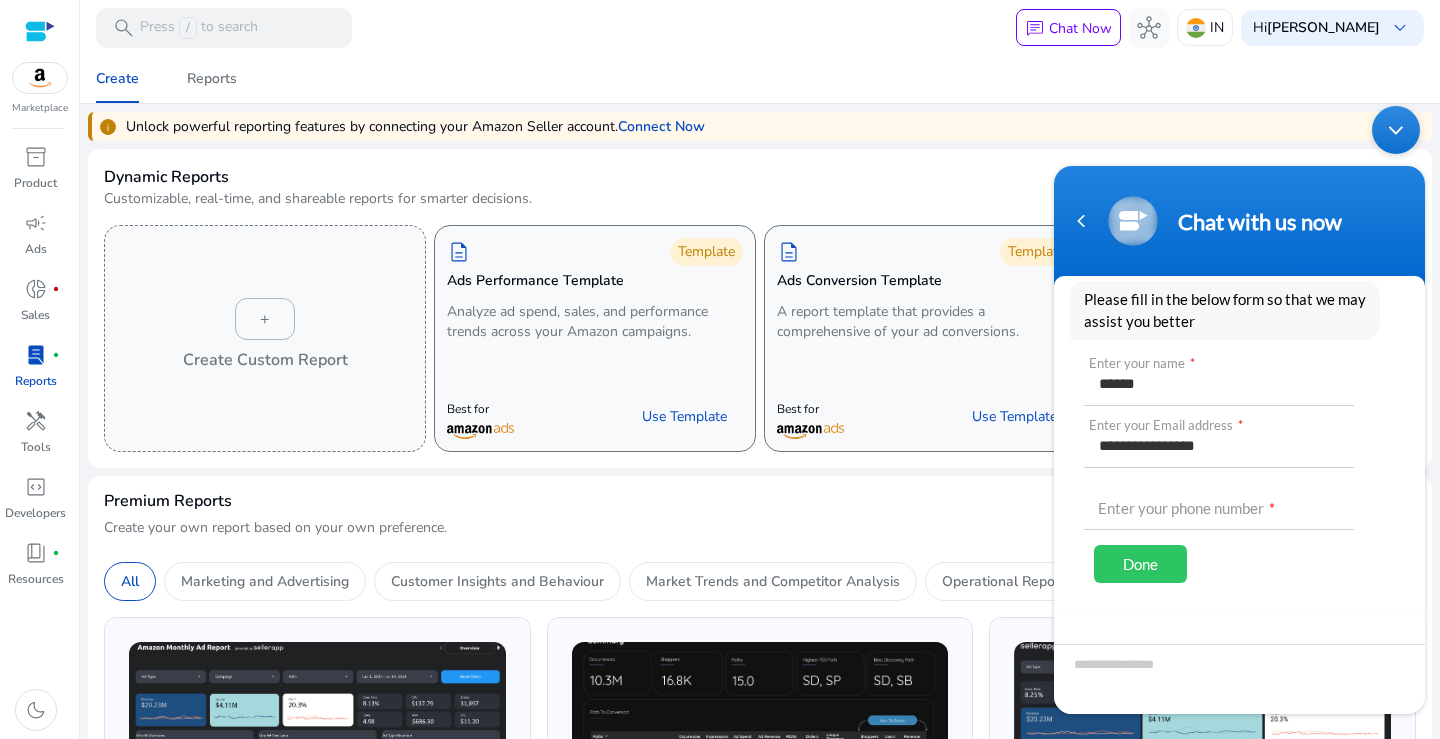 type on "**********" 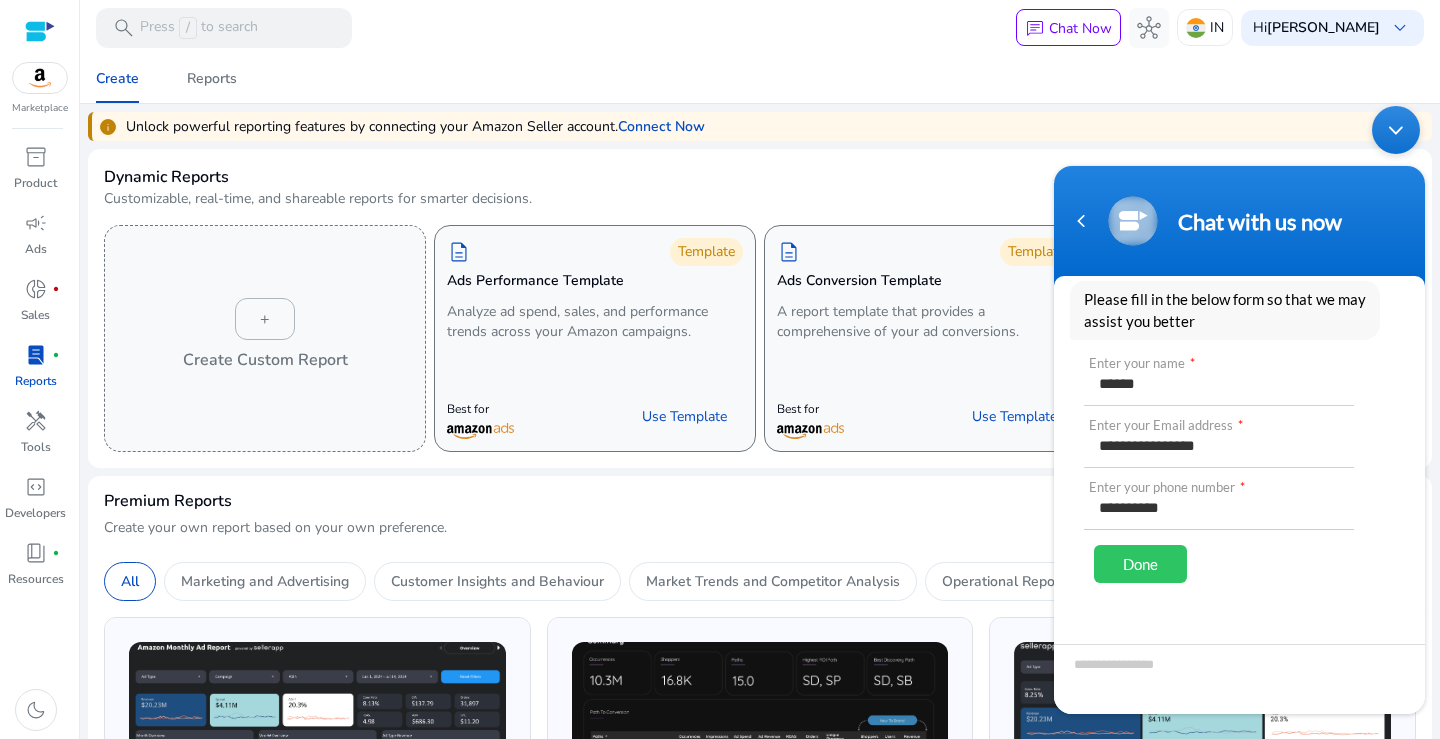 type on "**********" 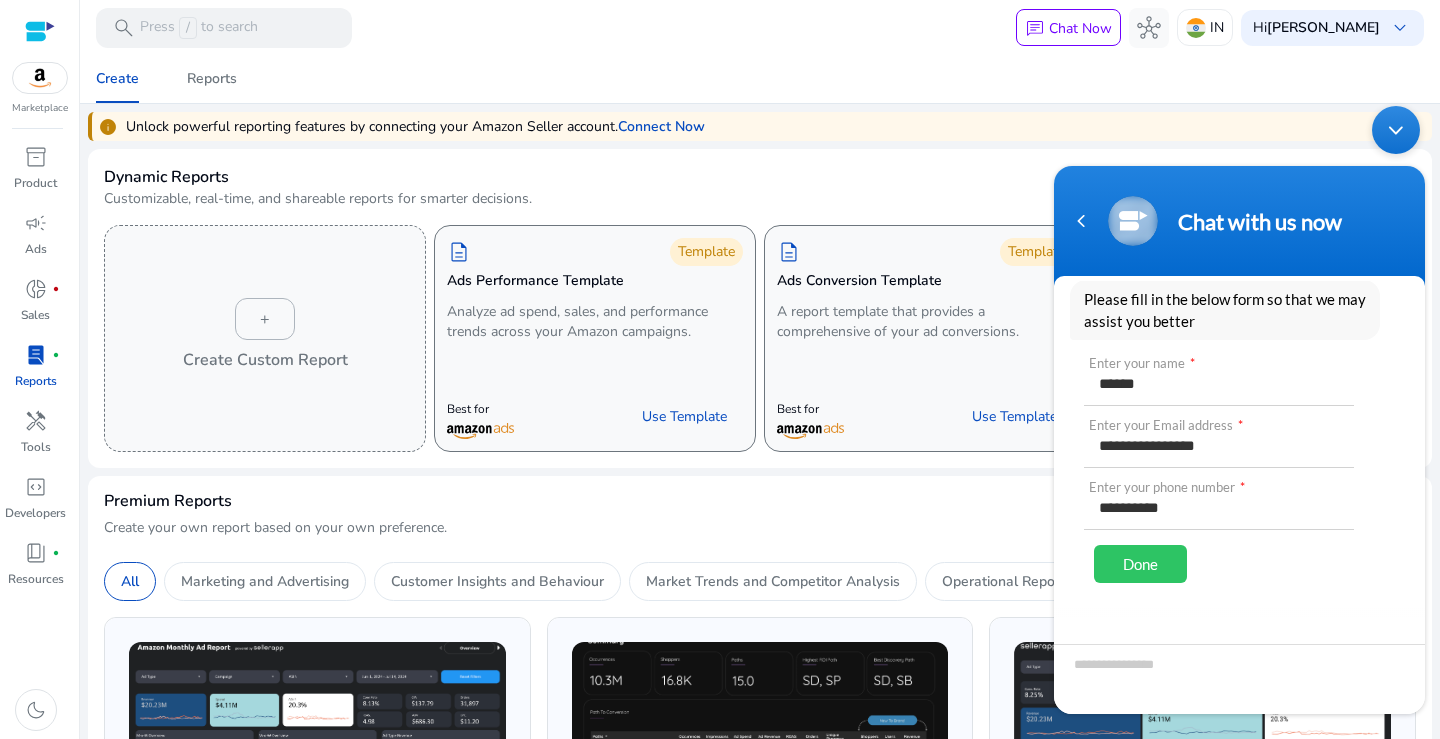 click on "Done" at bounding box center (1140, 563) 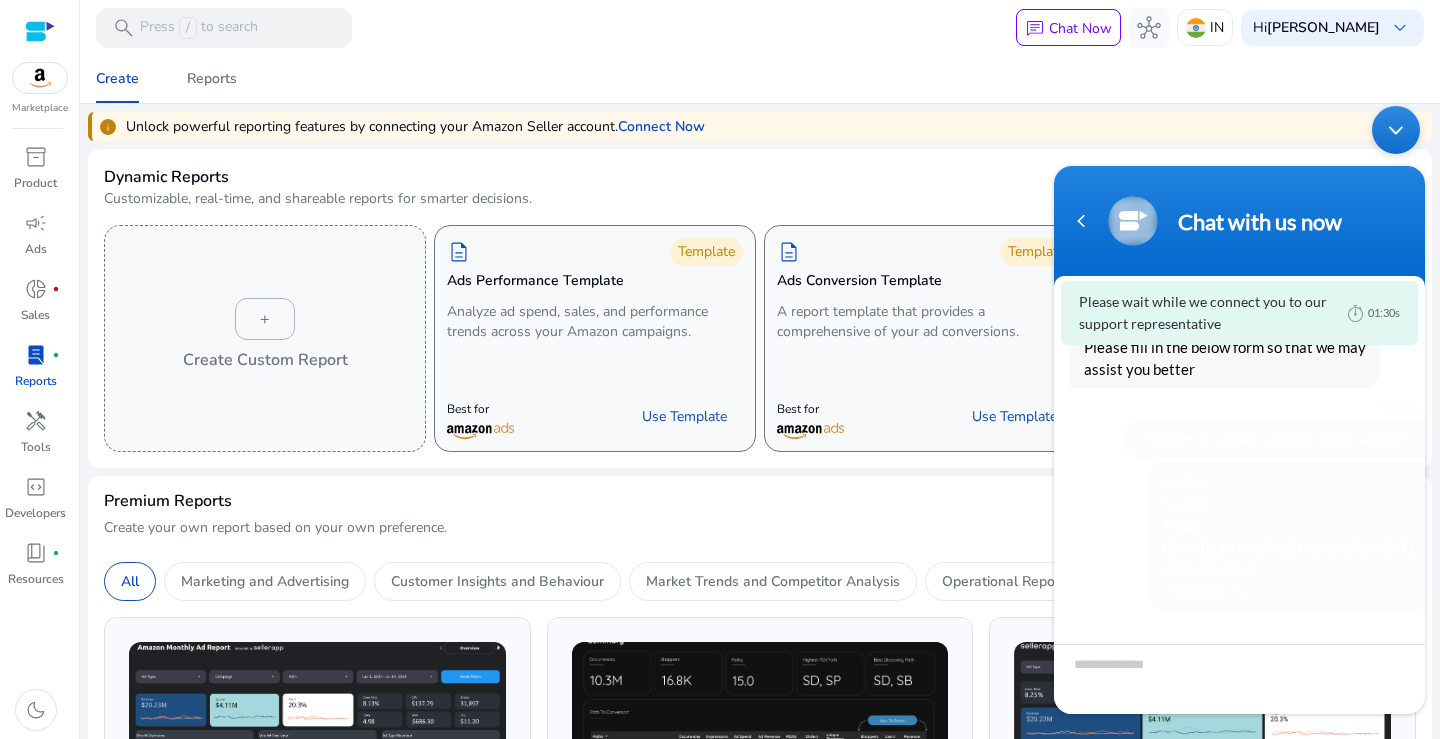 scroll, scrollTop: 78, scrollLeft: 0, axis: vertical 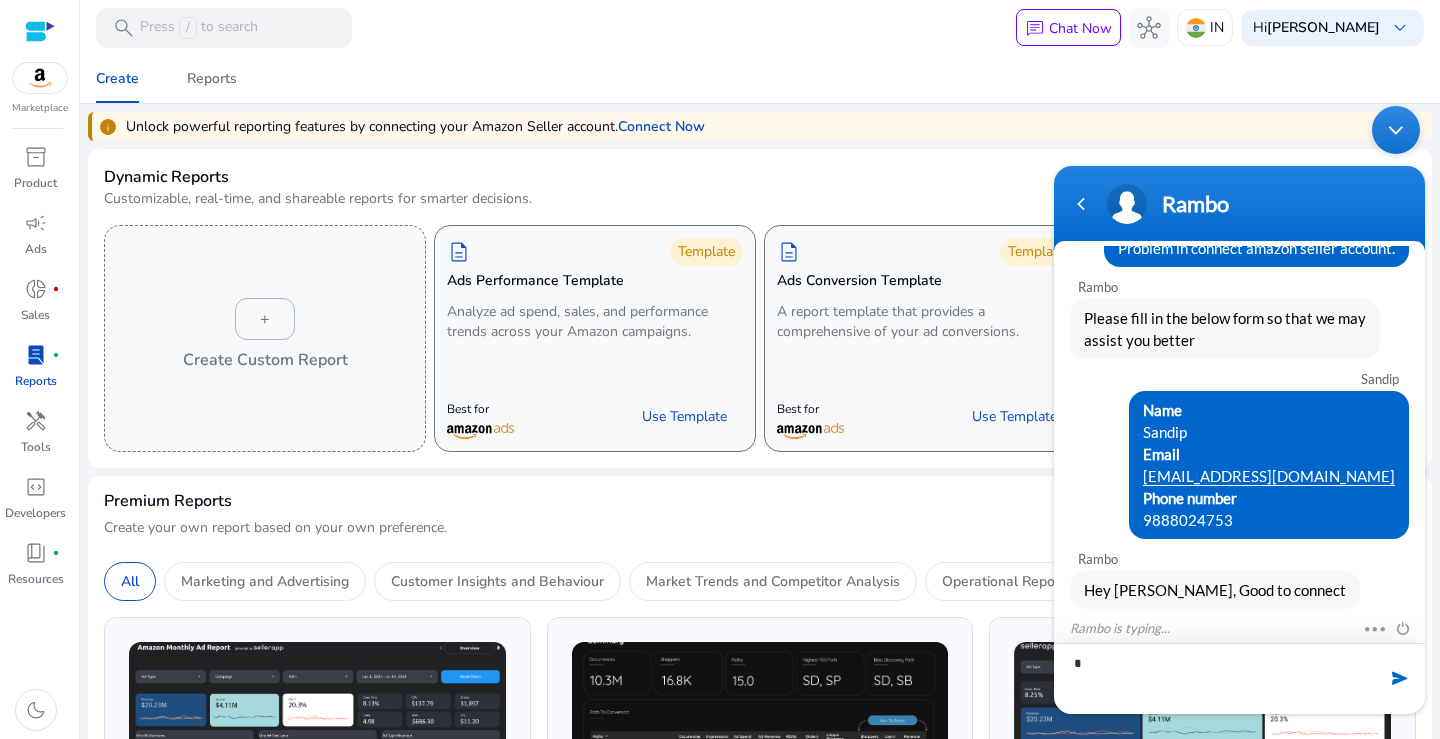 type on "**" 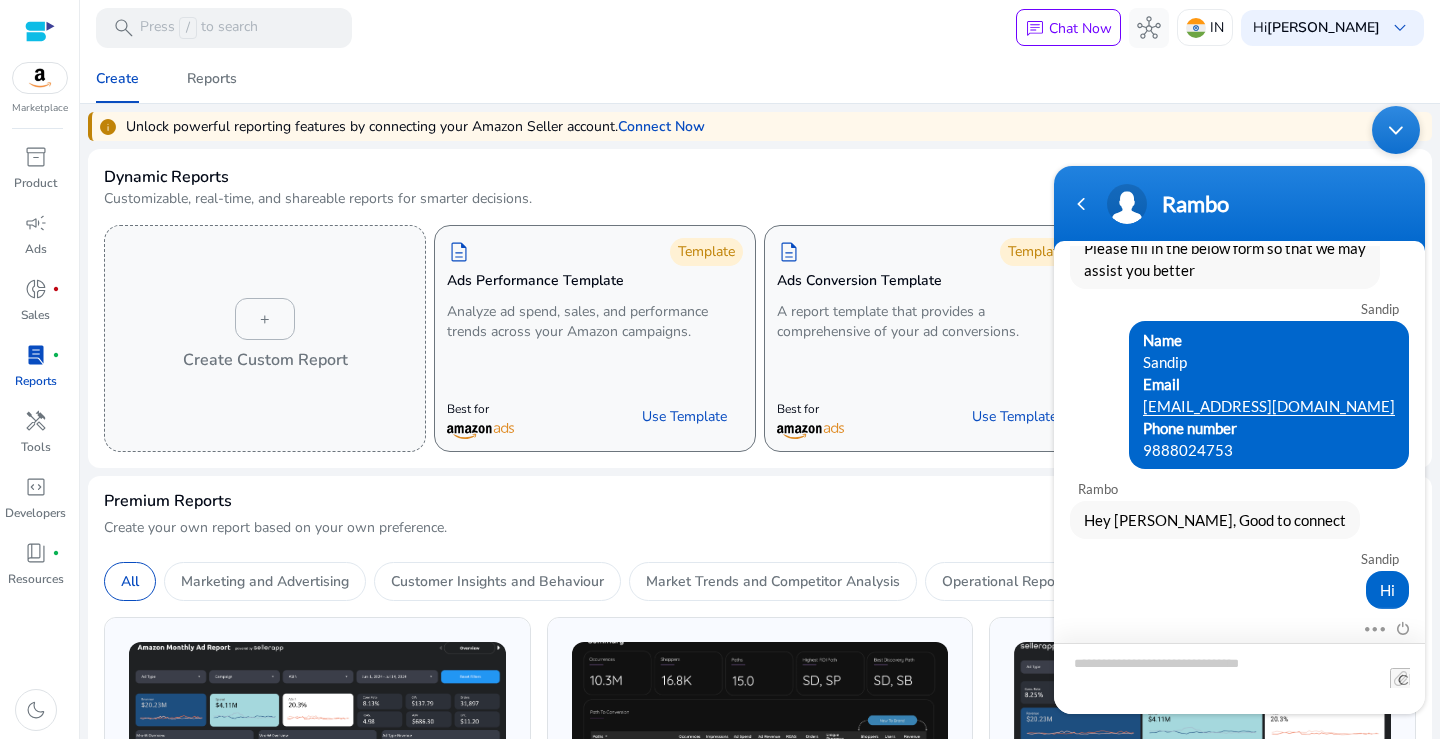 scroll, scrollTop: 204, scrollLeft: 0, axis: vertical 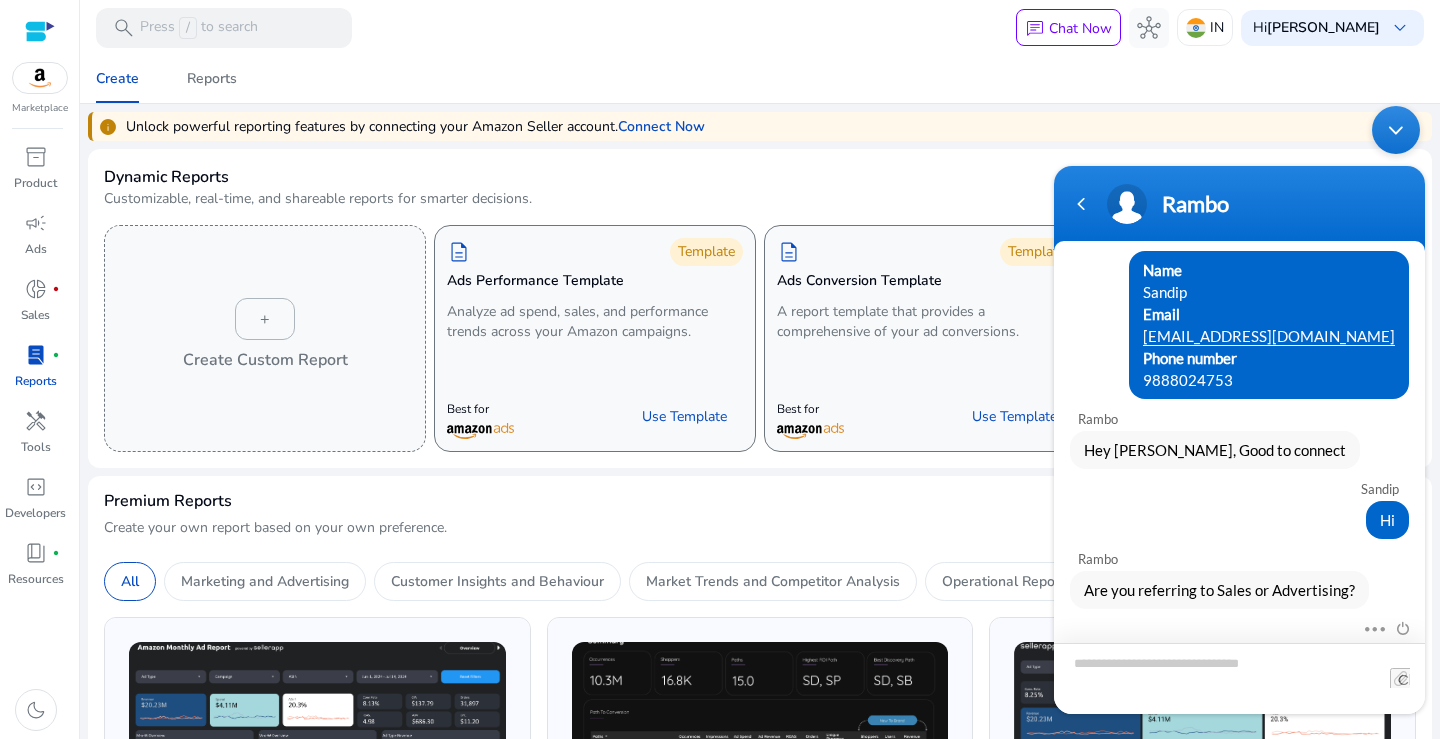 click at bounding box center (1239, 677) 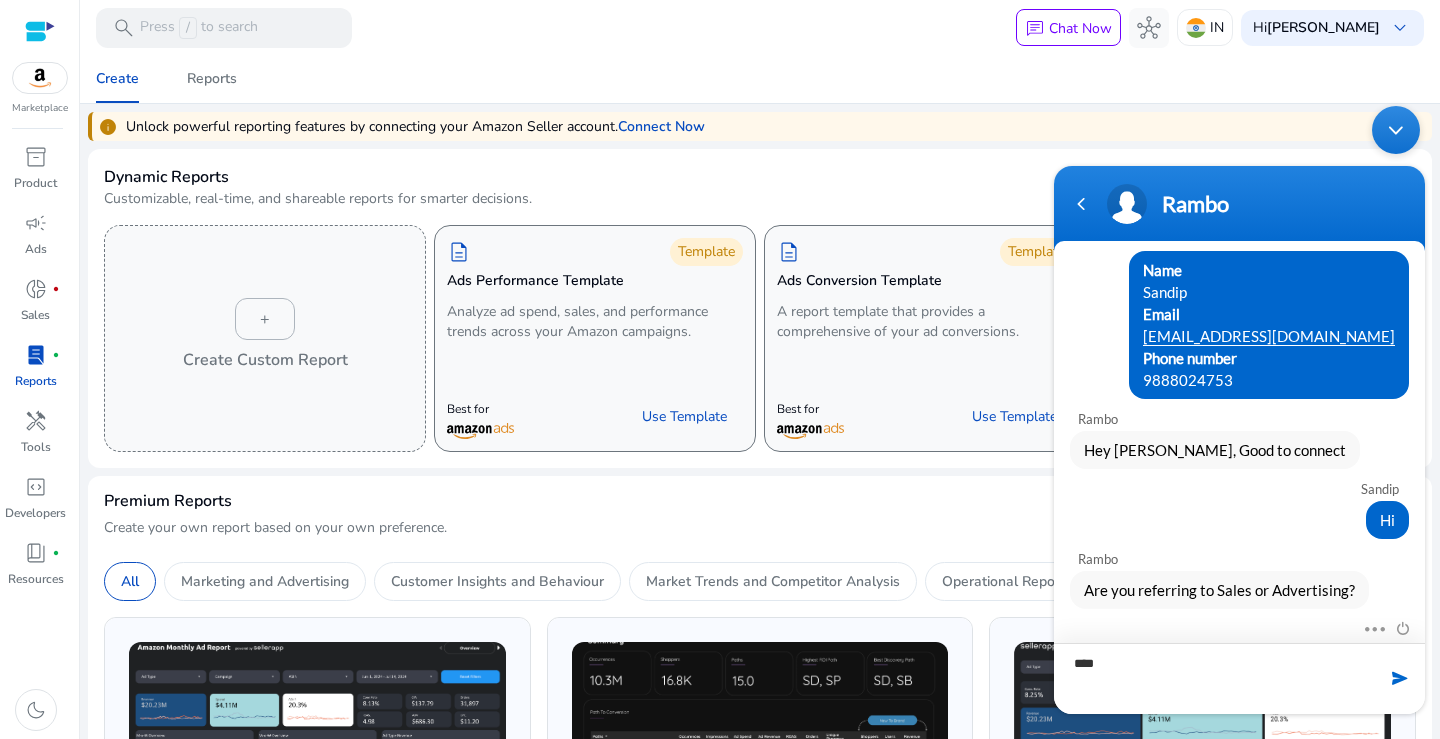 type on "*****" 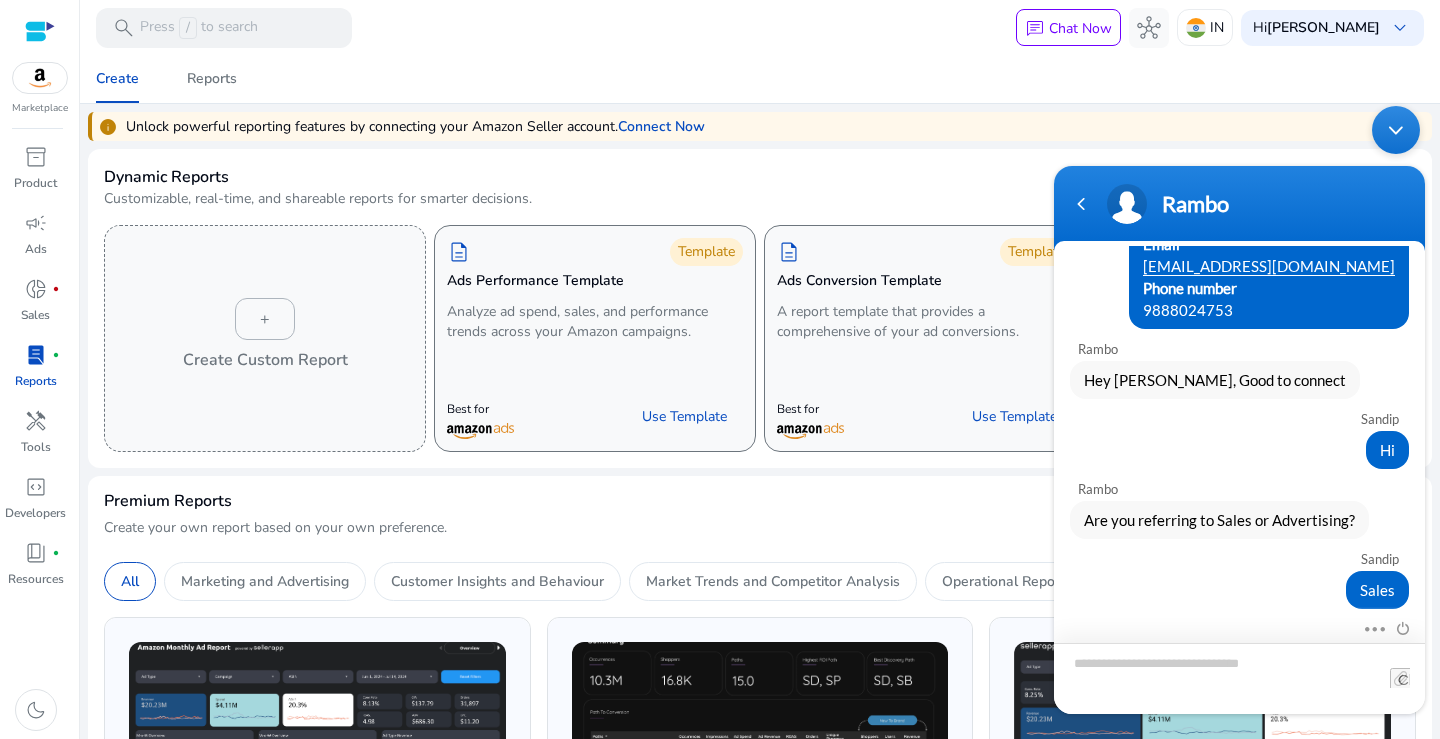 scroll, scrollTop: 366, scrollLeft: 0, axis: vertical 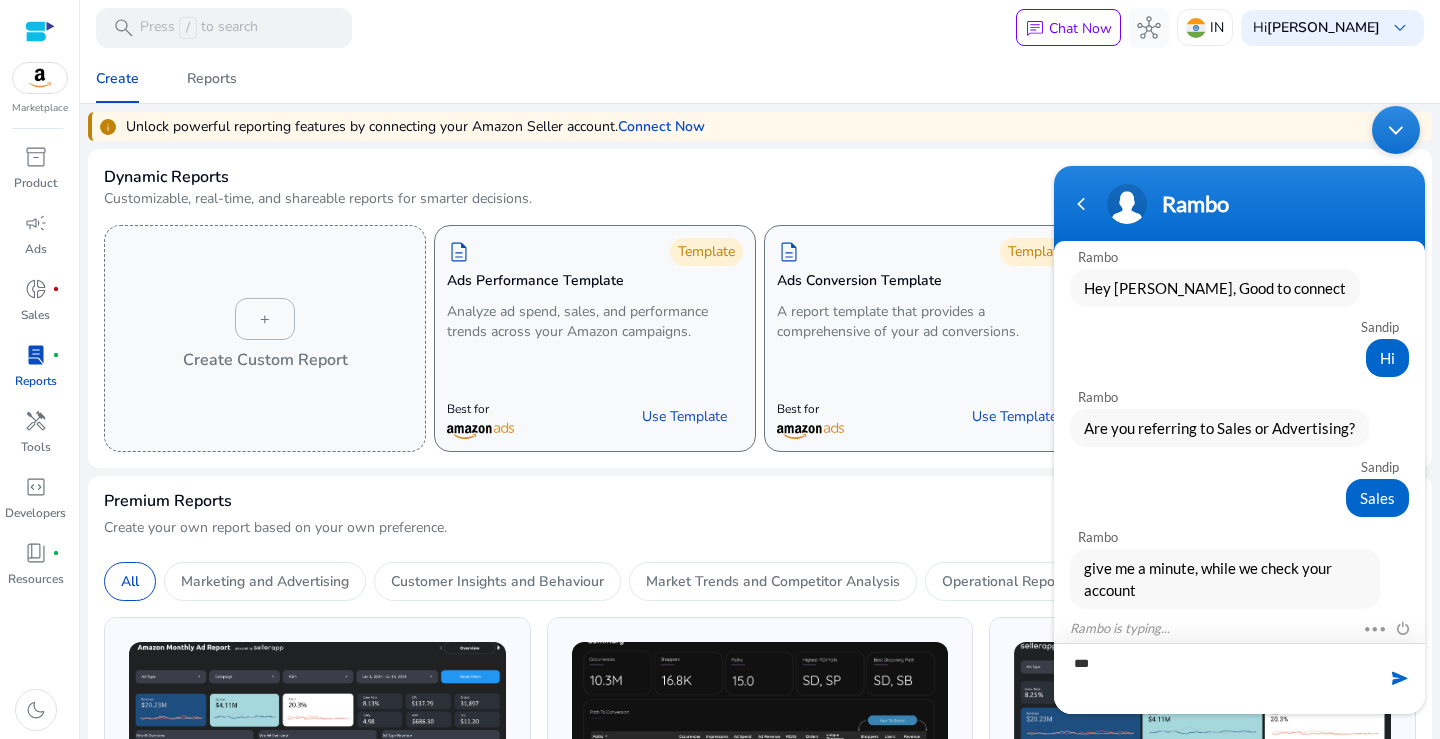 type on "****" 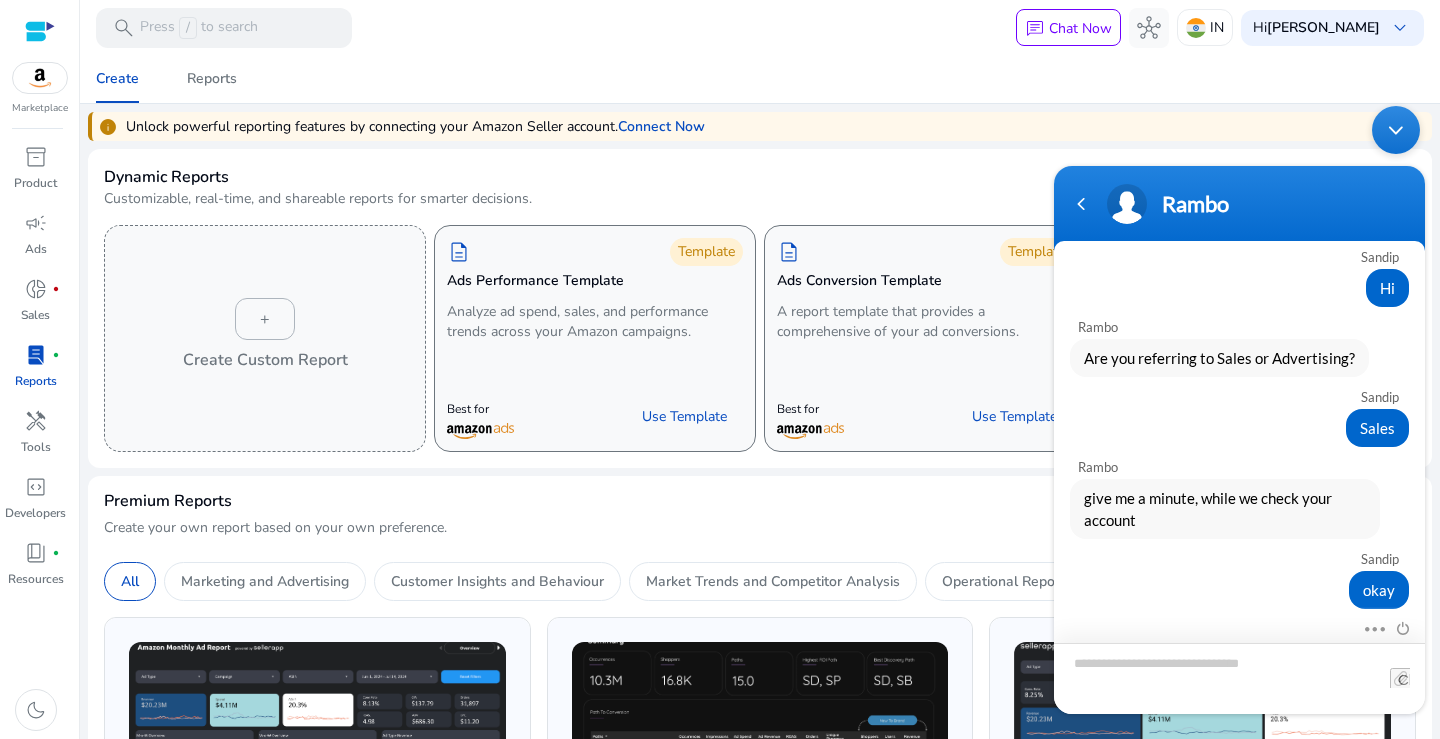 scroll, scrollTop: 528, scrollLeft: 0, axis: vertical 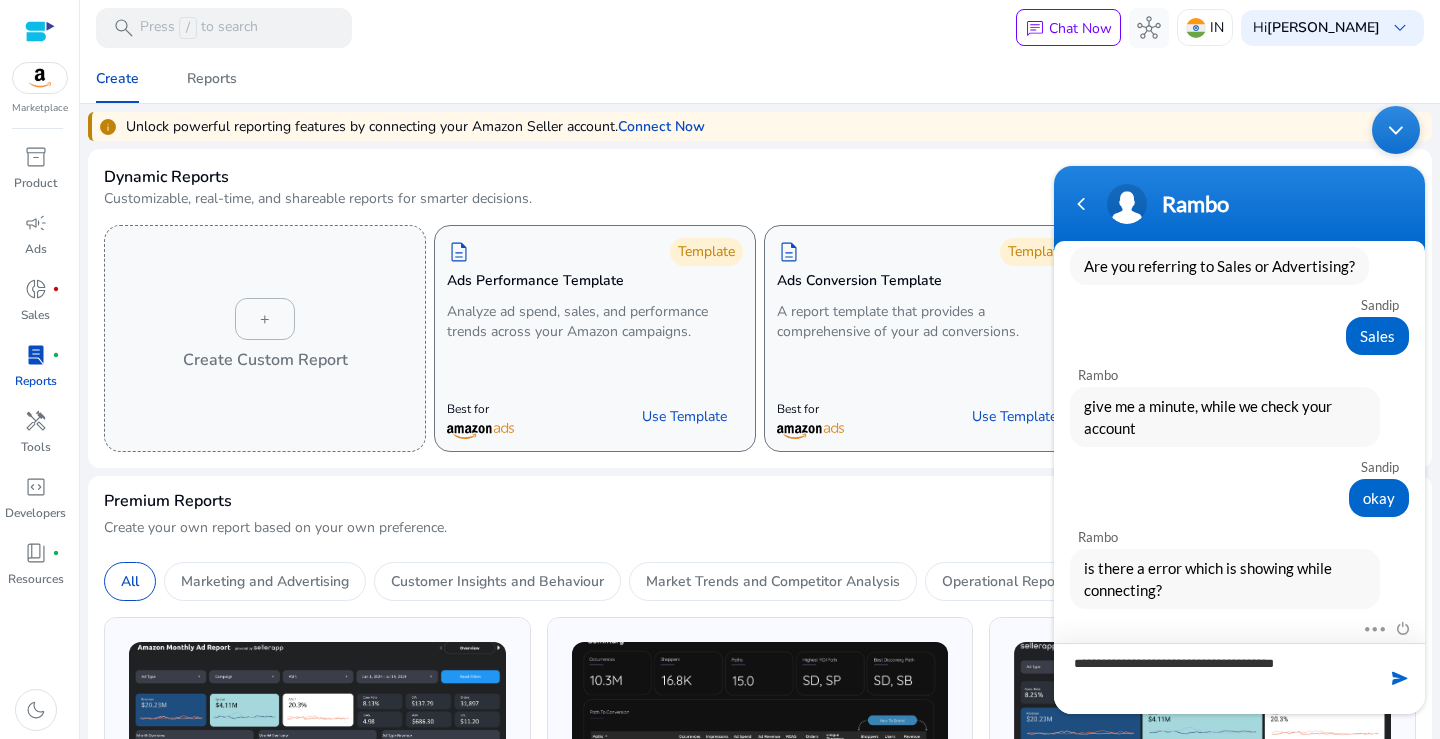 type on "**********" 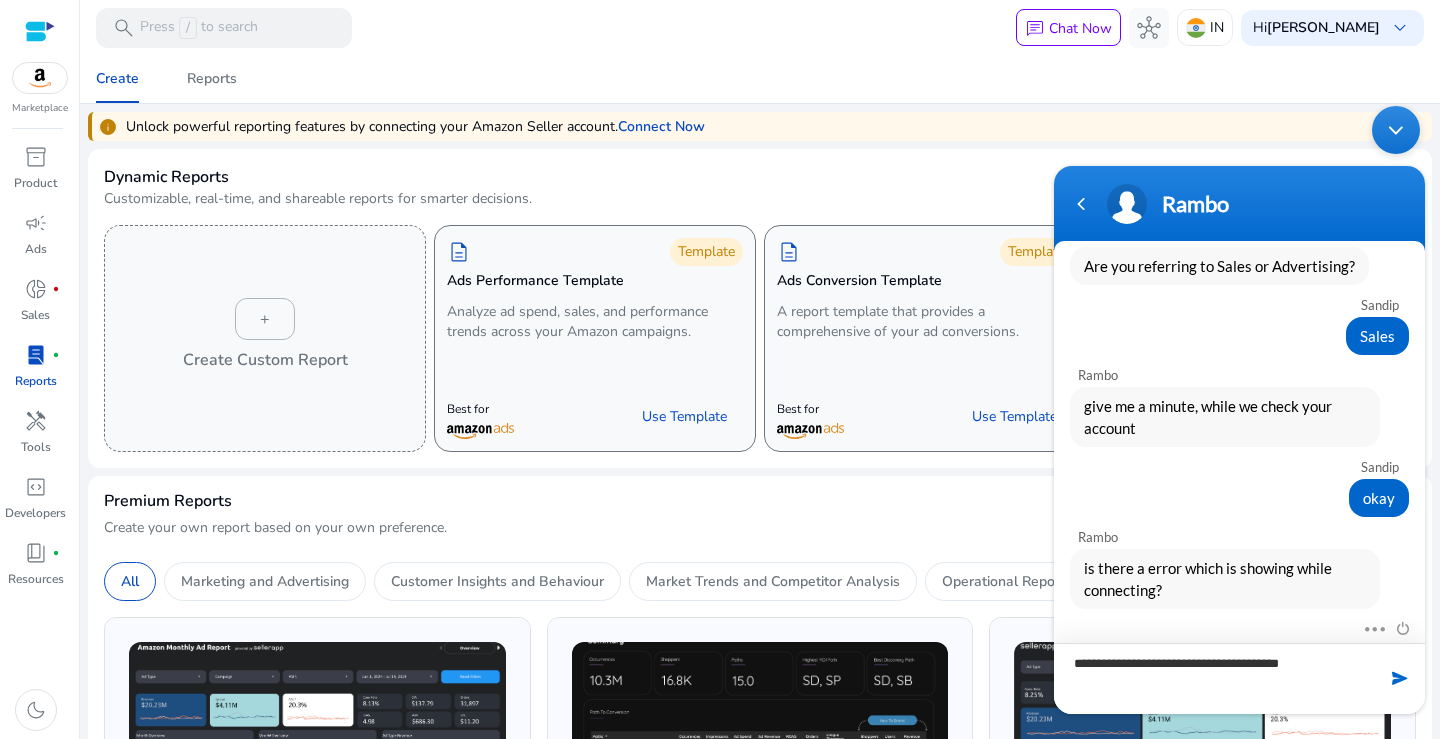 type 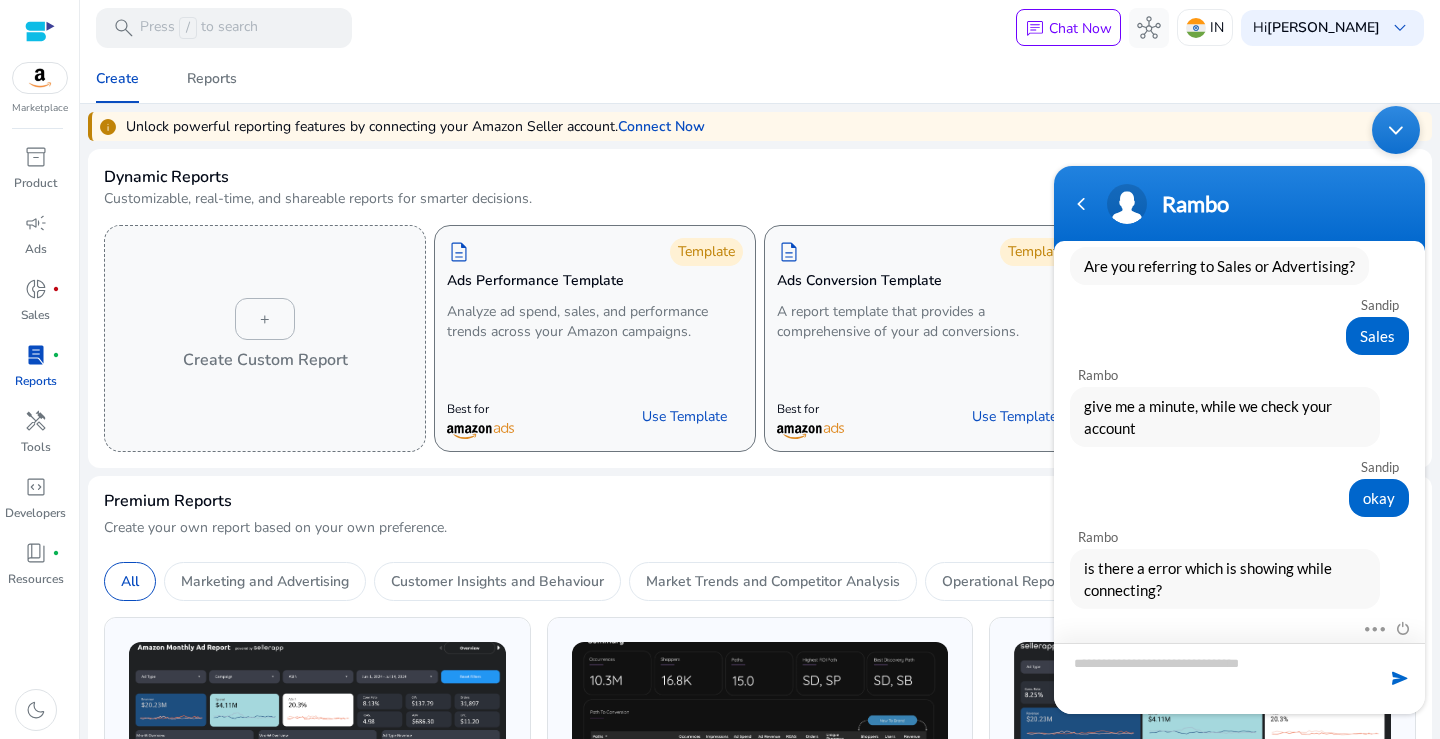 scroll, scrollTop: 598, scrollLeft: 0, axis: vertical 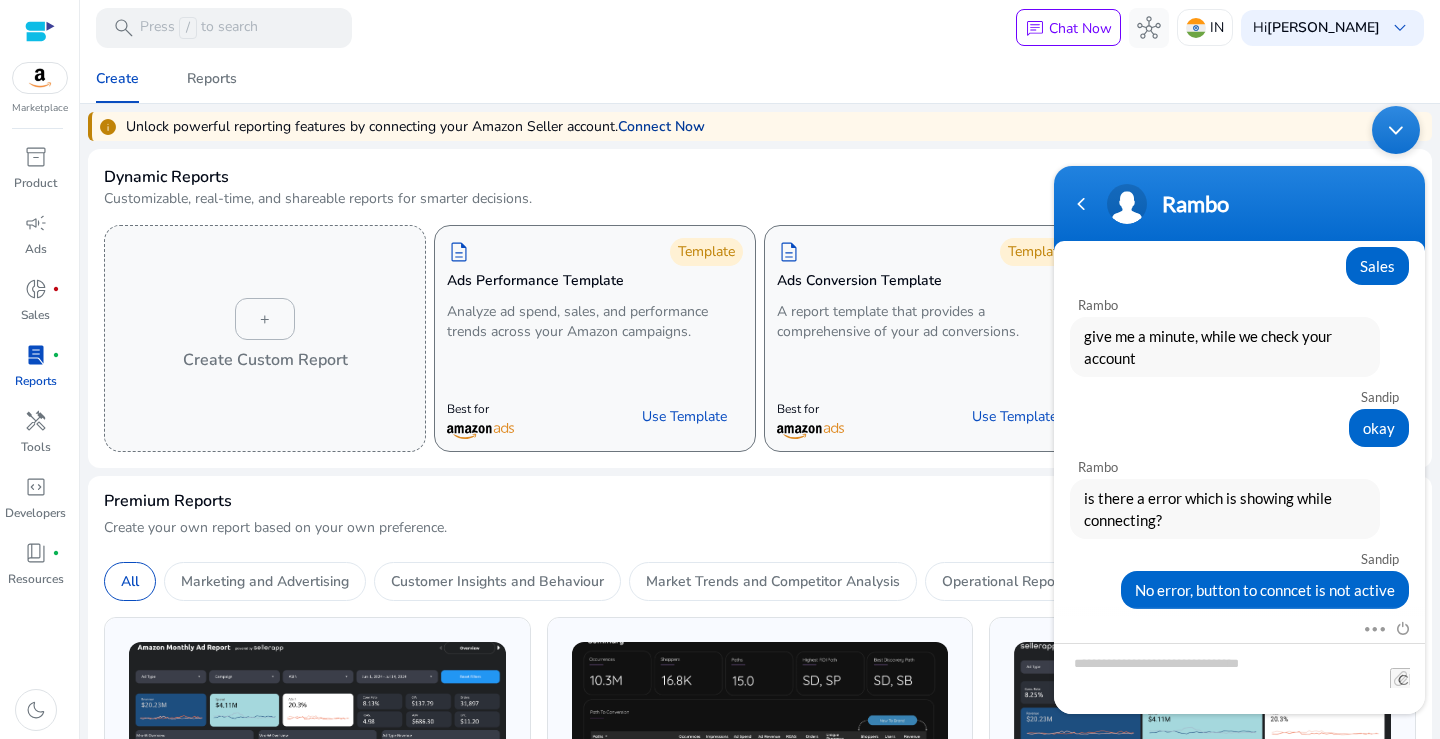 click on "Connect Now" 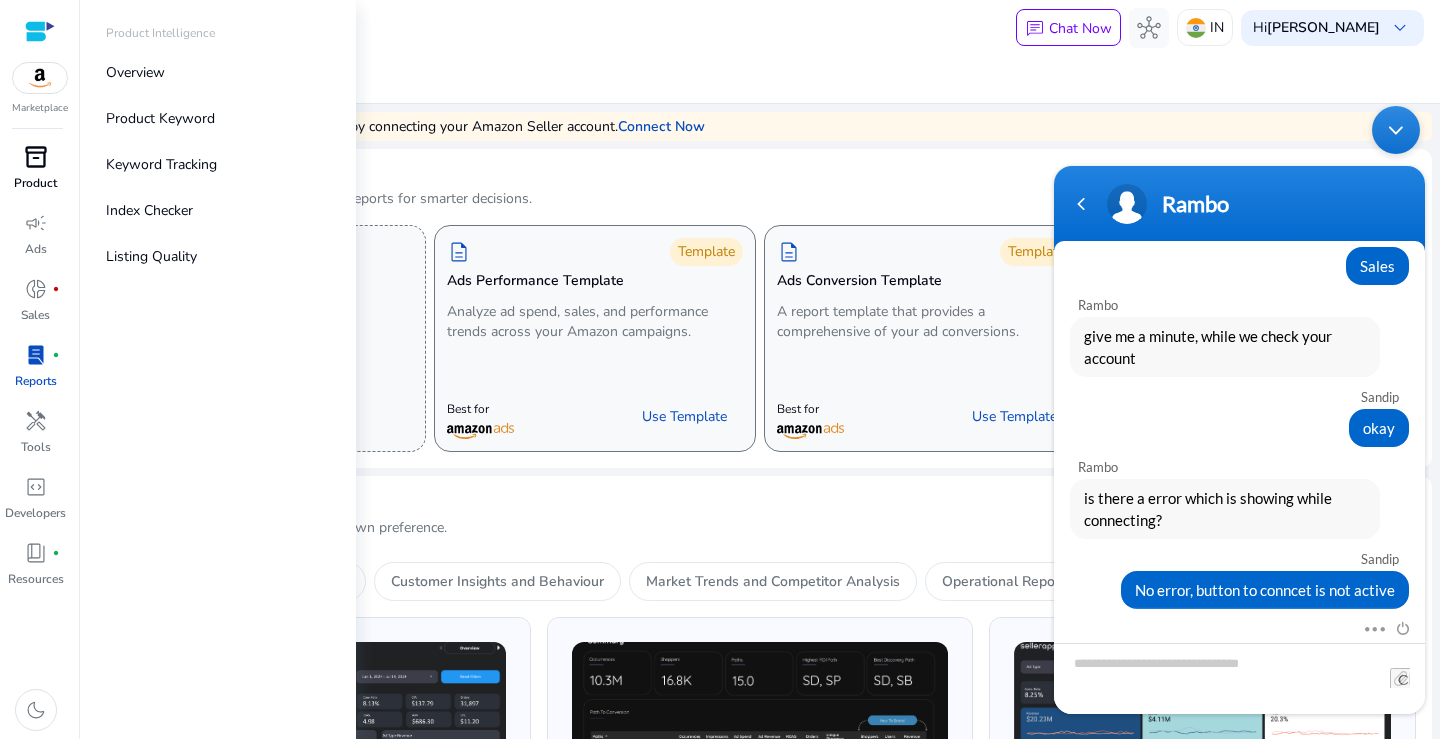 click on "Product" at bounding box center (35, 183) 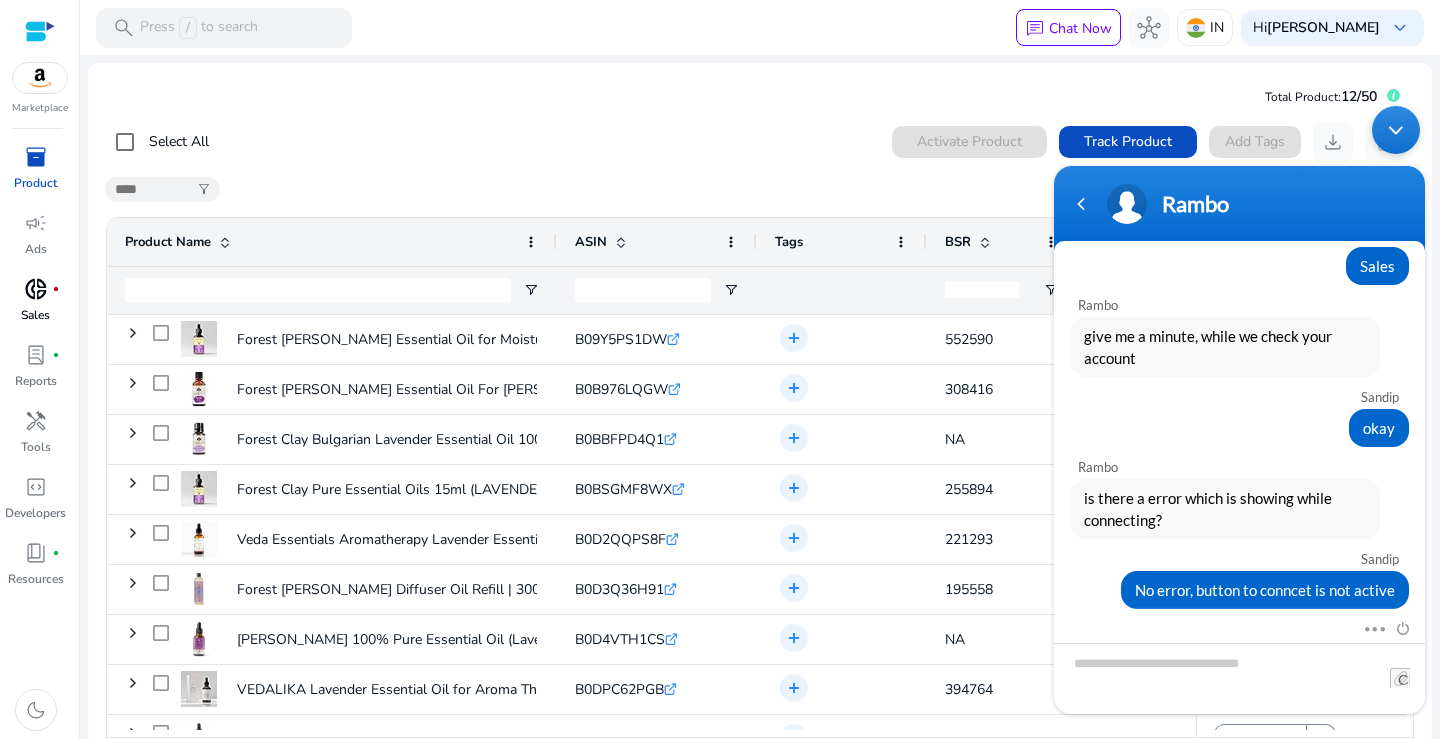 click on "Sales" at bounding box center [35, 315] 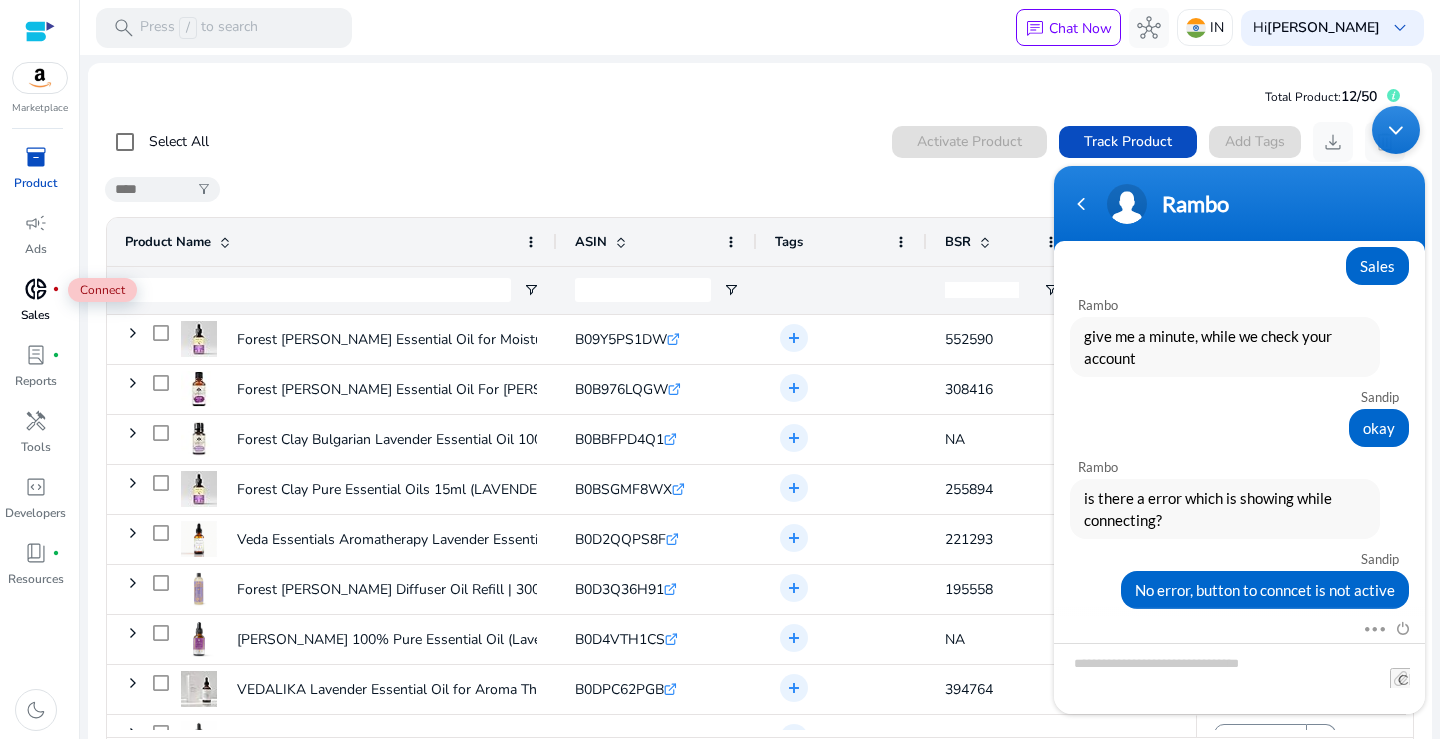 click on "donut_small" at bounding box center [36, 289] 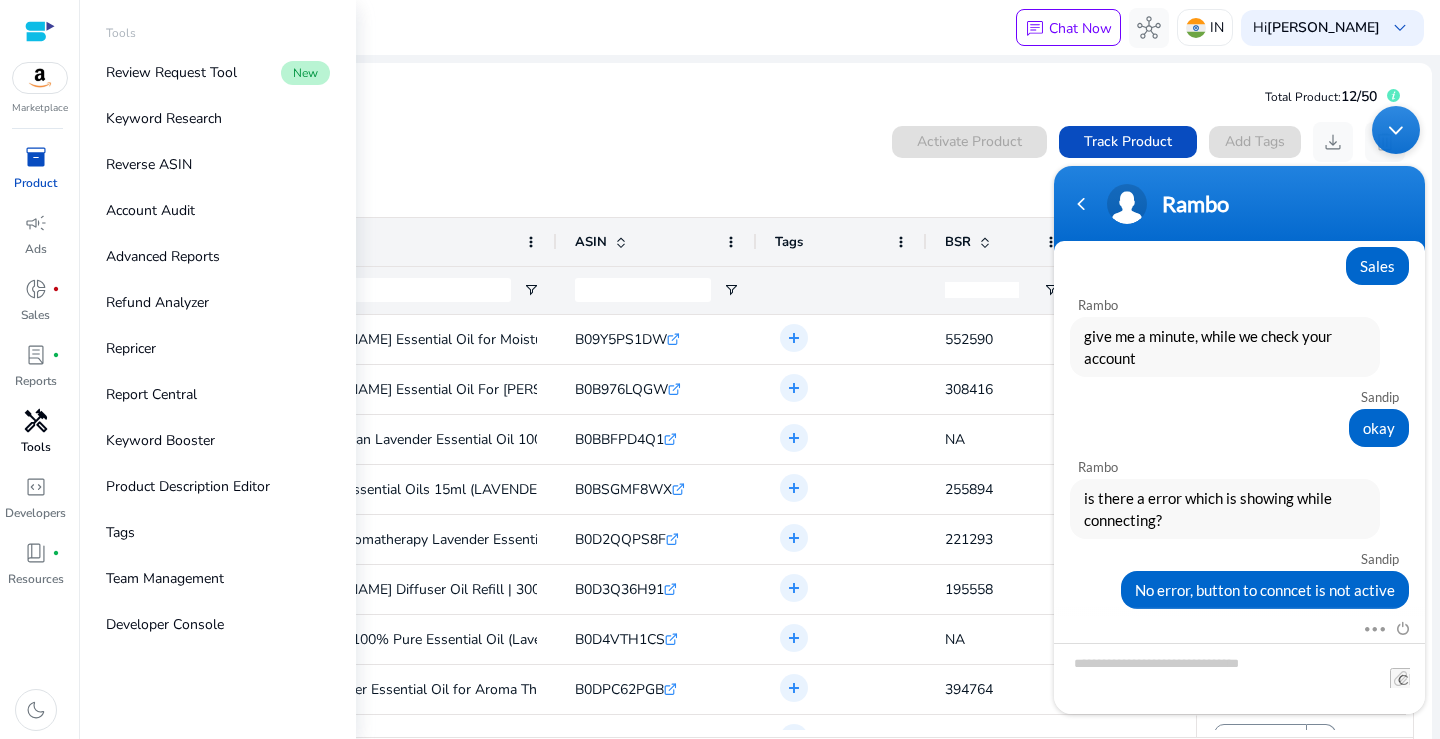 click on "Tools" at bounding box center (36, 447) 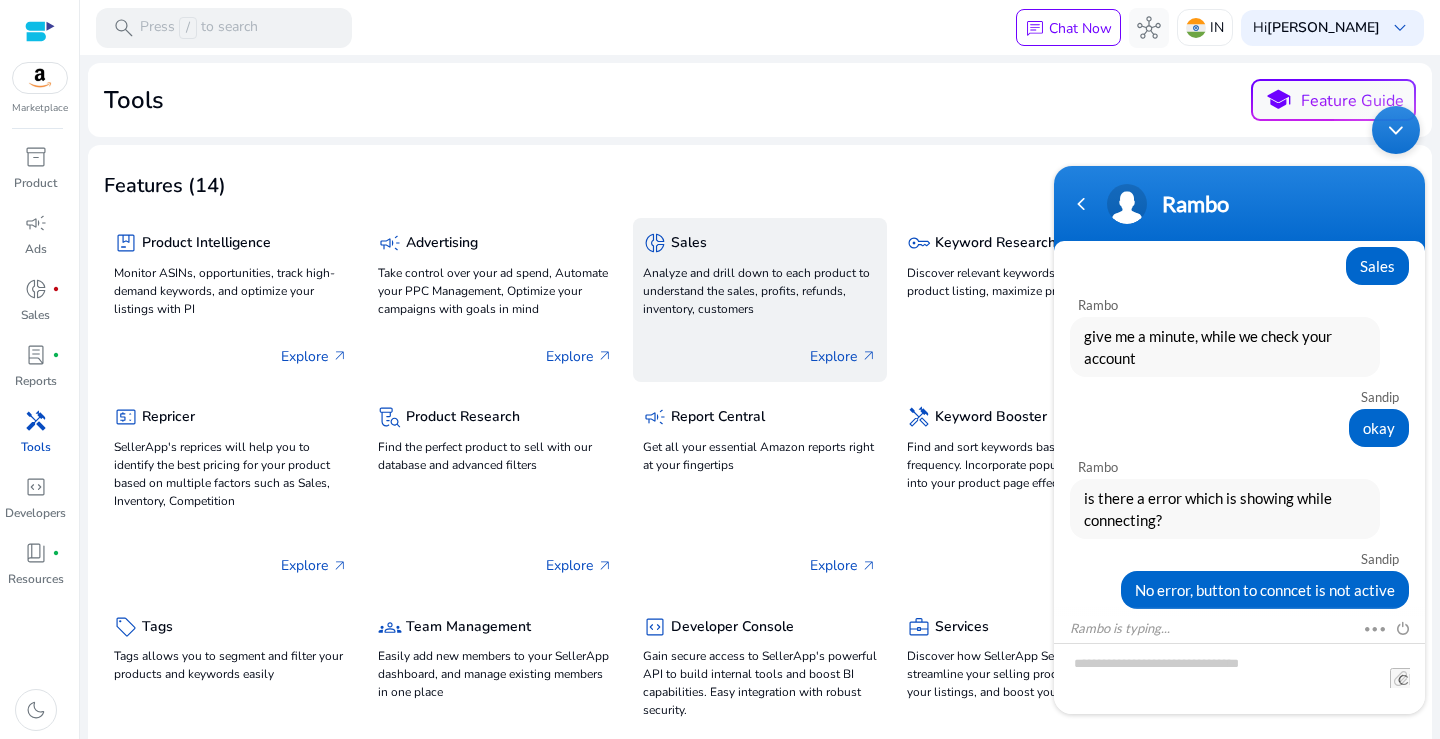 click on "Explore   arrow_outward" 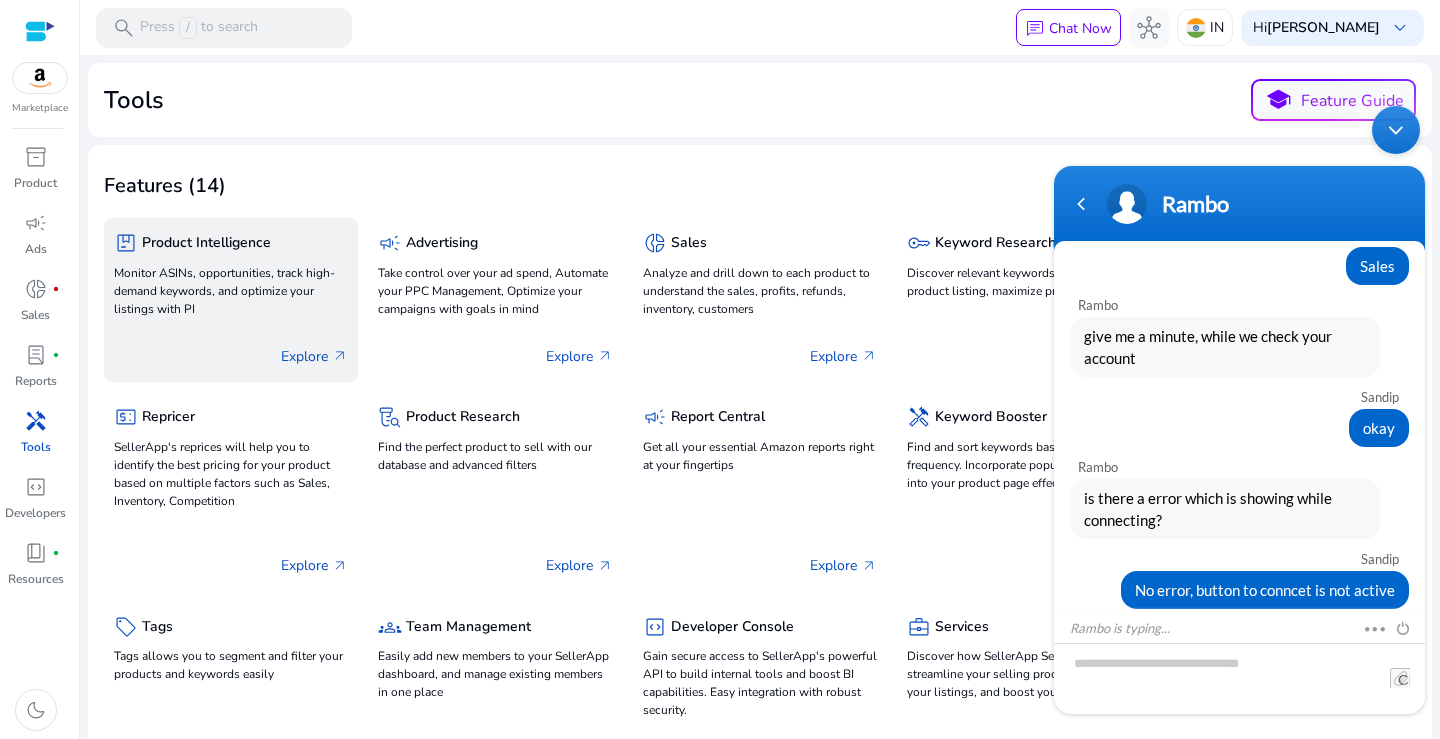 click on "Explore   arrow_outward" 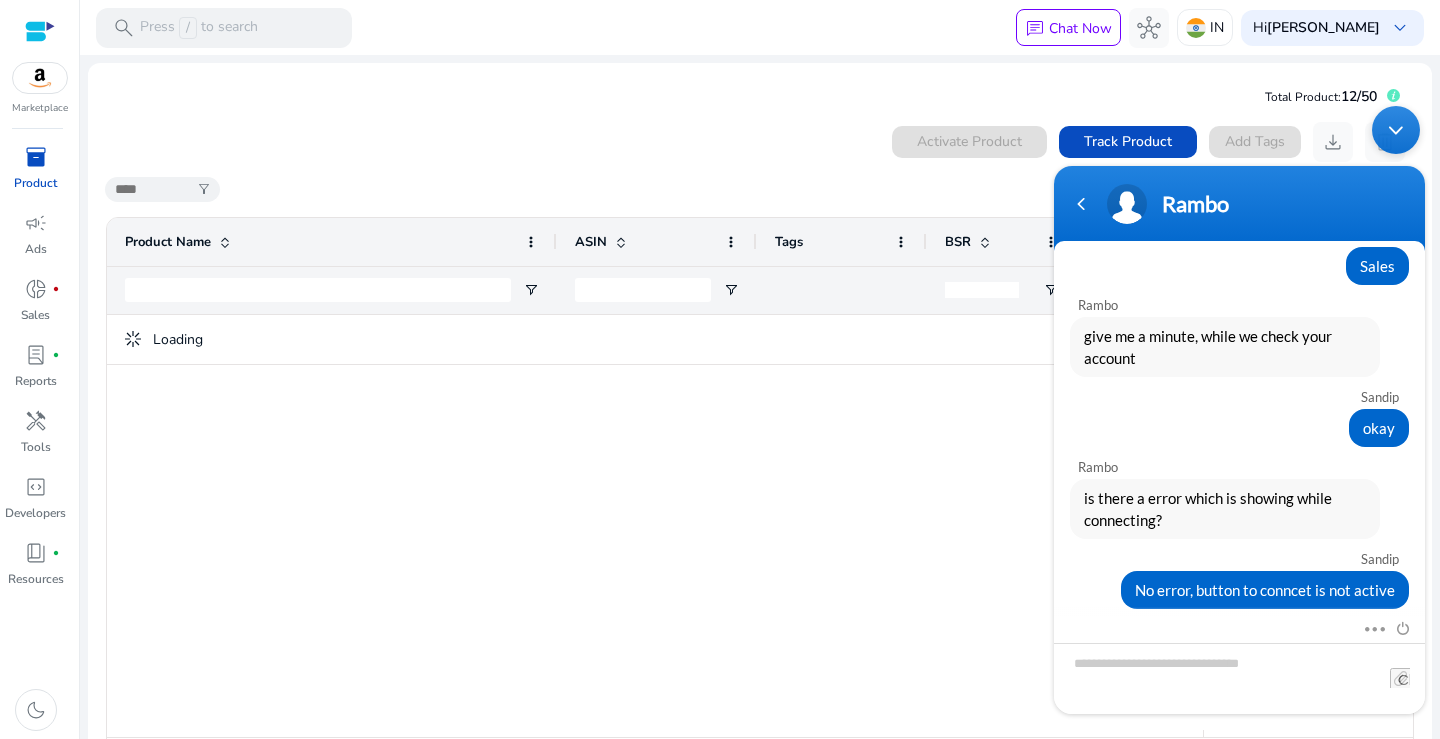 scroll, scrollTop: 690, scrollLeft: 0, axis: vertical 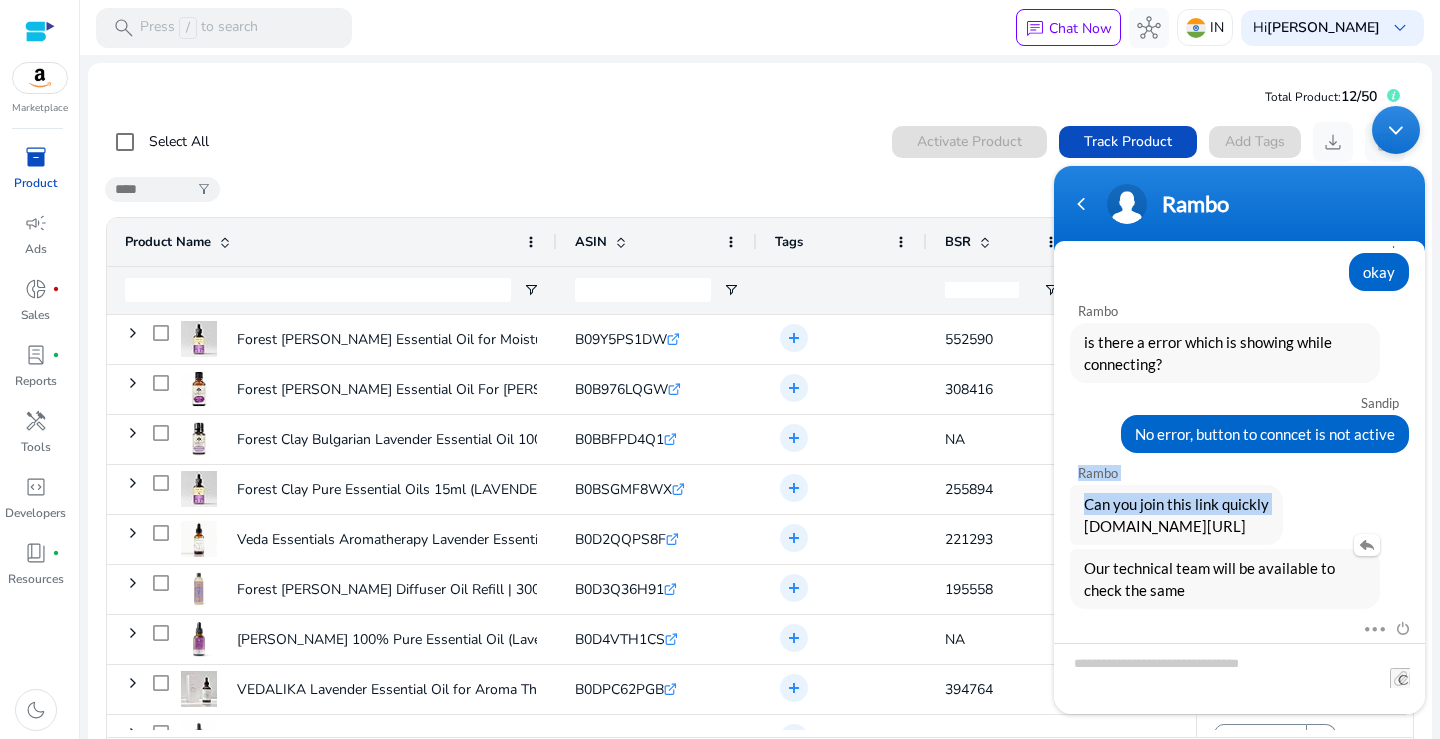 drag, startPoint x: 1085, startPoint y: 592, endPoint x: 1273, endPoint y: 588, distance: 188.04254 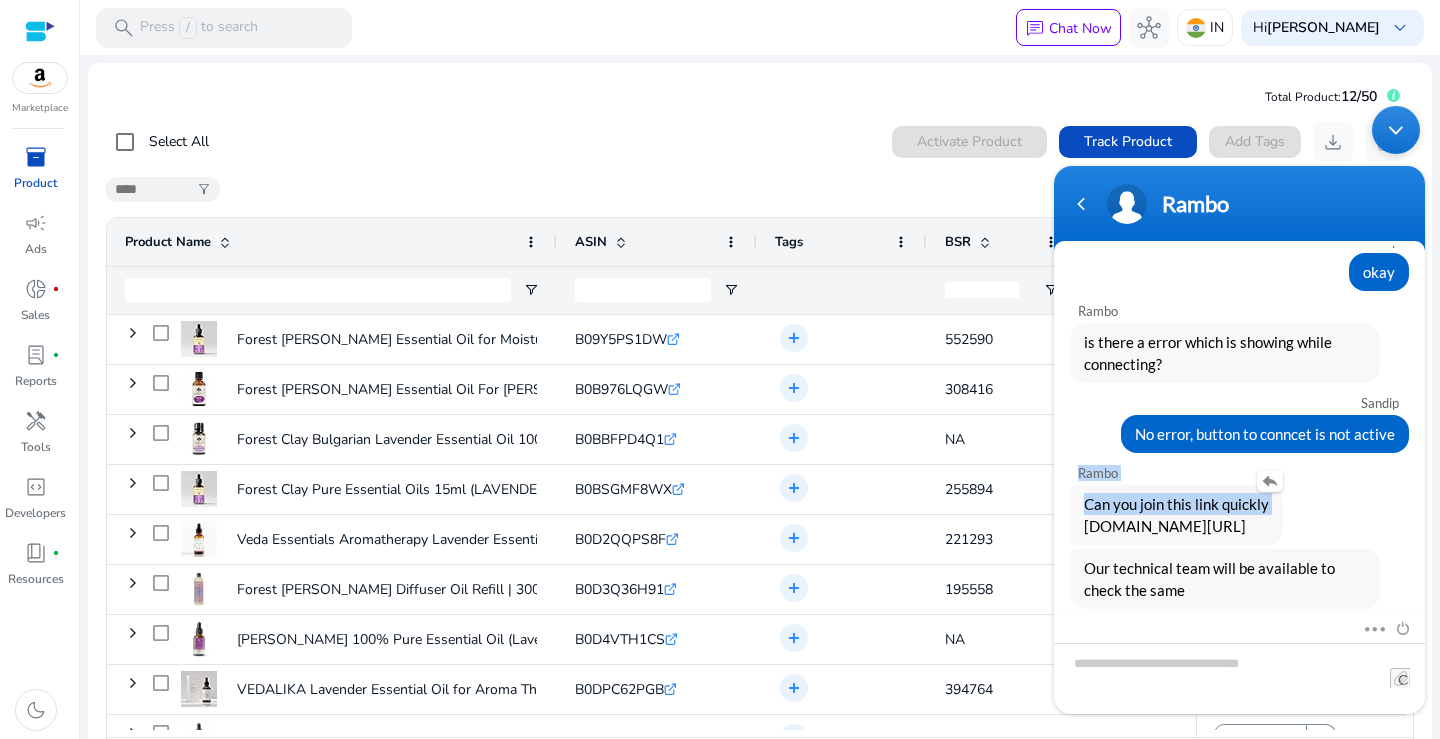 click on "Can you join this link quickly meet.google.com/yhz-sgfq-cbw" at bounding box center (1176, 514) 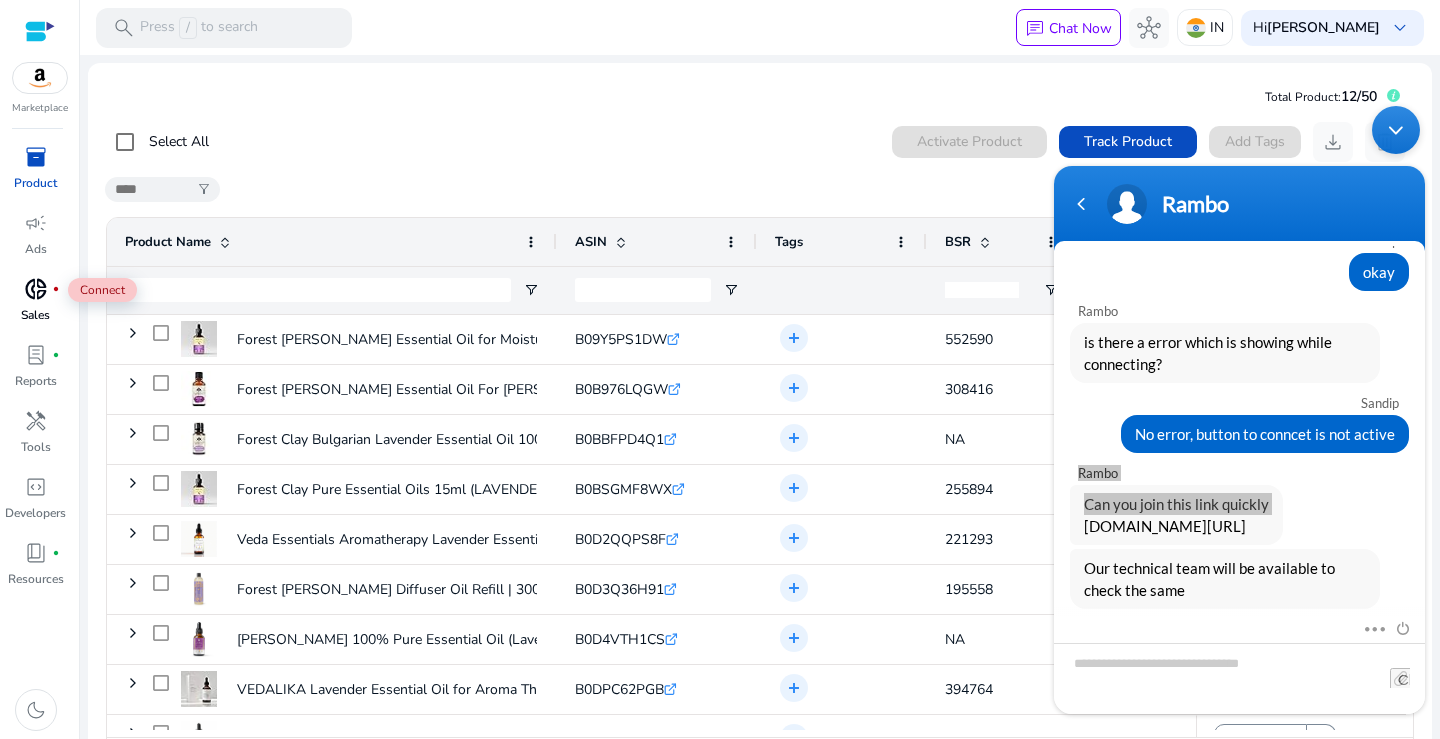 click on "donut_small" at bounding box center (36, 289) 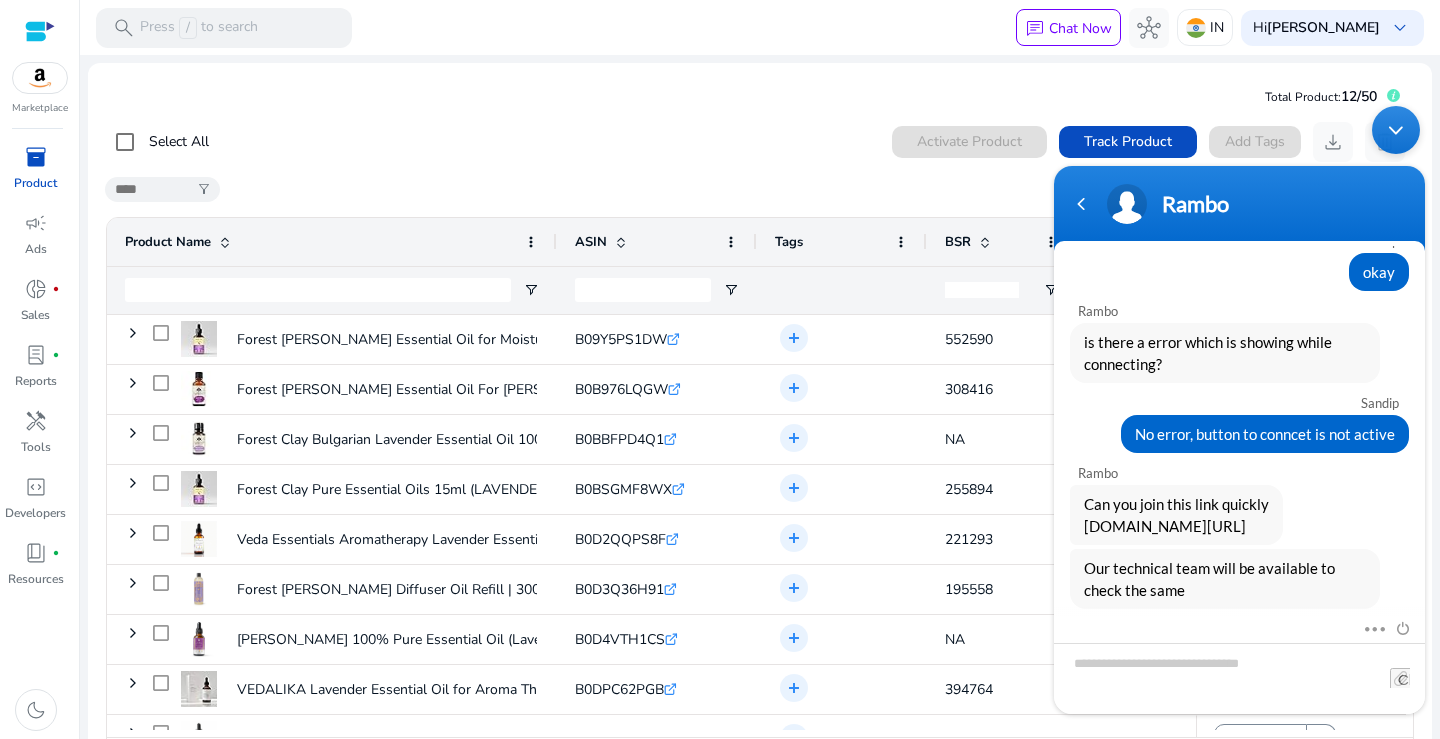 click on "Rambo Sandip  Problem in connect amazon seller account. Rambo  Please fill in the below form so that we may assist you better Sandip   Name Sandip Email sapchd@gmail.com Phone number 9888024753 Rambo  Hey Sandip, Good to connect Sandip  Hi Rambo  Are you referring to Sales or Advertising? Sandip  Sales Rambo  give me a minute, while we check your account Sandip  okay Rambo  is there a error which is showing while connecting? Sandip  No error, button to conncet is not active Rambo  Can you join this link quickly meet.google.com/yhz-sgfq-cbw  Our technical team will be available to check the same Mute Send email Rambo  Our technical team will be available to check the same Just now Send   8:49 PM" at bounding box center (1239, 409) 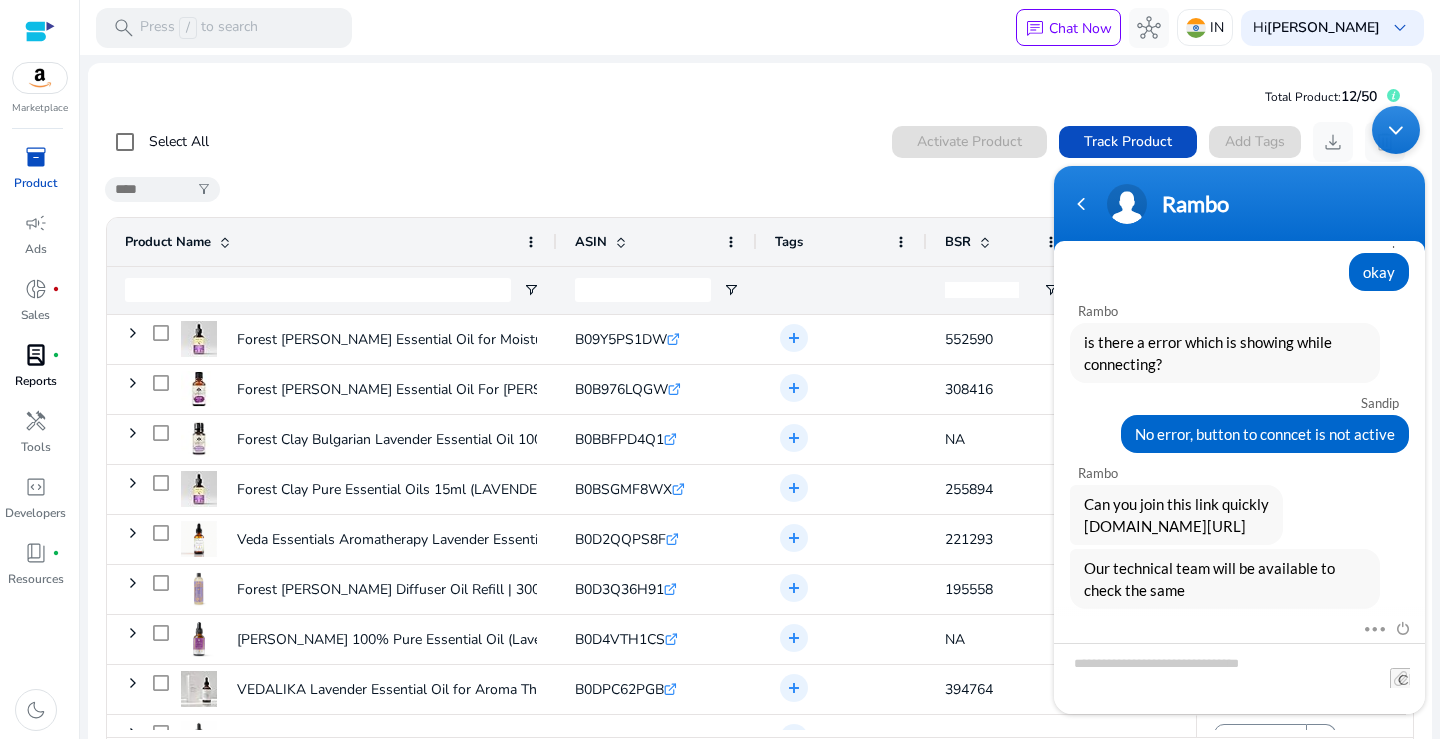 click on "Reports" at bounding box center (36, 381) 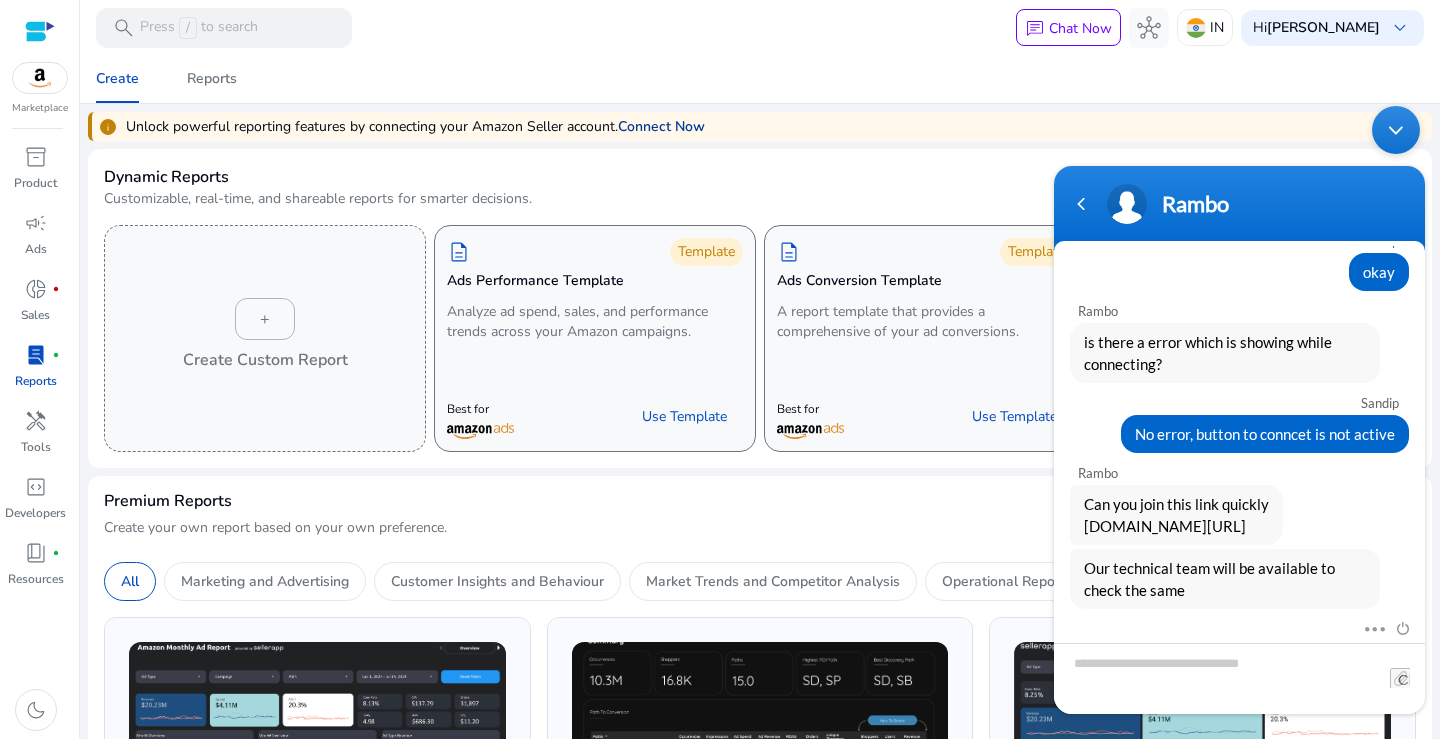 click on "Connect Now" 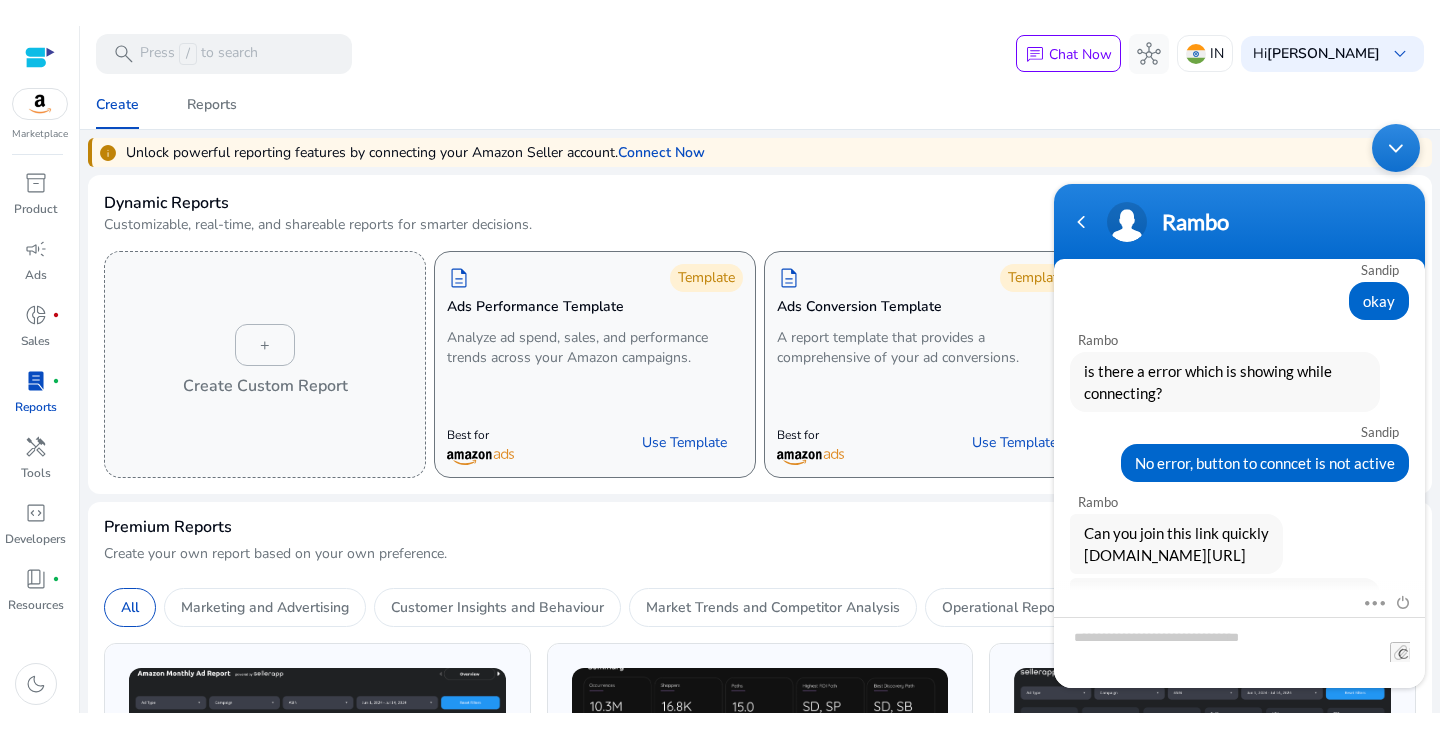 scroll, scrollTop: 743, scrollLeft: 0, axis: vertical 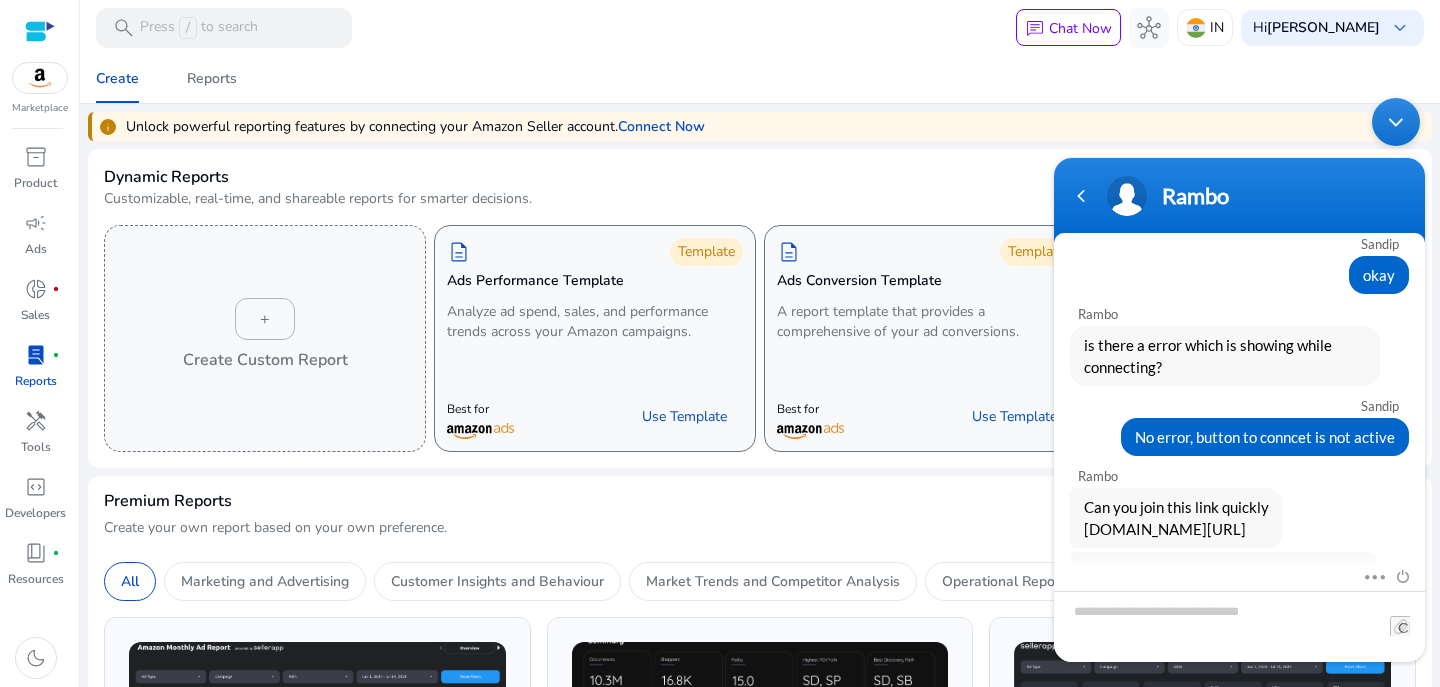 click at bounding box center [1396, 122] 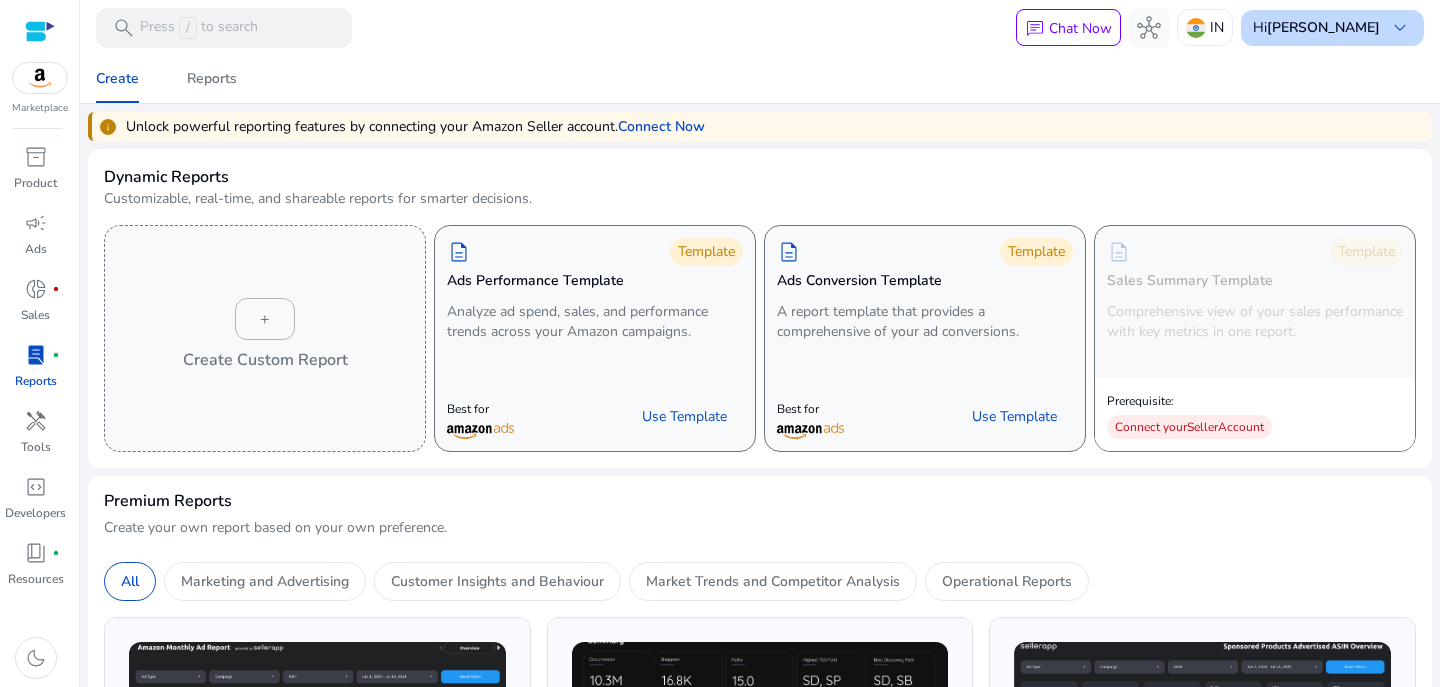 click on "keyboard_arrow_down" at bounding box center (1400, 28) 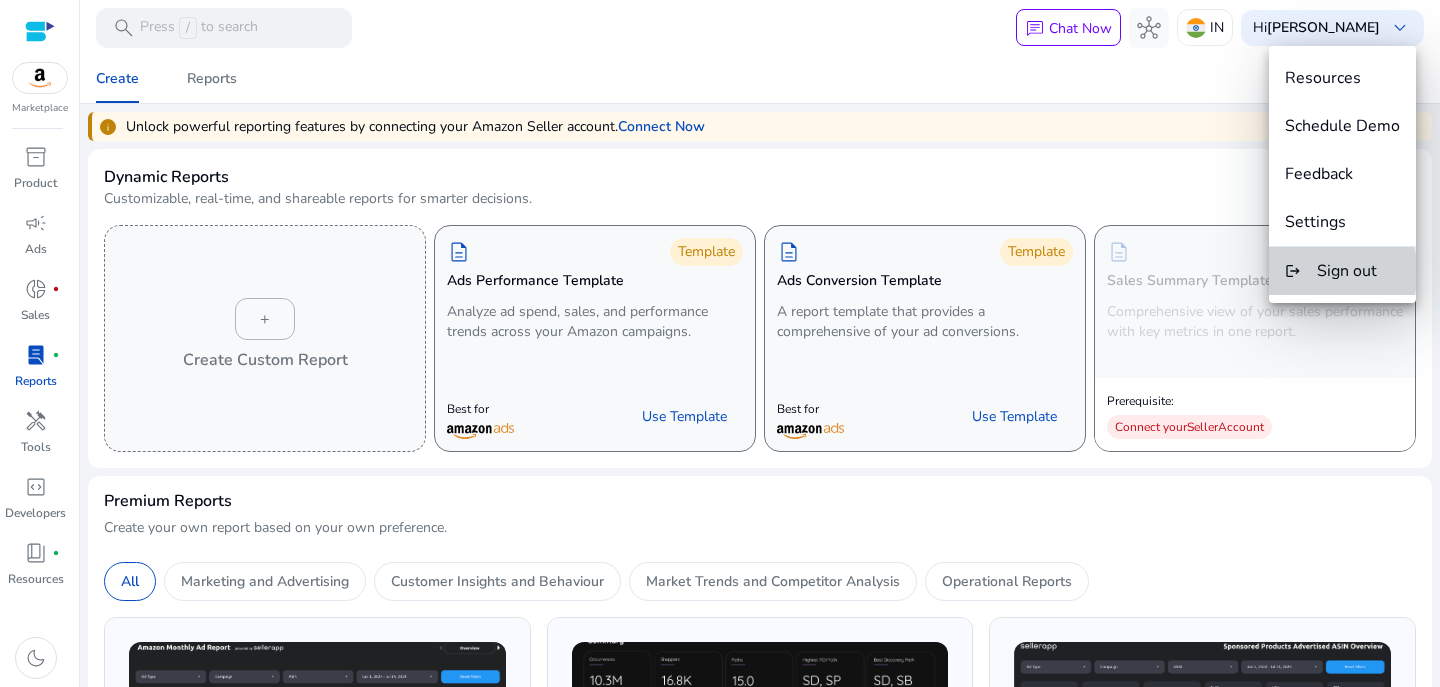 click on "Sign out" at bounding box center (1347, 271) 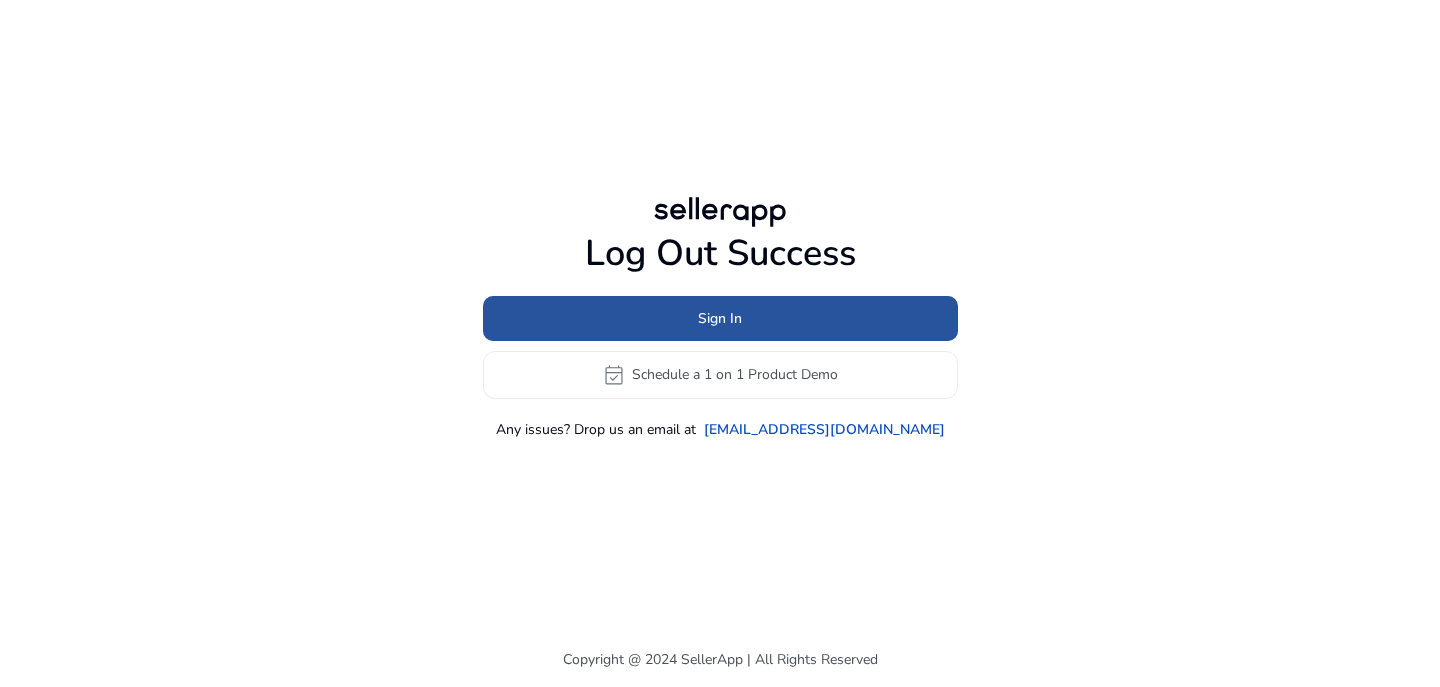 click on "Sign In" 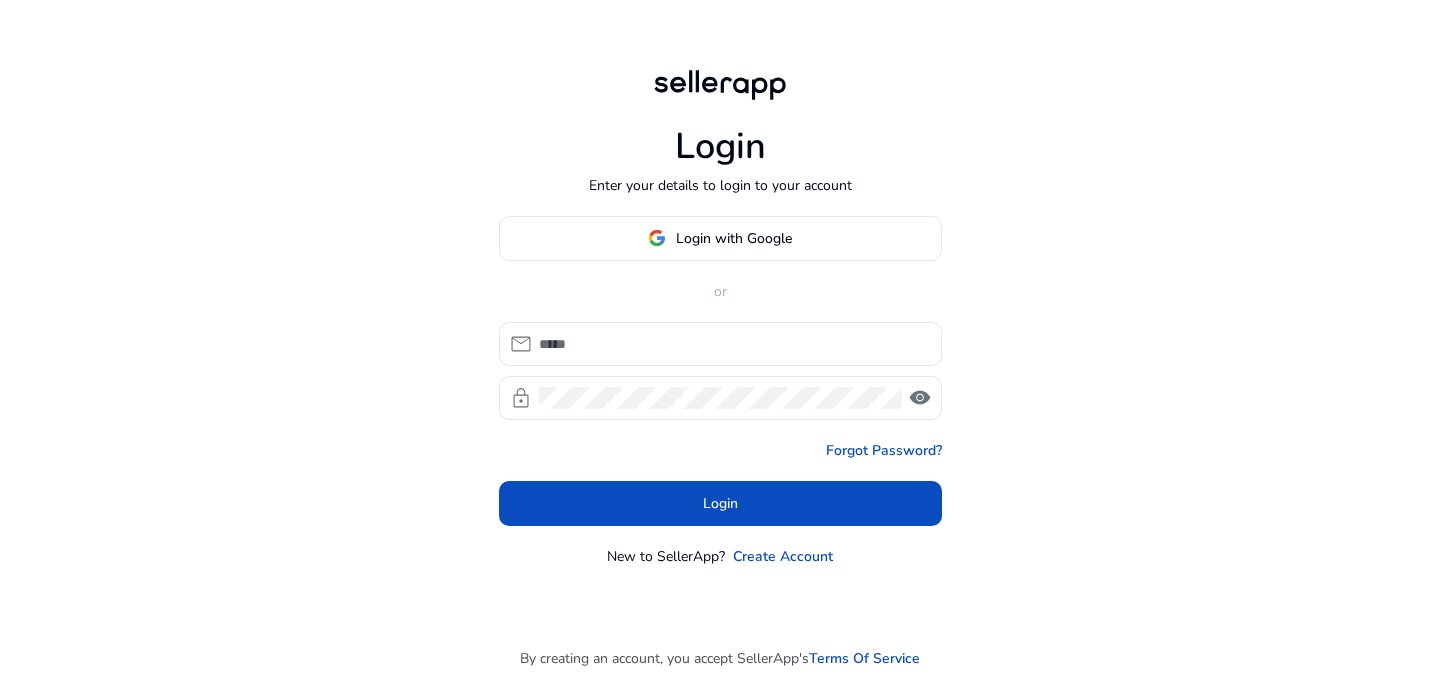type on "**********" 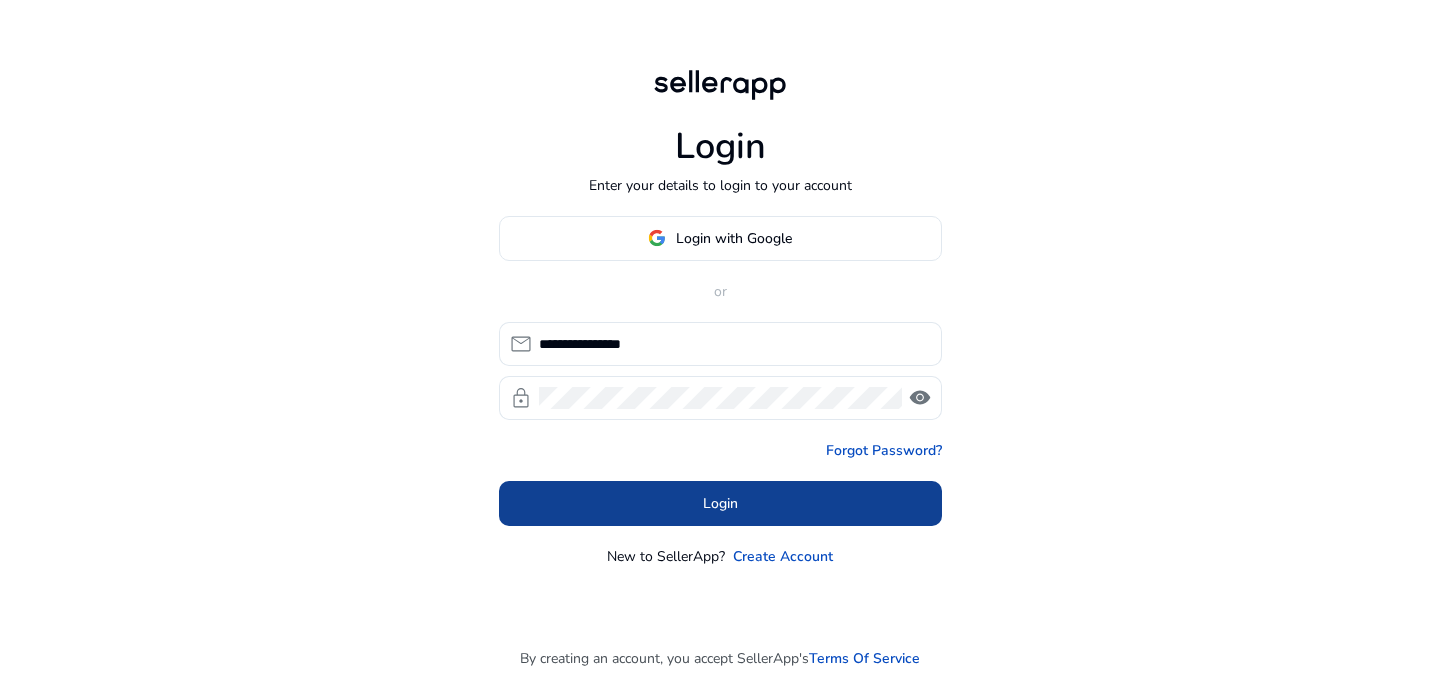 click on "Login" at bounding box center (720, 503) 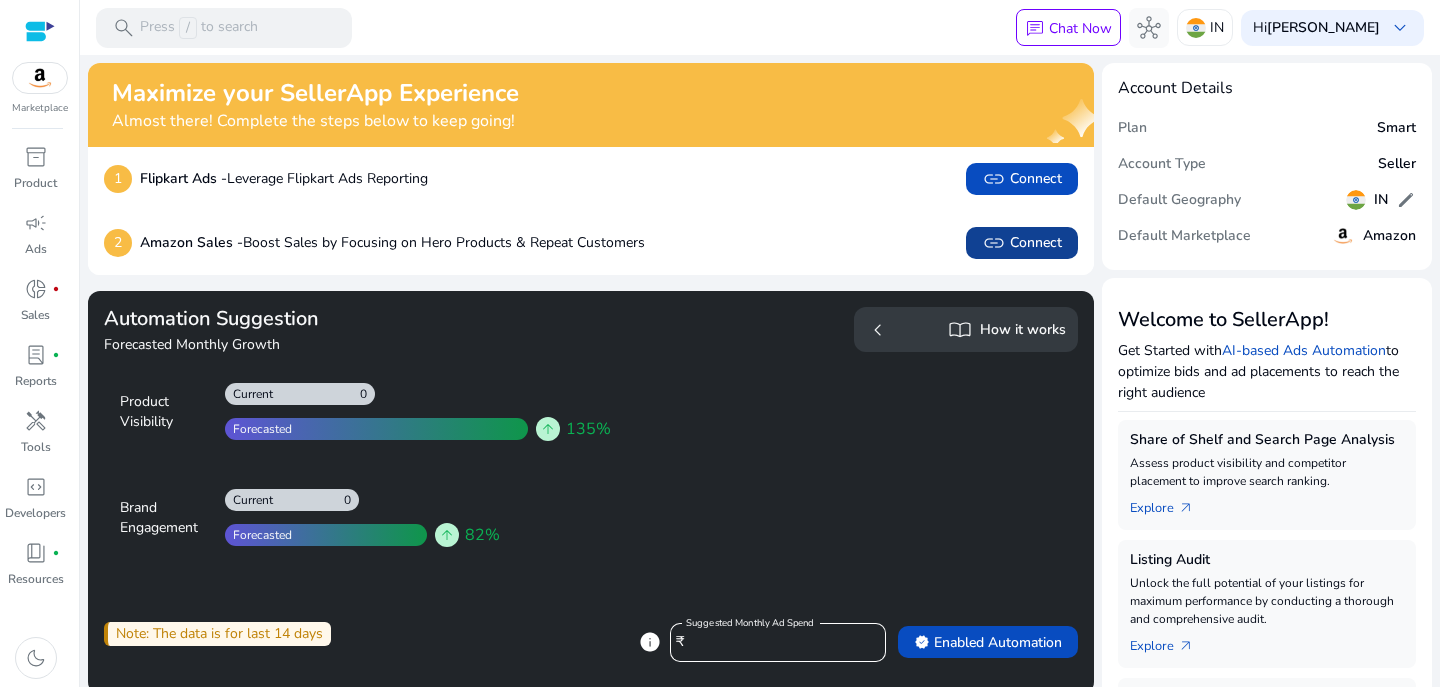 click on "link   Connect" 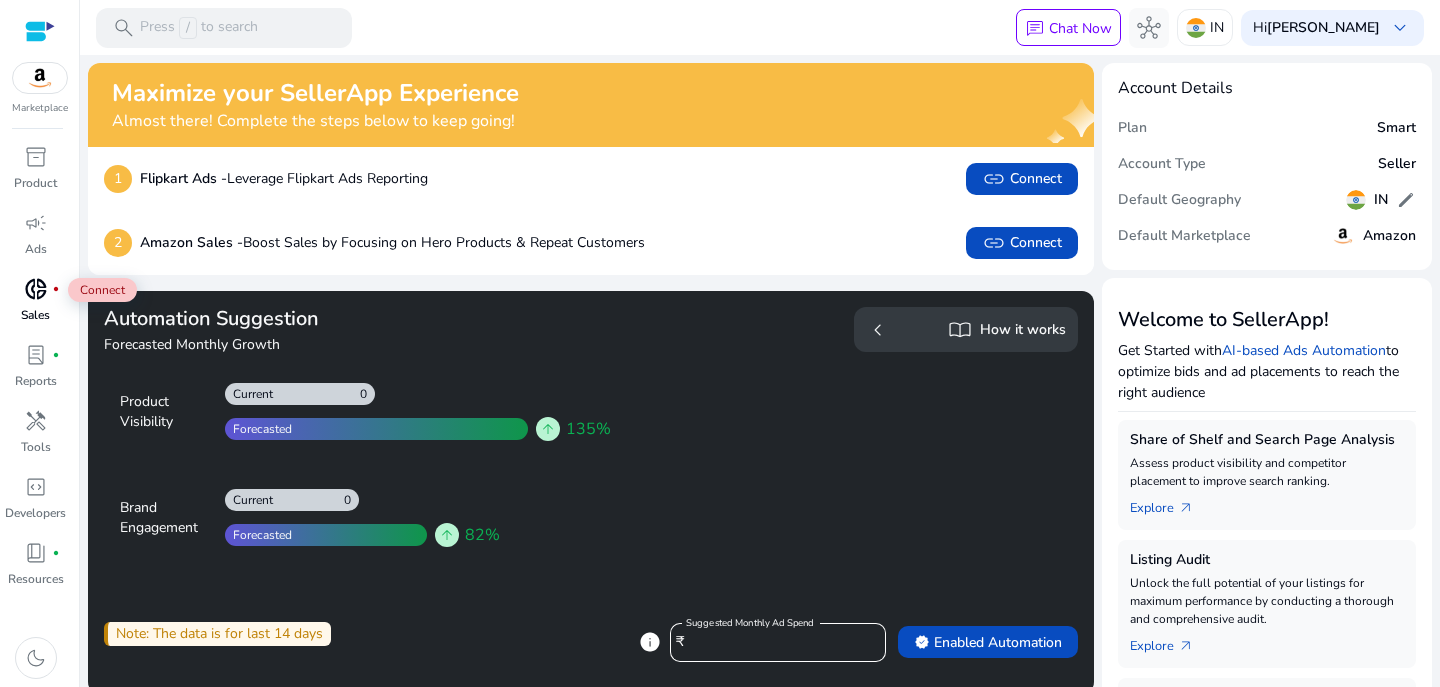 click on "donut_small" at bounding box center (36, 289) 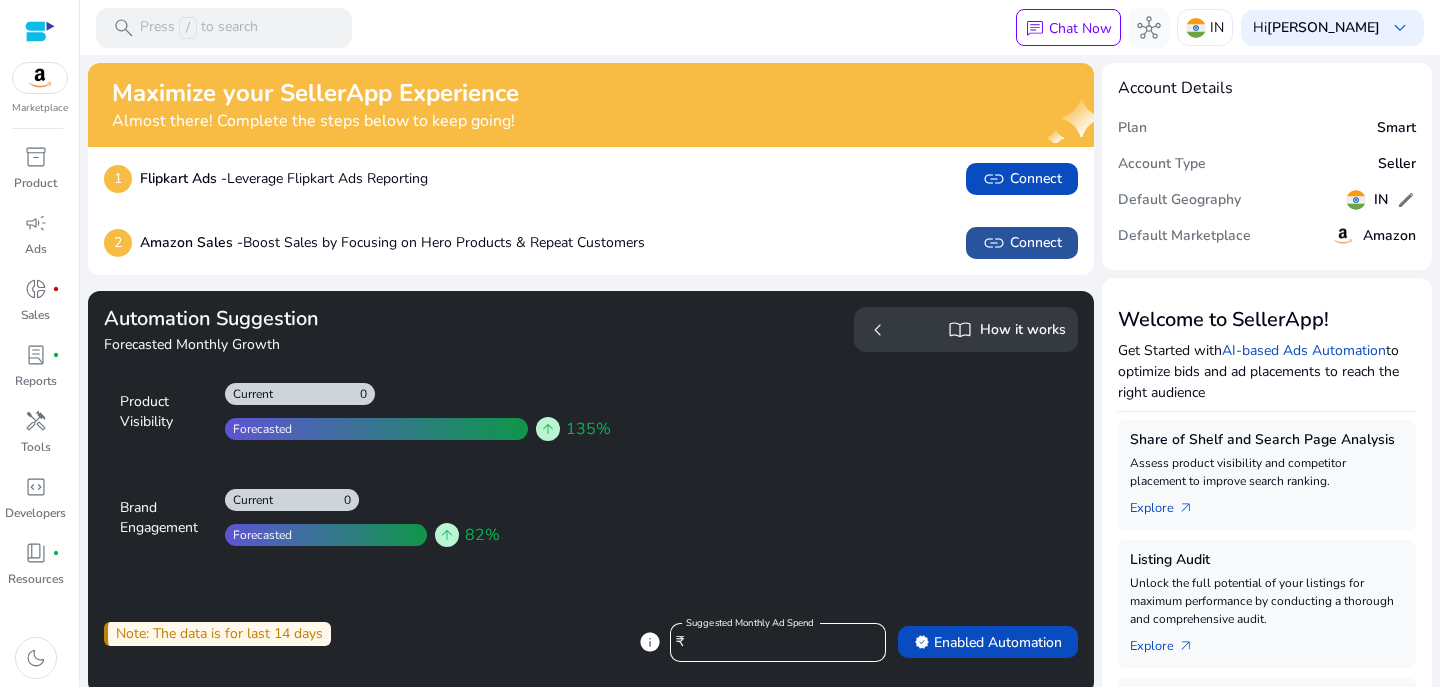 click on "link   Connect" 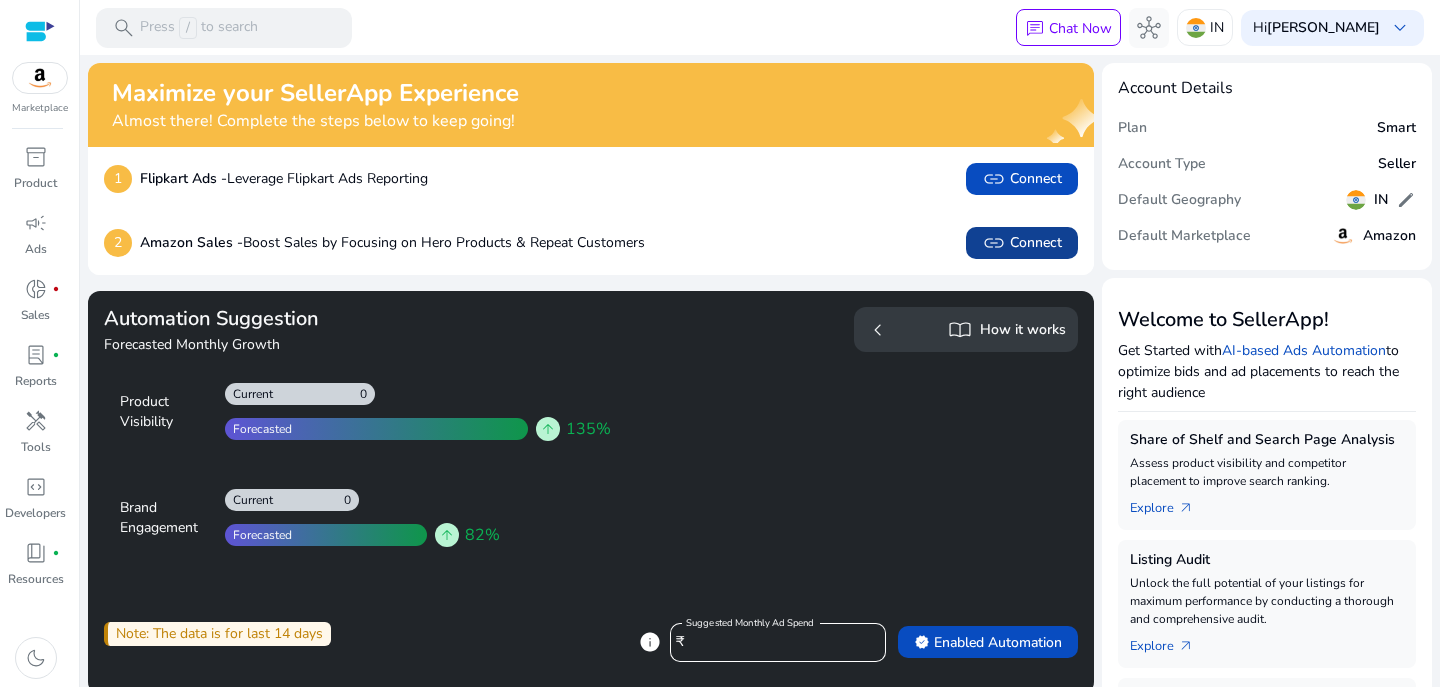 click on "link   Connect" 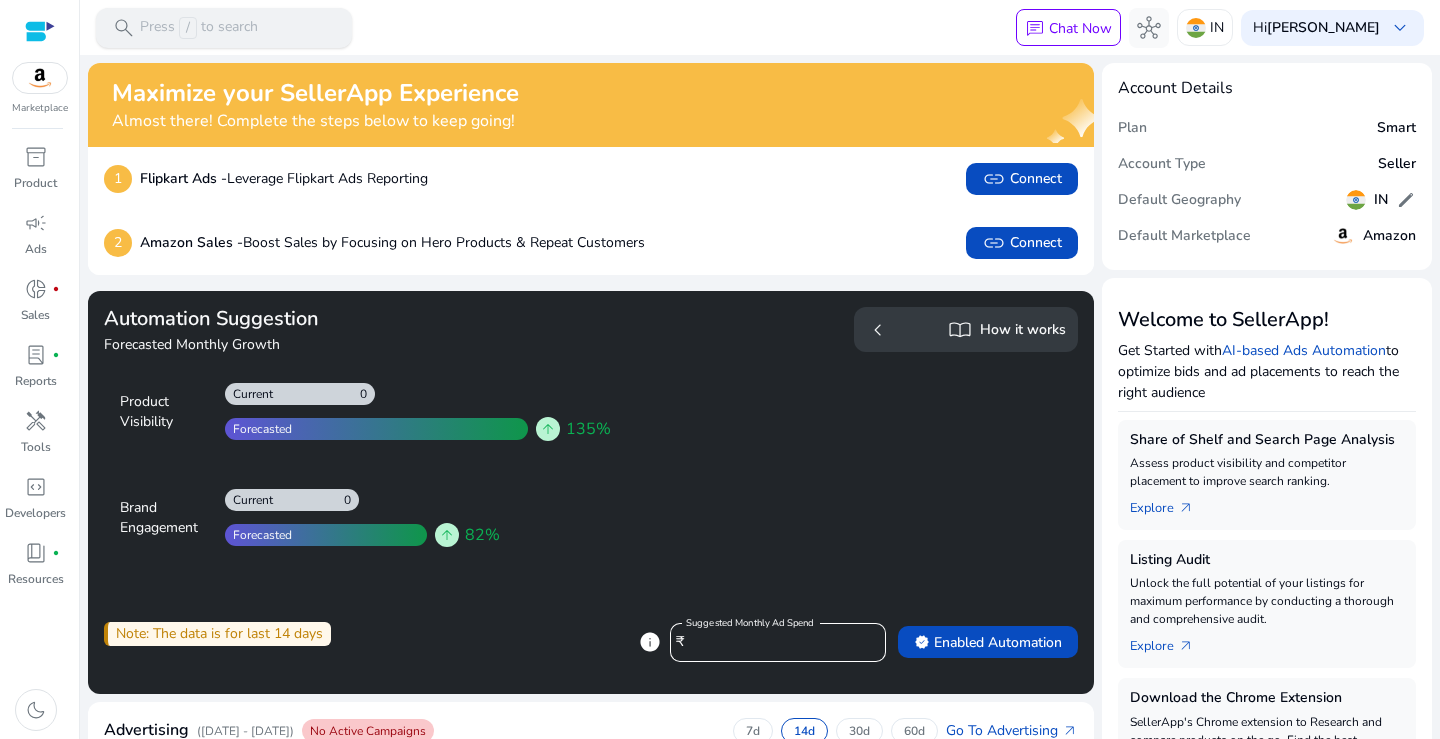 scroll, scrollTop: 743, scrollLeft: 0, axis: vertical 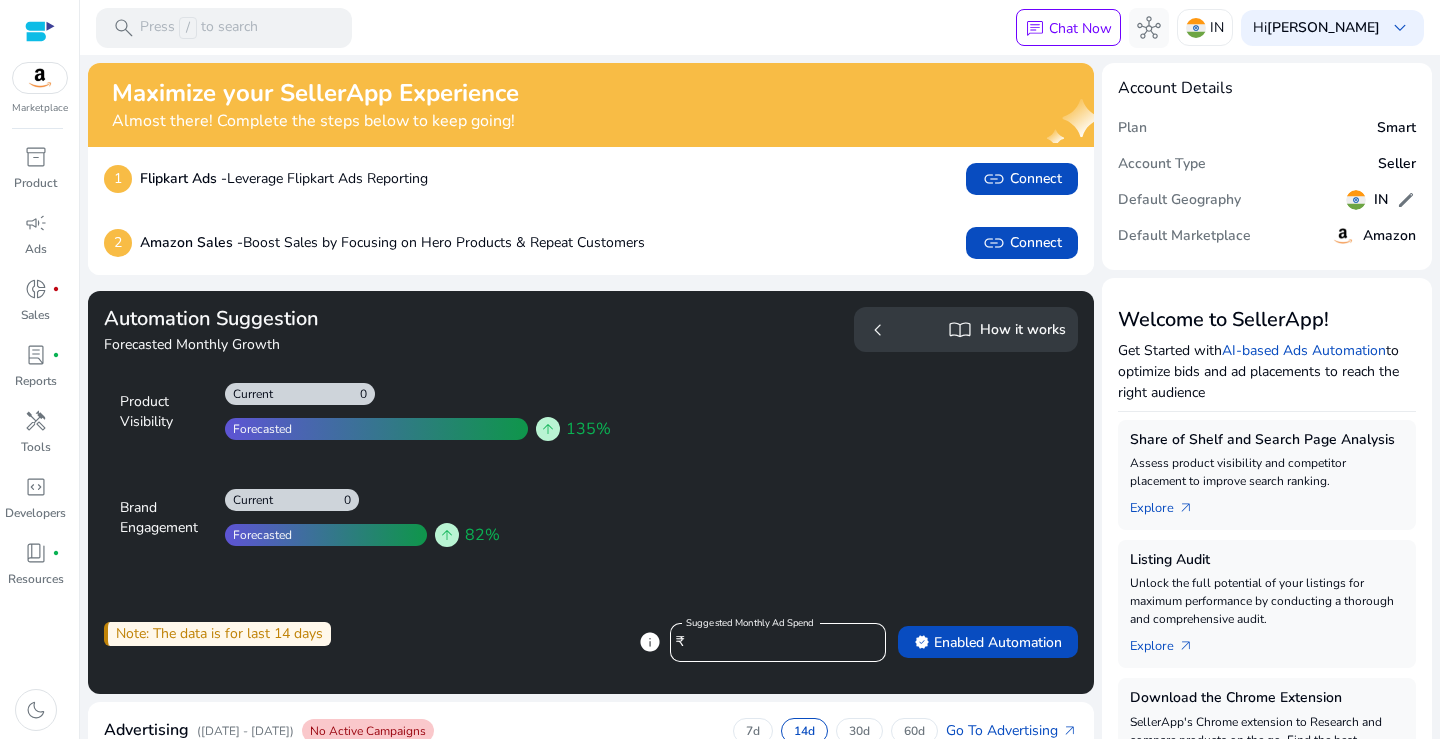 click on "chevron_left" 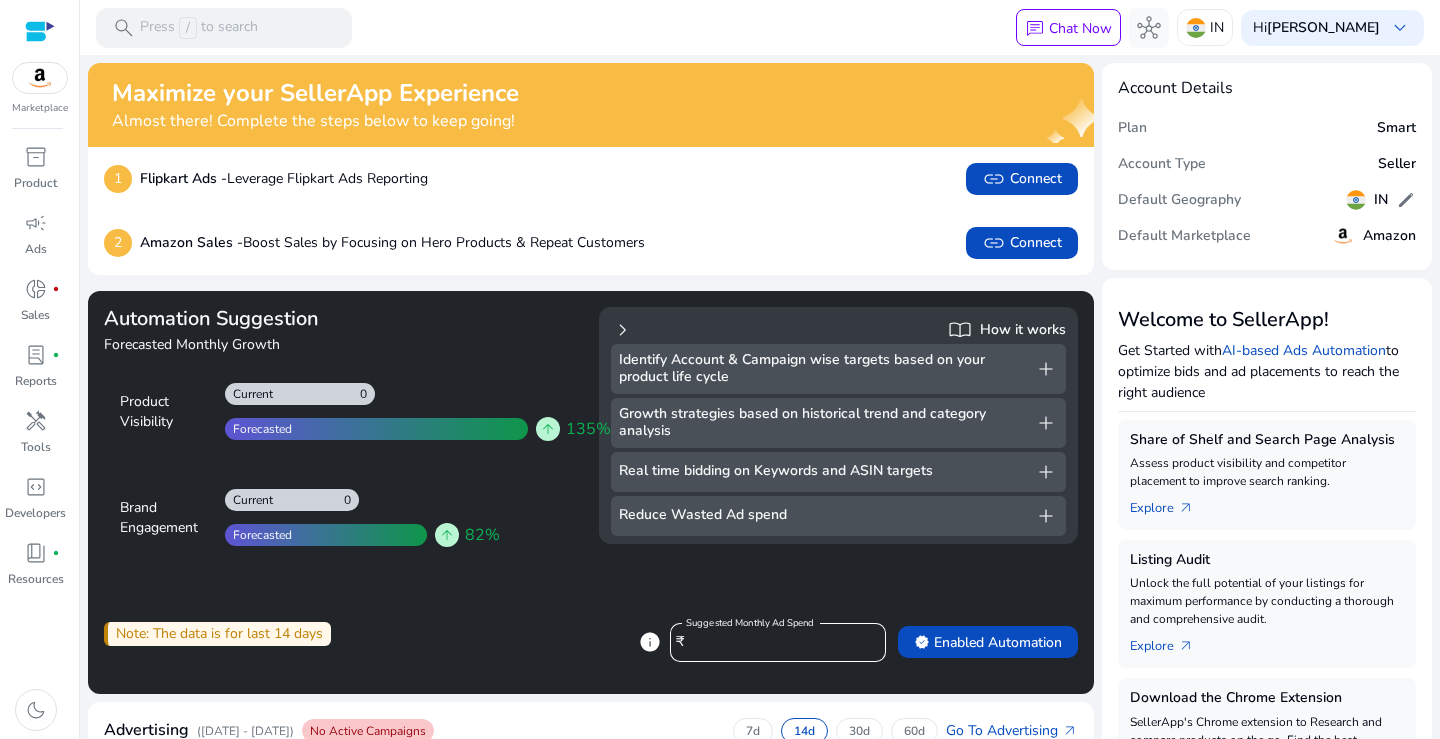 click on "add" 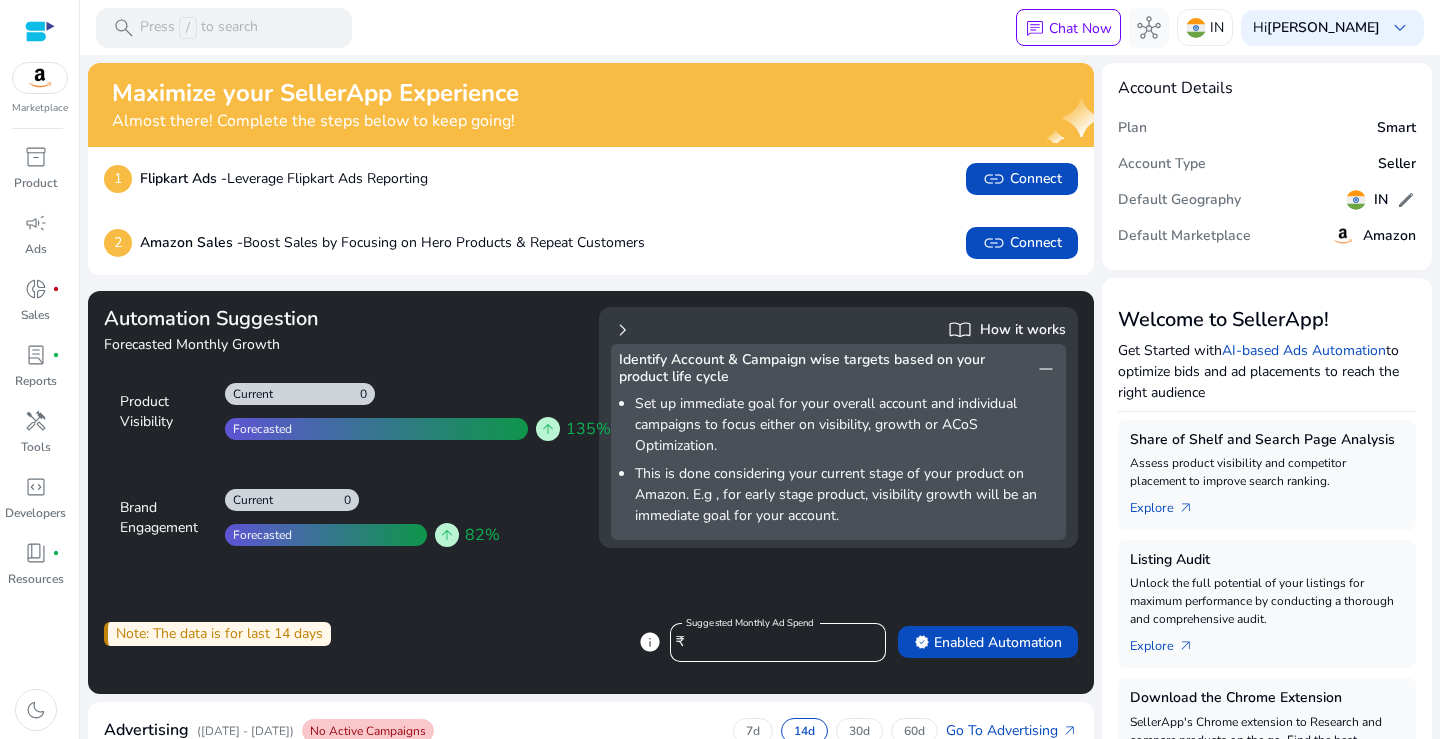 scroll, scrollTop: 860, scrollLeft: 0, axis: vertical 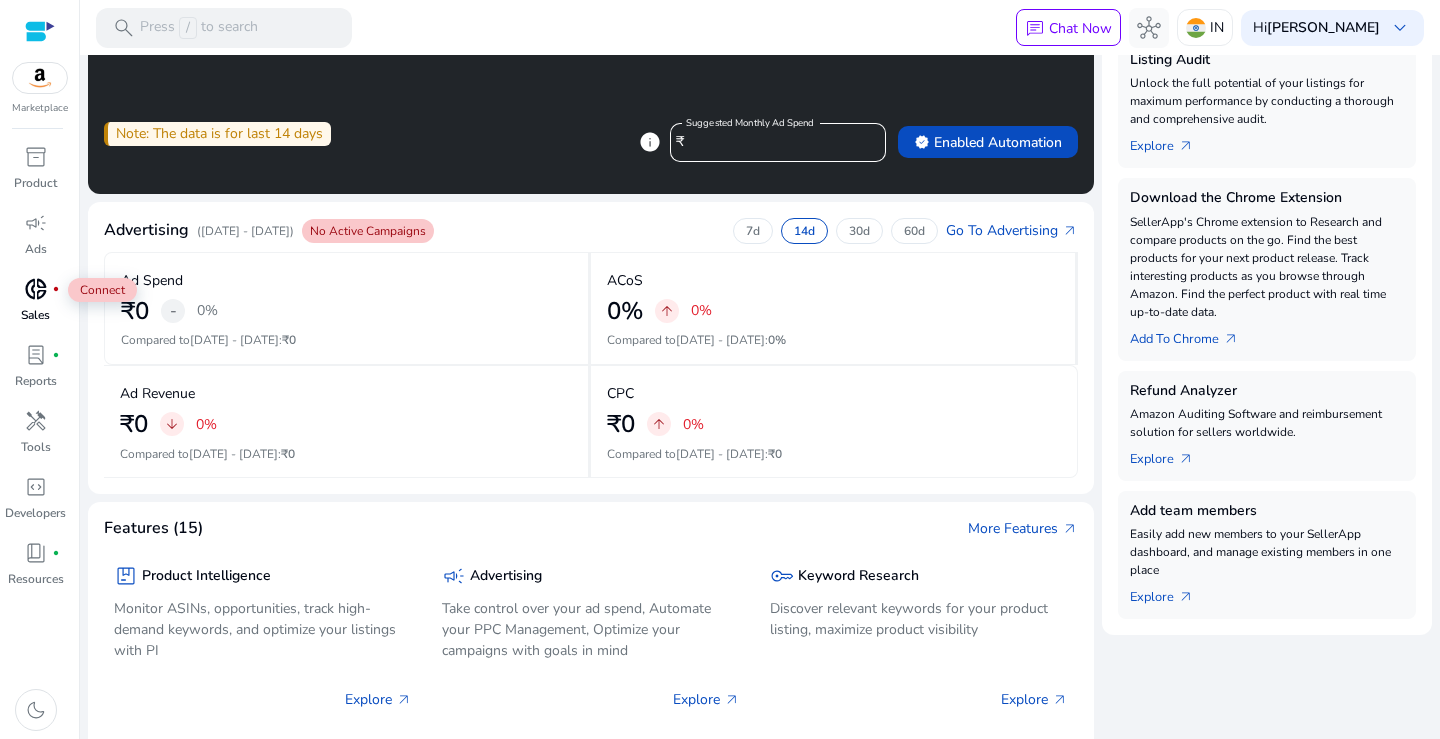 click on "donut_small" at bounding box center [36, 289] 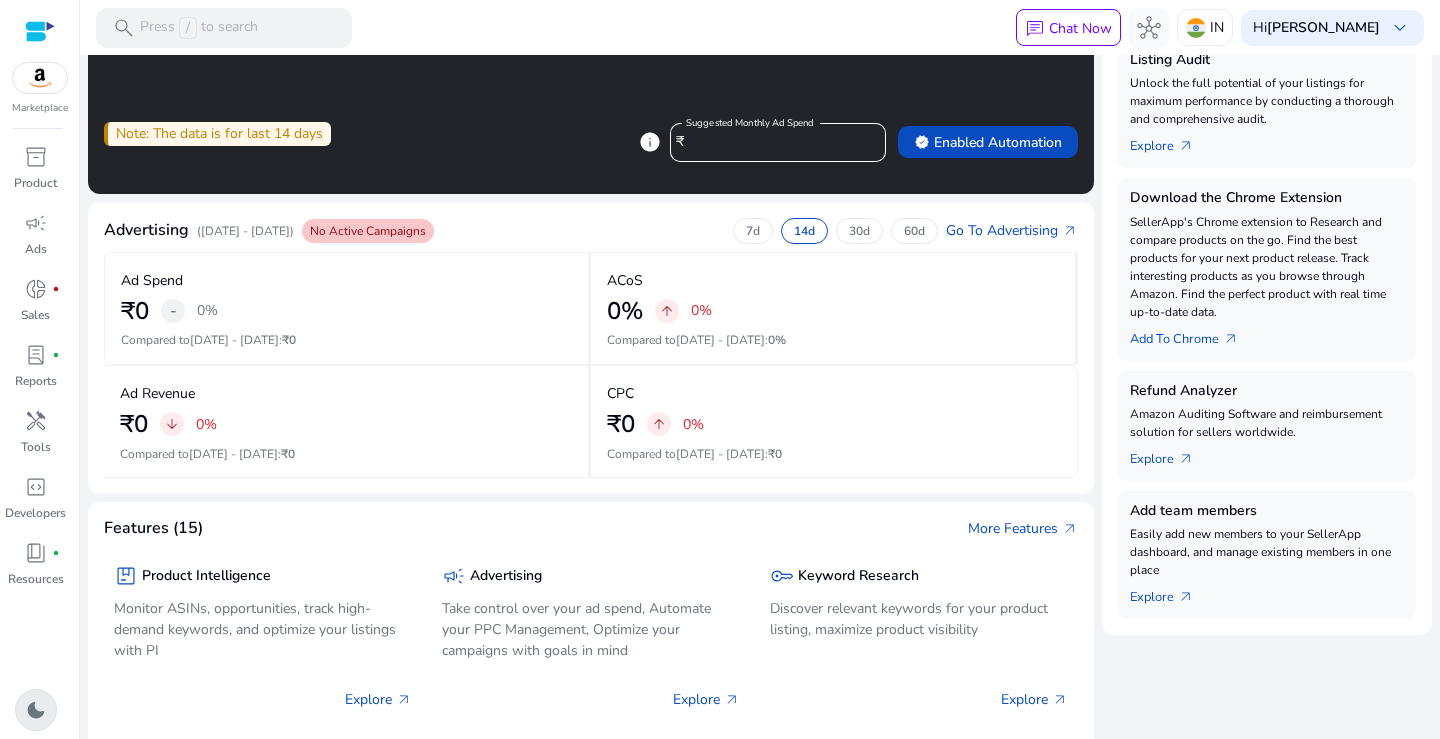 click on "dark_mode" at bounding box center [36, 710] 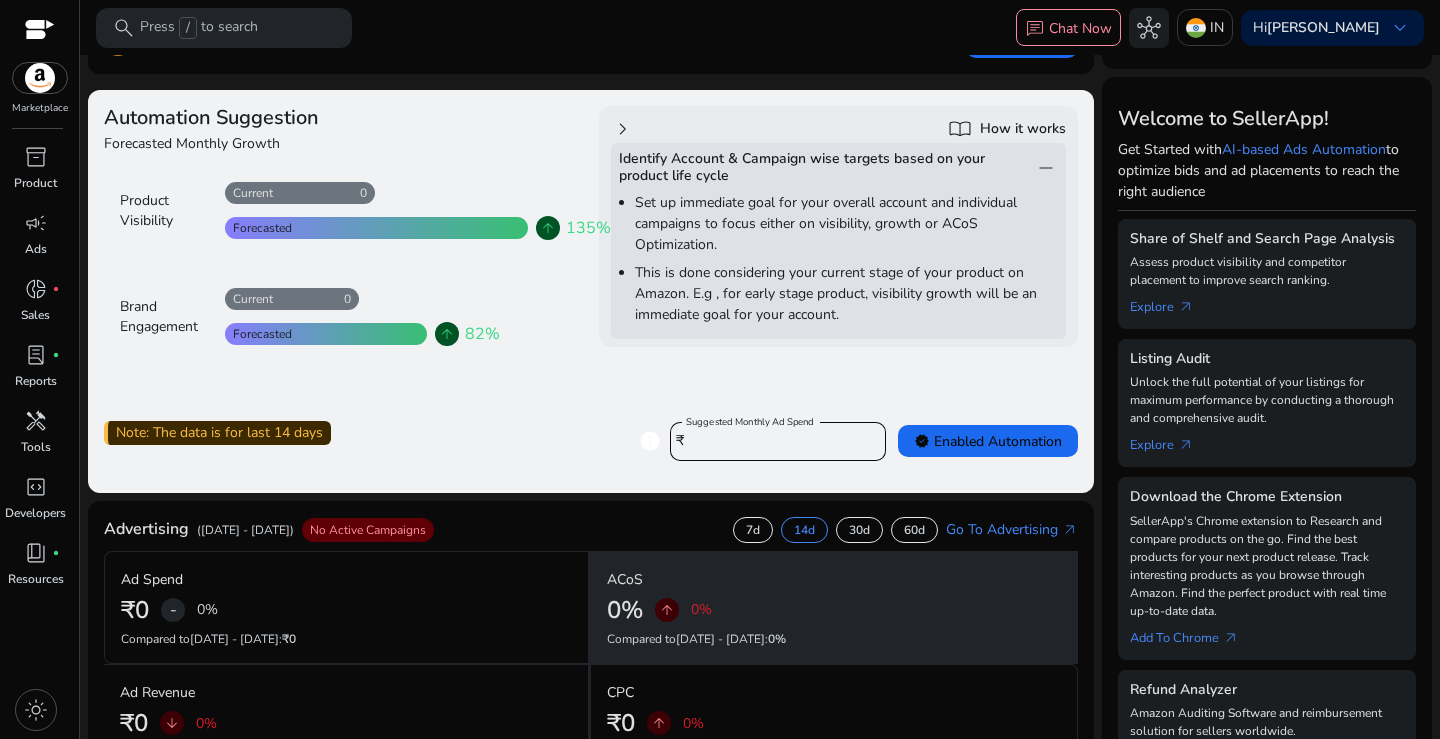 scroll, scrollTop: 200, scrollLeft: 0, axis: vertical 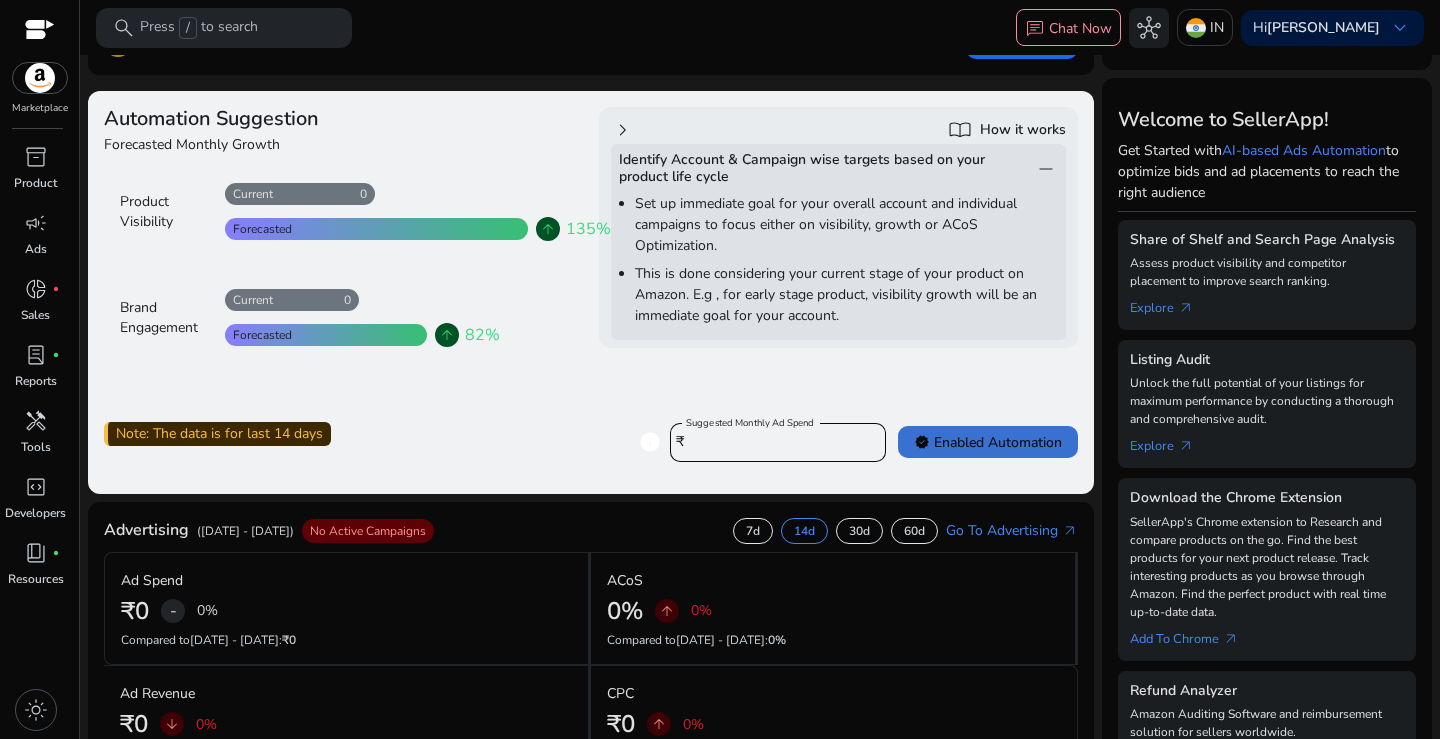 click on "verified   Enabled Automation" 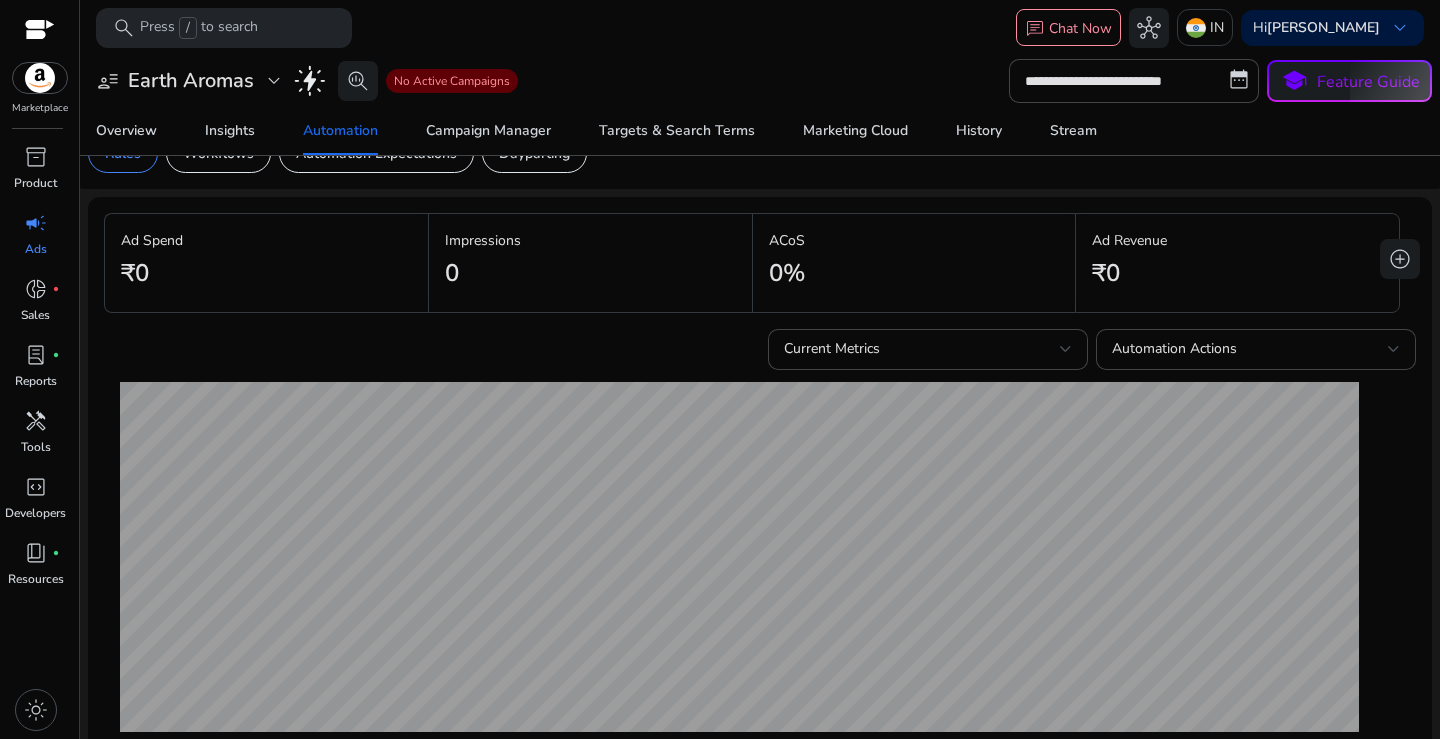 scroll, scrollTop: 0, scrollLeft: 0, axis: both 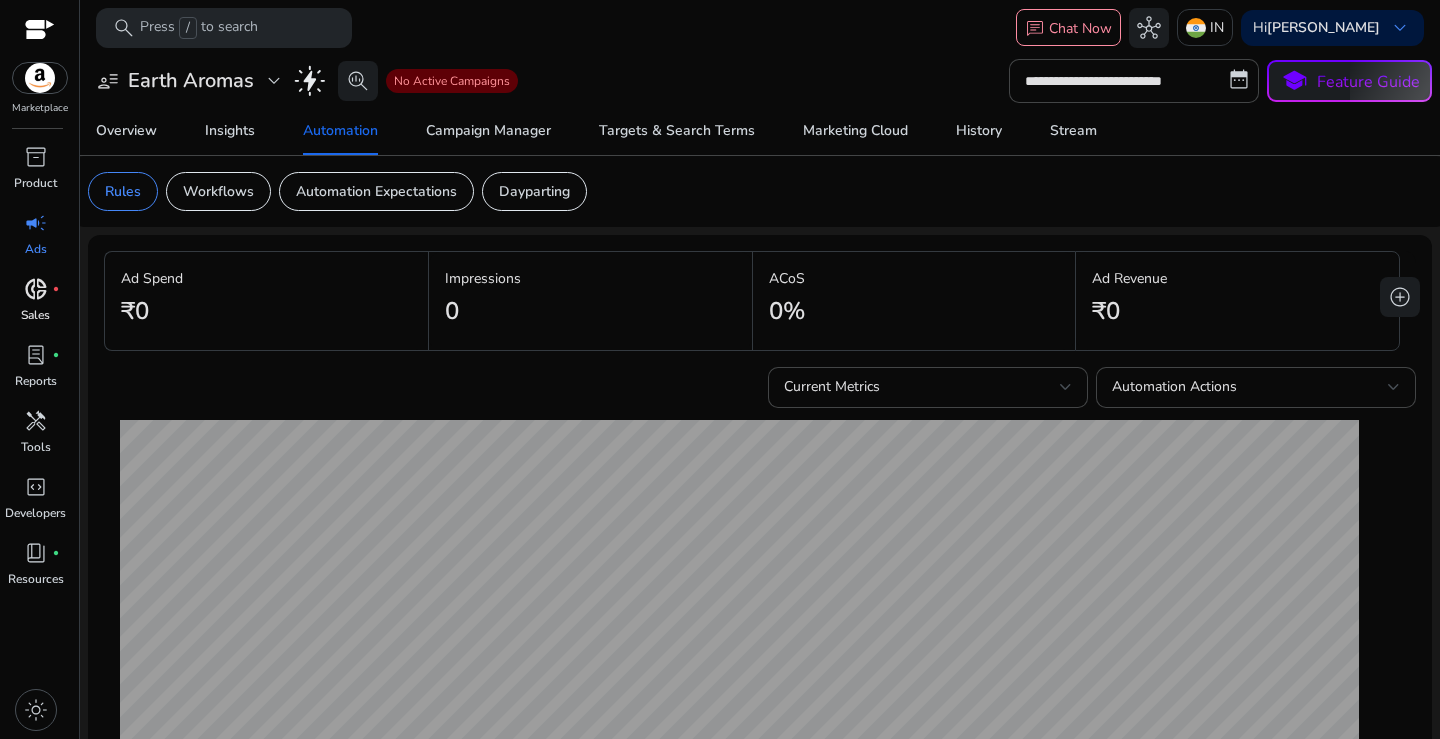 click on "Sales" at bounding box center (35, 315) 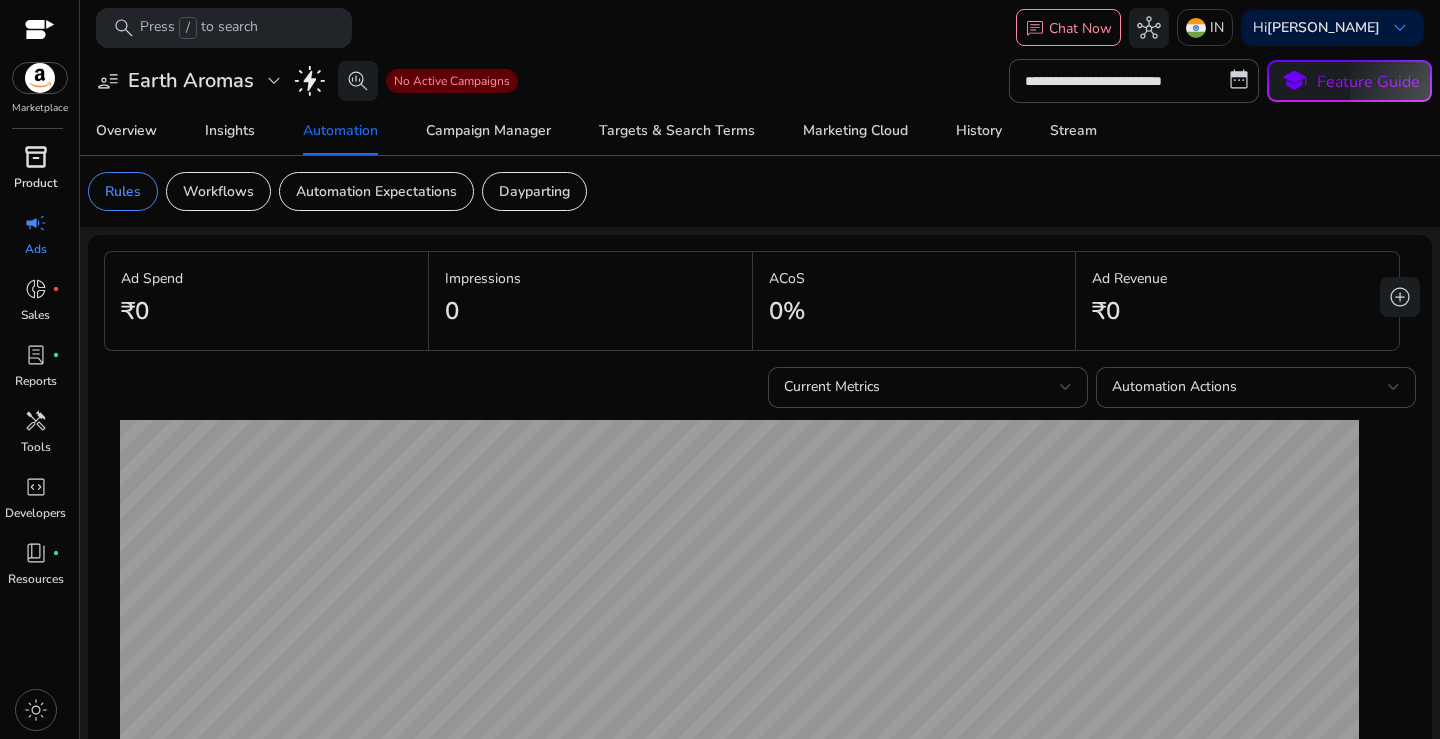 click on "Product" at bounding box center [35, 183] 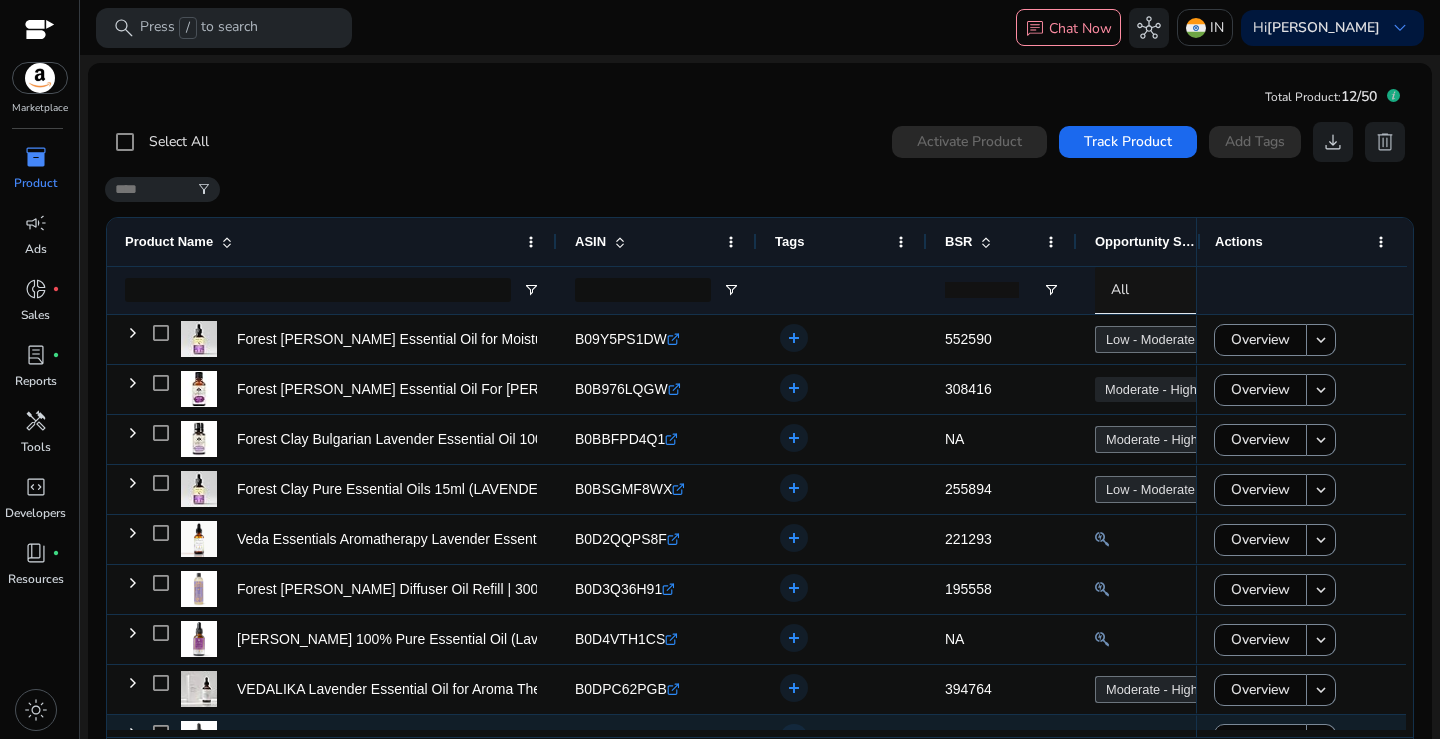 scroll, scrollTop: 183, scrollLeft: 0, axis: vertical 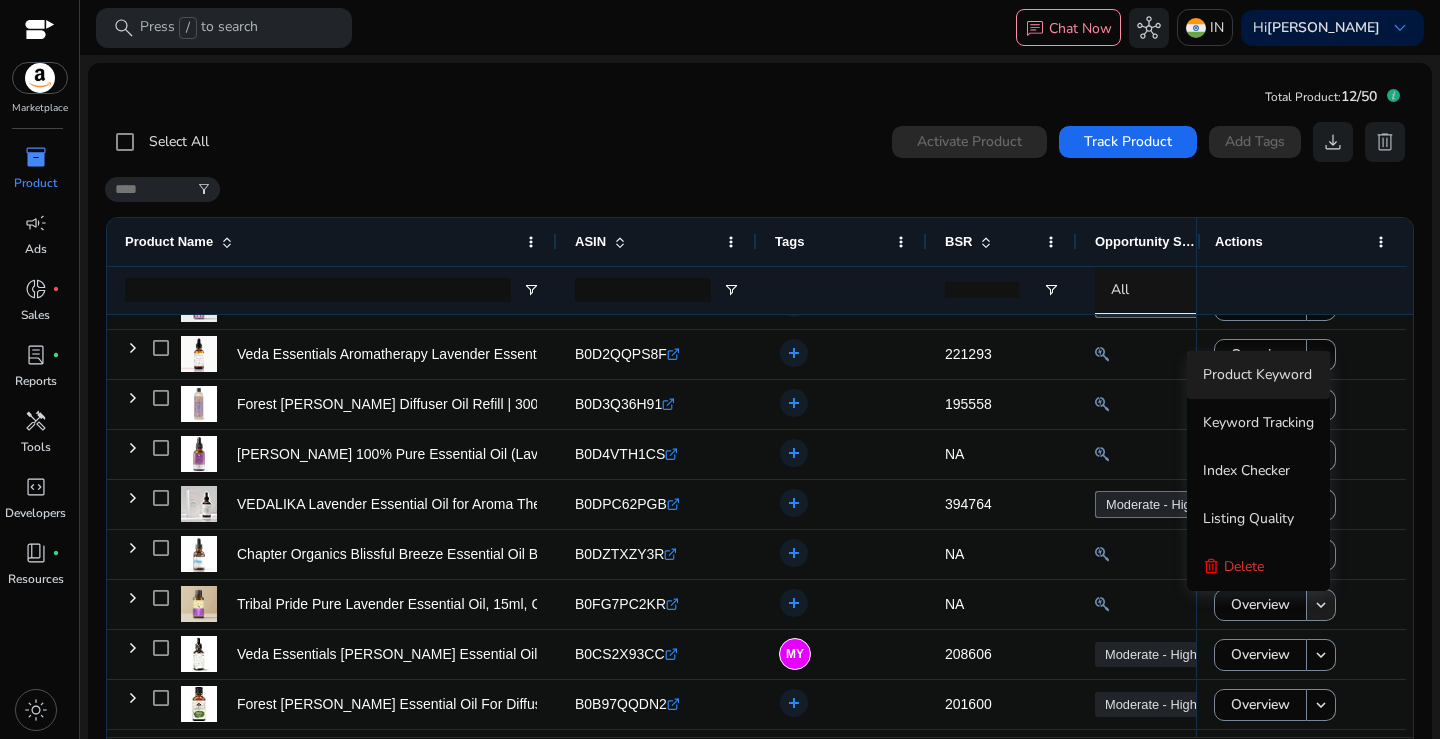 type 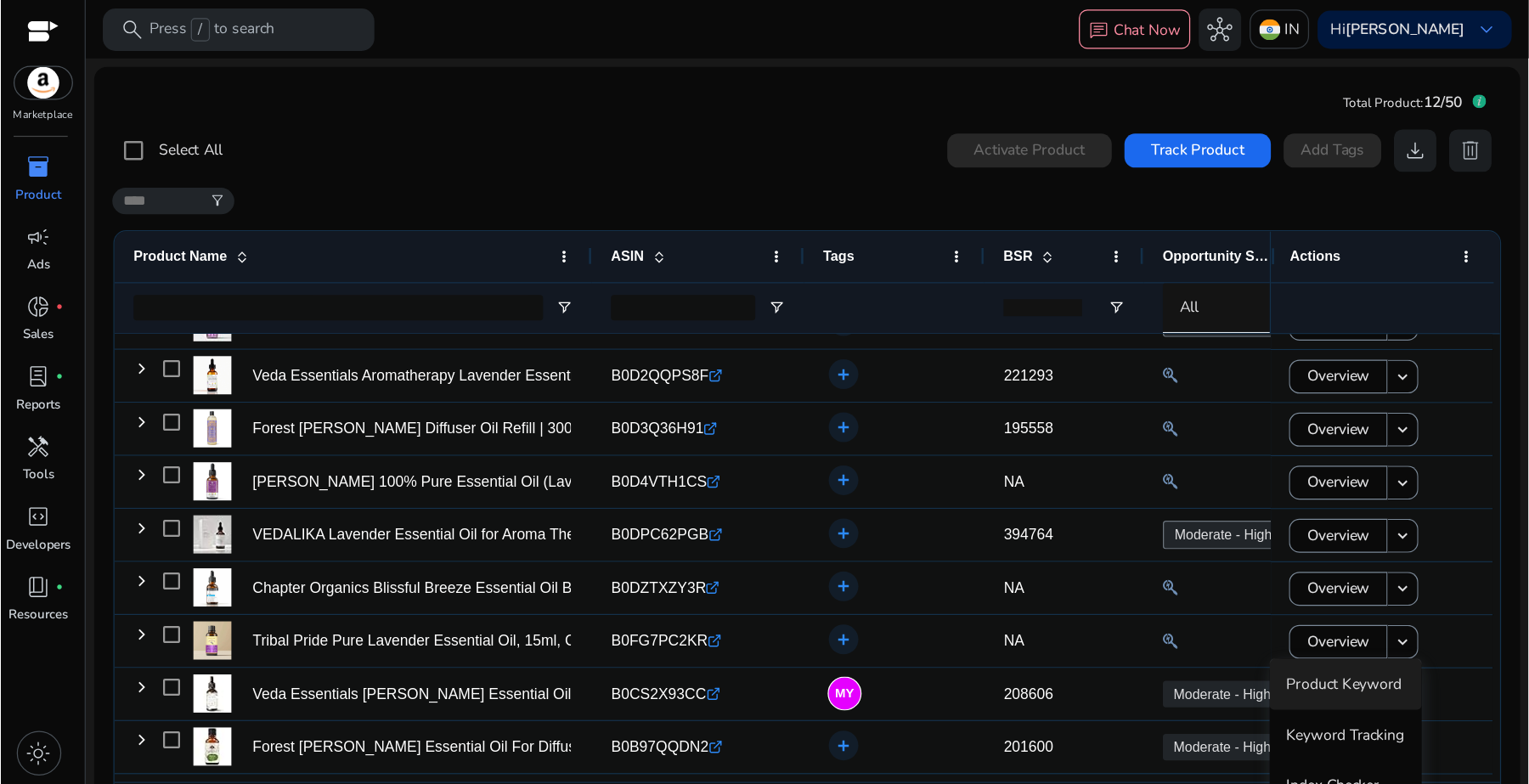 scroll, scrollTop: 157, scrollLeft: 0, axis: vertical 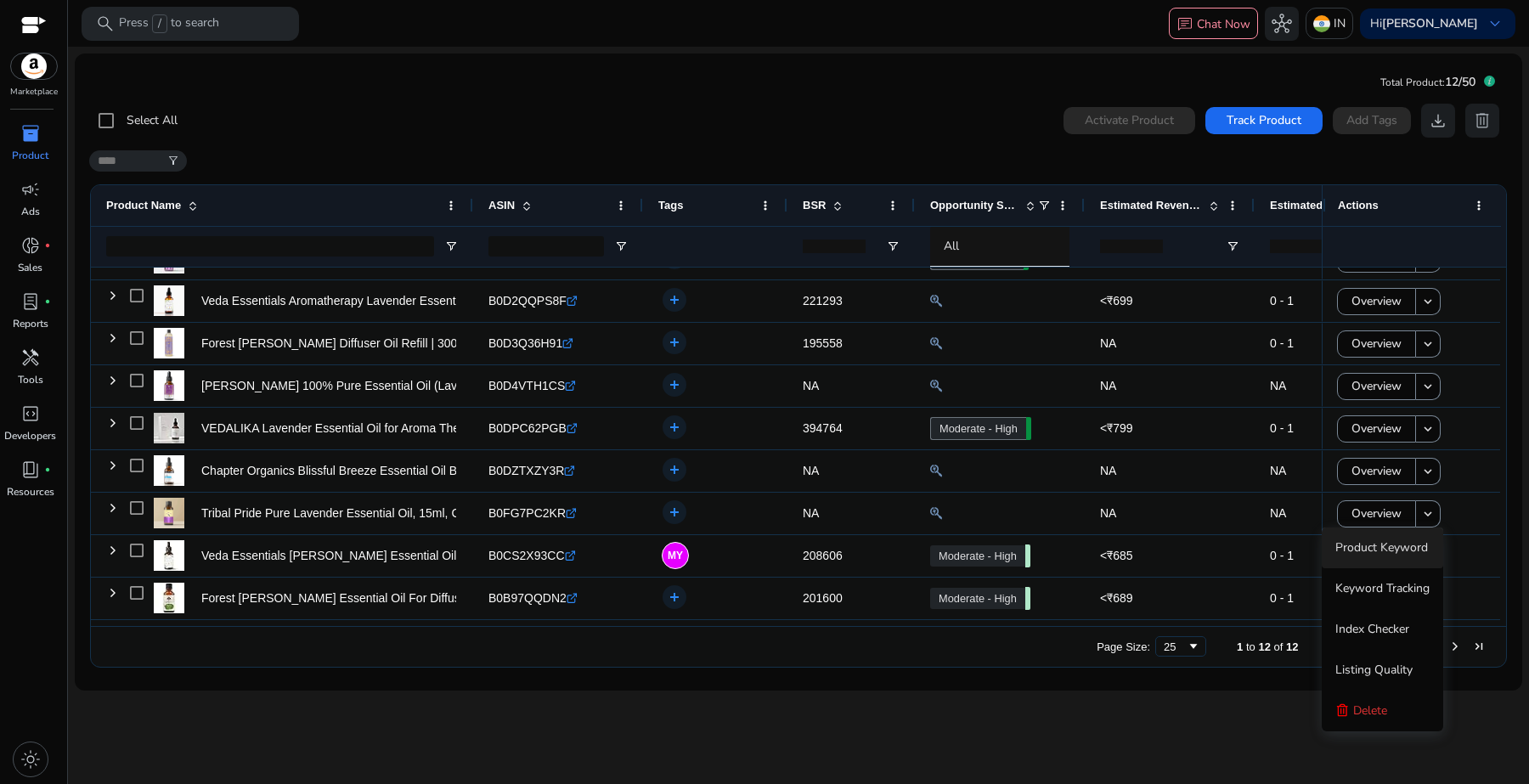 click on "We are getting things ready for you... Total Product:   12/50
Select All  0  products selected Activate Product Track Product  Add Tags   download   delete   filter_alt  1 to 12 of 12. Page 1 of 1
Drag here to set row groups Drag here to set column labels
Product Name
ASIN" 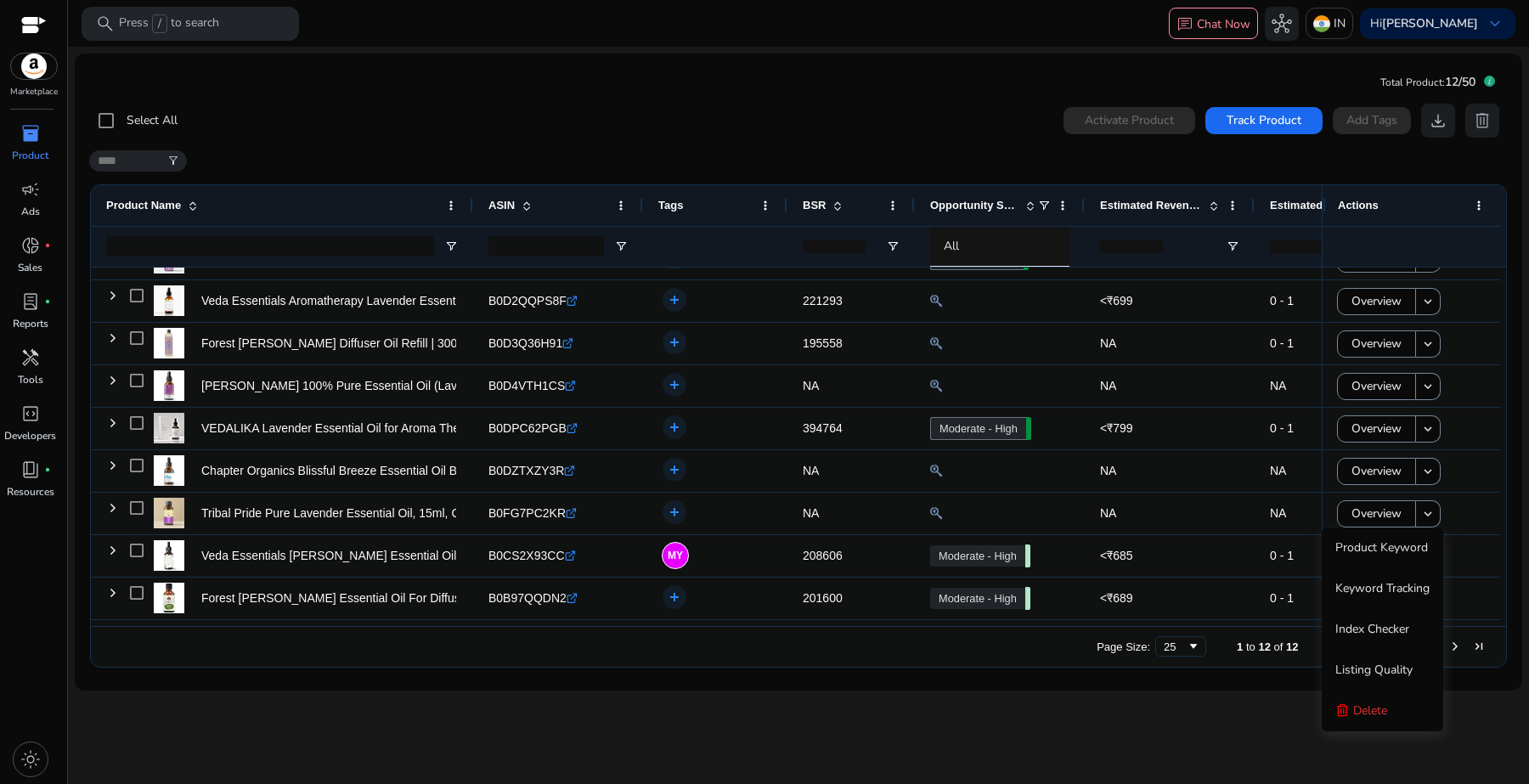 click on "We are getting things ready for you... Total Product:   12/50
Select All  0  products selected Activate Product Track Product  Add Tags   download   delete   filter_alt  1 to 12 of 12. Page 1 of 1
Drag here to set row groups Drag here to set column labels
Product Name
ASIN" 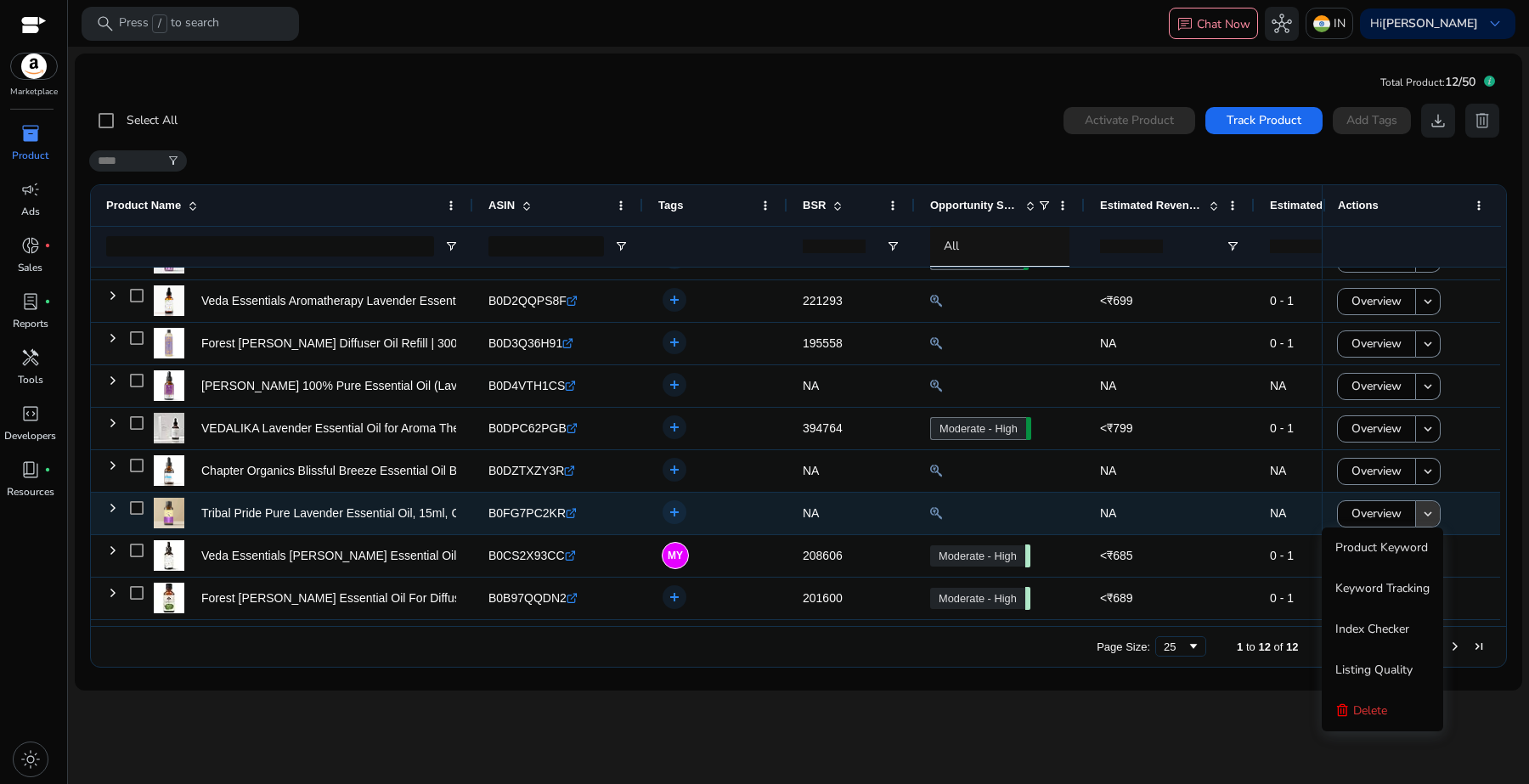 click on "keyboard_arrow_down" 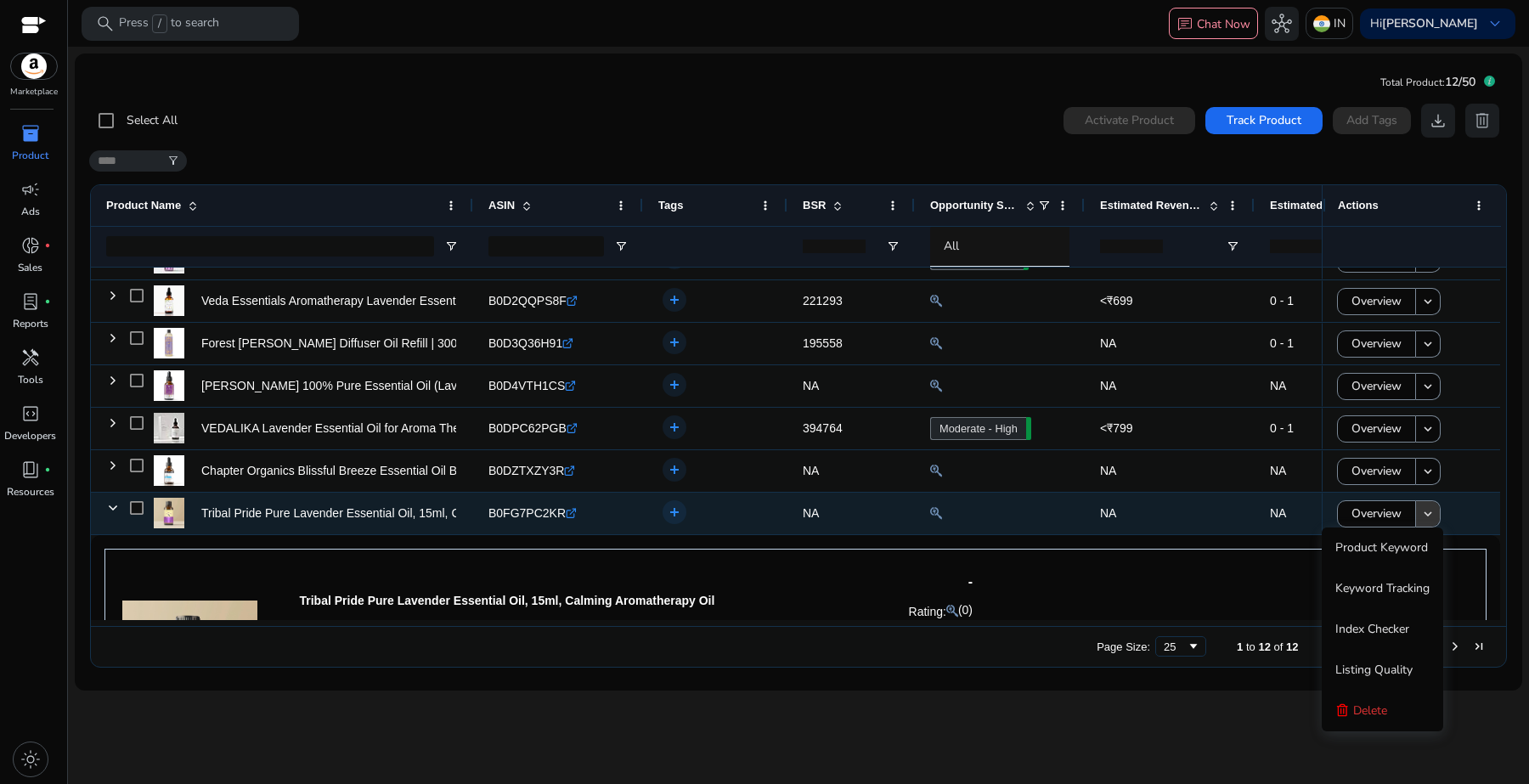 click on "keyboard_arrow_down" 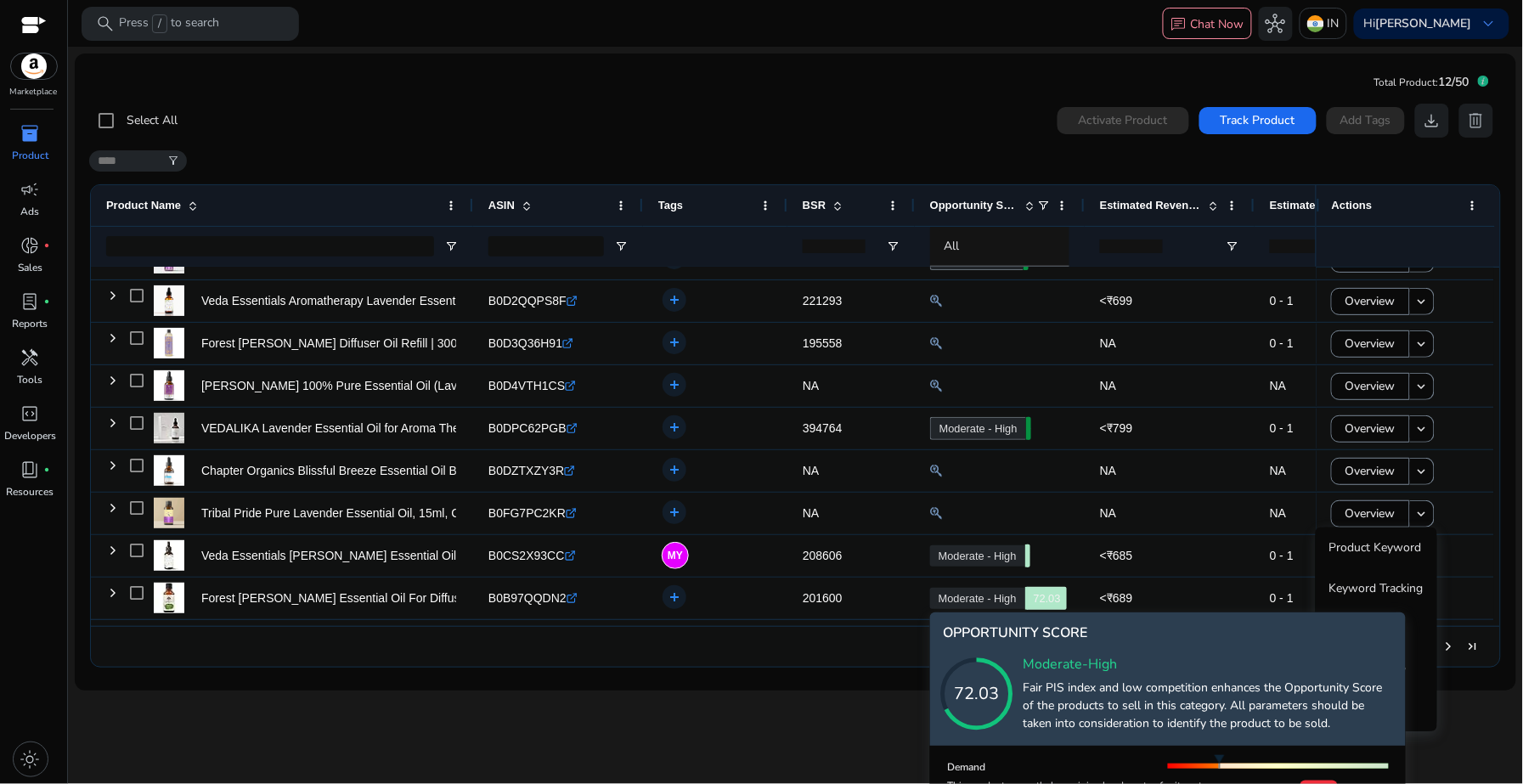 click 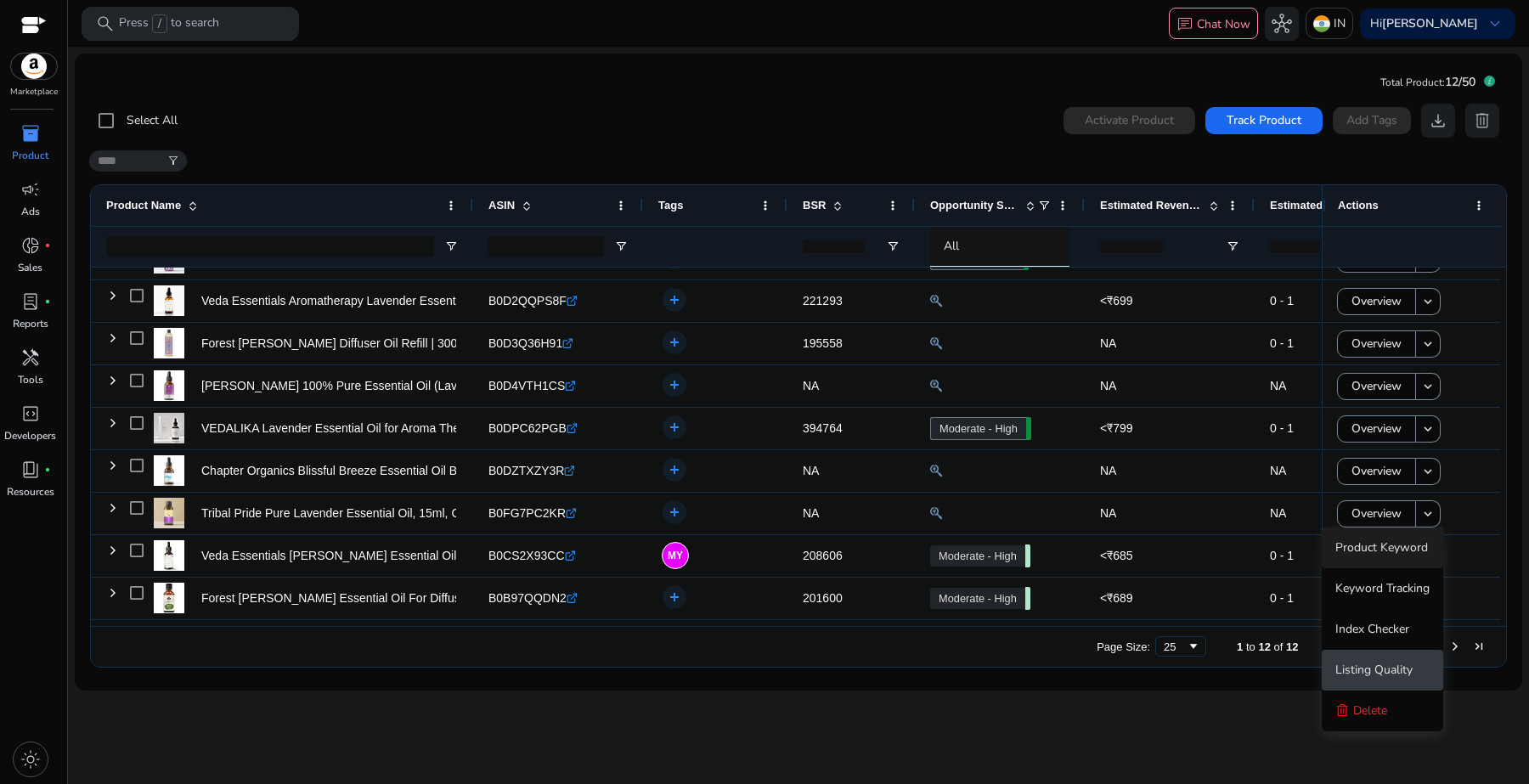 click on "Listing Quality" at bounding box center (1374, 669) 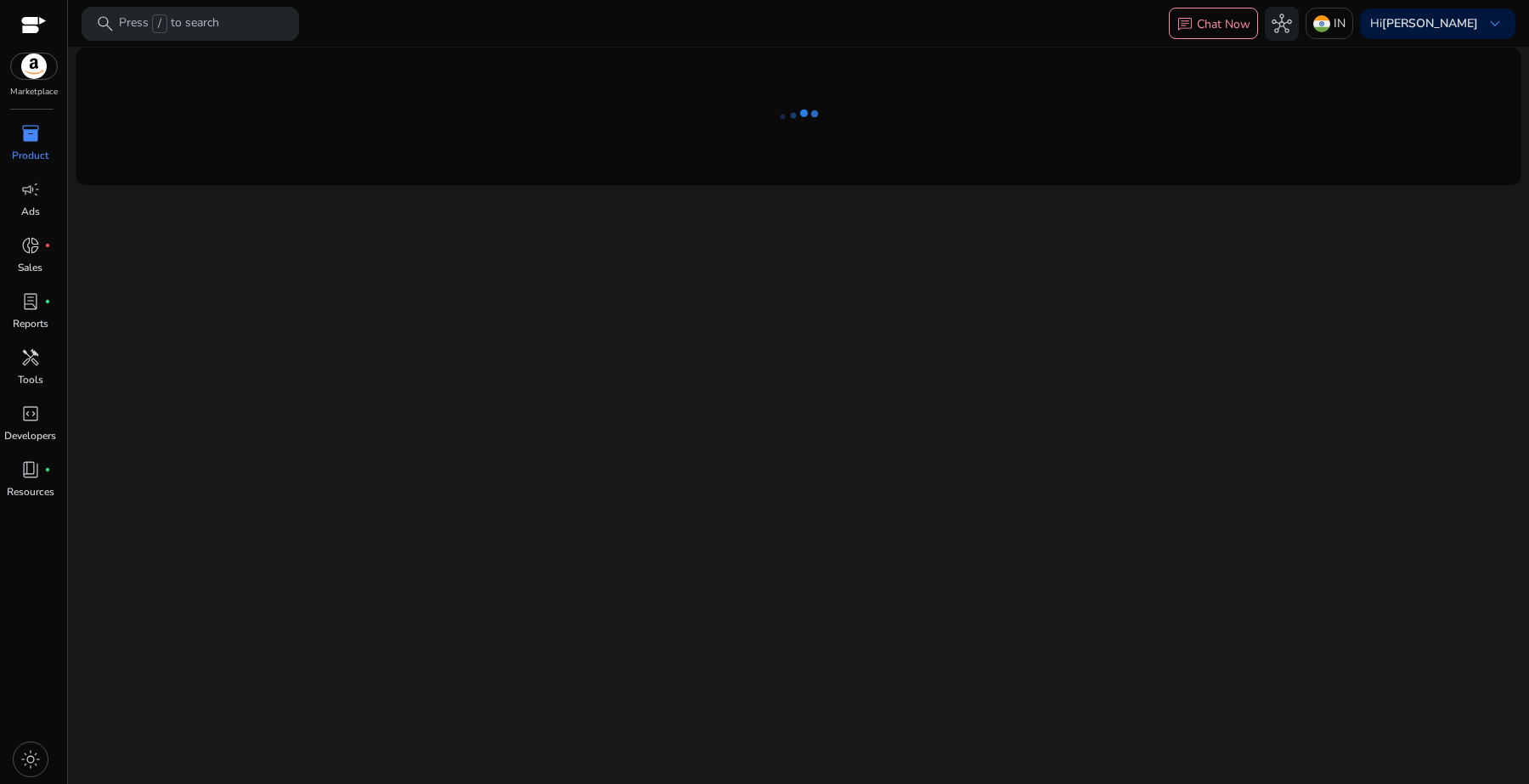 scroll, scrollTop: 0, scrollLeft: 0, axis: both 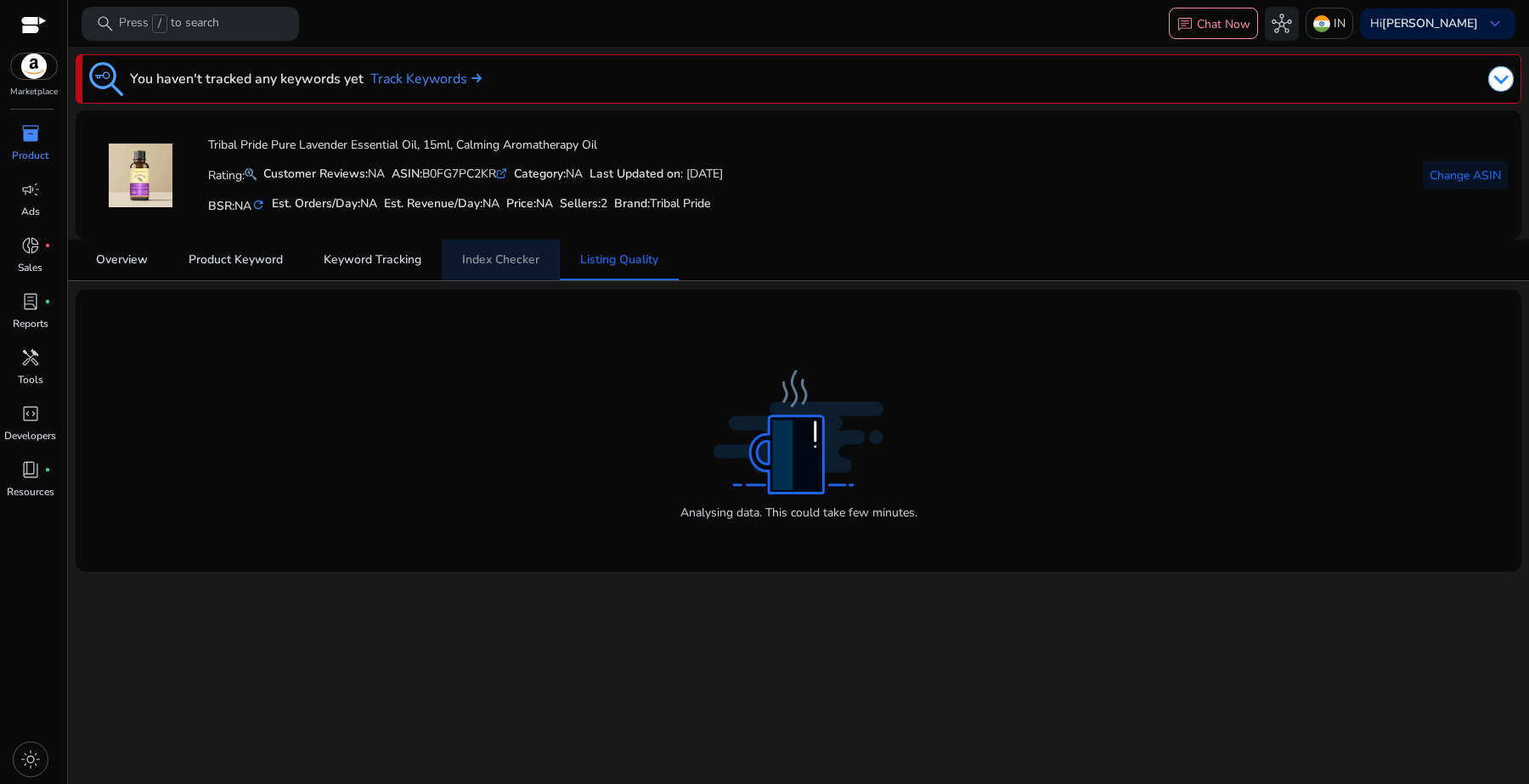 click on "Index Checker" at bounding box center (500, 260) 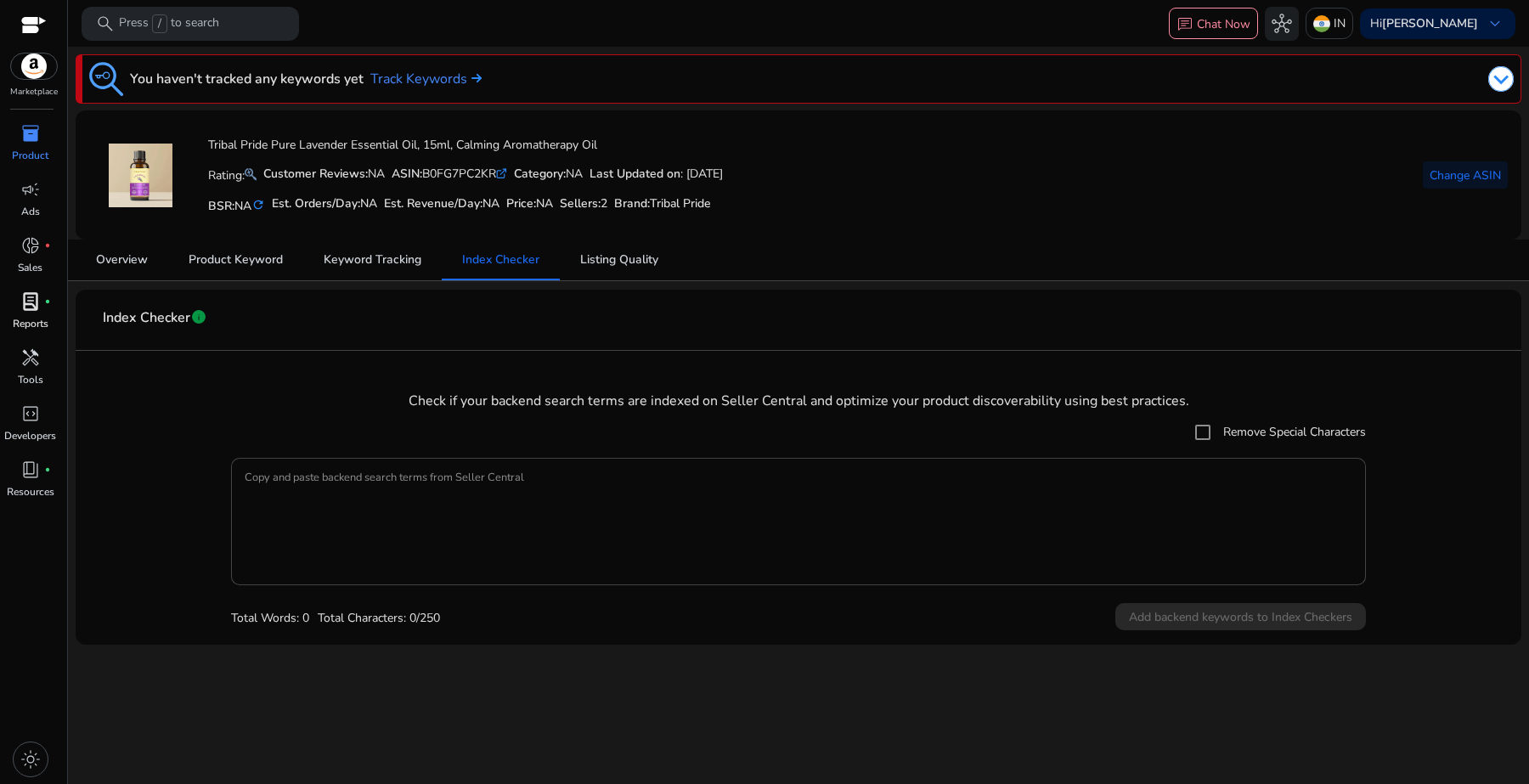 click on "Reports" at bounding box center (31, 324) 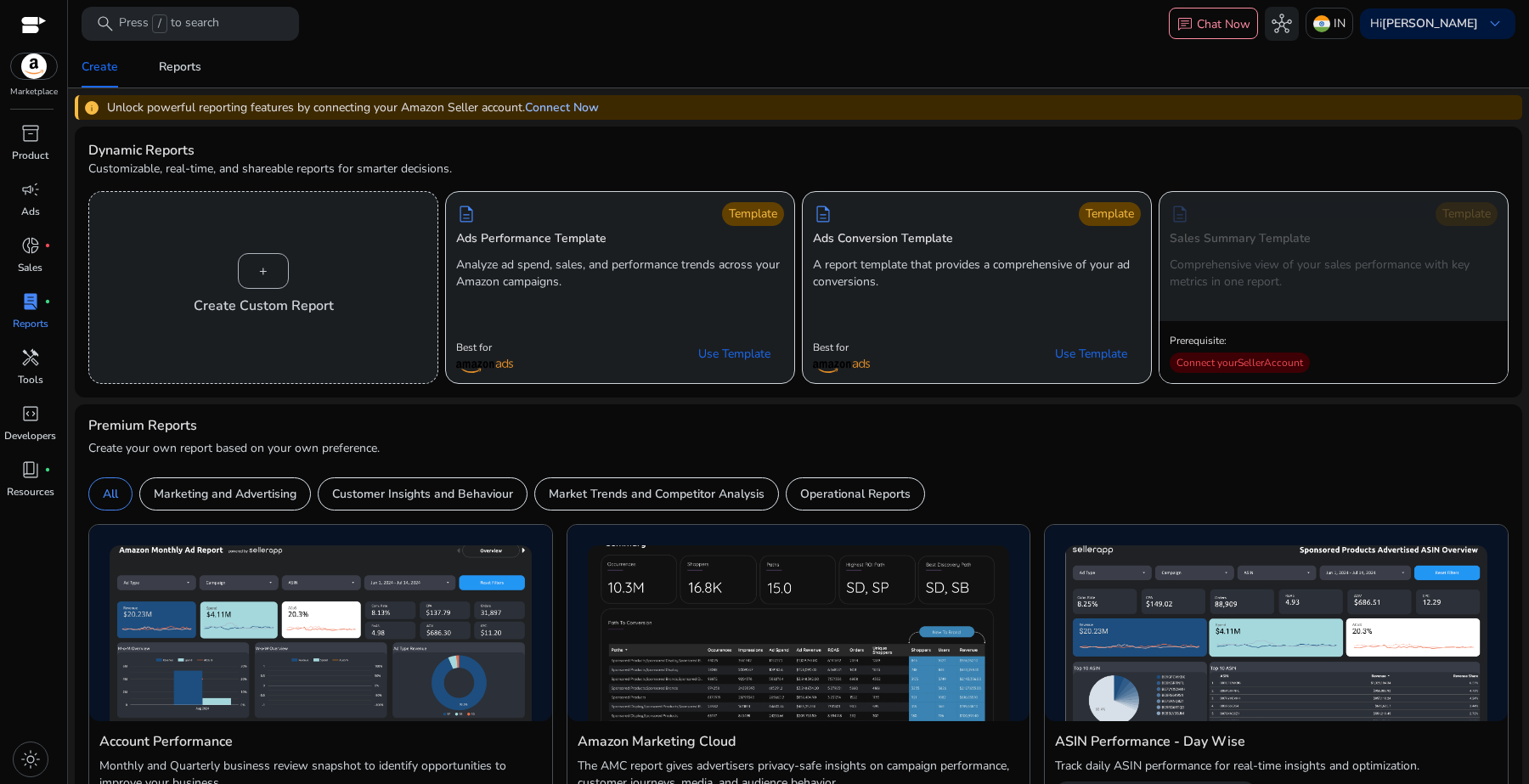 click on "Connect Now" 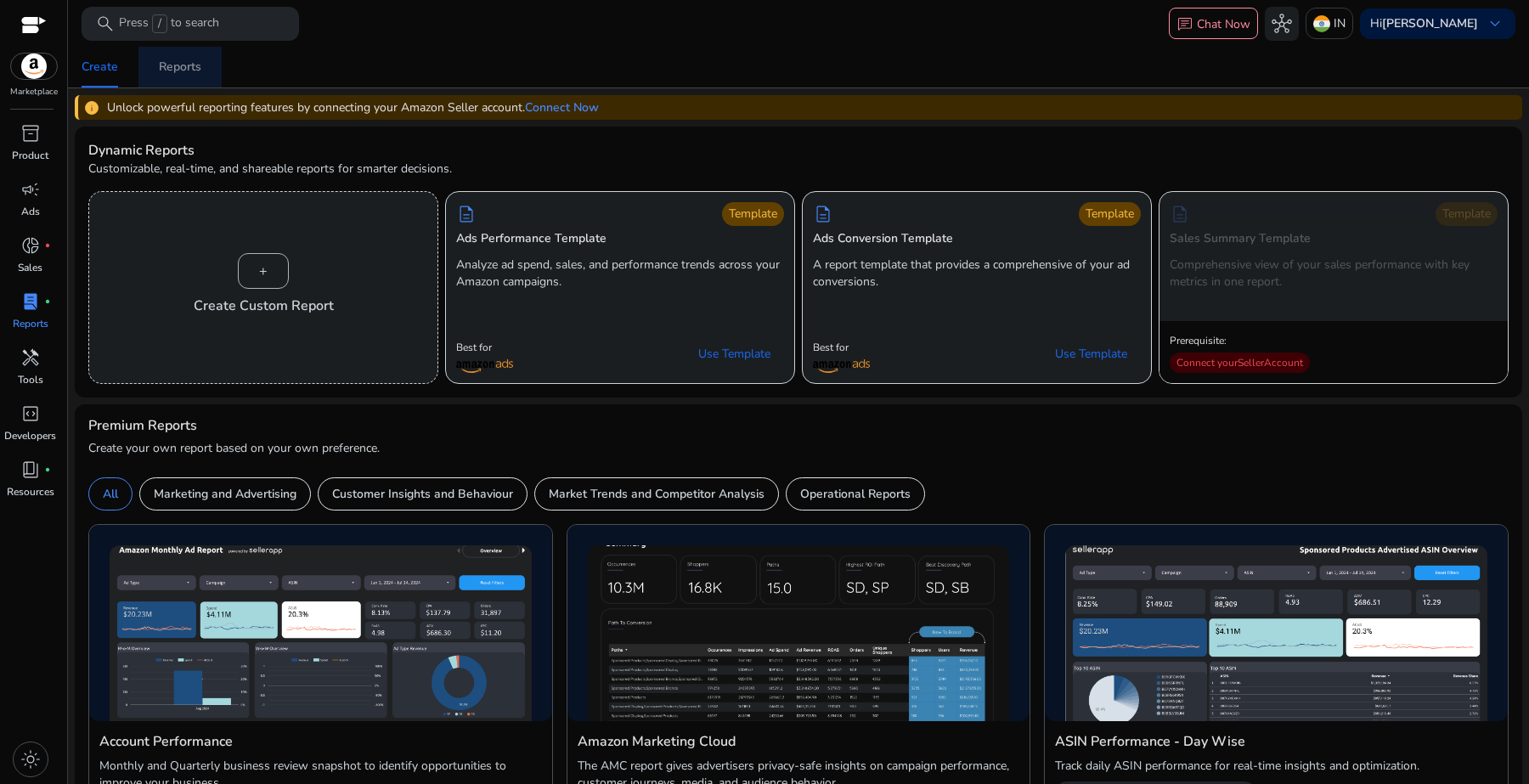 click on "Reports" at bounding box center (180, 67) 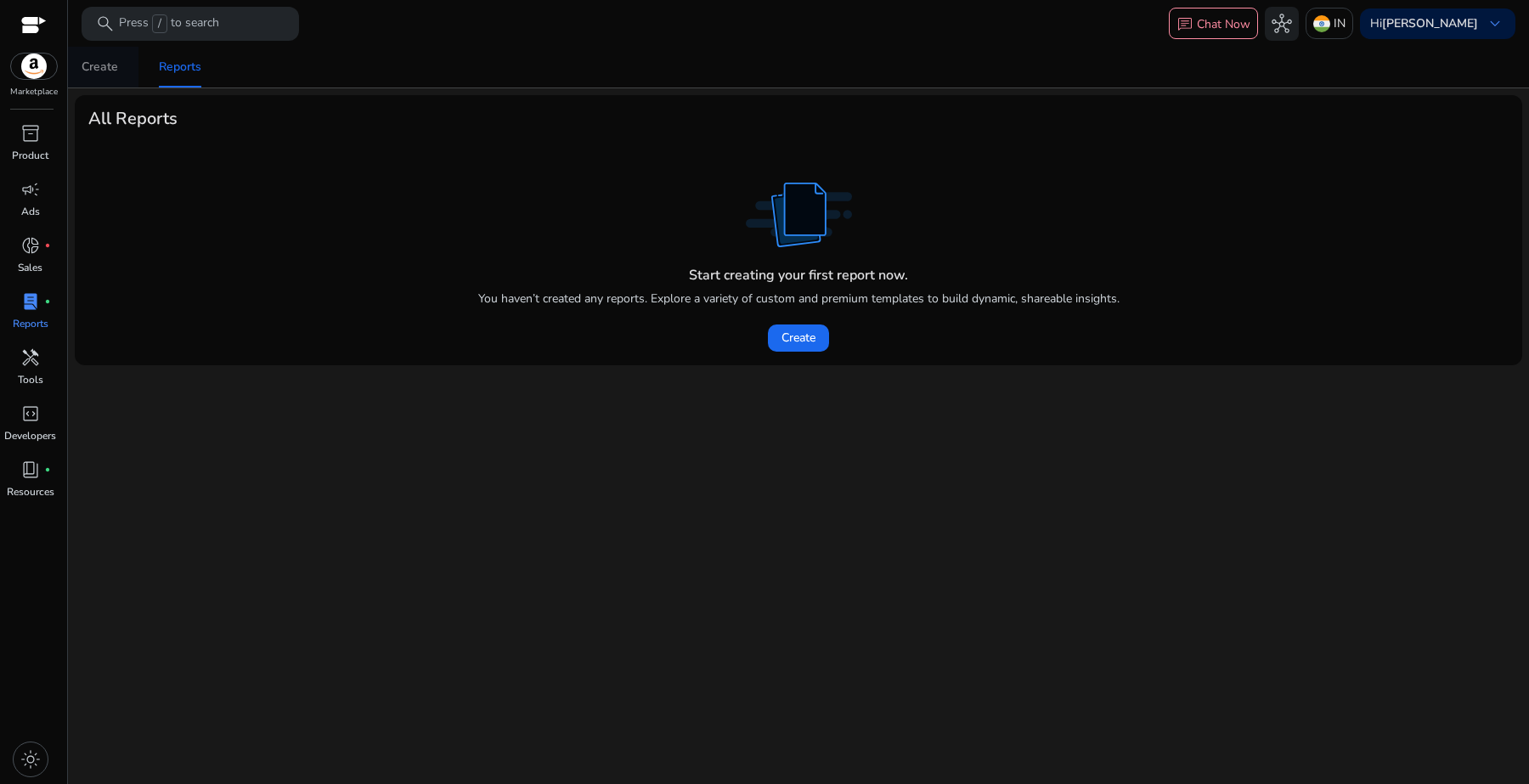 click on "Create" at bounding box center (99, 67) 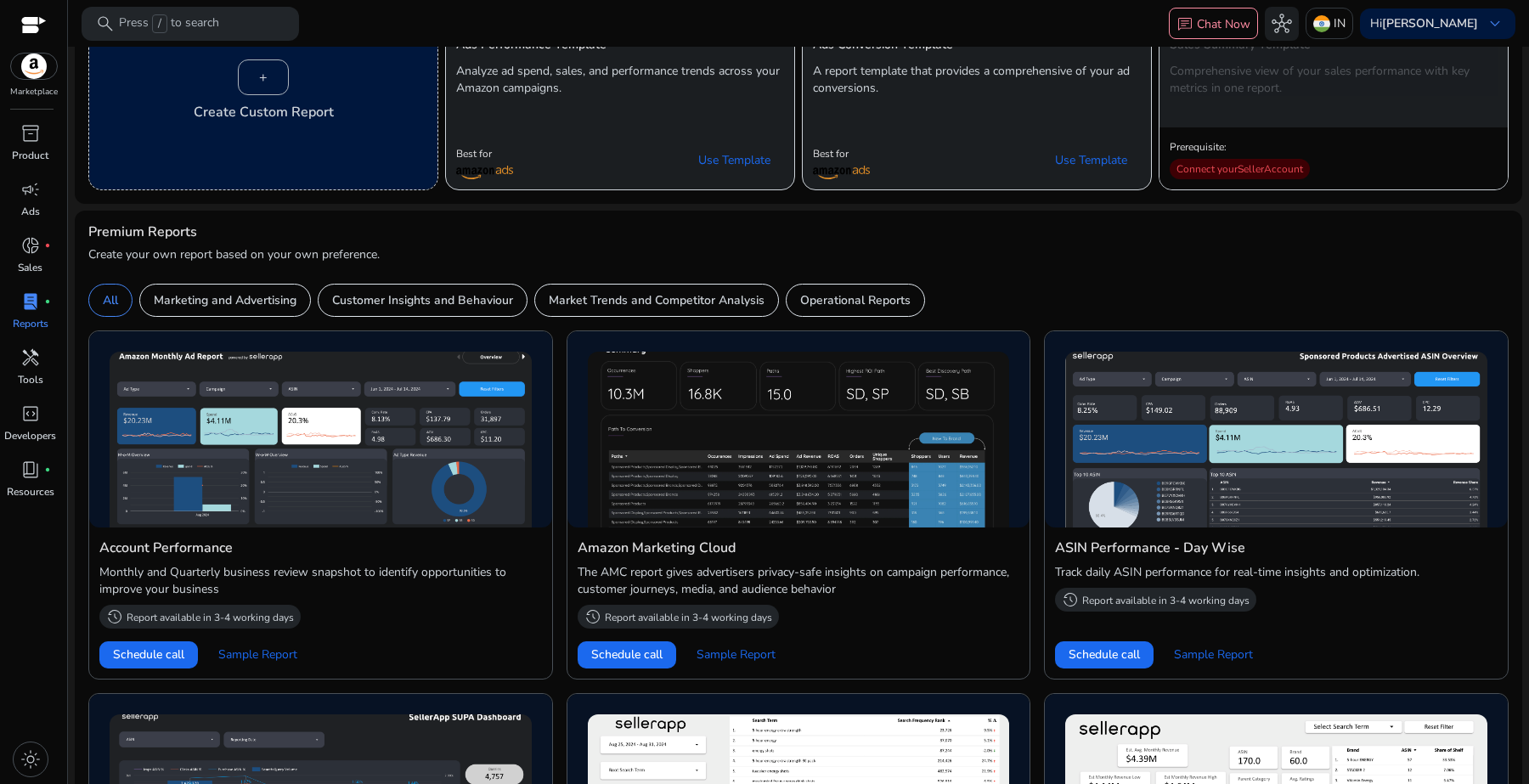 scroll, scrollTop: 212, scrollLeft: 0, axis: vertical 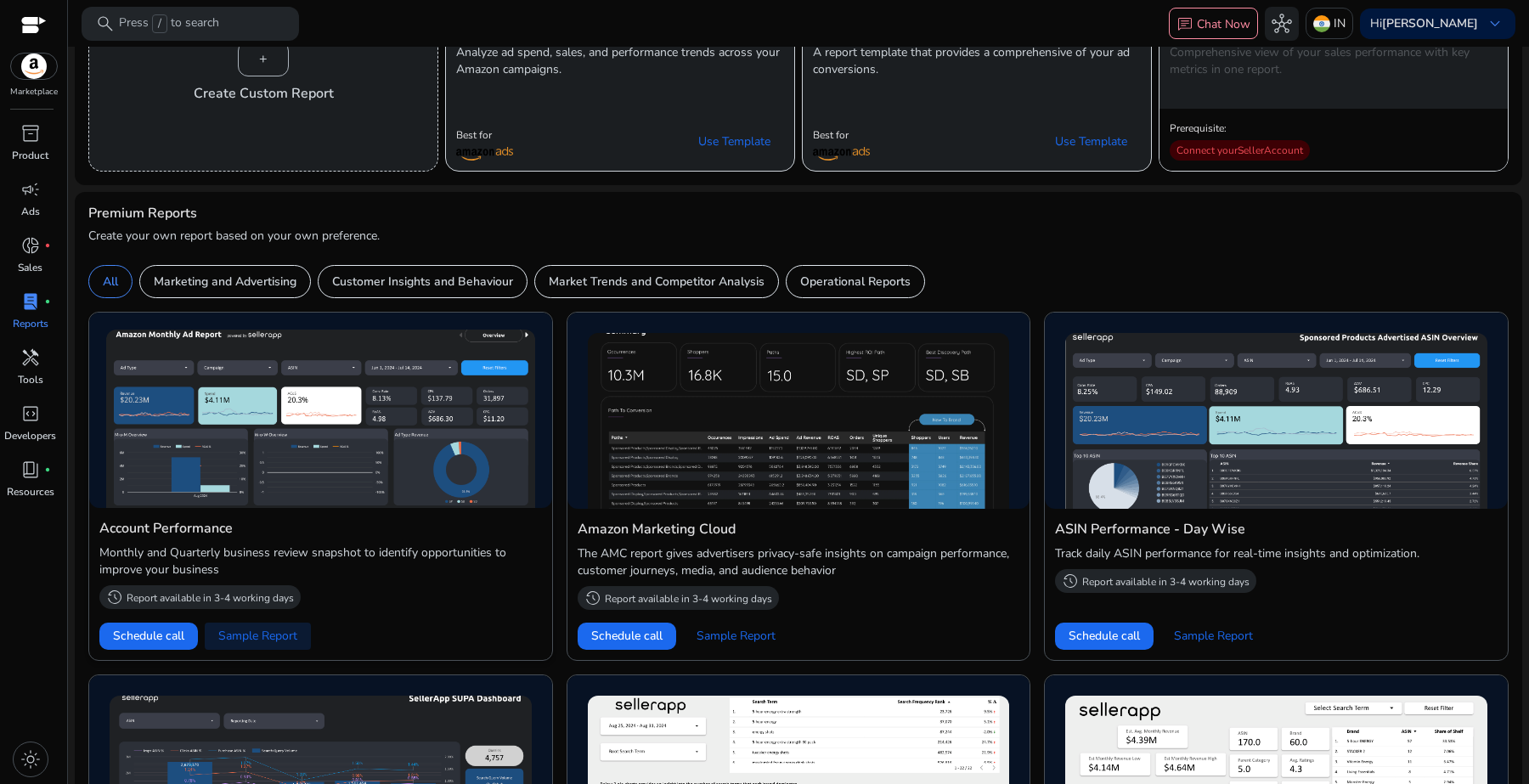 click on "Sample Report" 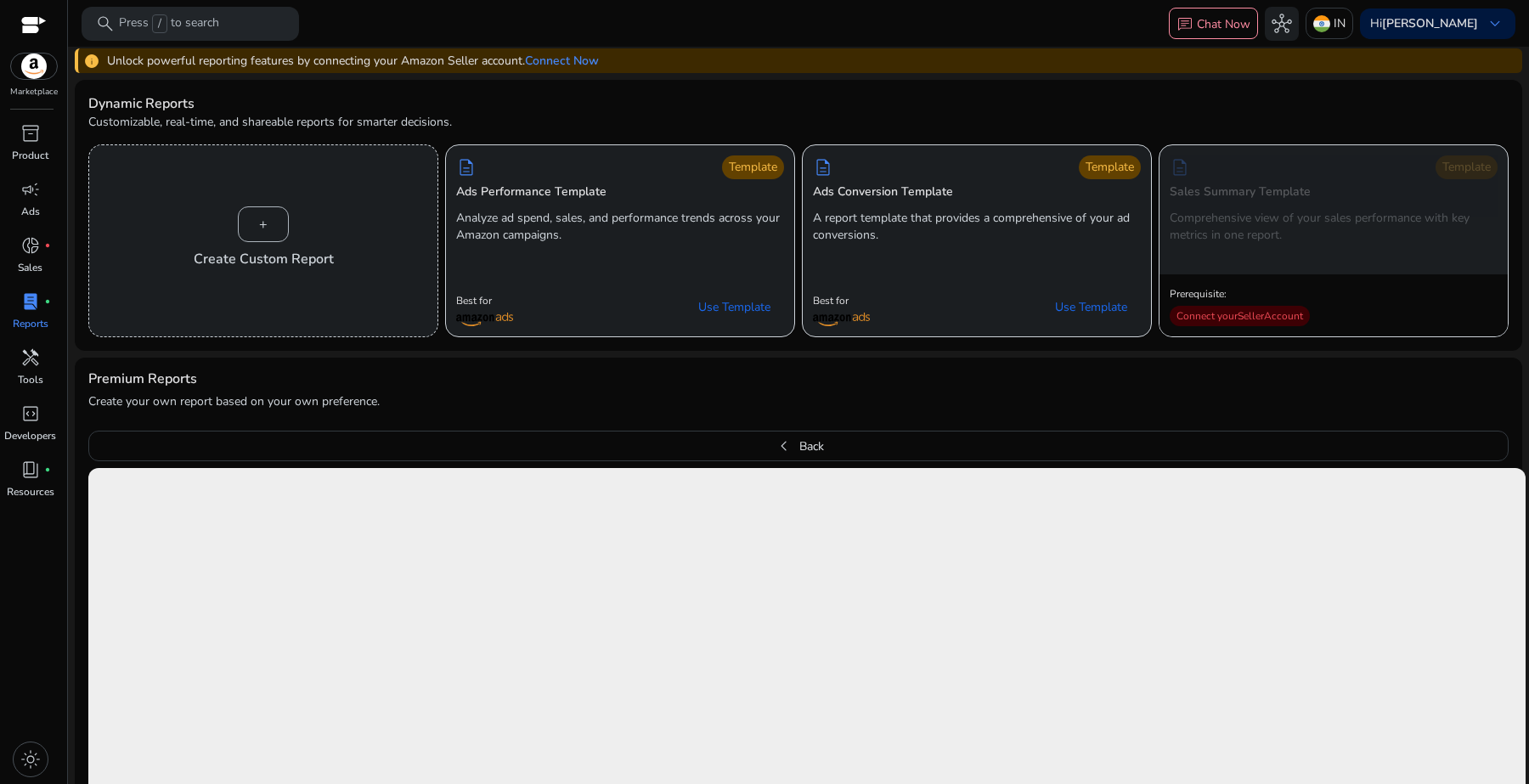 scroll, scrollTop: 0, scrollLeft: 0, axis: both 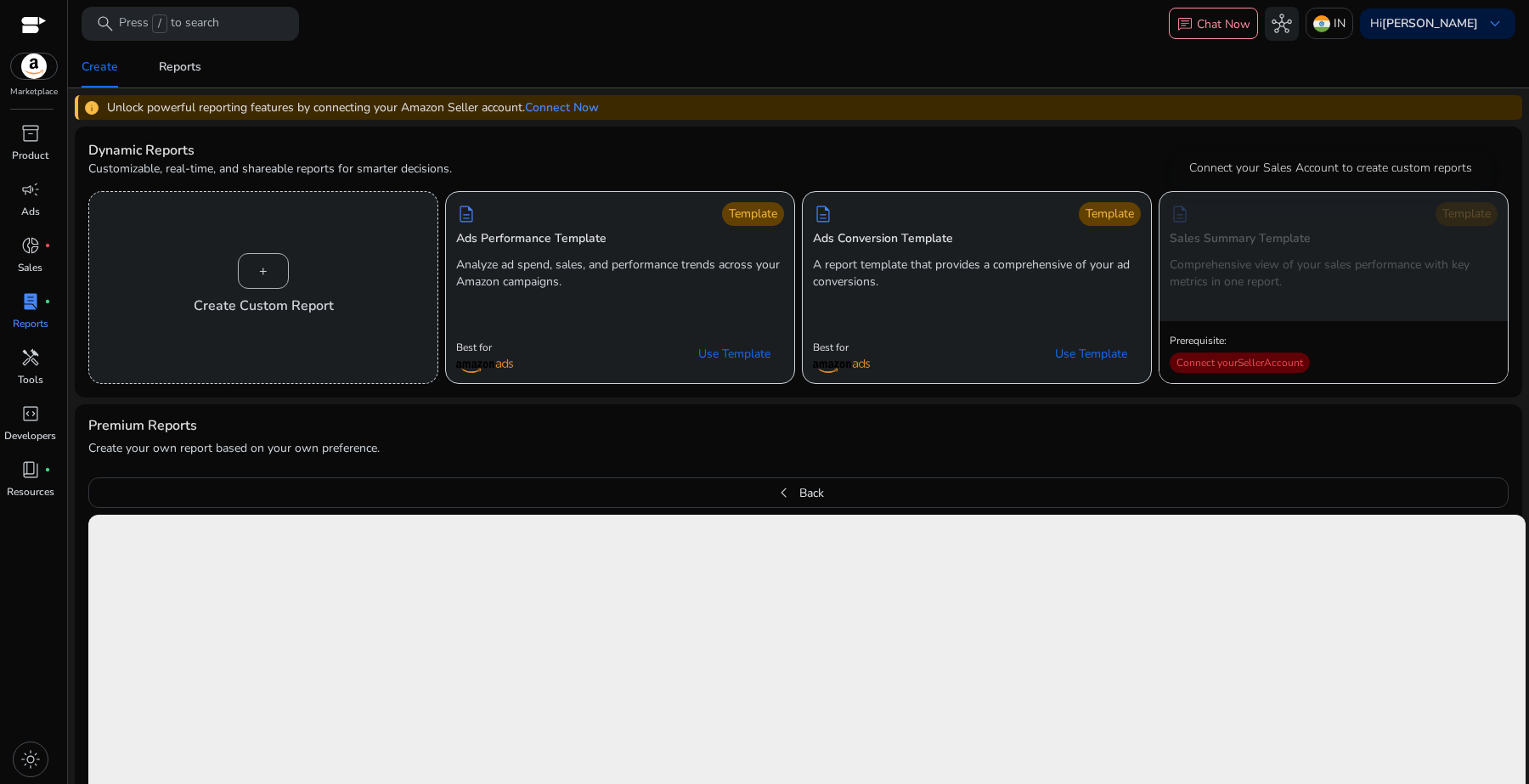 click on "Connect your   Seller   Account" 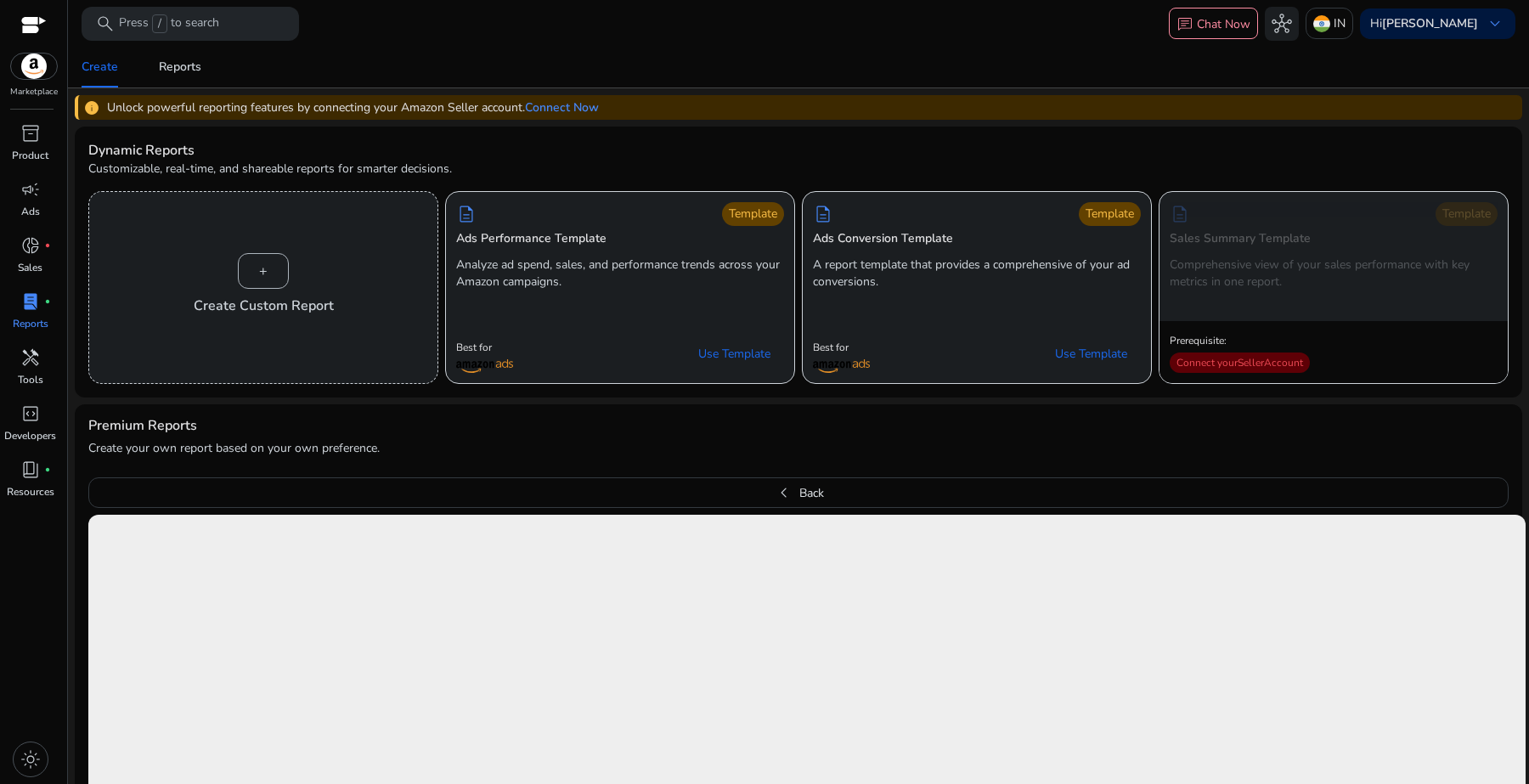 click on "Connect your   Seller   Account" 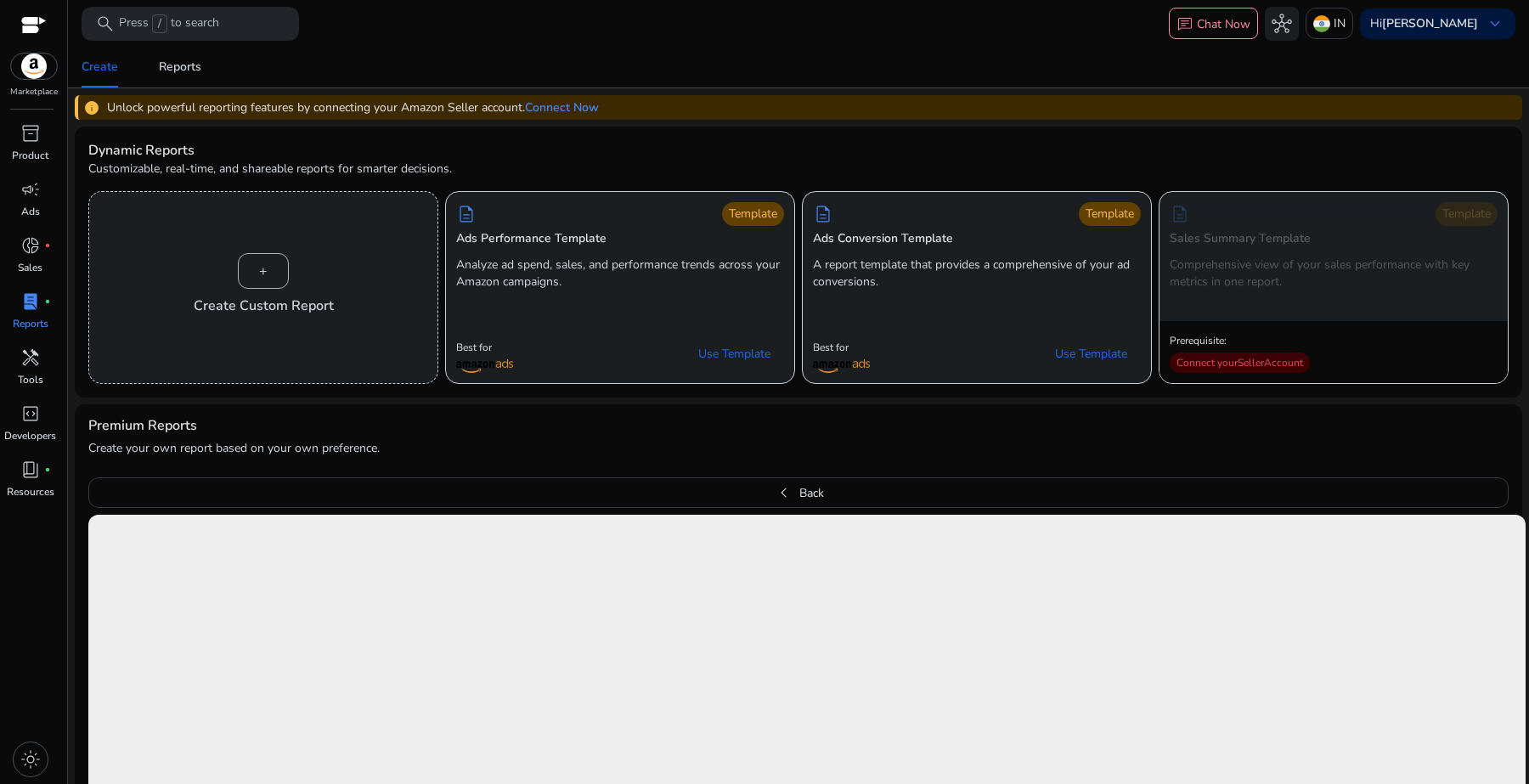click at bounding box center (34, 26) 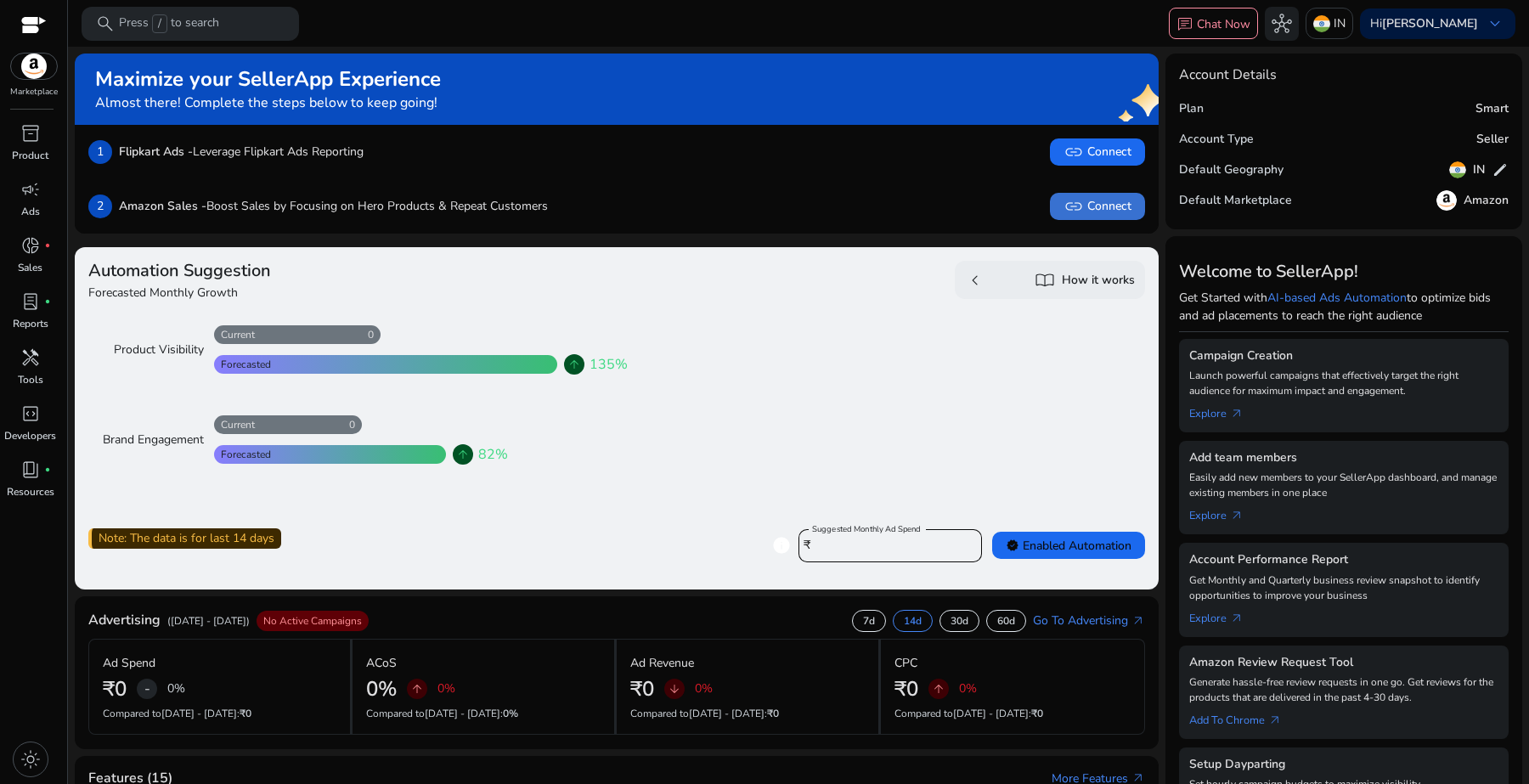 click on "link   Connect" 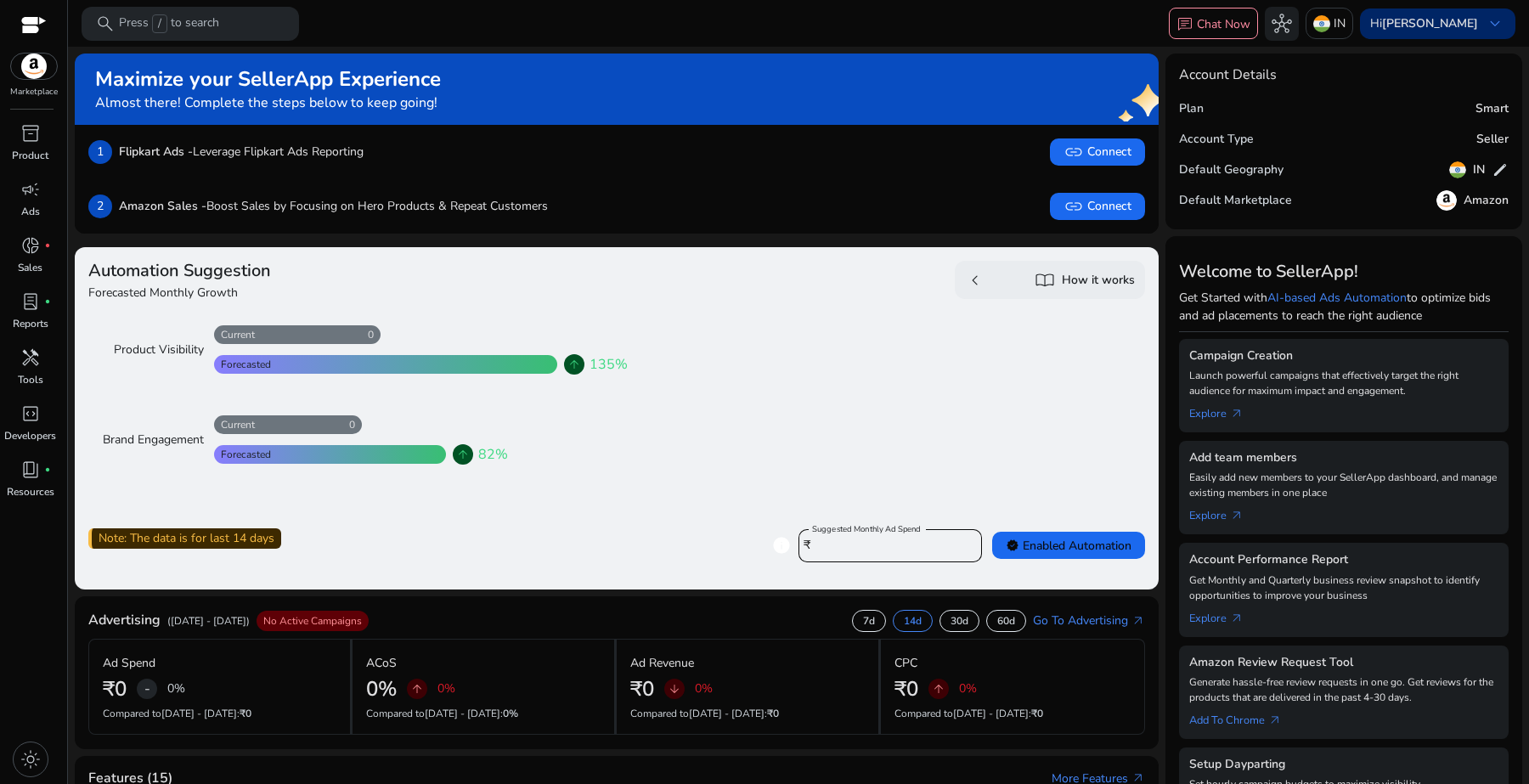 click on "[PERSON_NAME]" at bounding box center [1430, 23] 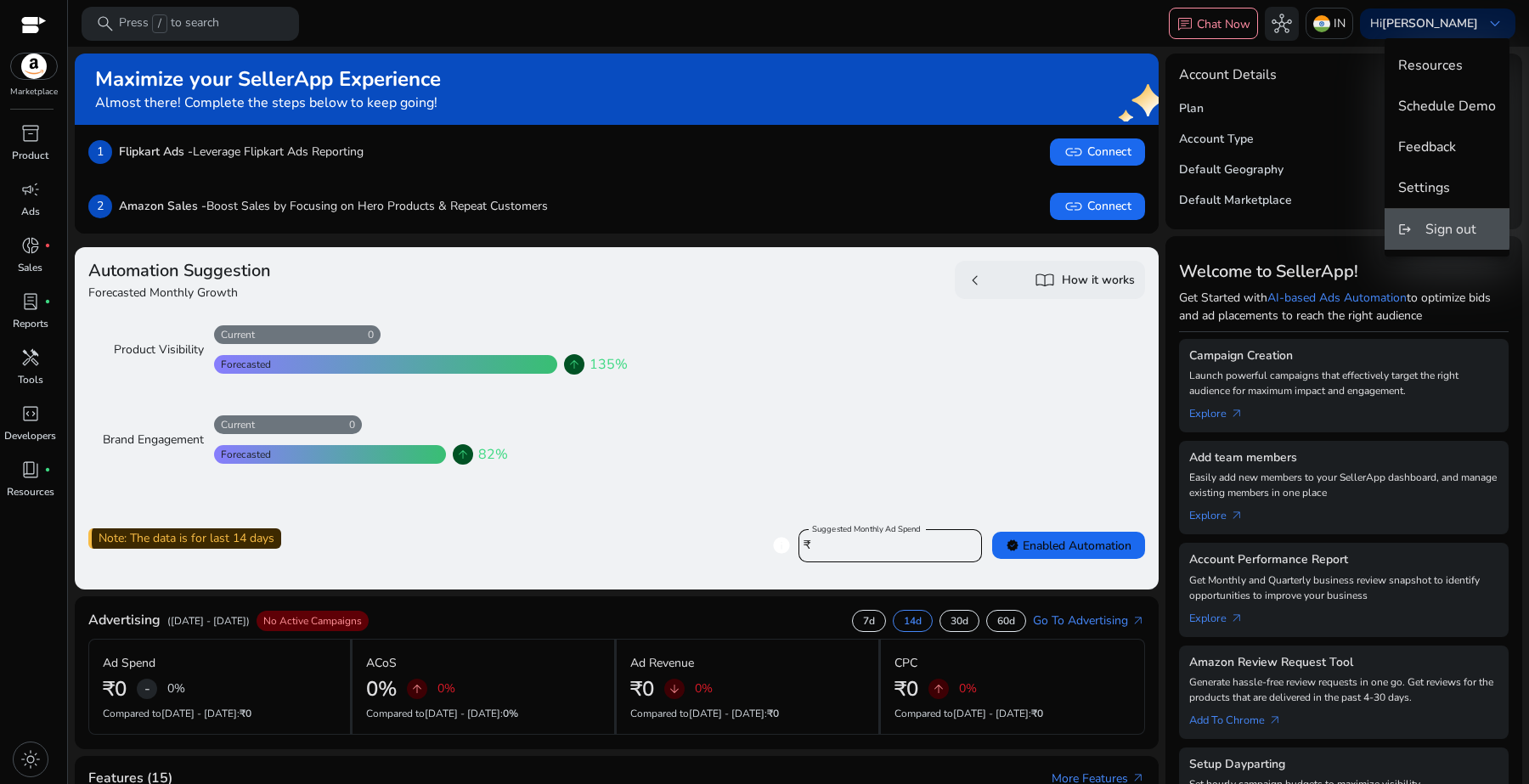 click on "Sign out" at bounding box center (1451, 229) 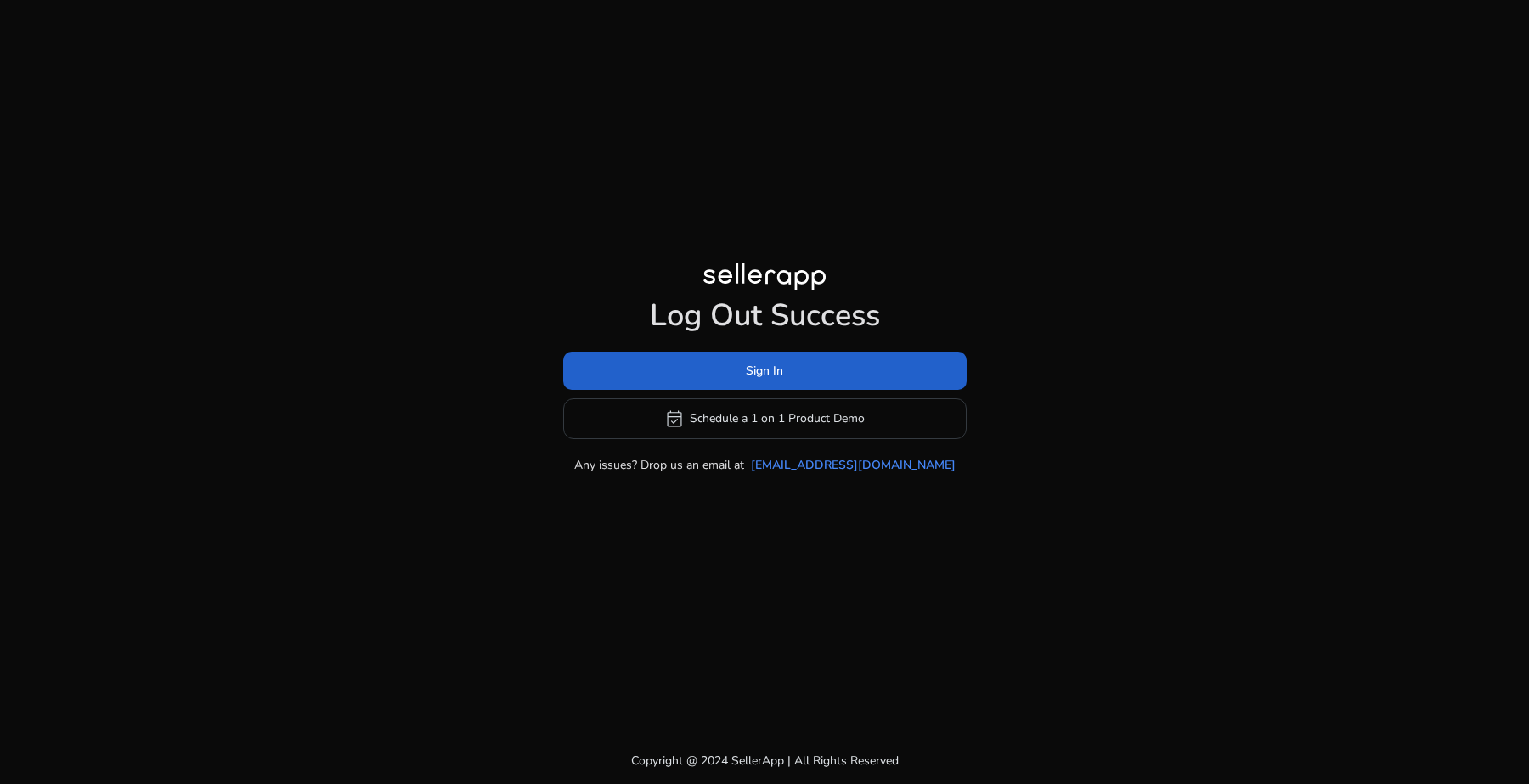 click 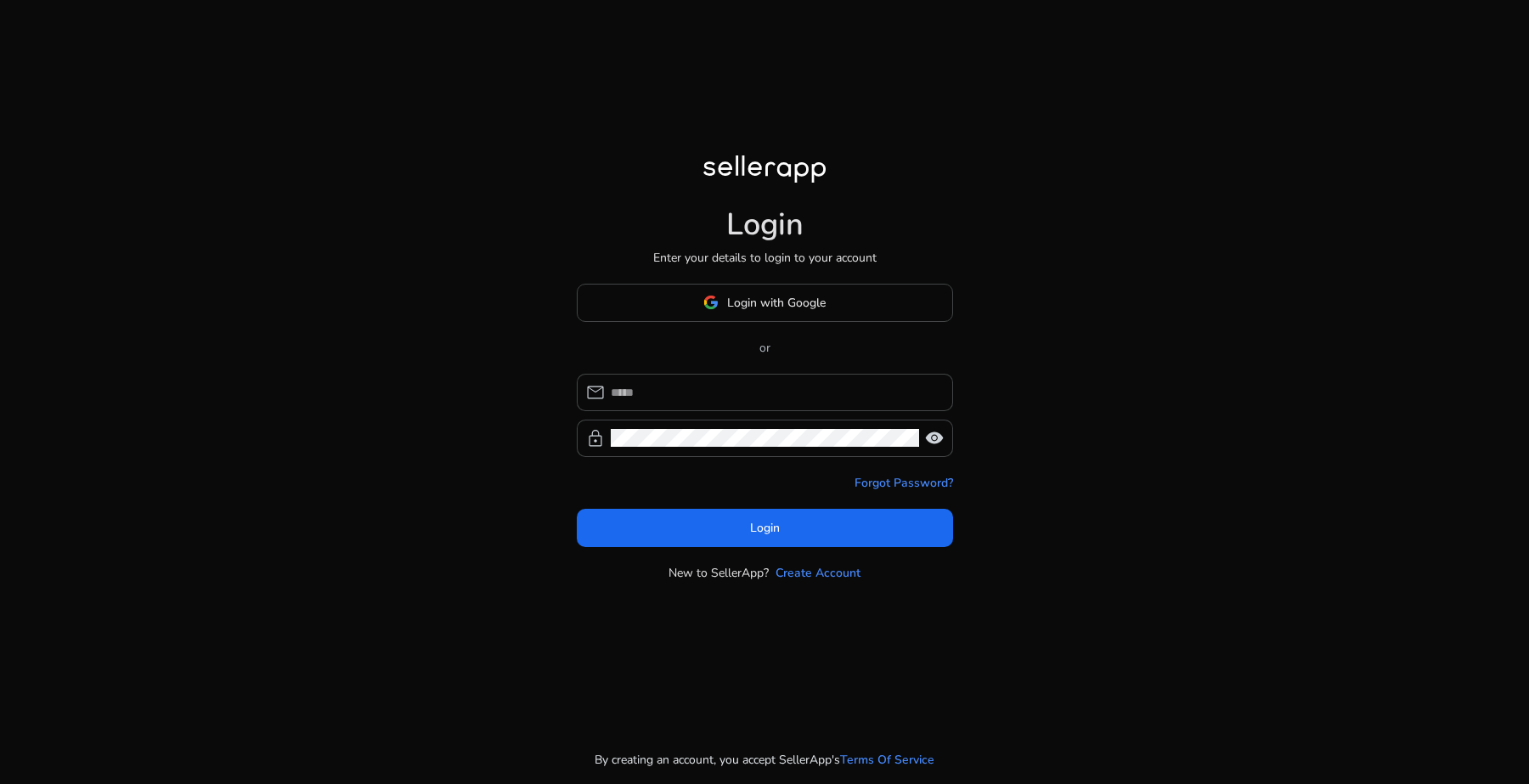 type on "**********" 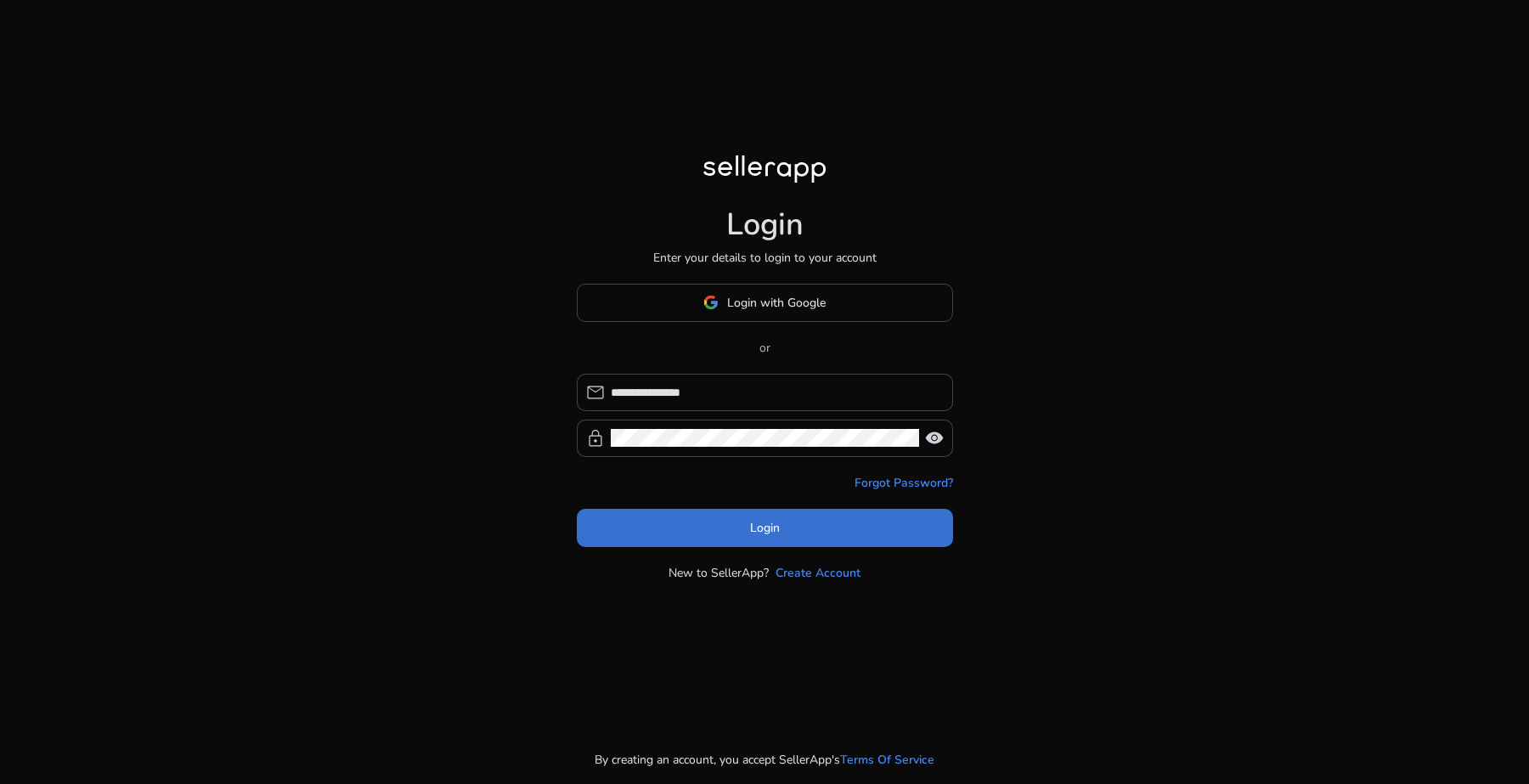 click on "Login" at bounding box center [764, 527] 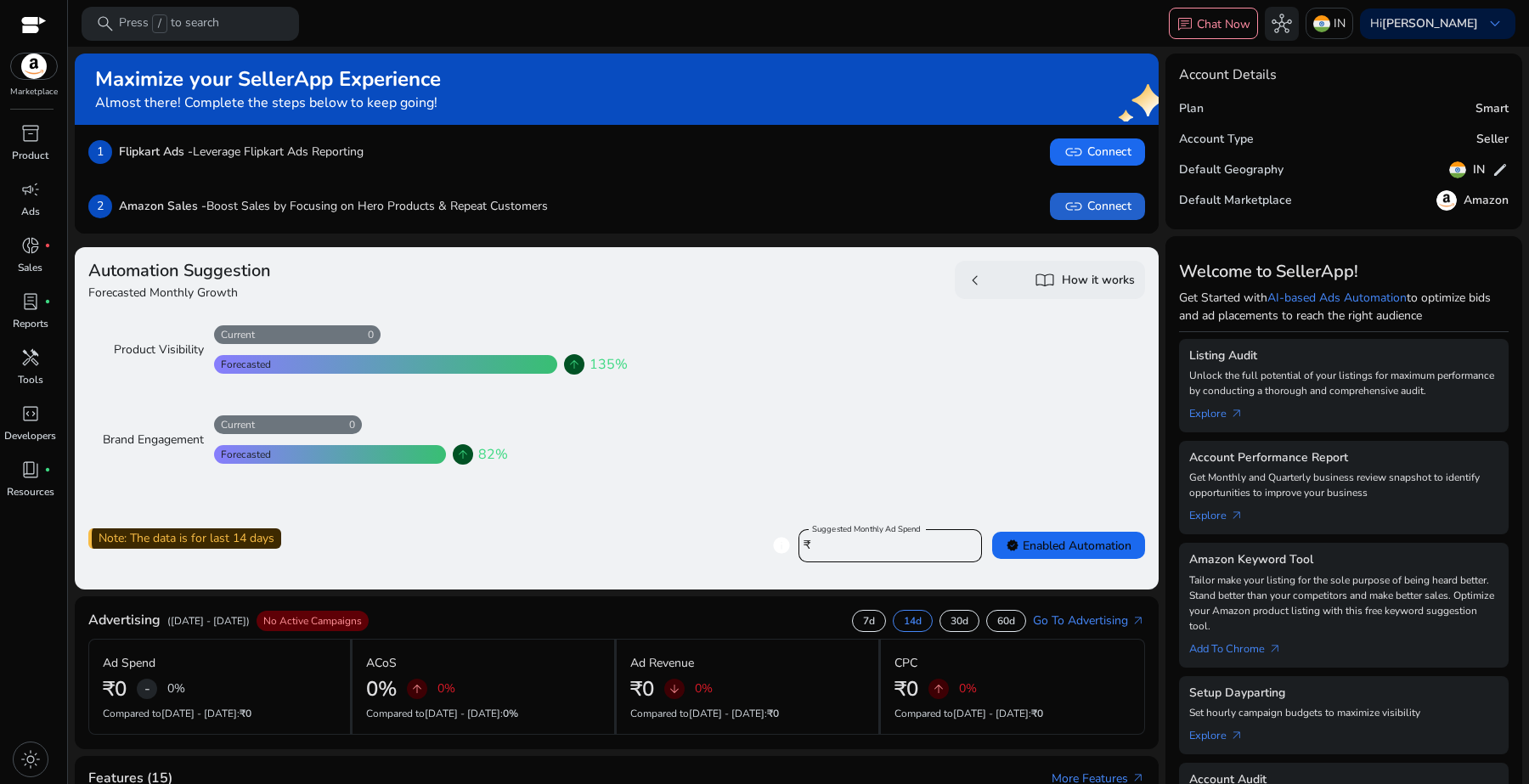 click on "link   Connect" 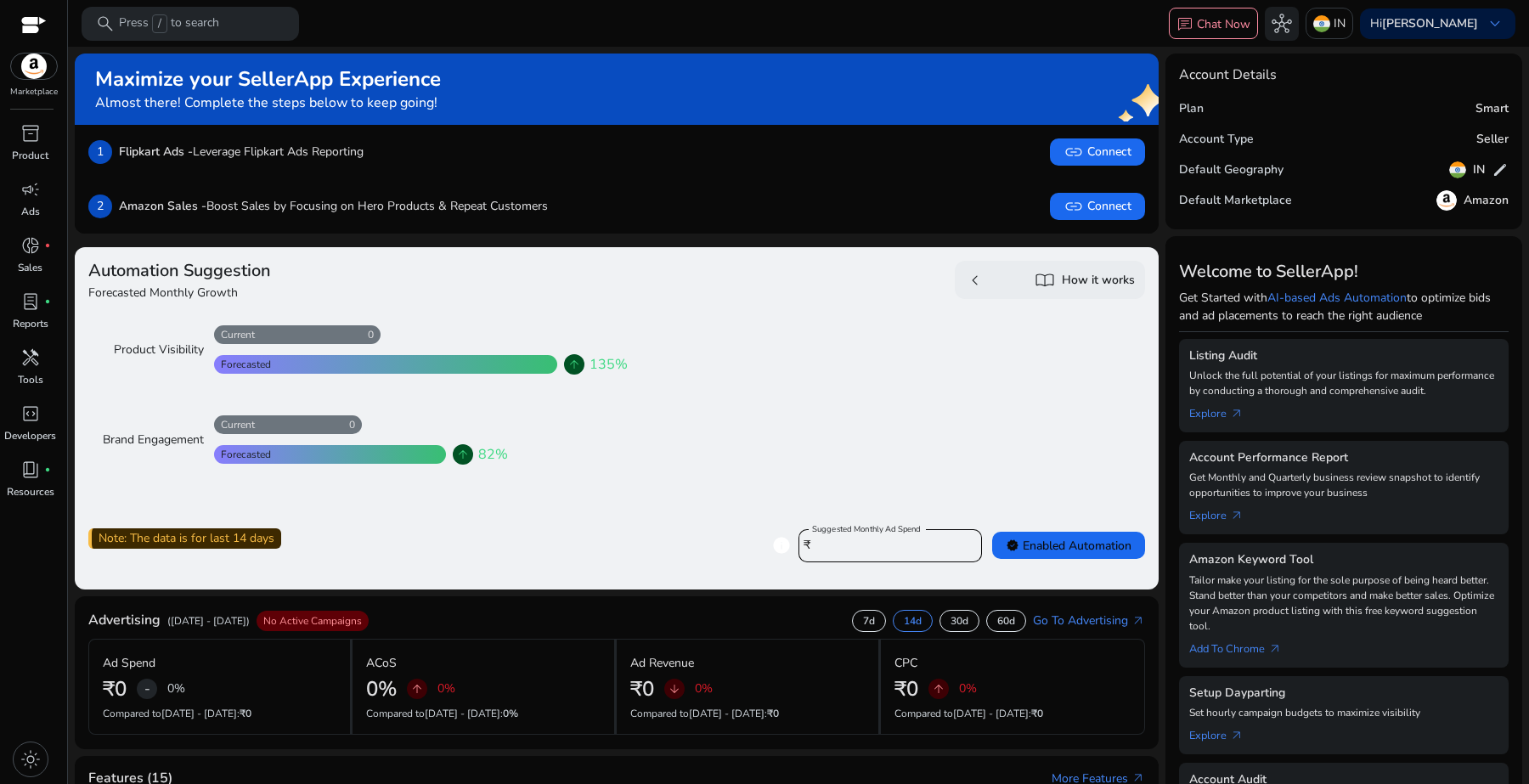 click on "How it works" 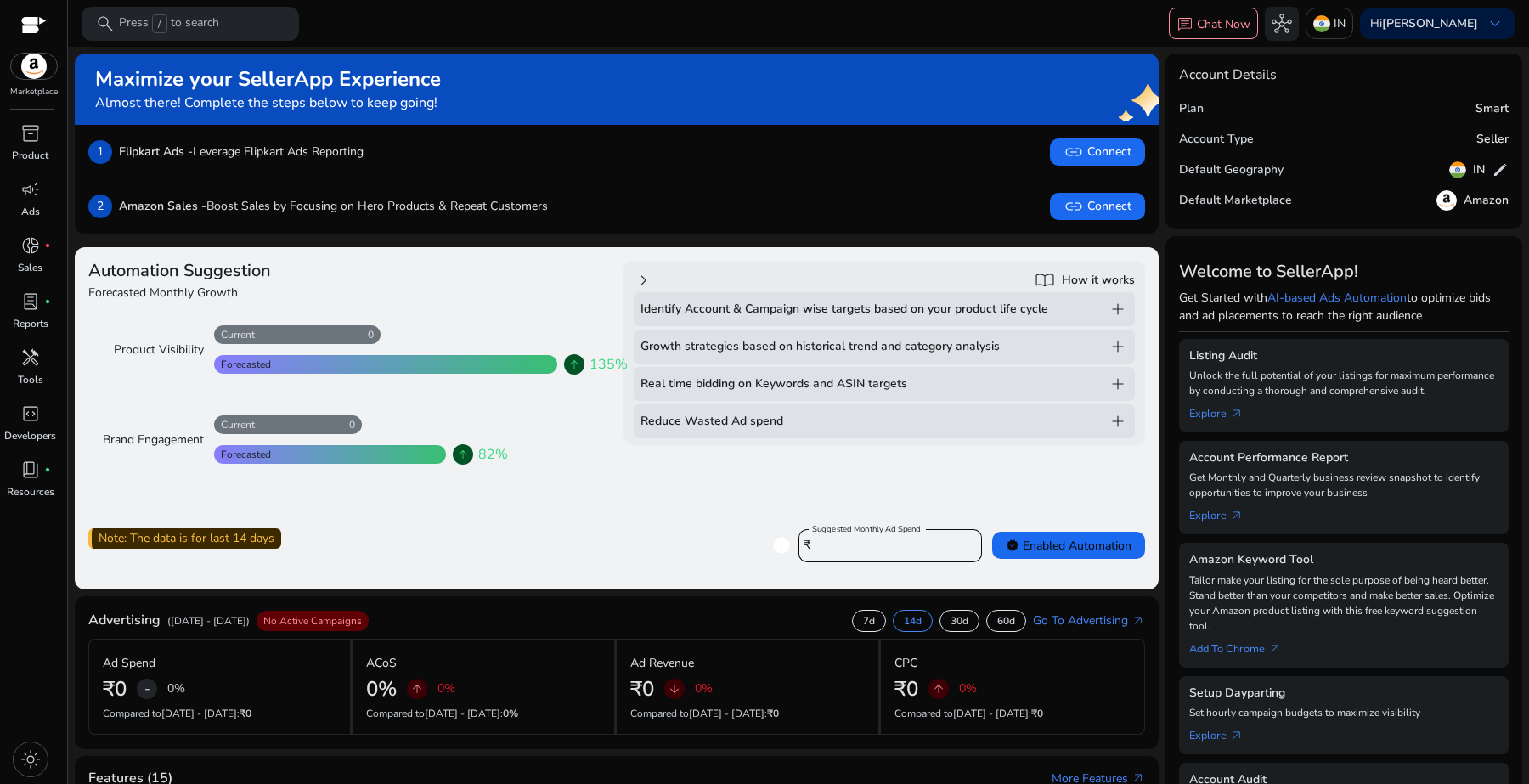 click on "add" 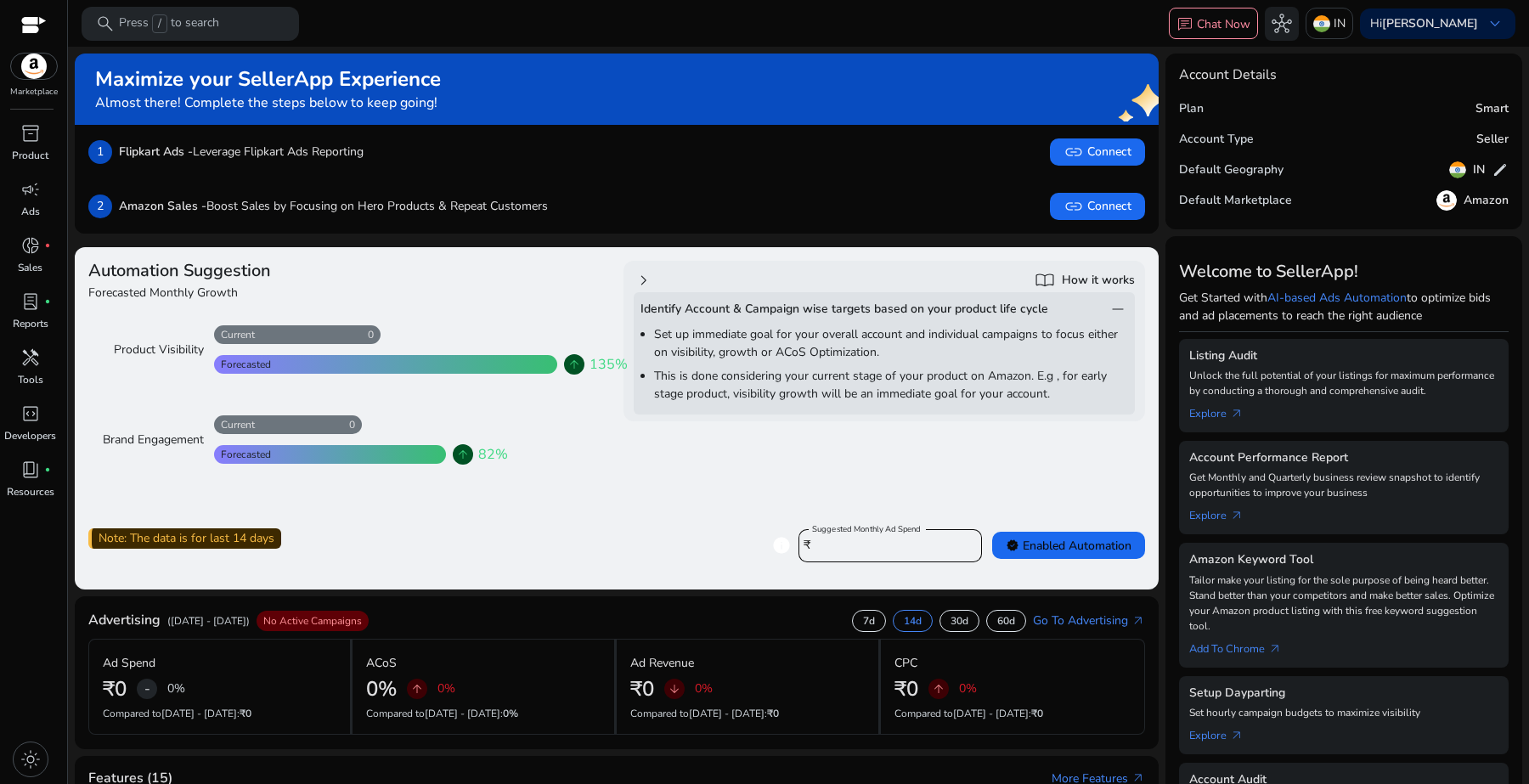 click on "remove" 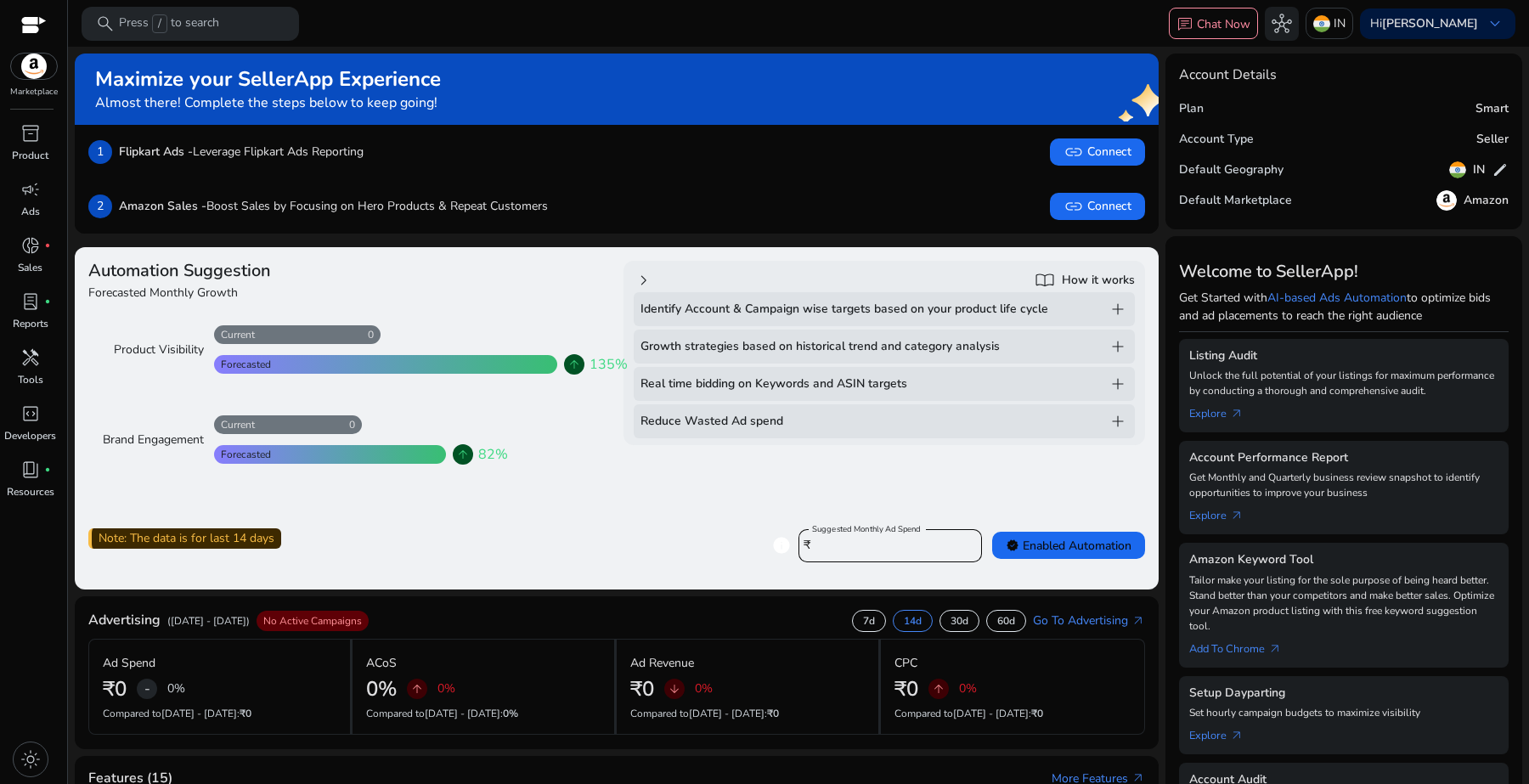 click on "add" 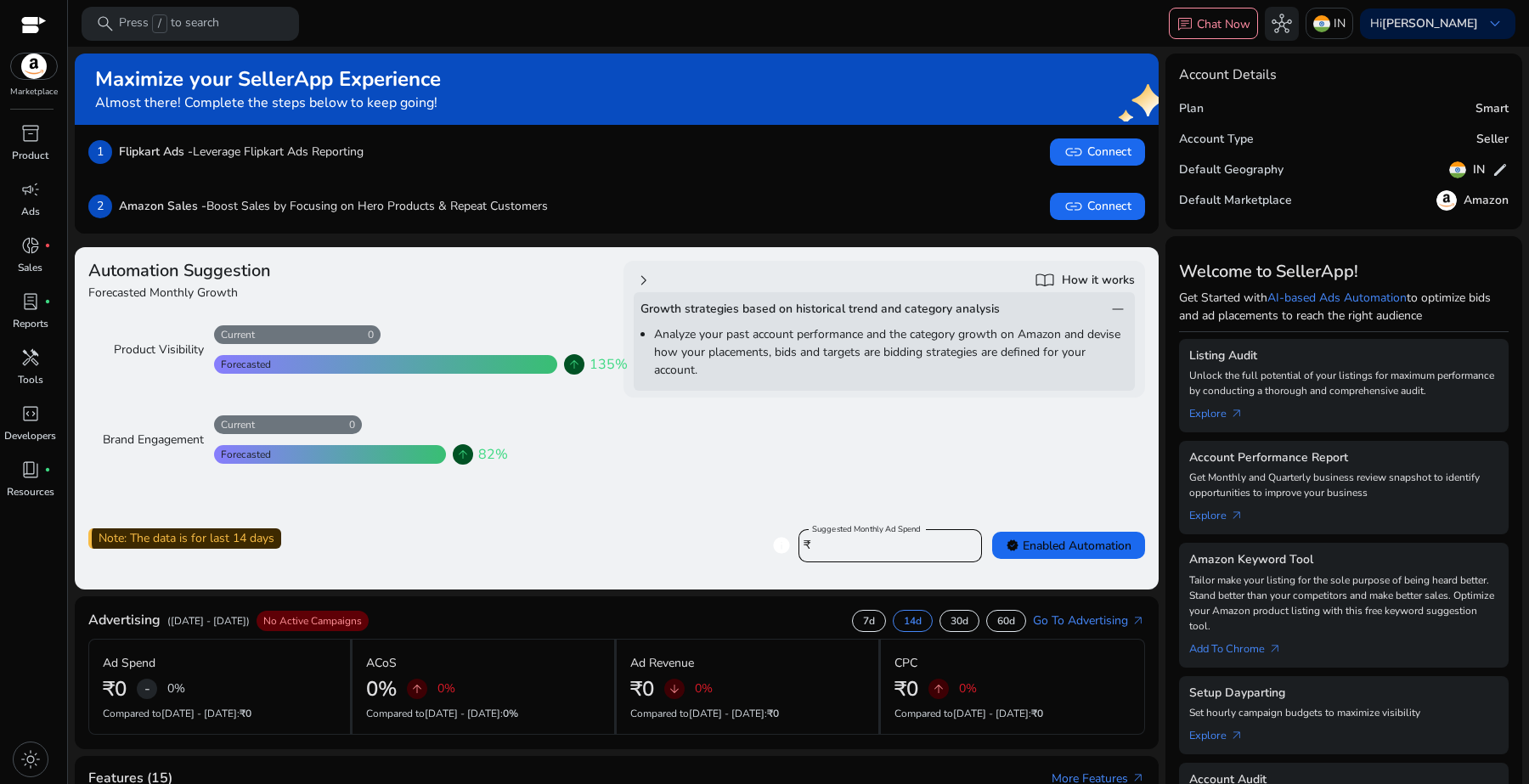 click on "remove" 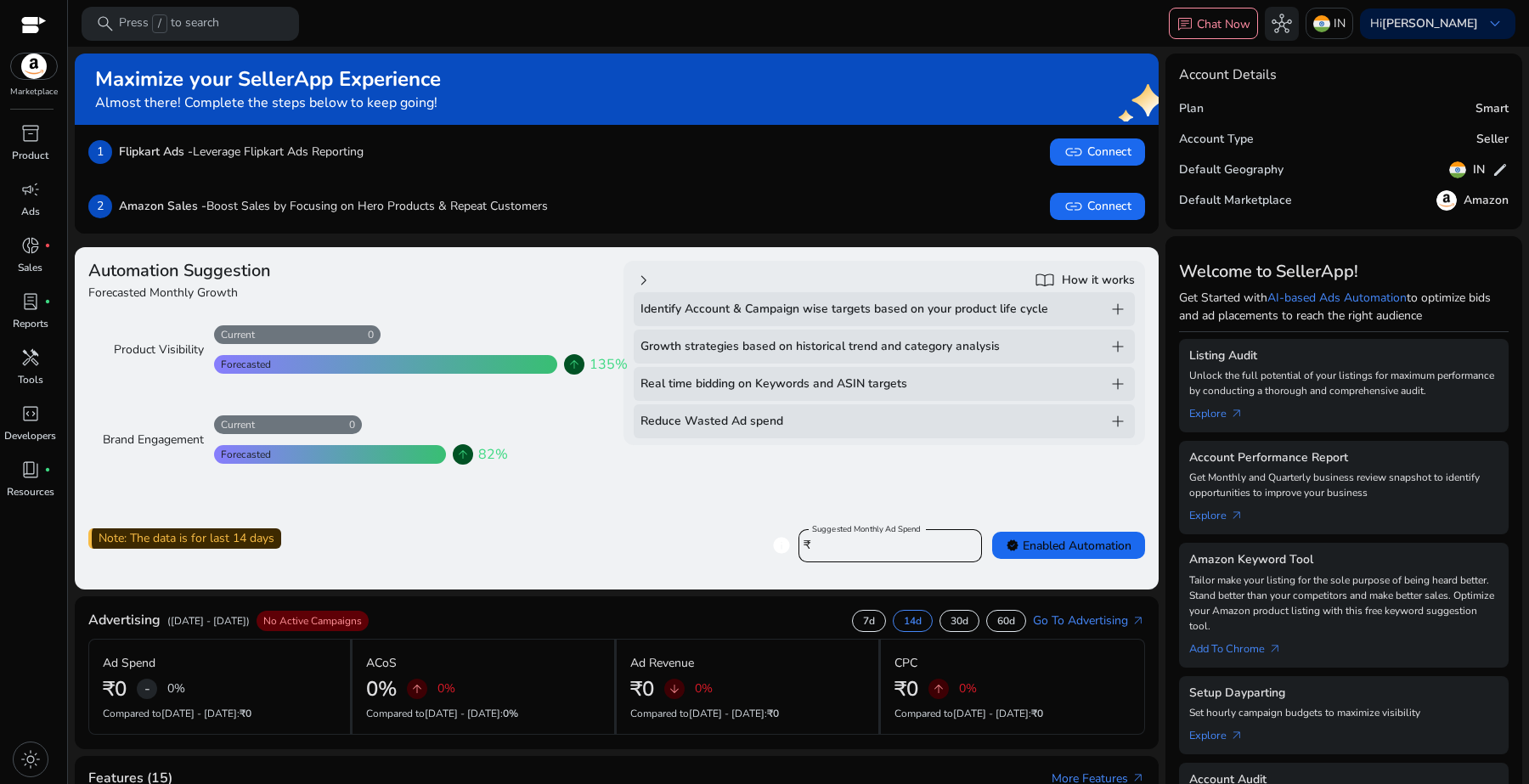click on "add" 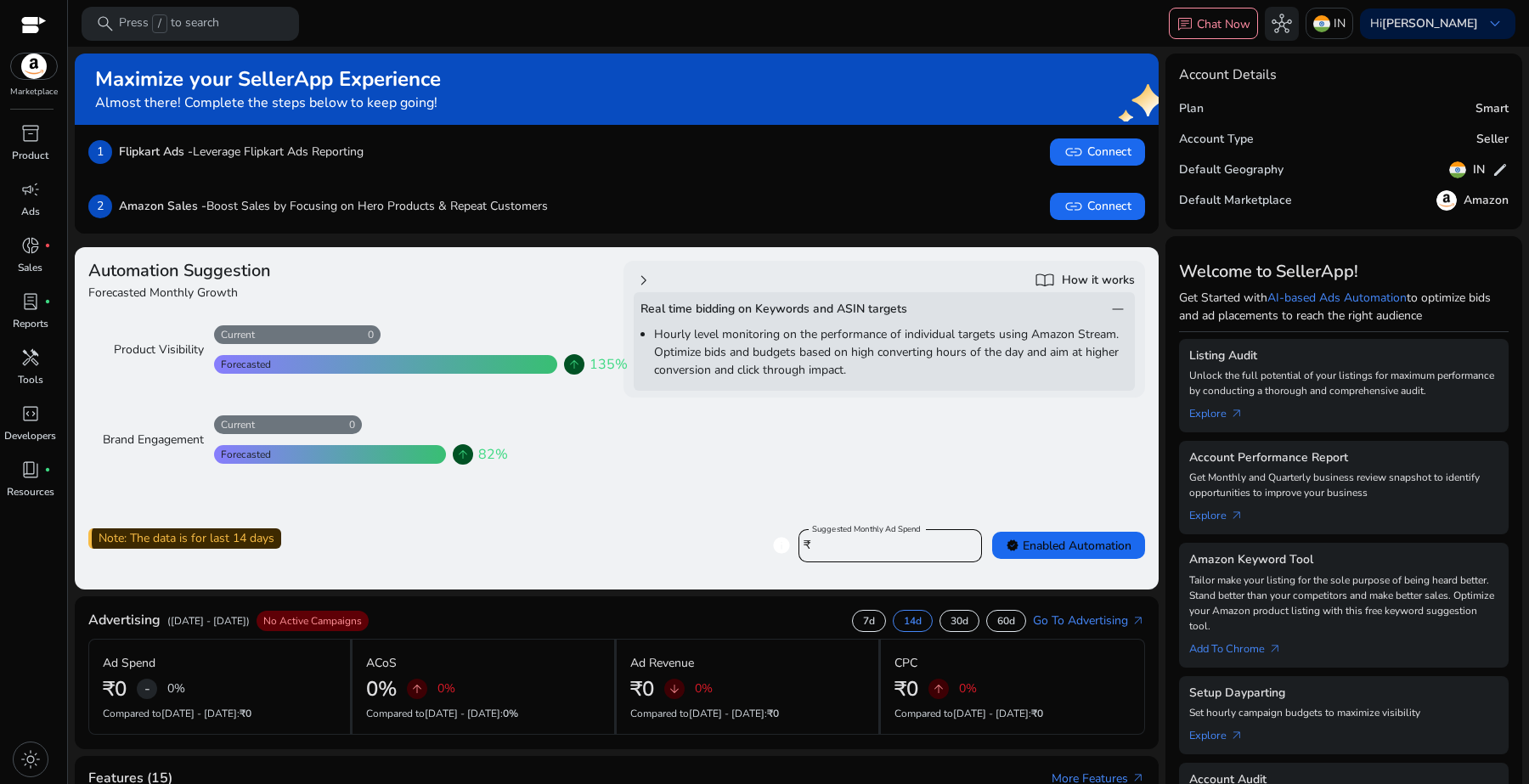 click on "remove" 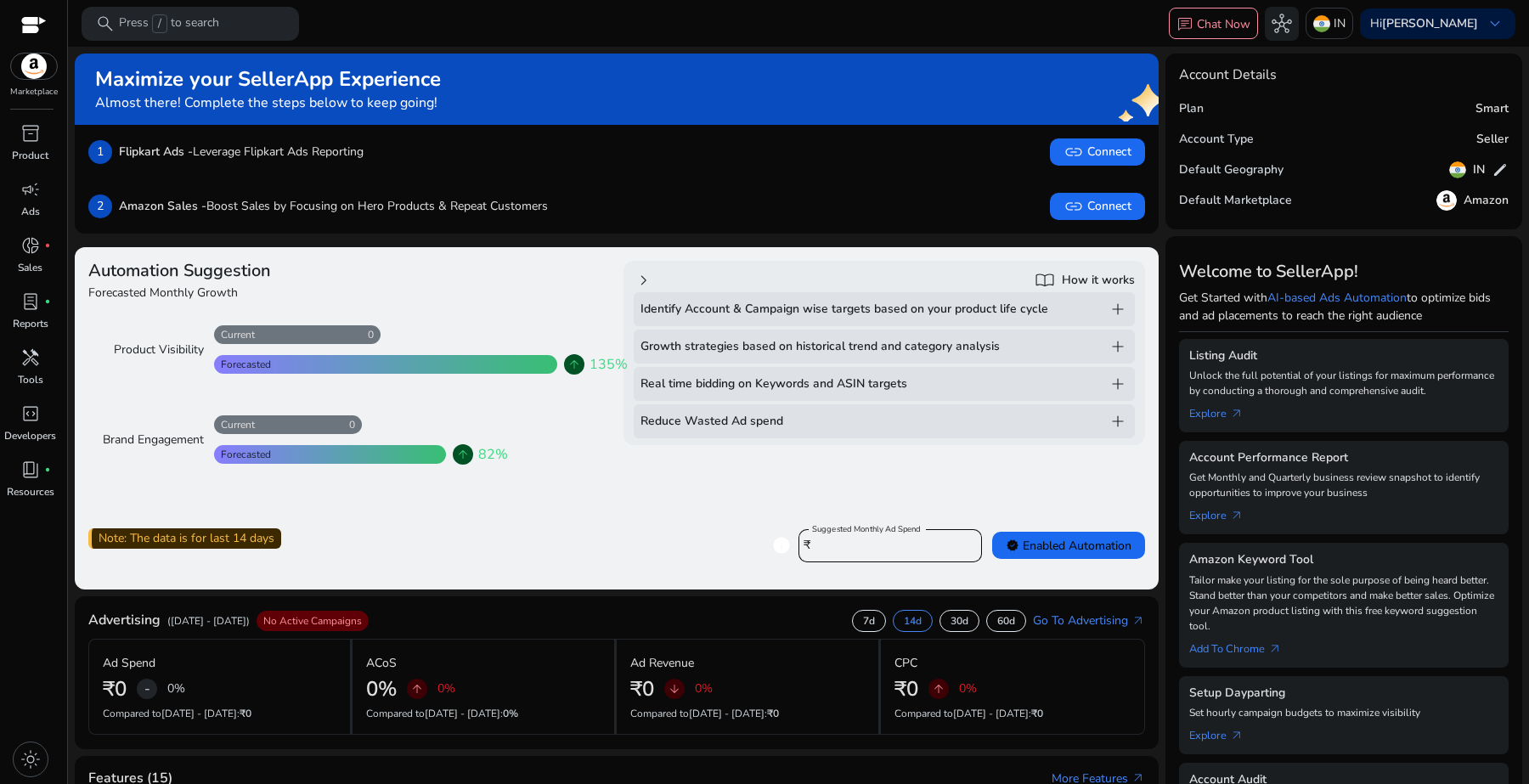 click on "add" 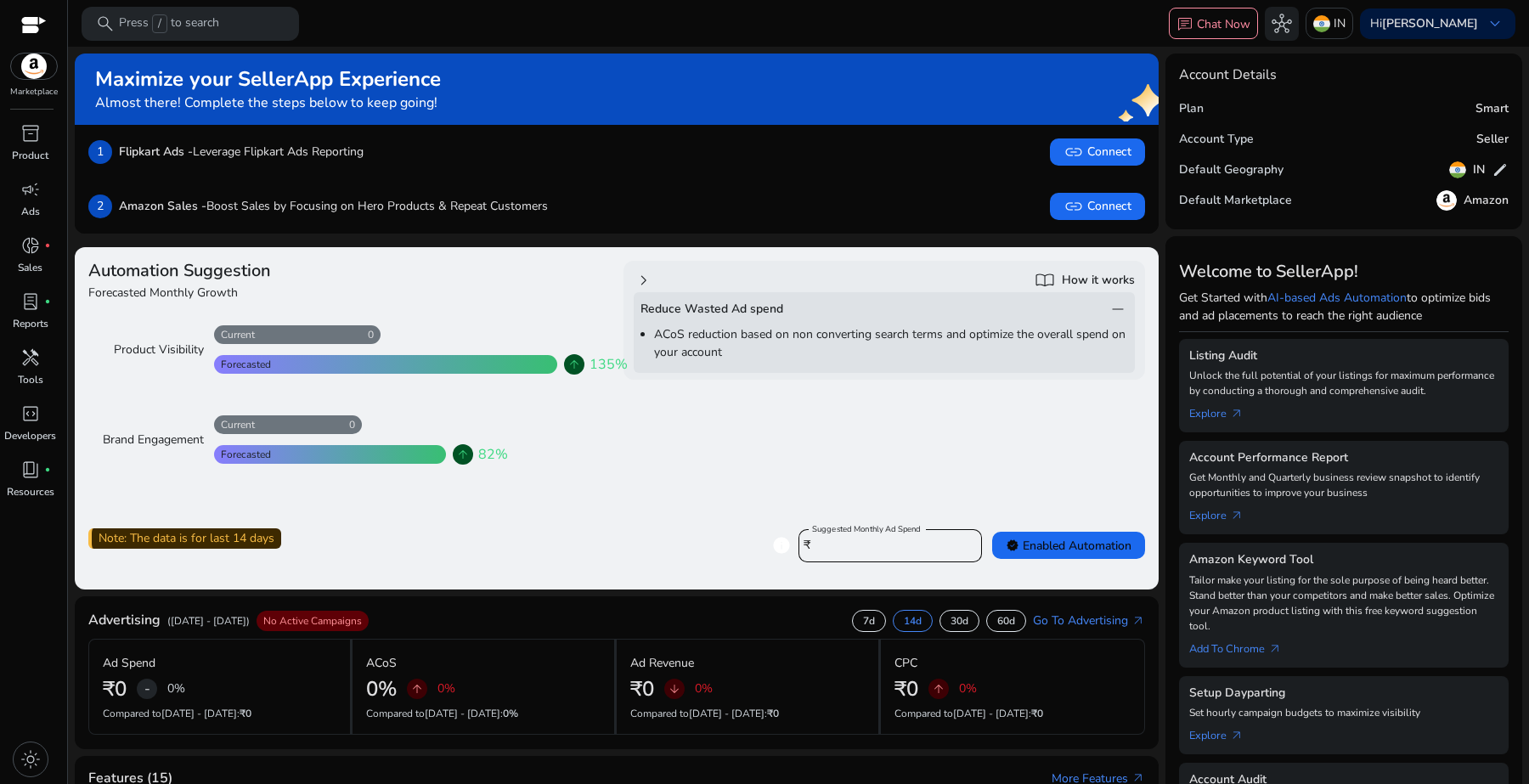 click on "remove" 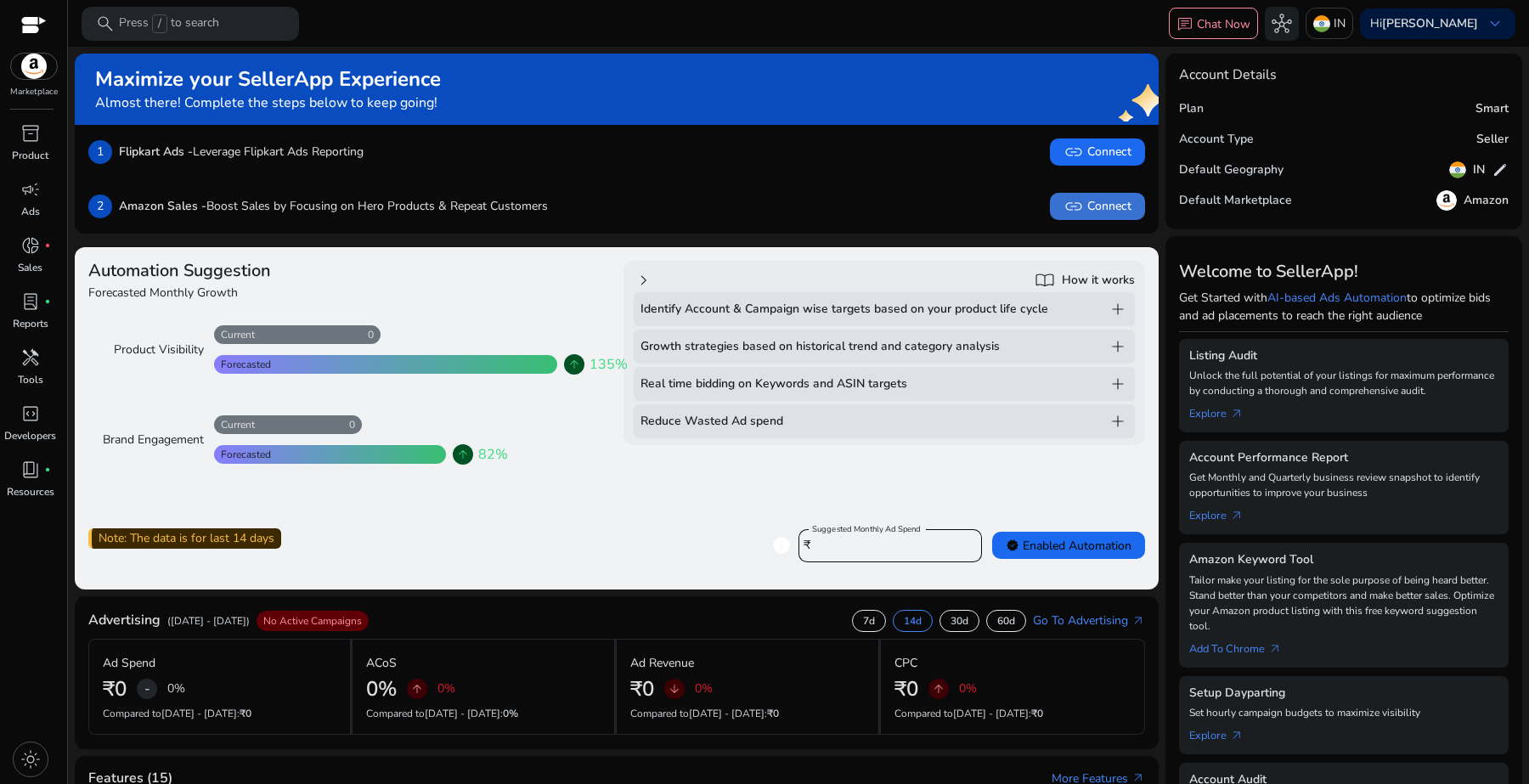 click on "link" 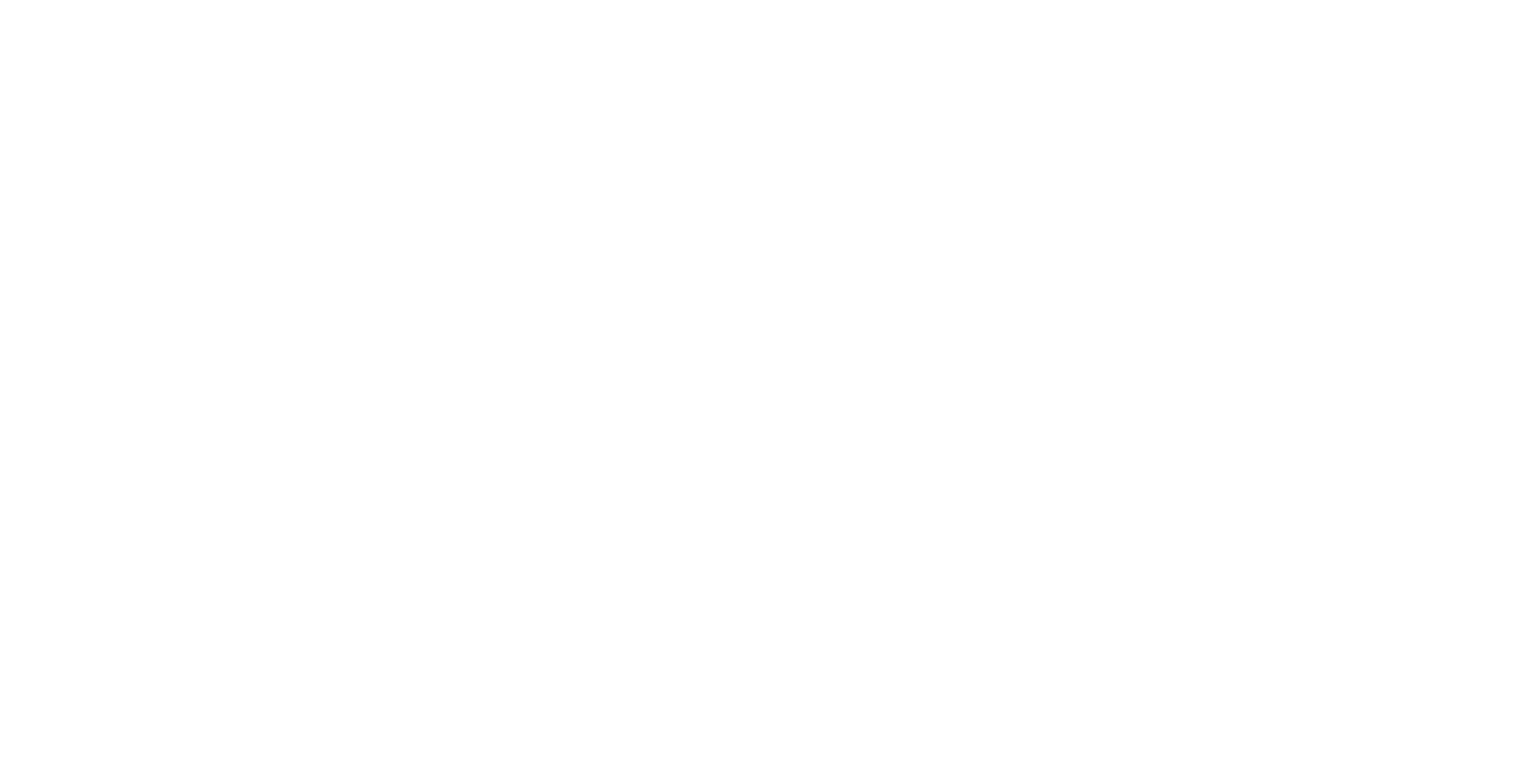 scroll, scrollTop: 0, scrollLeft: 0, axis: both 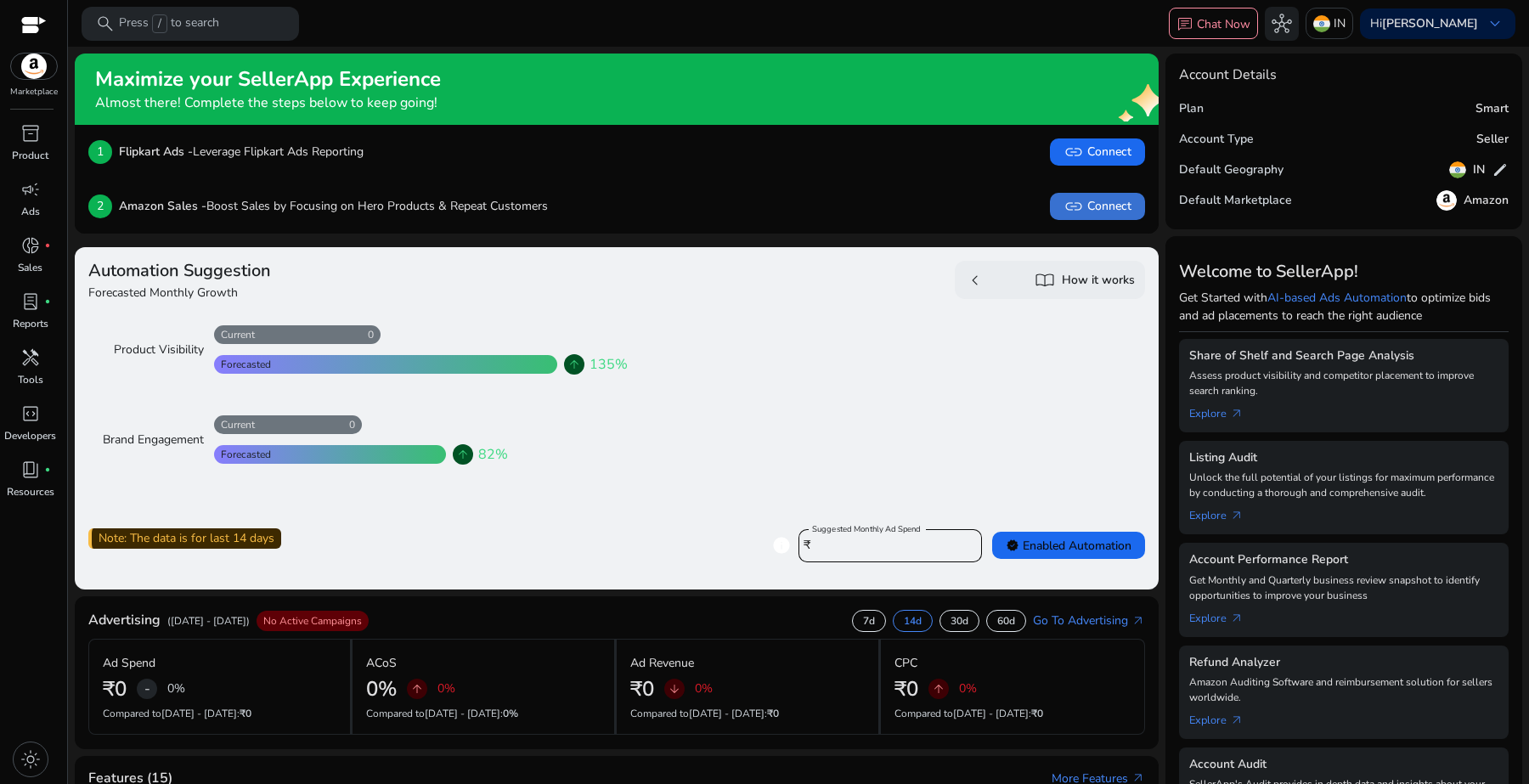 click on "link" 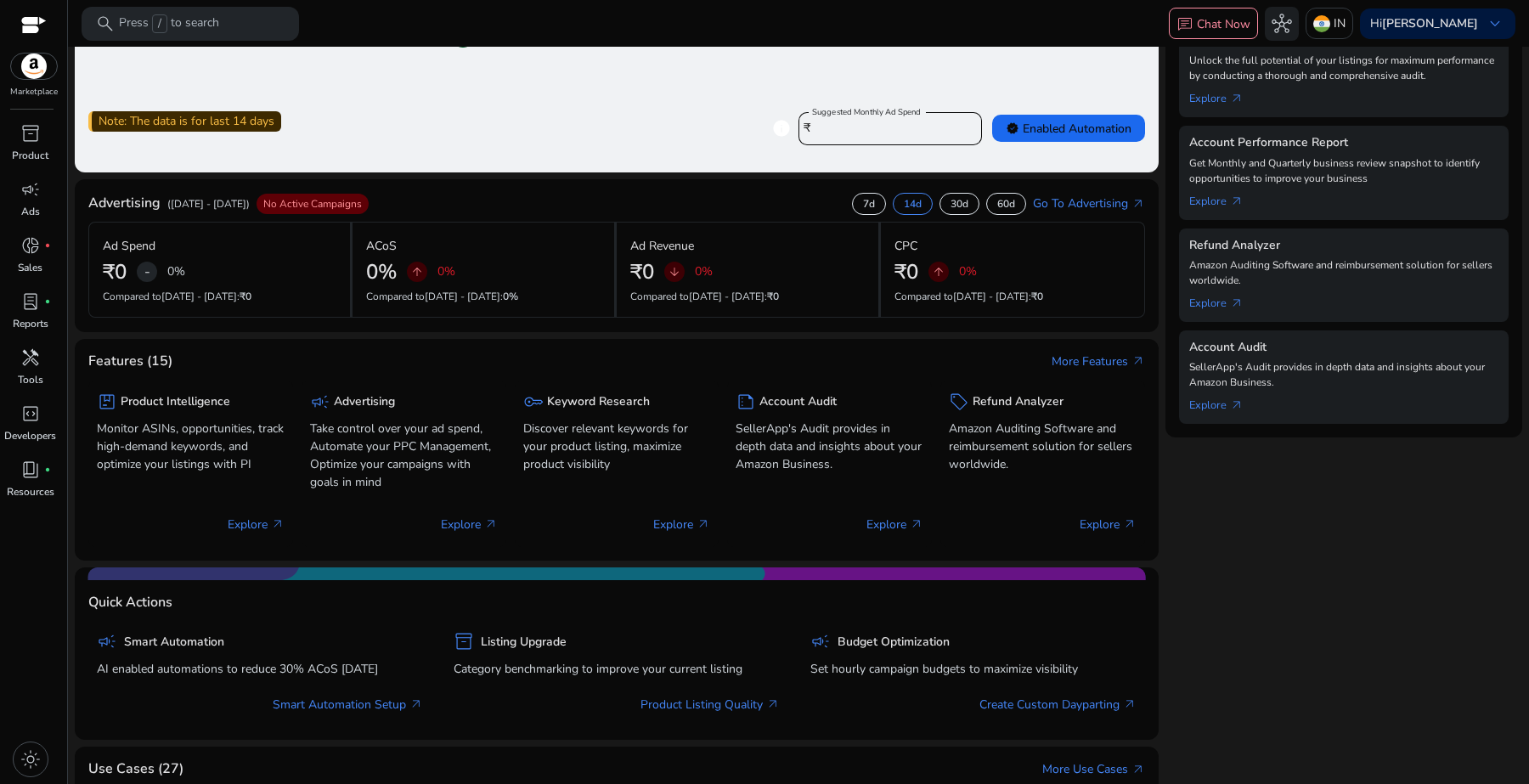 scroll, scrollTop: 425, scrollLeft: 0, axis: vertical 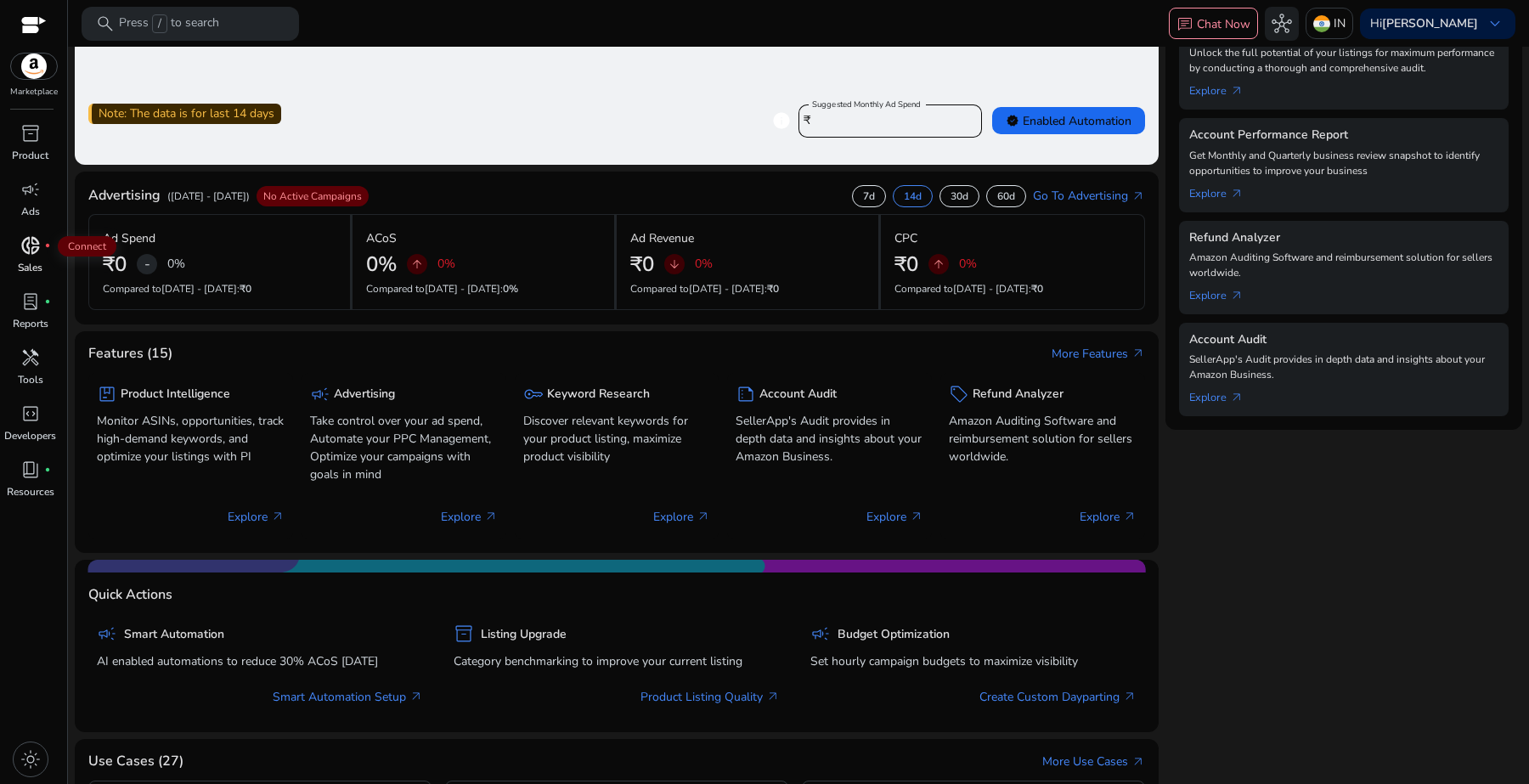 click on "donut_small" at bounding box center [31, 245] 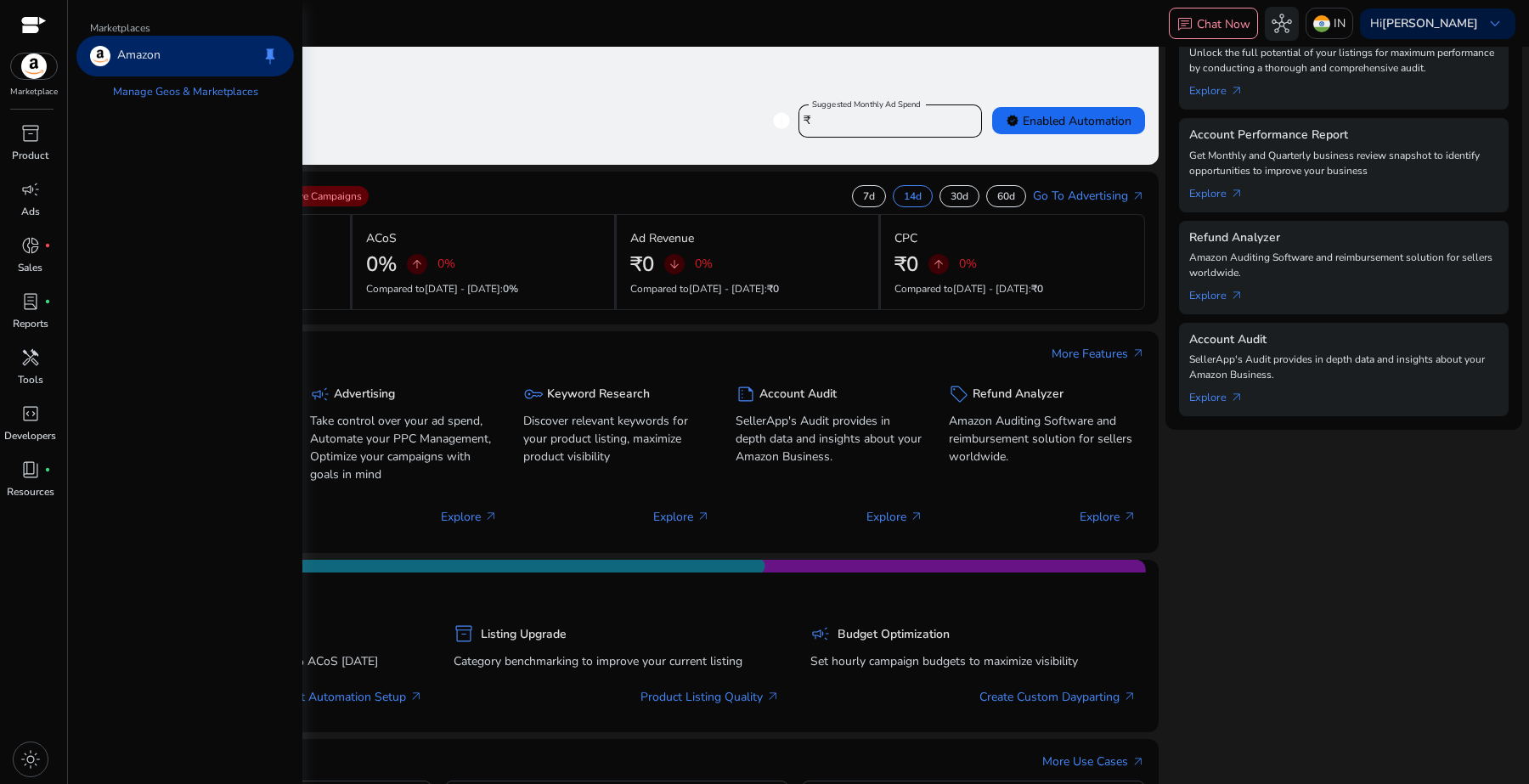 click at bounding box center [34, 66] 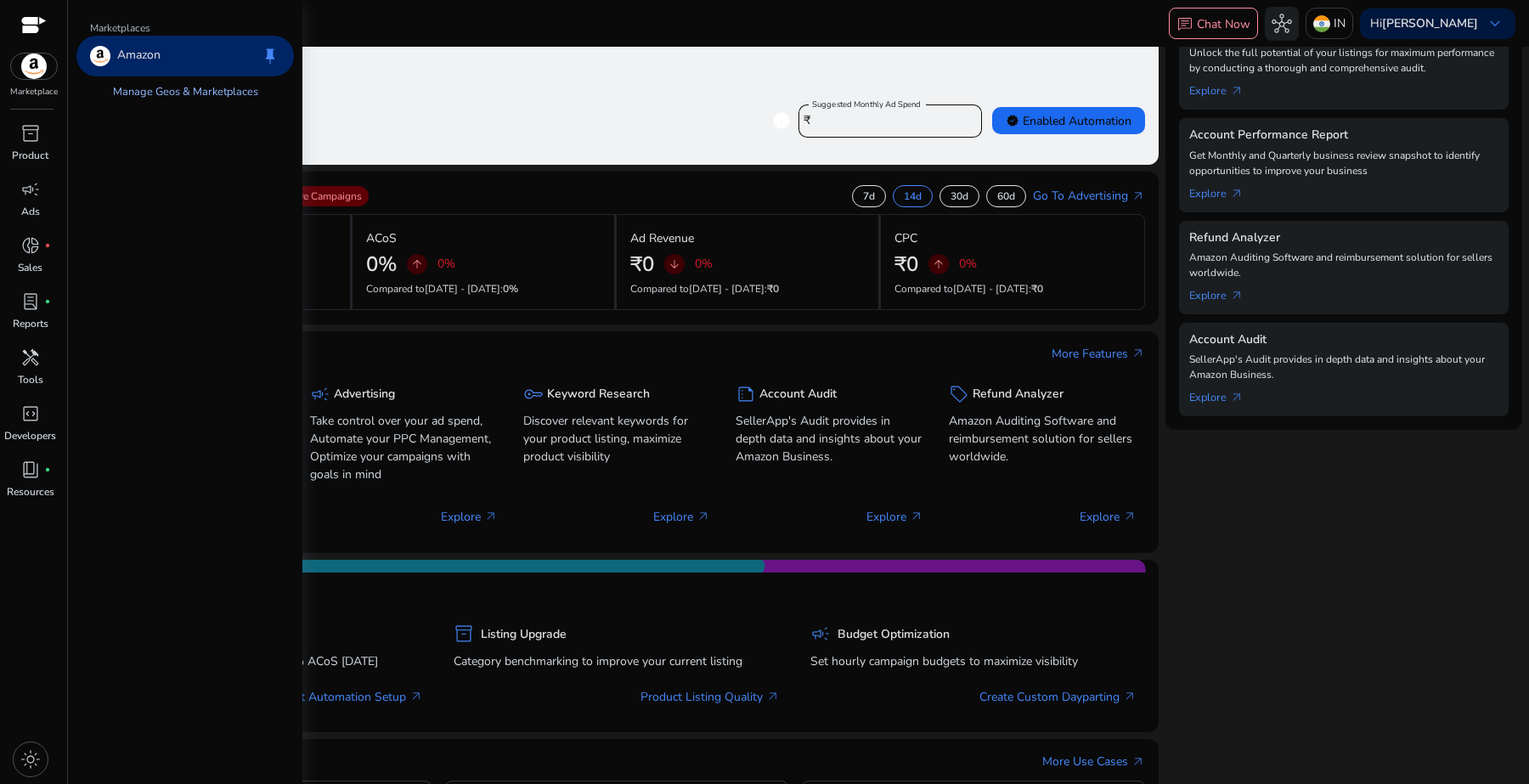 click on "Manage Geos & Marketplaces" at bounding box center (185, 92) 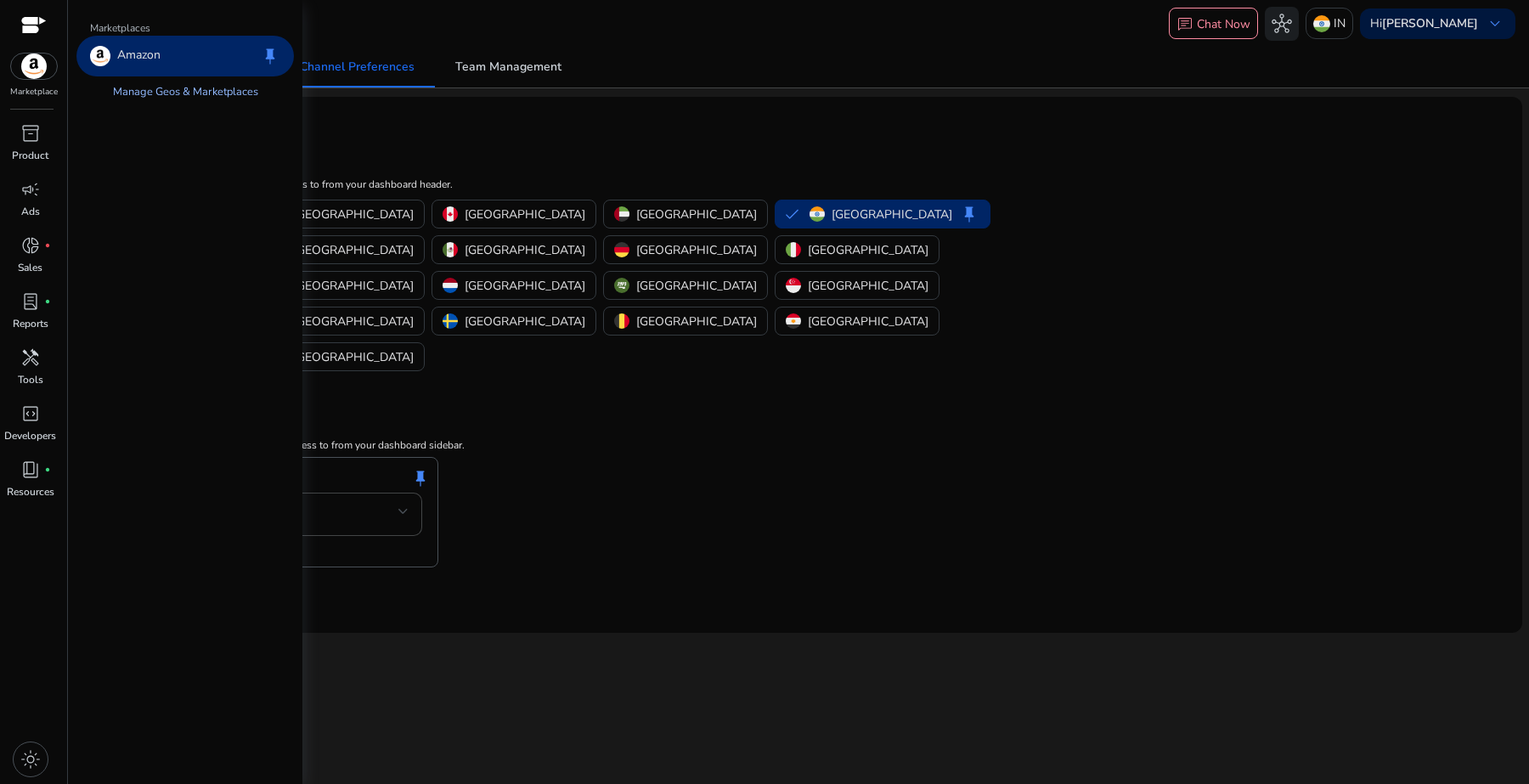 scroll, scrollTop: 0, scrollLeft: 0, axis: both 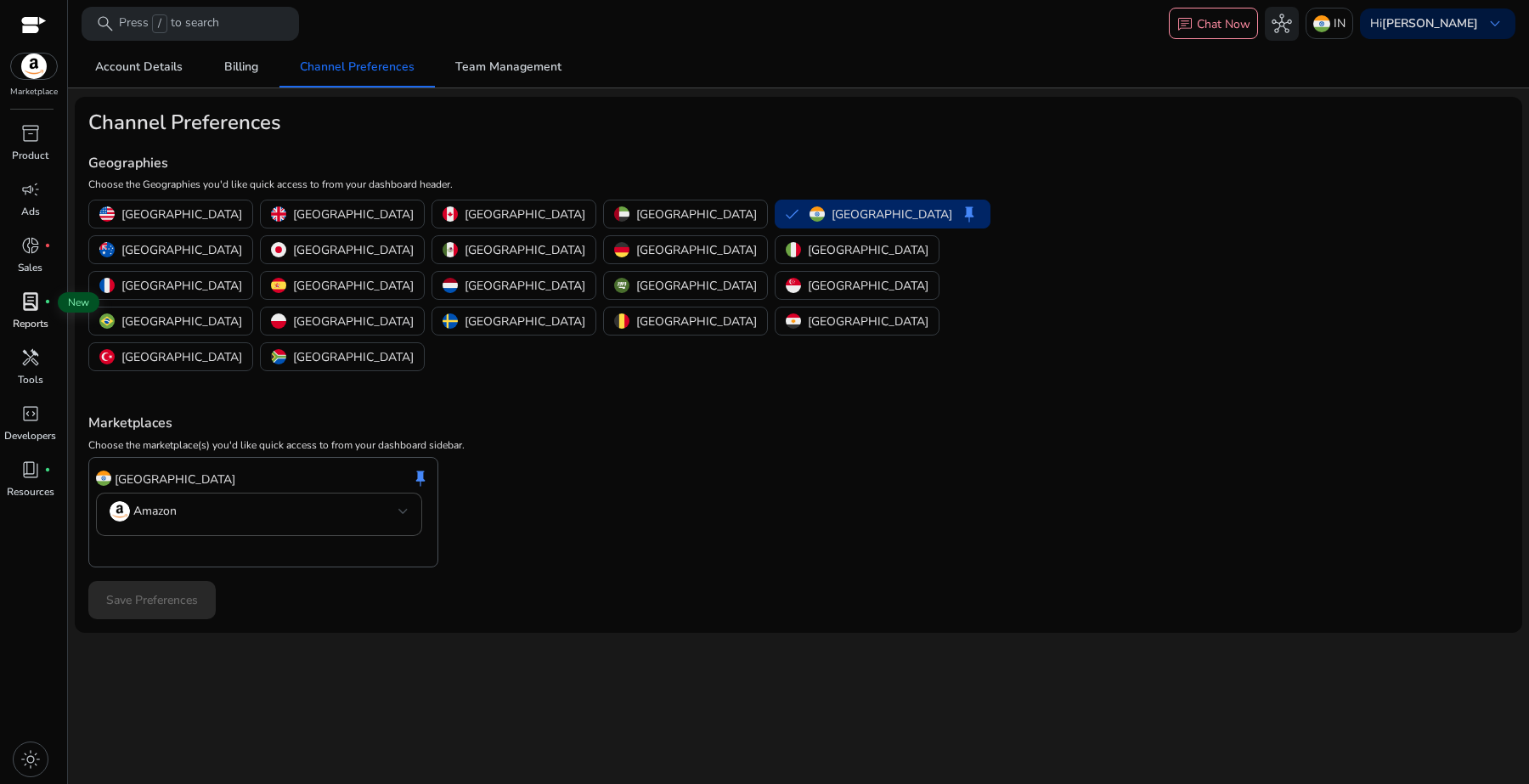 click on "lab_profile   fiber_manual_record" at bounding box center (31, 302) 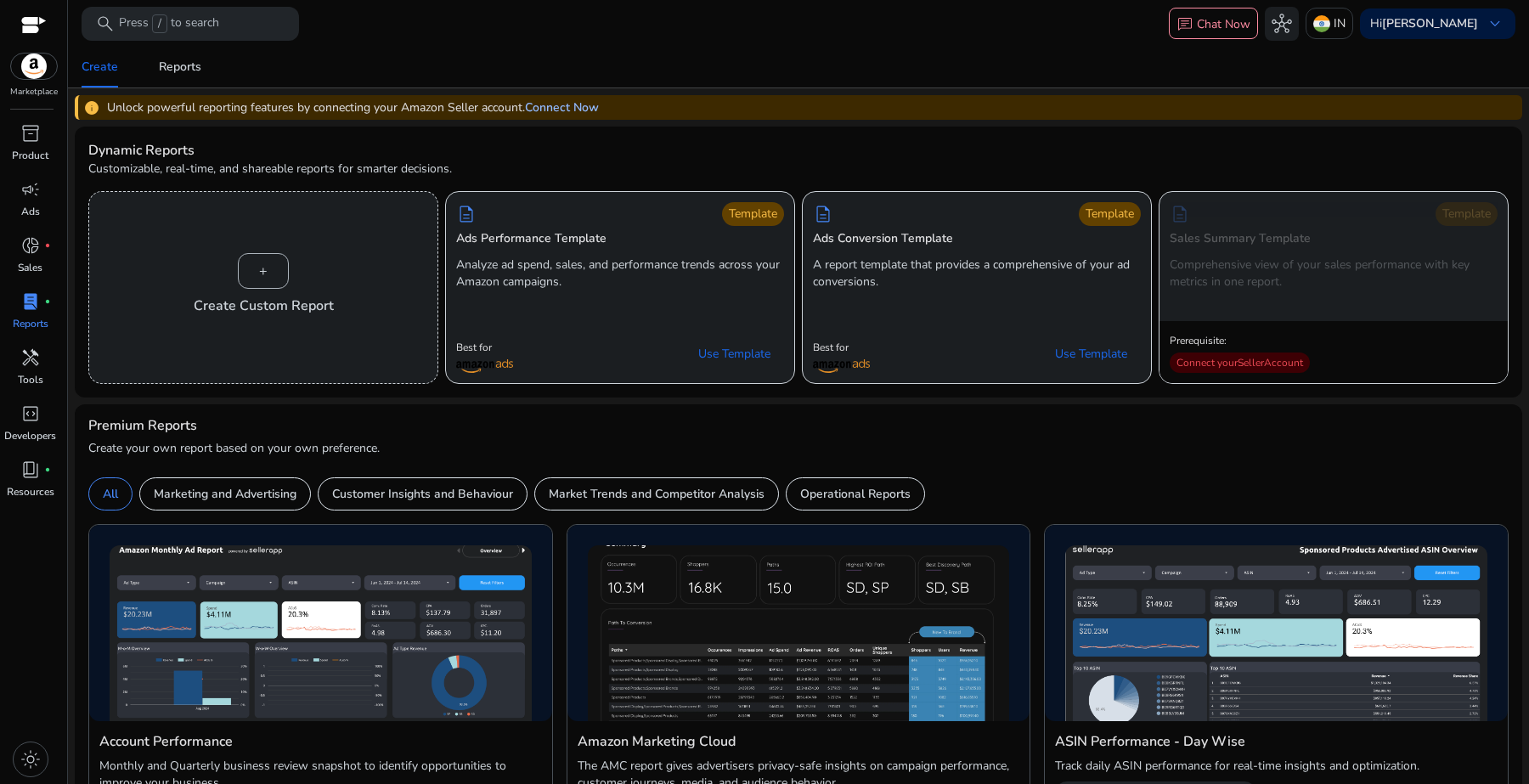 click on "Connect Now" 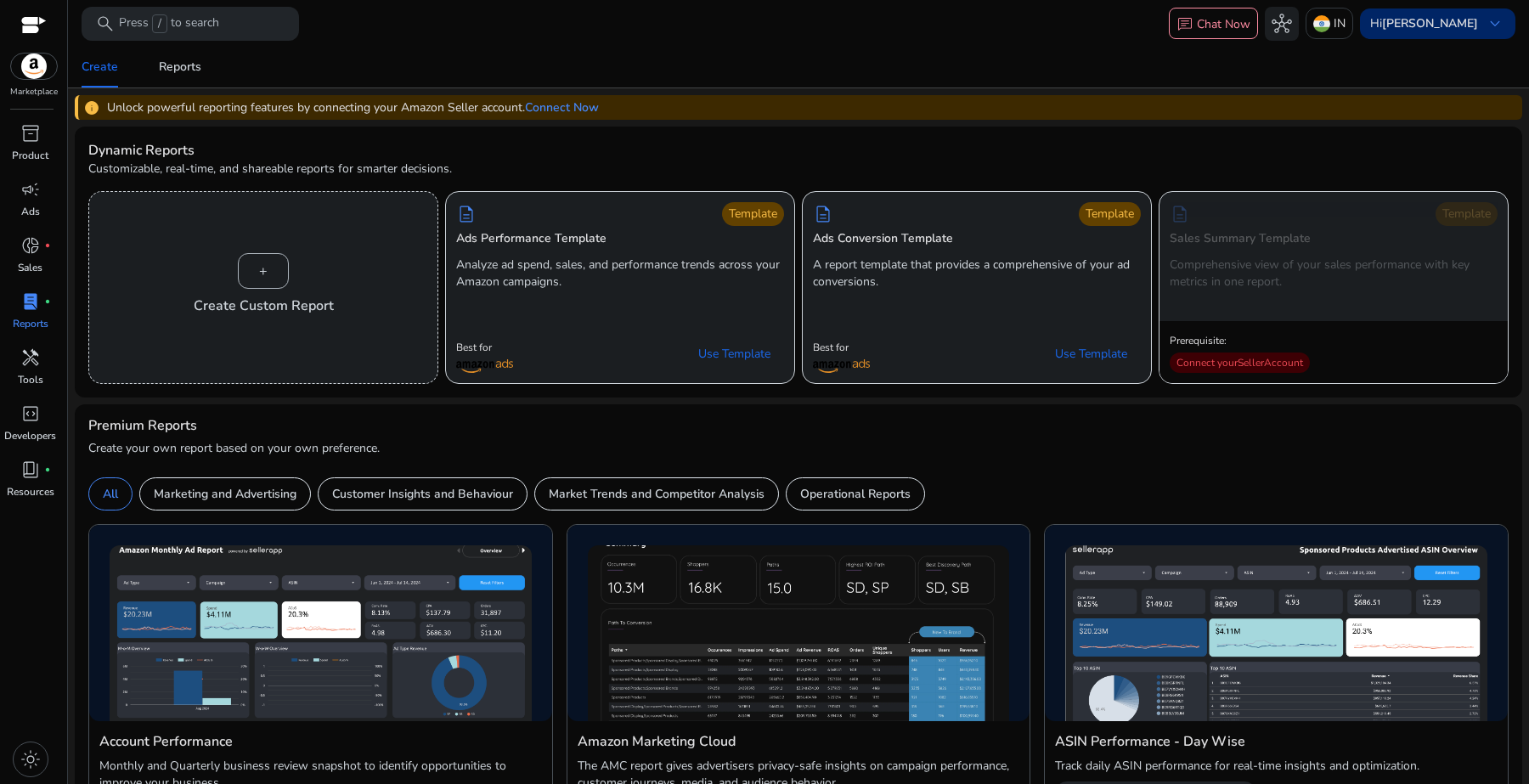 click on "keyboard_arrow_down" at bounding box center [1495, 24] 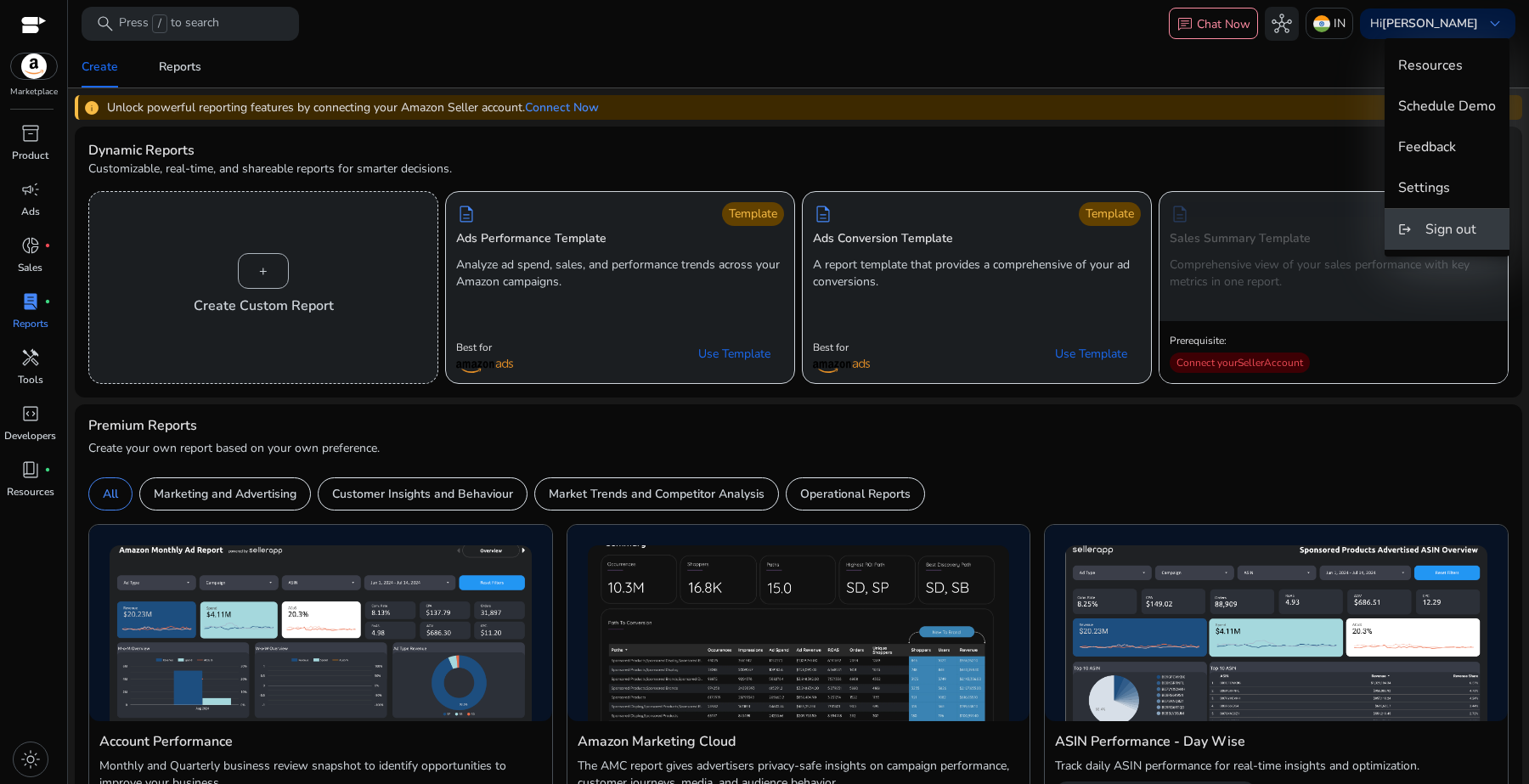 click on "Sign out" at bounding box center [1451, 229] 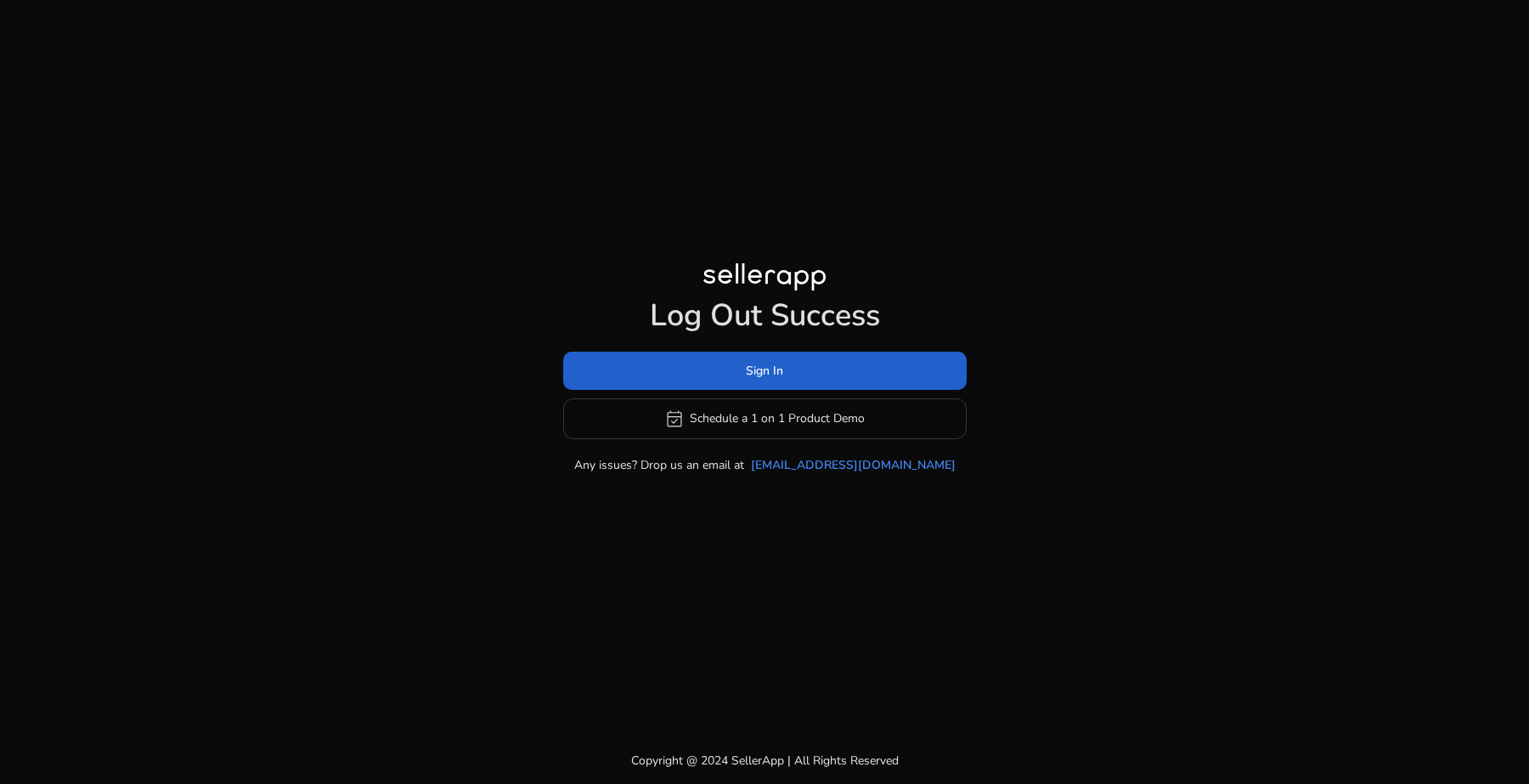 click on "Sign In" 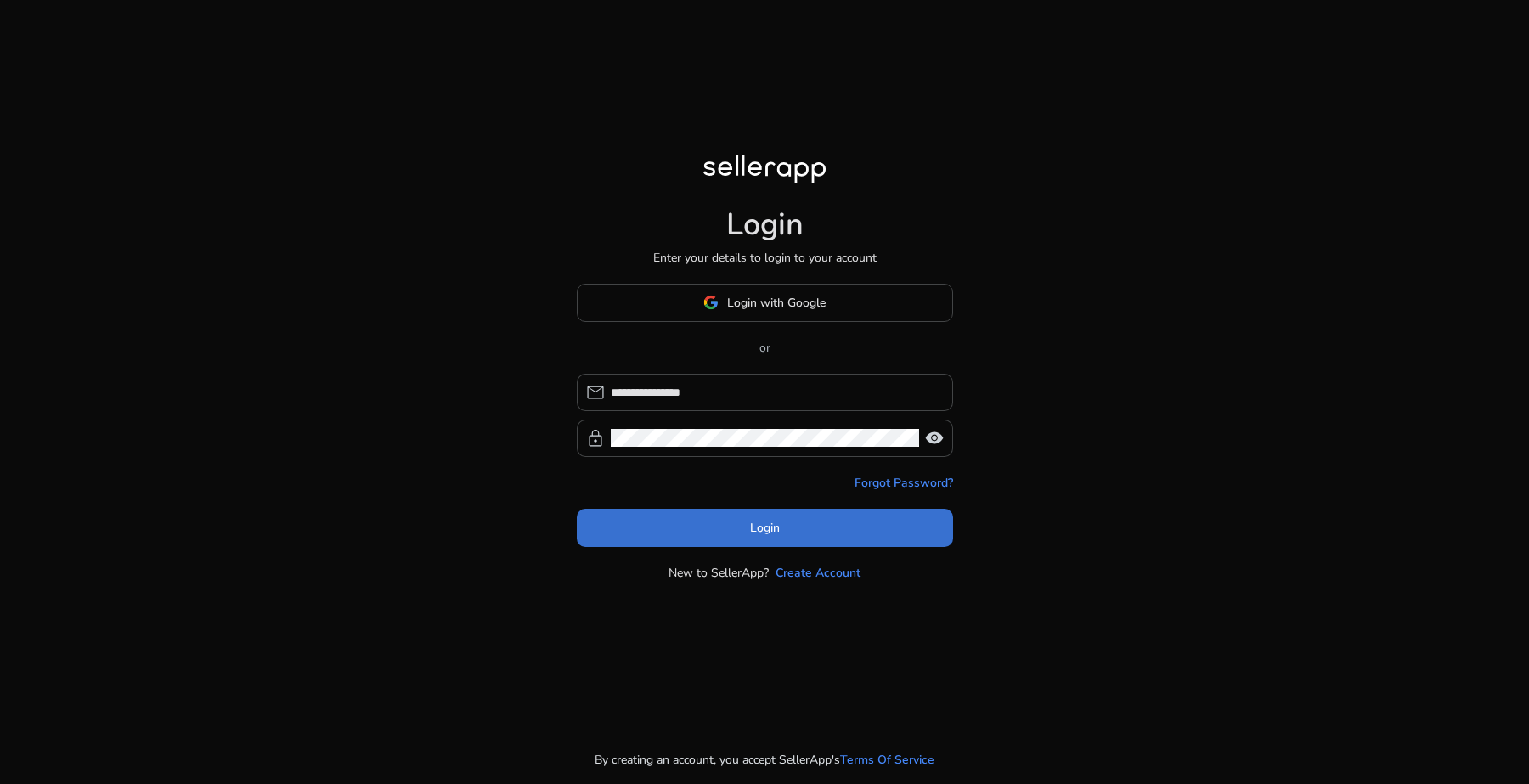 click on "Login" at bounding box center [764, 527] 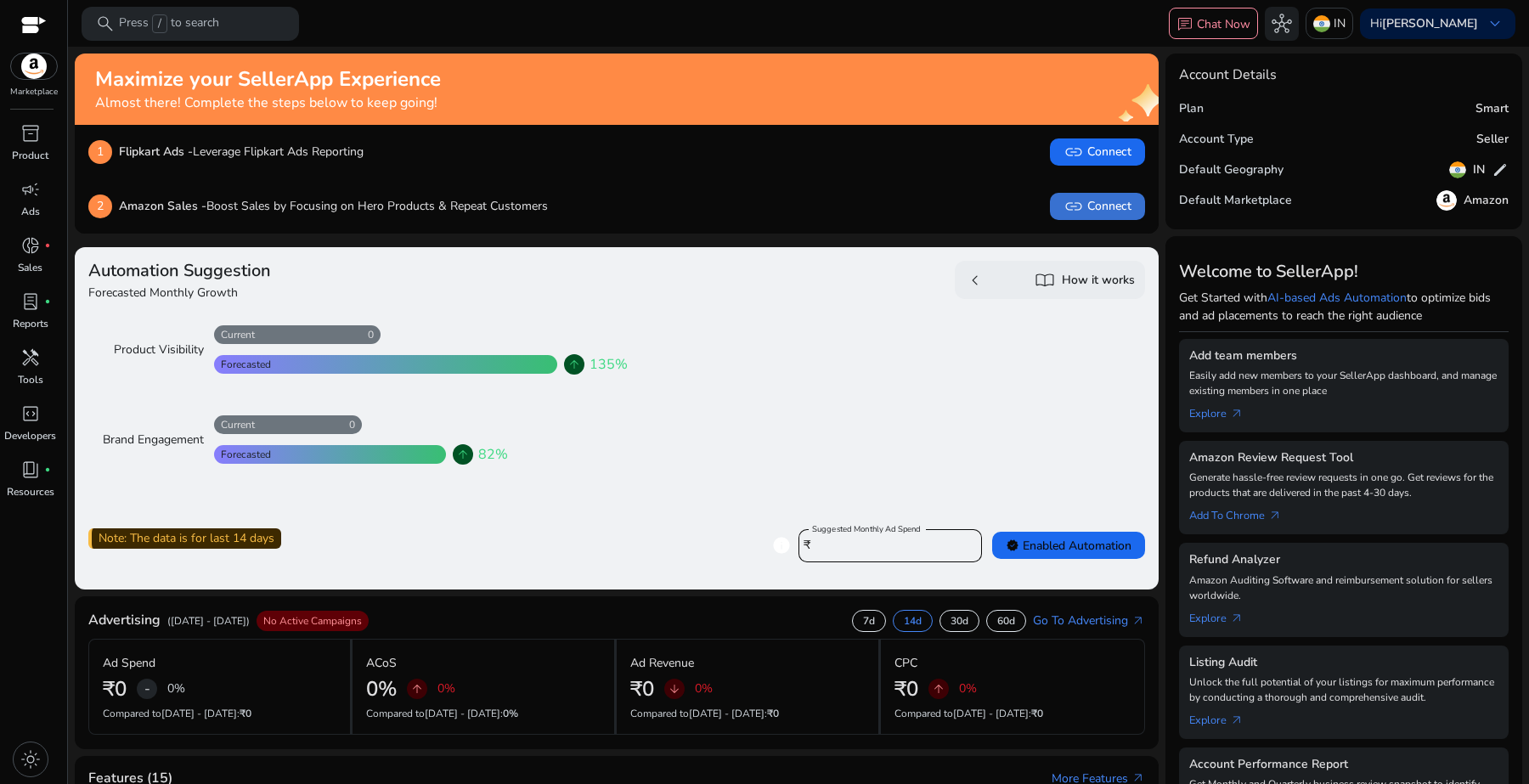 click on "link   Connect" 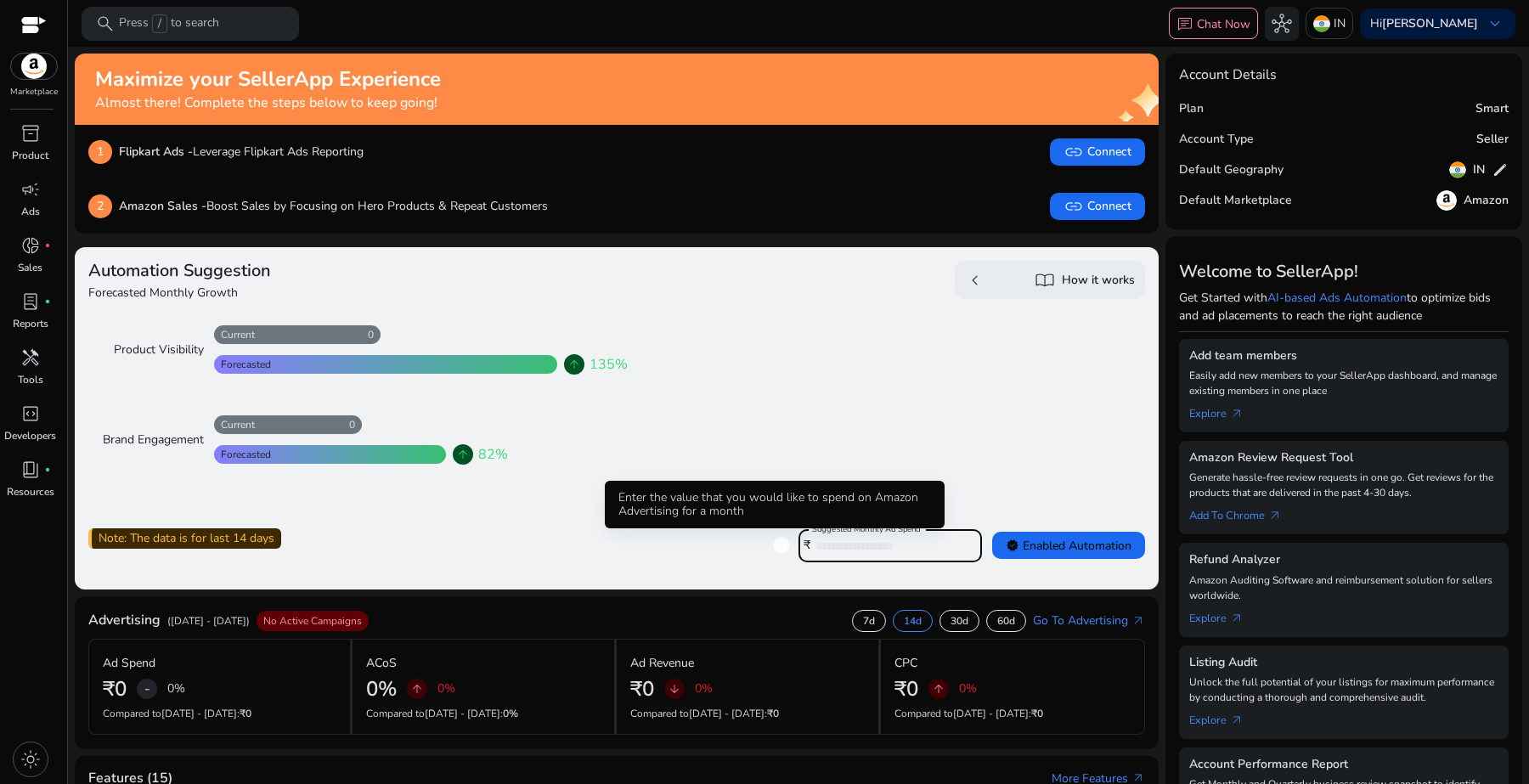 drag, startPoint x: 821, startPoint y: 542, endPoint x: 782, endPoint y: 542, distance: 39 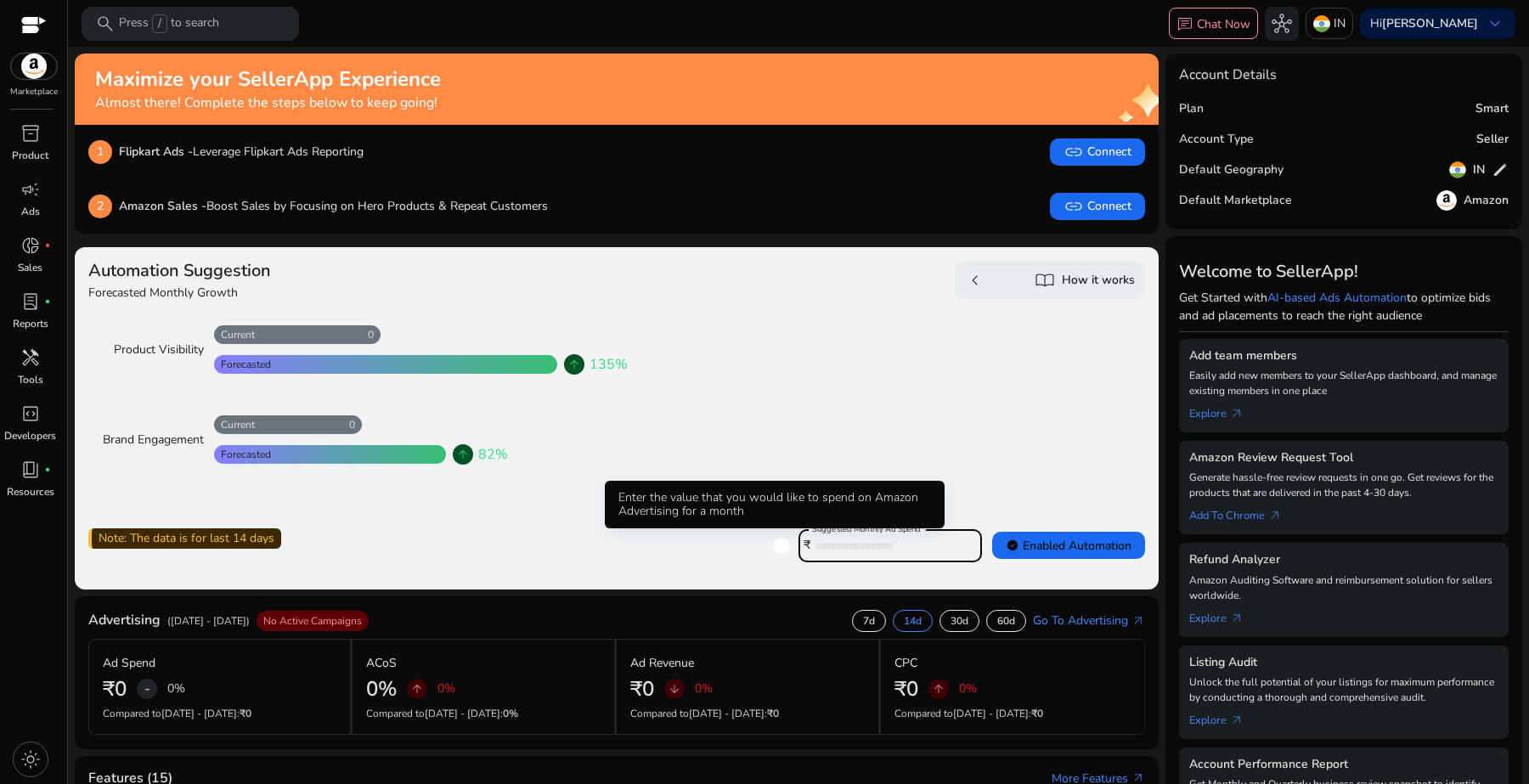 click on "info  Suggested Monthly Ad Spend ₹ *****" 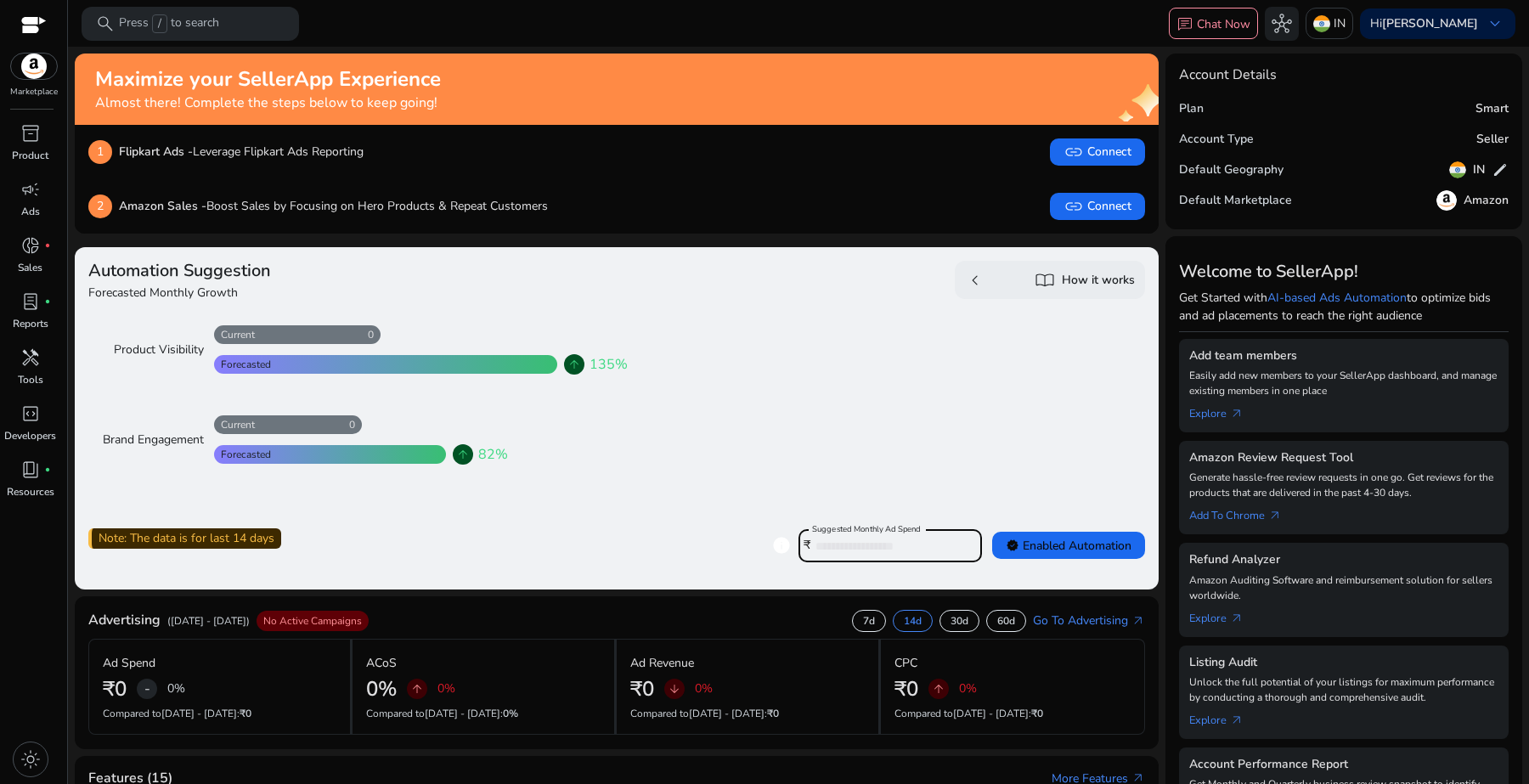 type on "****" 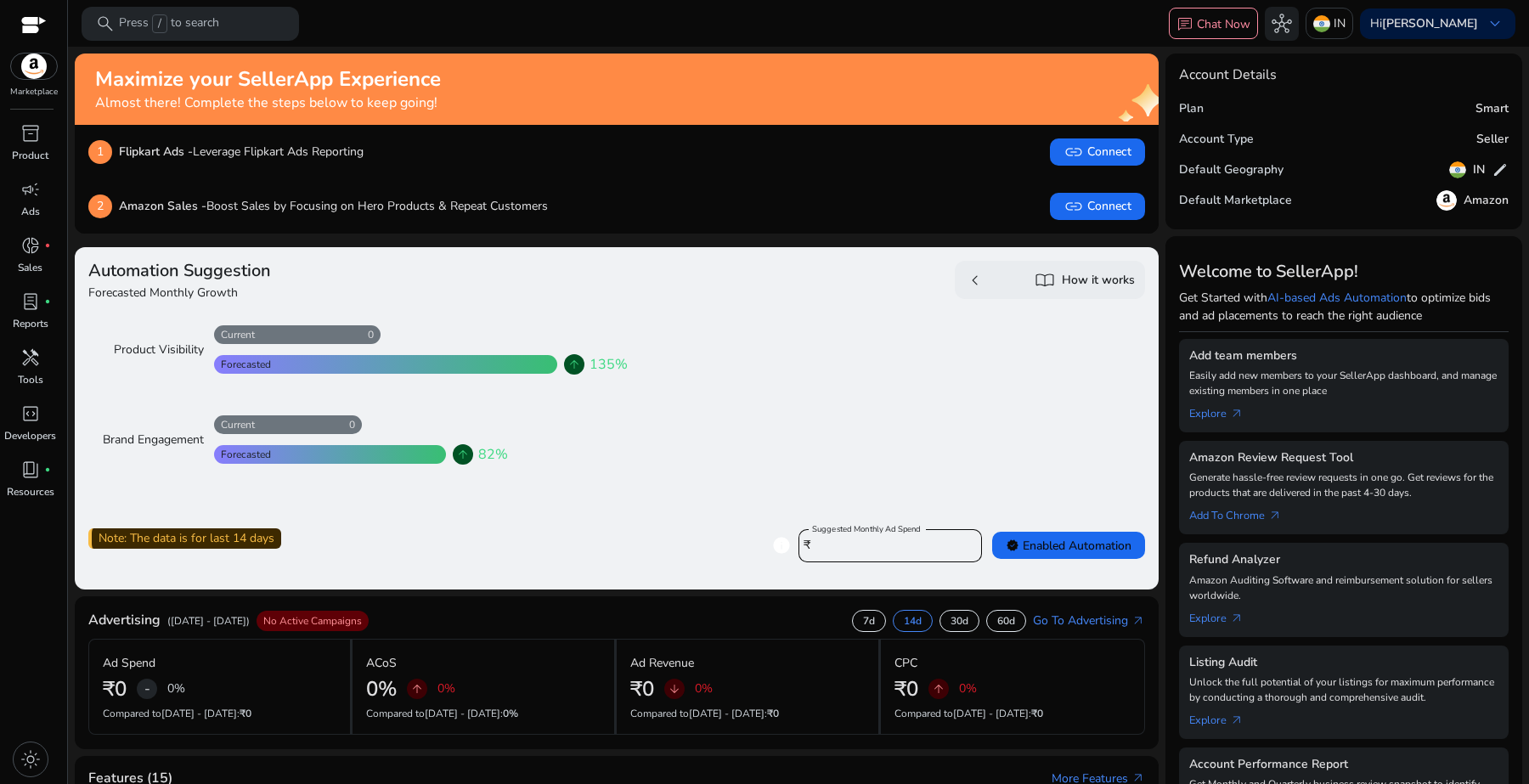 click on "chevron_left   import_contacts  How it works" 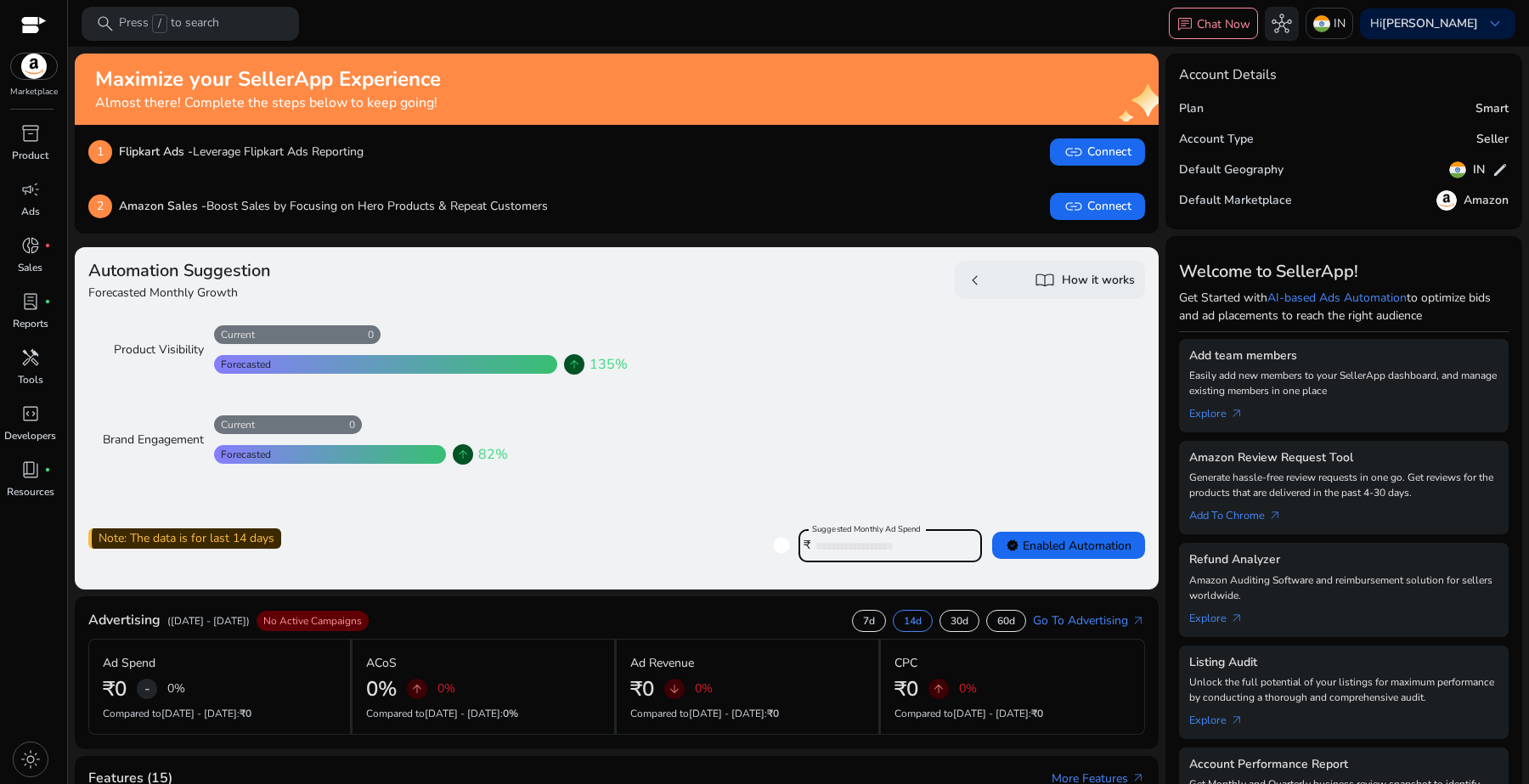 click on "****" at bounding box center (892, 546) 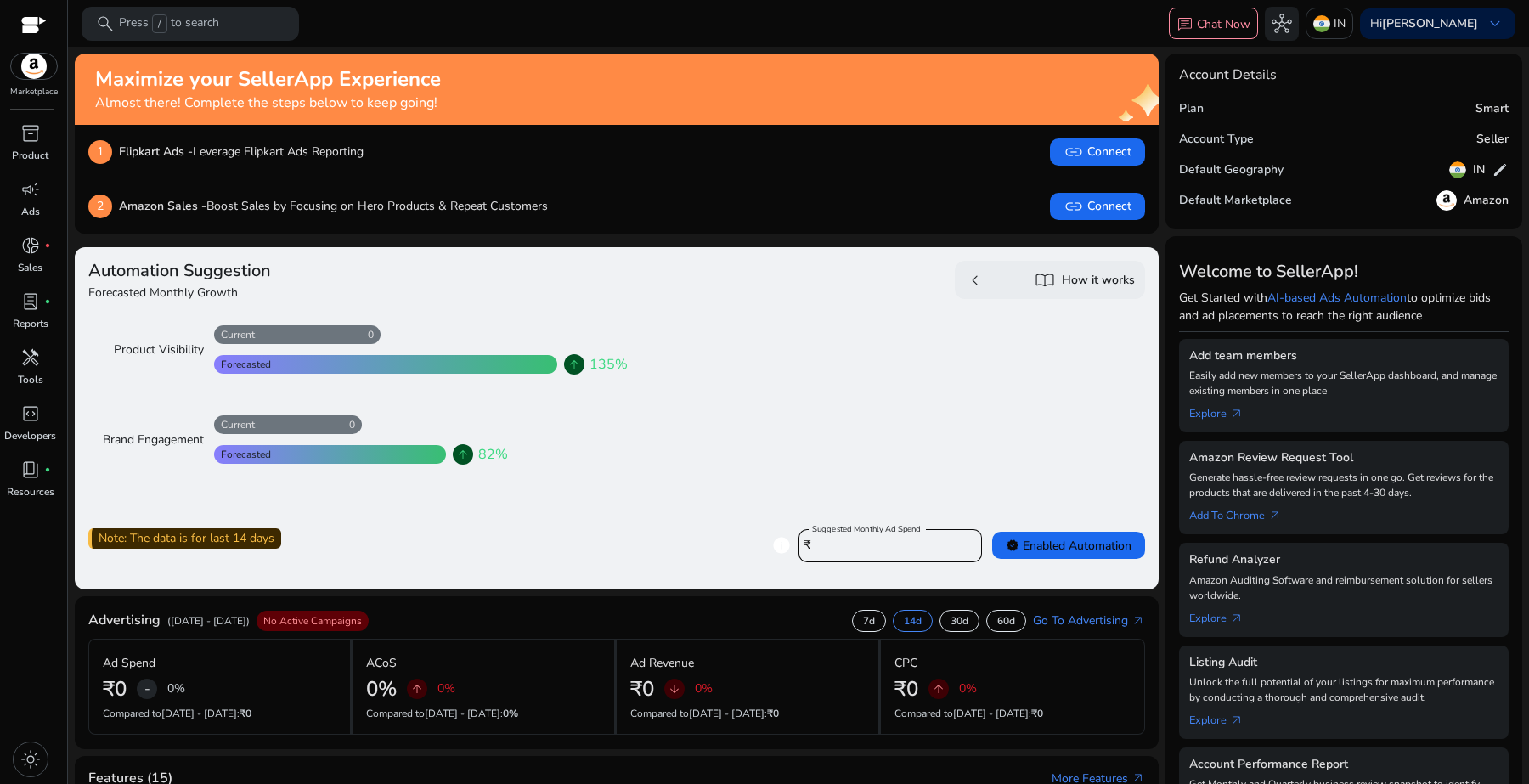 click on "Product Visibility   0   Current   Forecasted   arrow_upward  135%  Brand Engagement   0   Current   Forecasted   arrow_upward  82%" 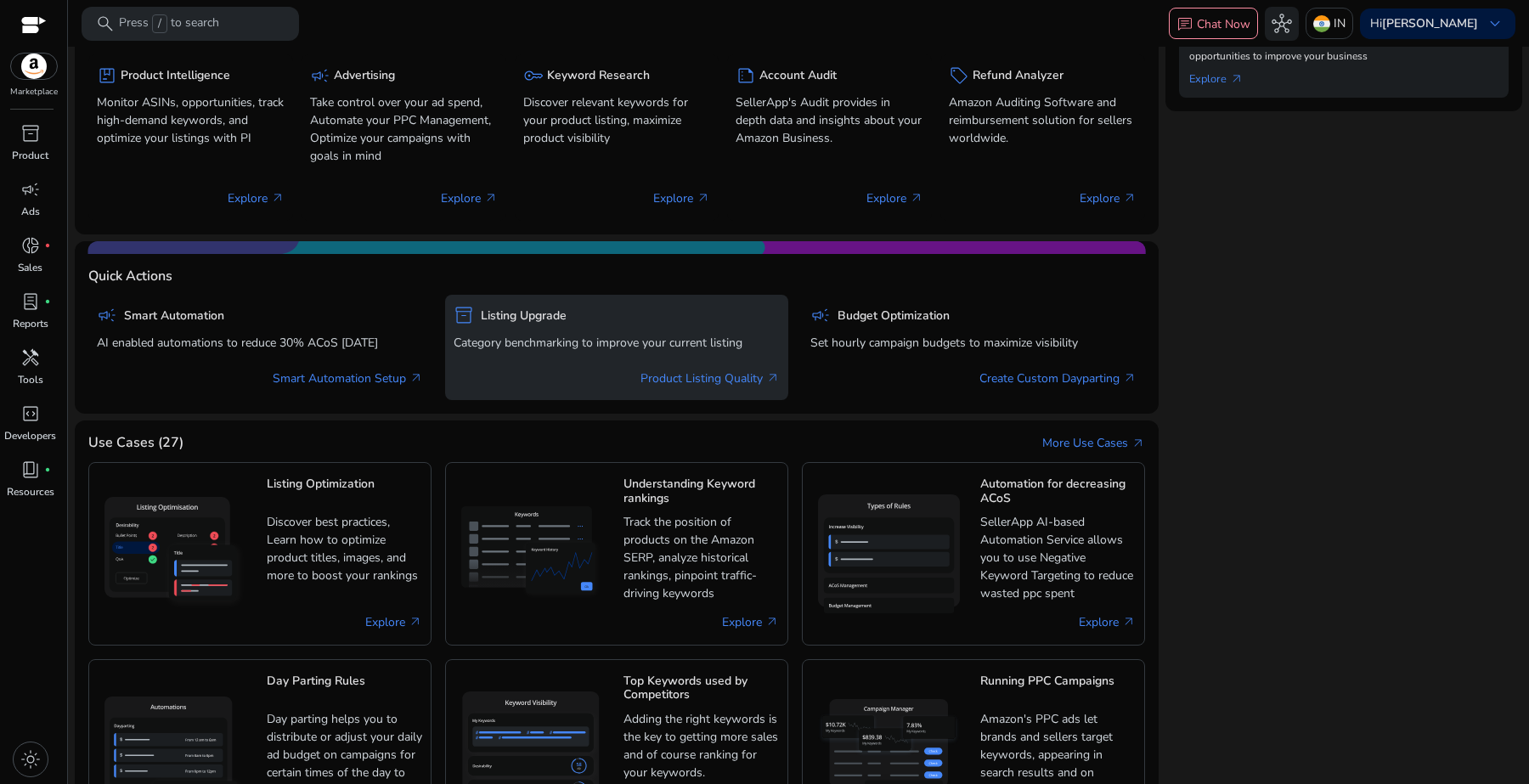 scroll, scrollTop: 820, scrollLeft: 0, axis: vertical 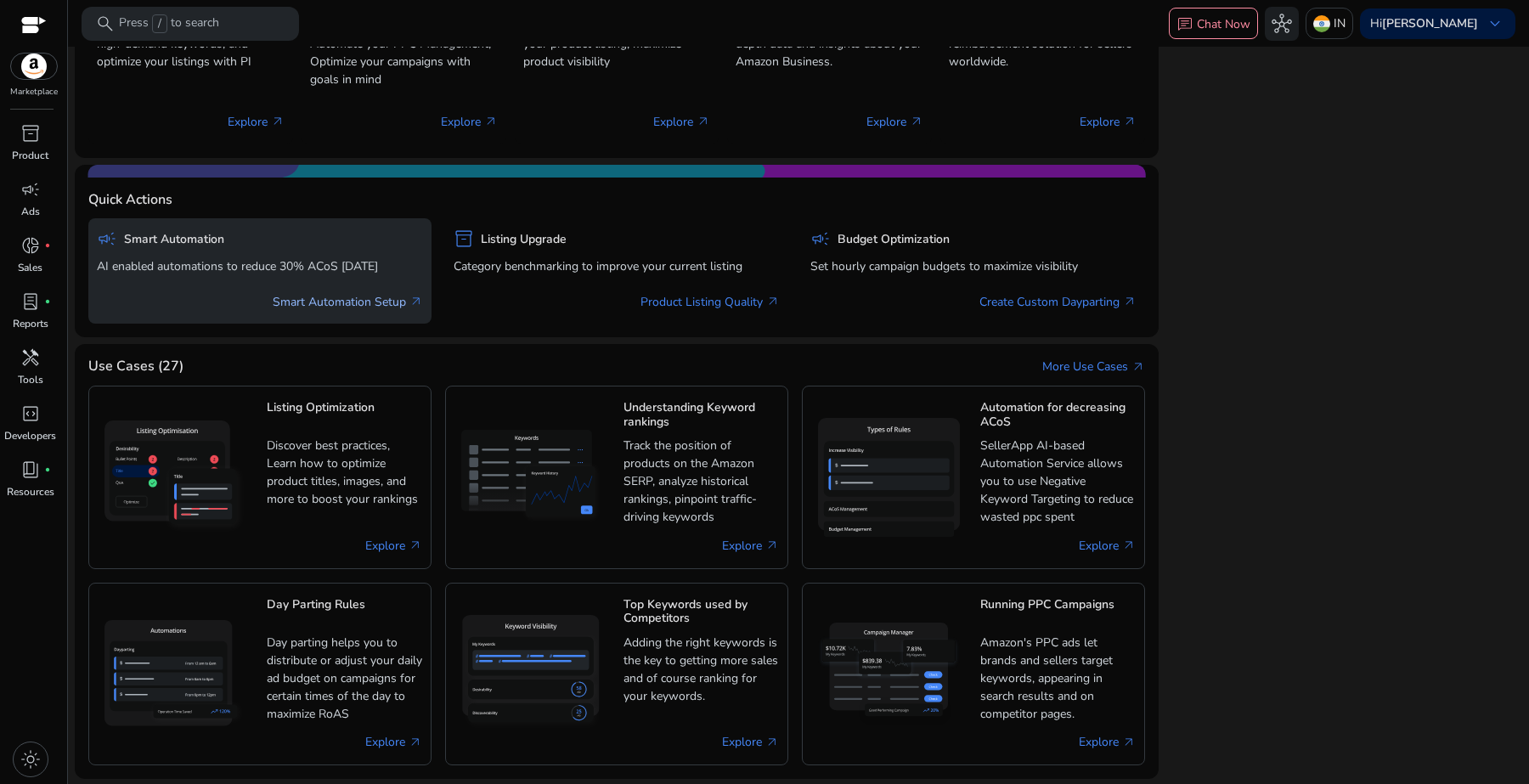 click on "Smart Automation Setup   arrow_outward" 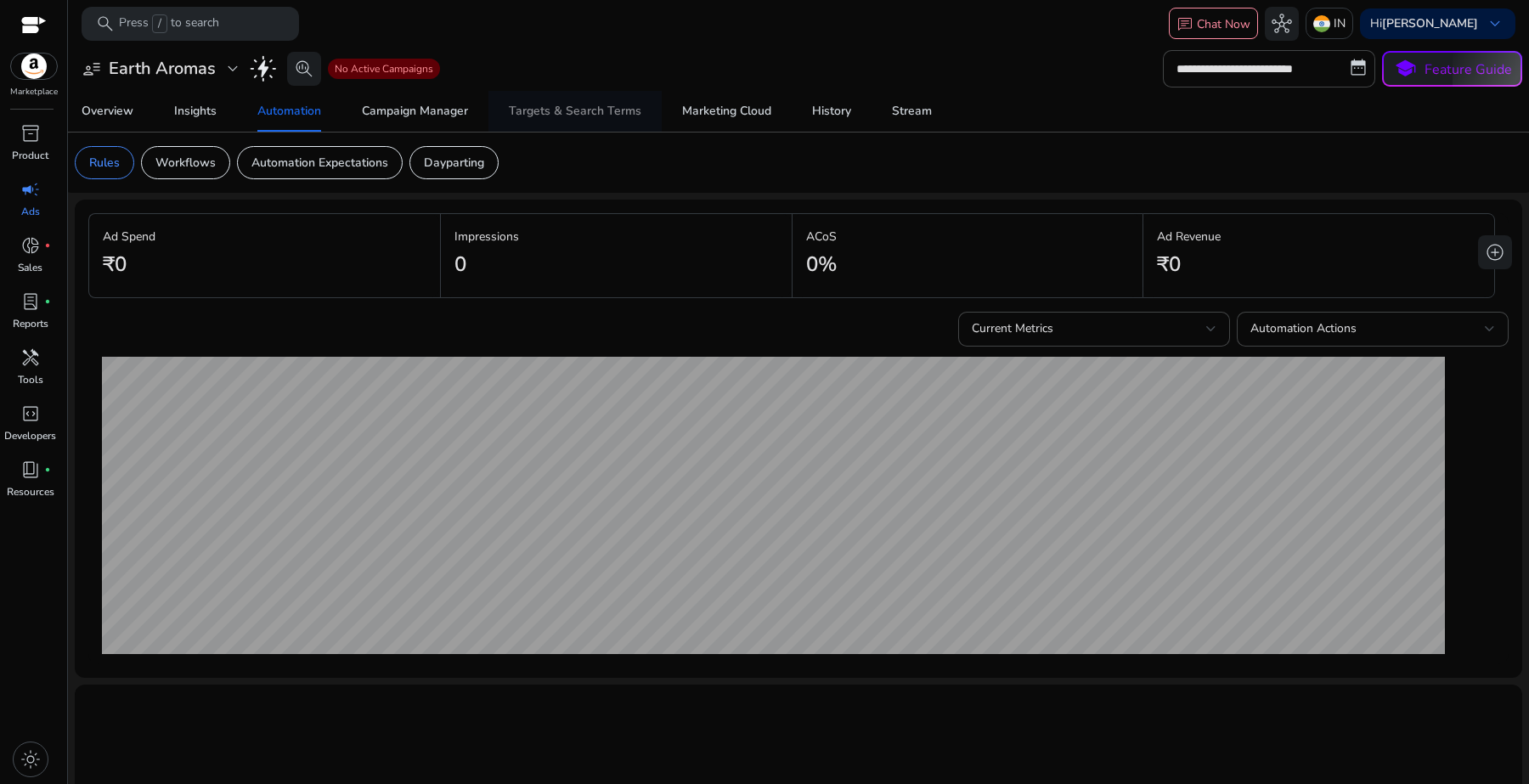 click on "Targets & Search Terms" at bounding box center (575, 111) 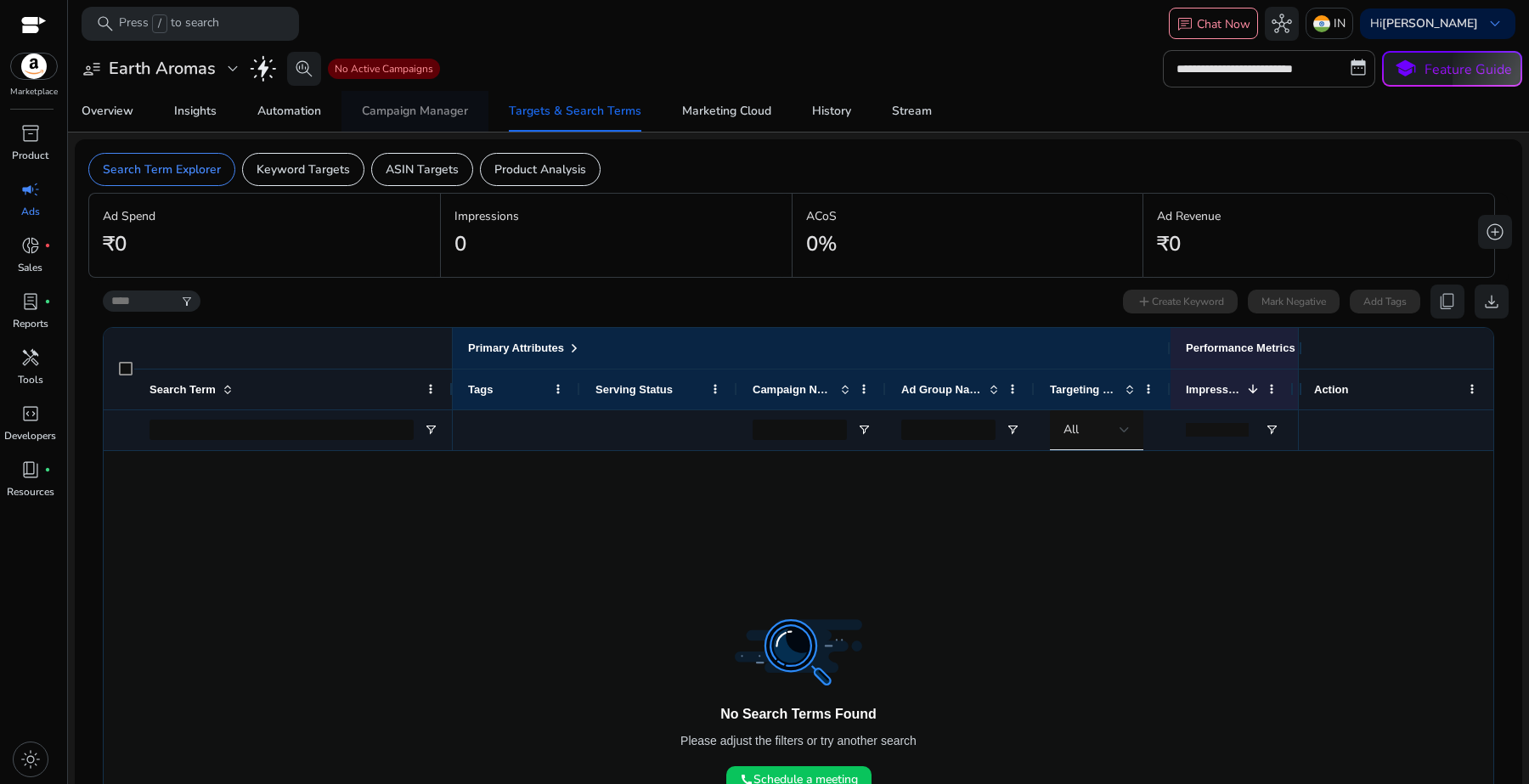 click on "Campaign Manager" at bounding box center [415, 111] 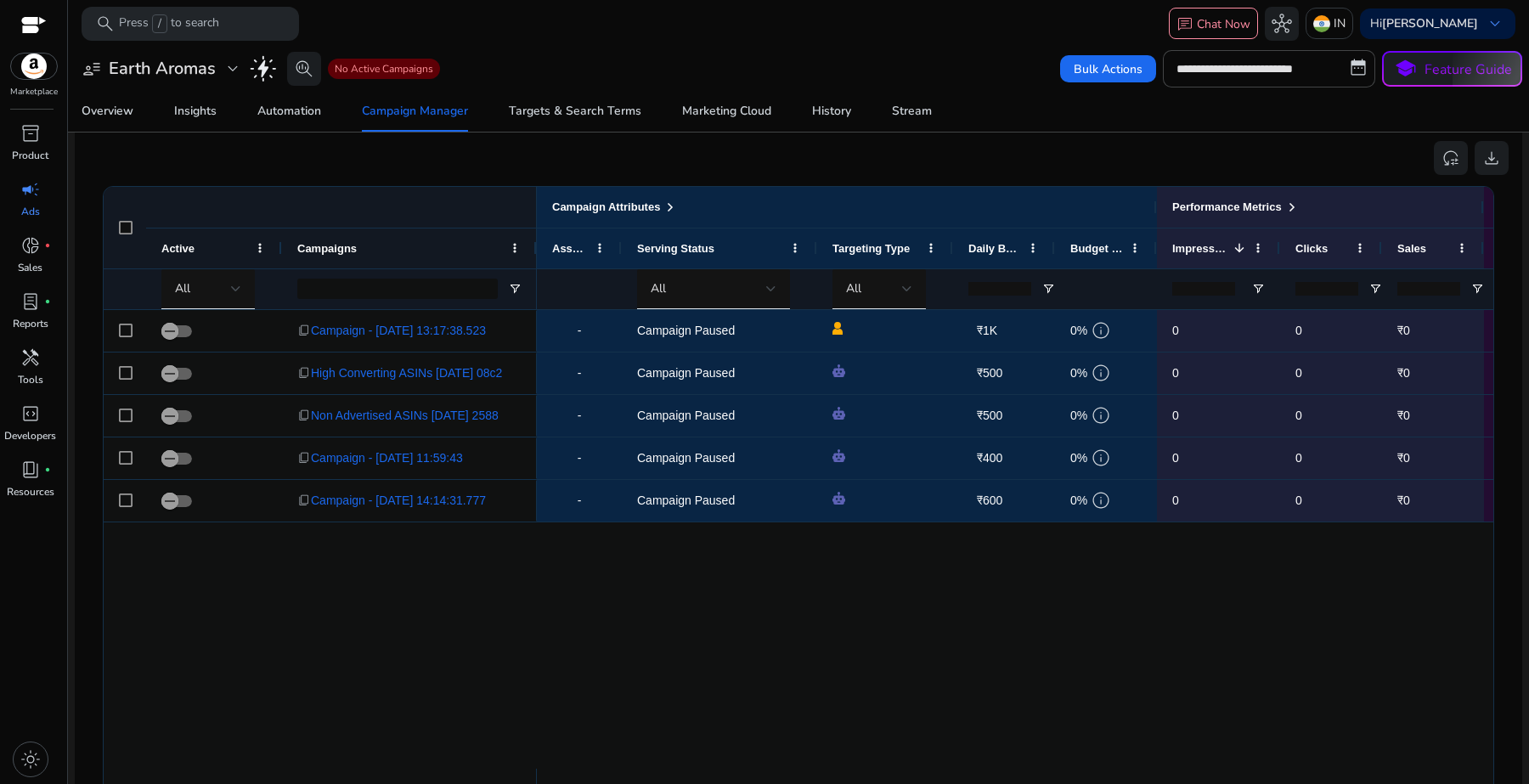scroll, scrollTop: 531, scrollLeft: 0, axis: vertical 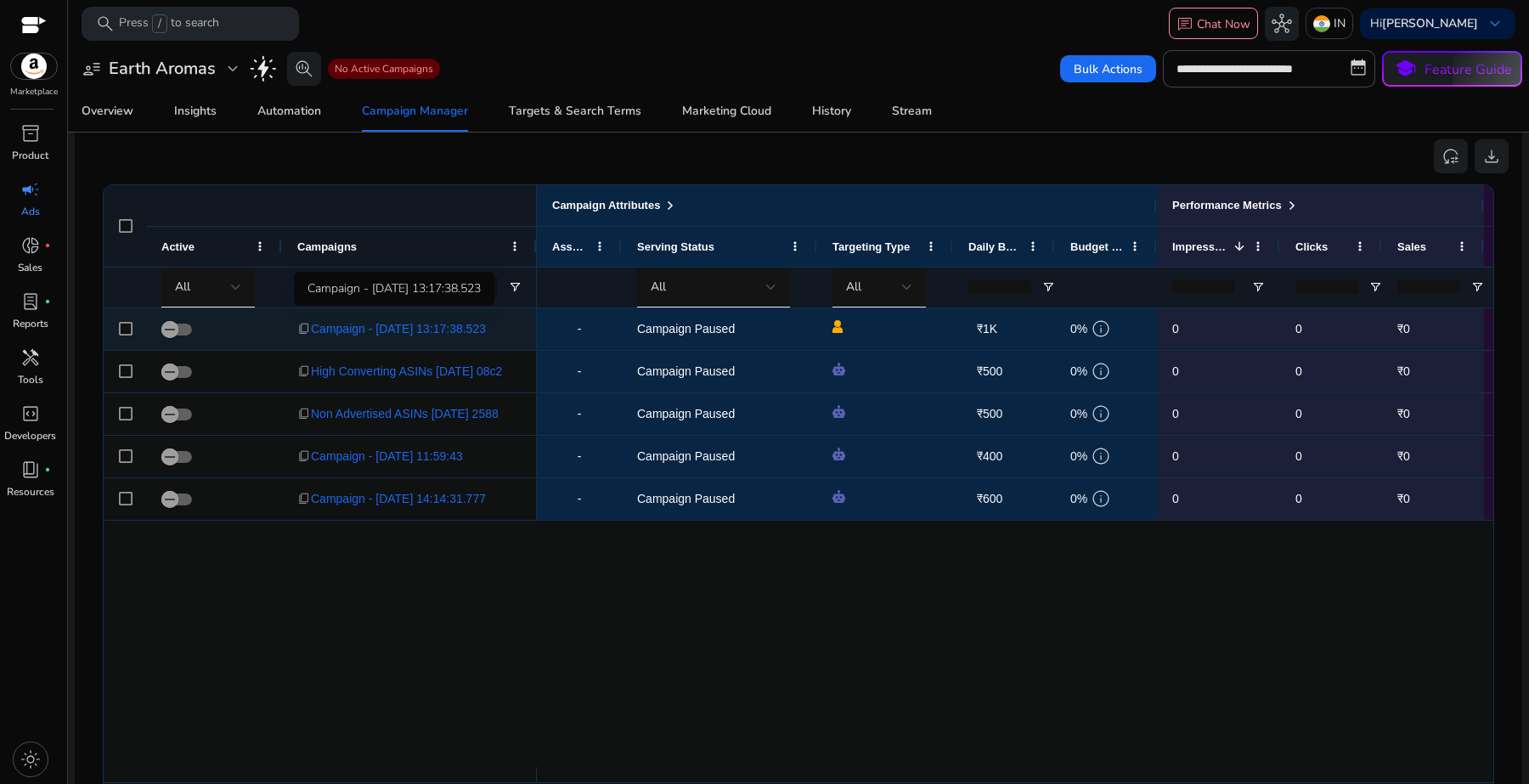 click on "Campaign - [DATE] 13:17:38.523" 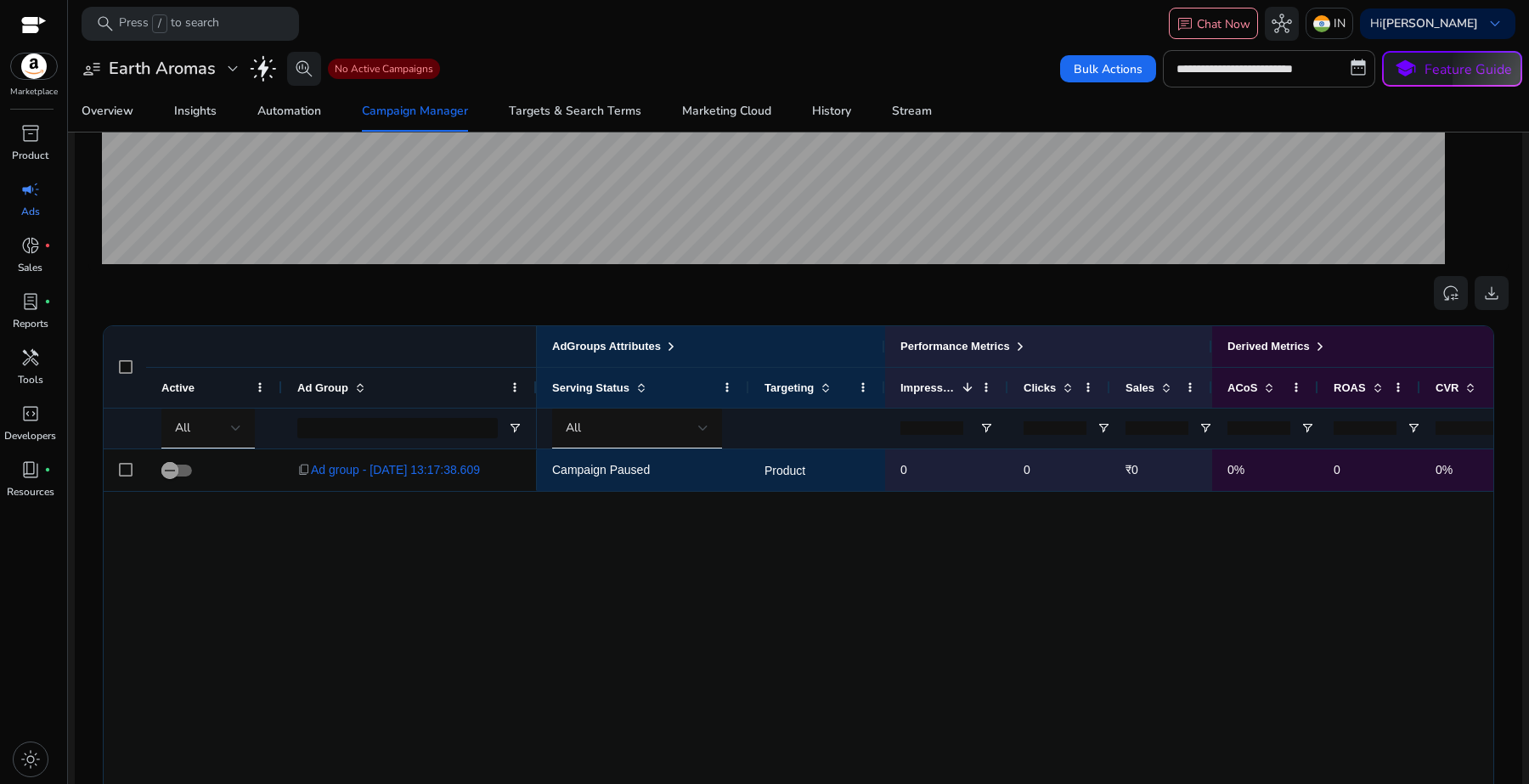 scroll, scrollTop: 531, scrollLeft: 0, axis: vertical 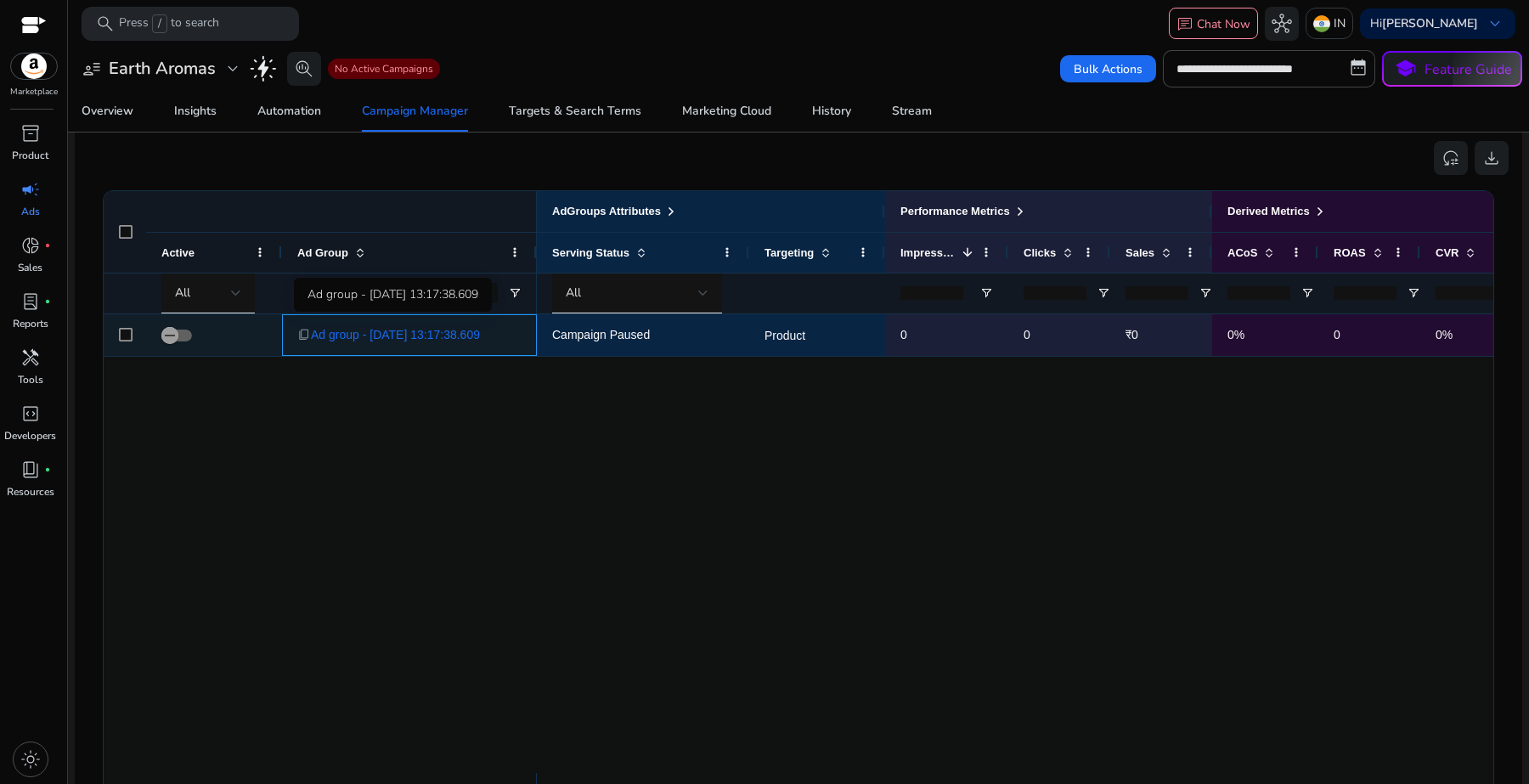 click on "Ad group - [DATE] 13:17:38.609" 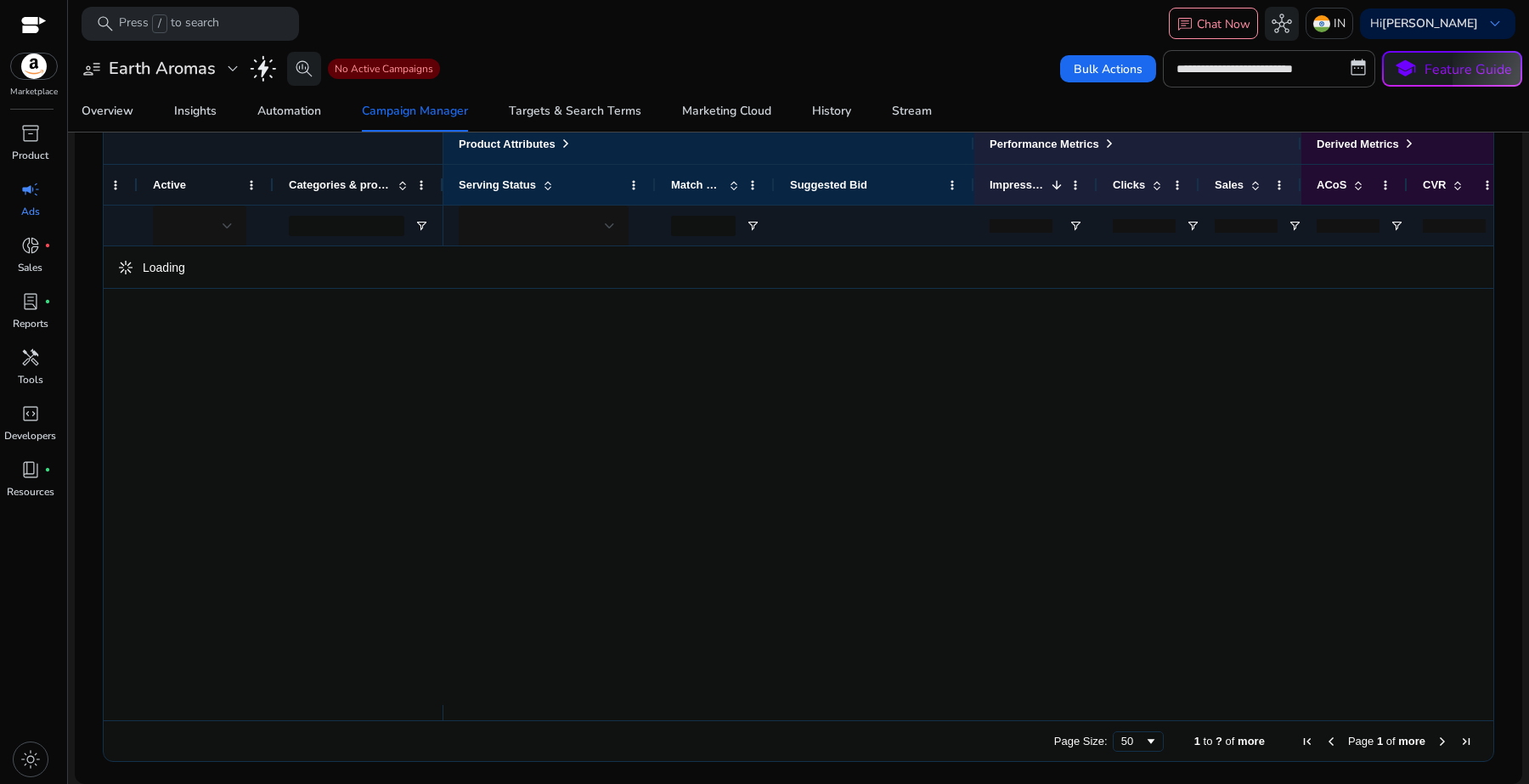 scroll, scrollTop: 0, scrollLeft: 0, axis: both 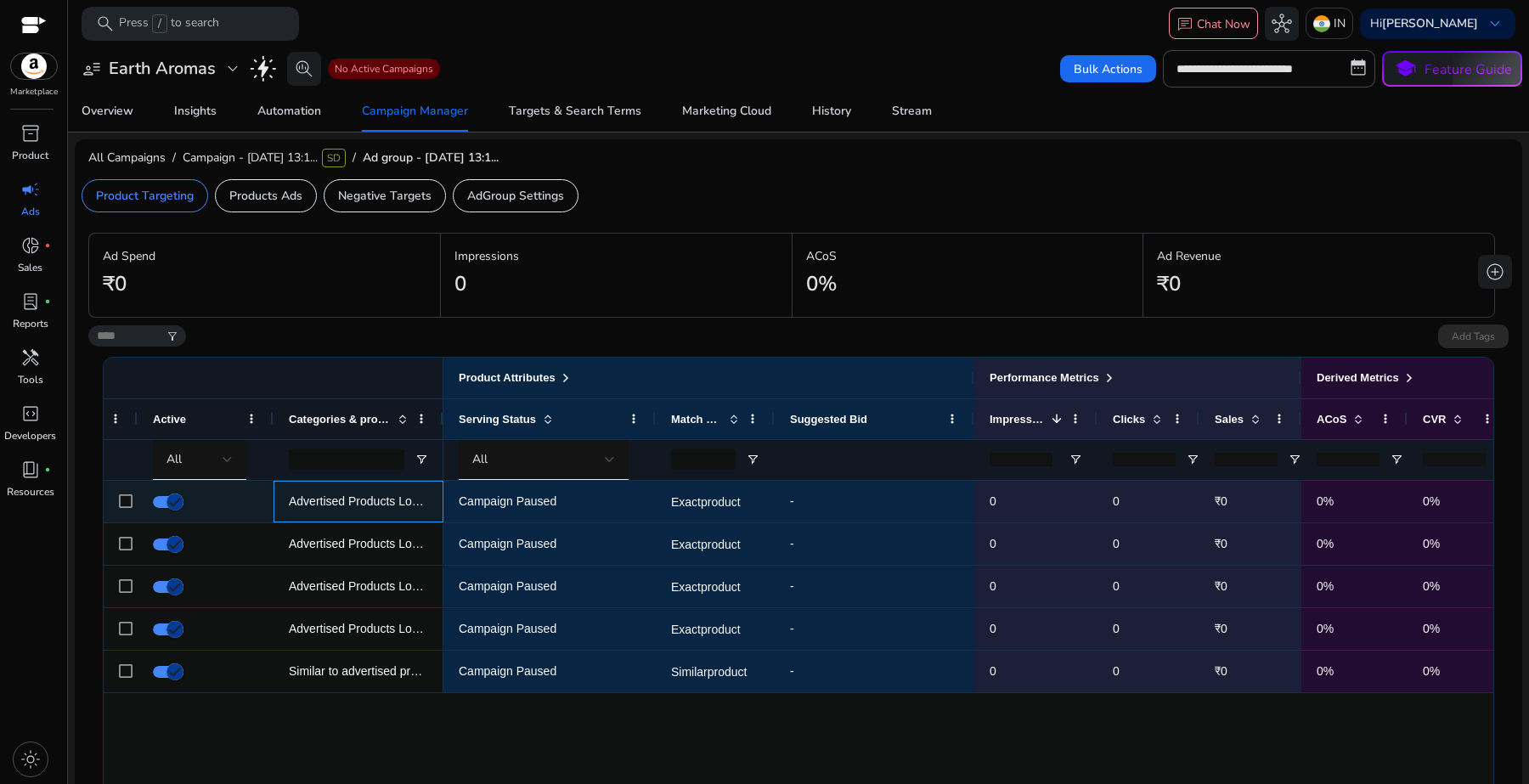click on "Advertised Products LookBack: 30" 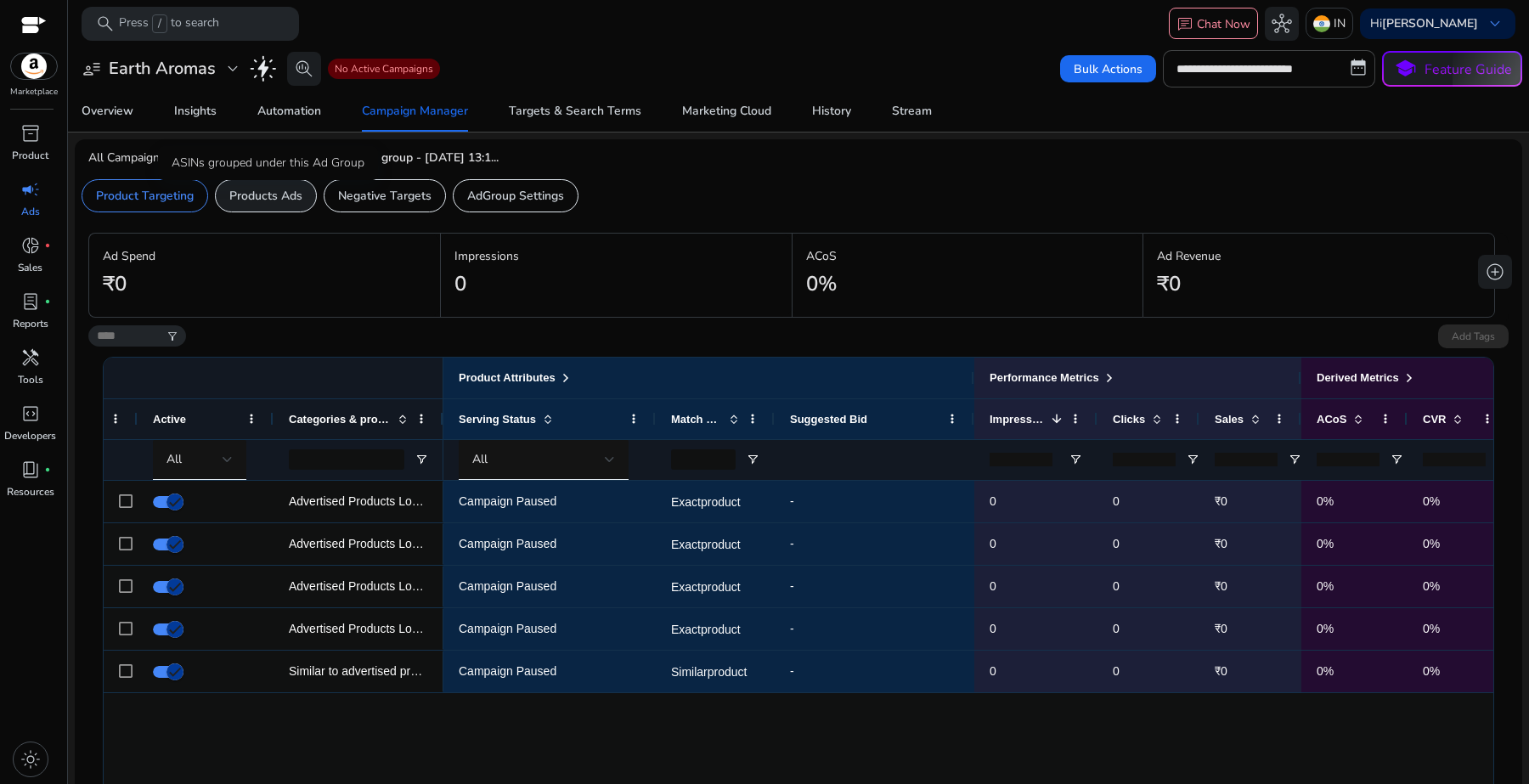 click on "Products Ads" 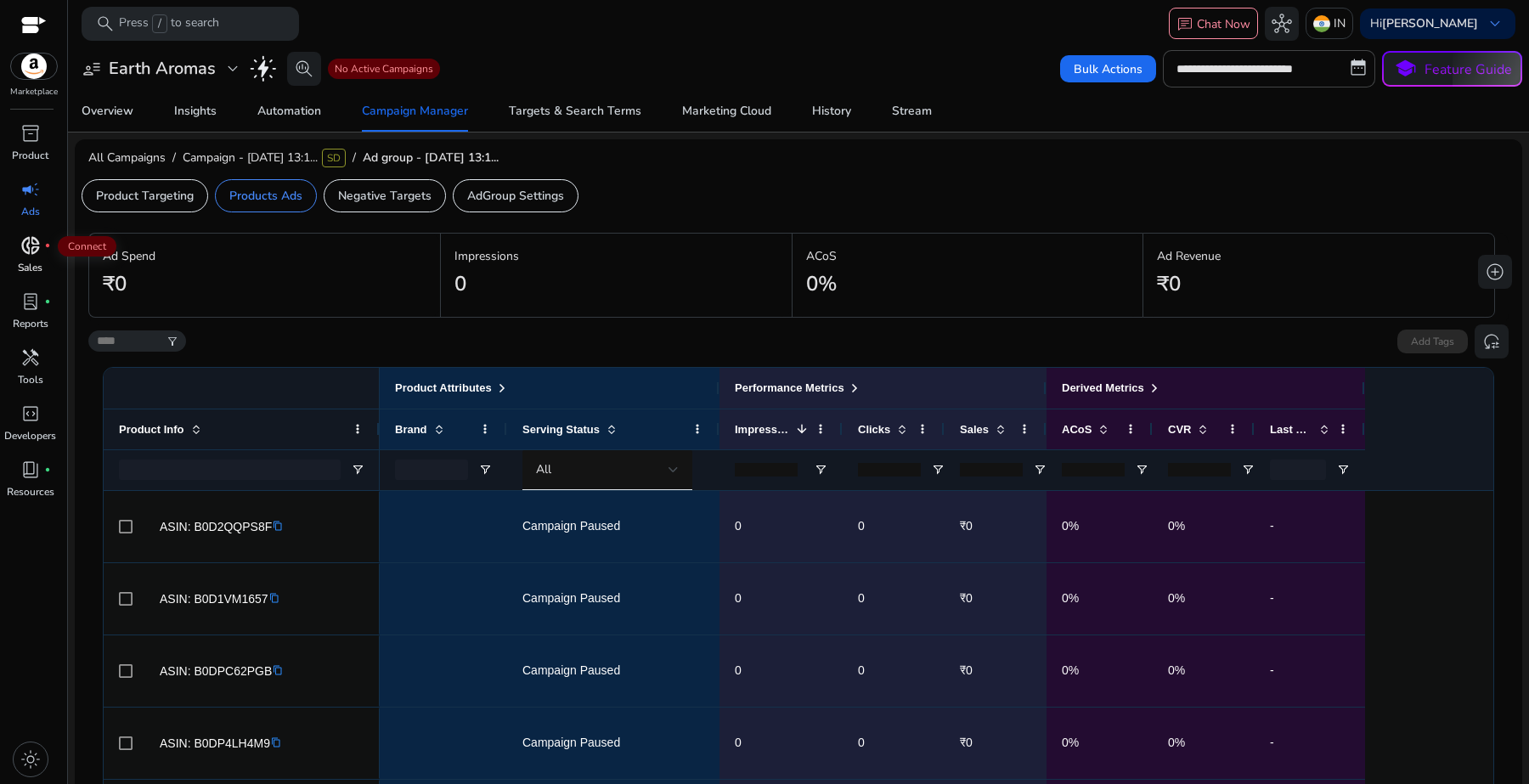 click on "donut_small   fiber_manual_record" at bounding box center [31, 245] 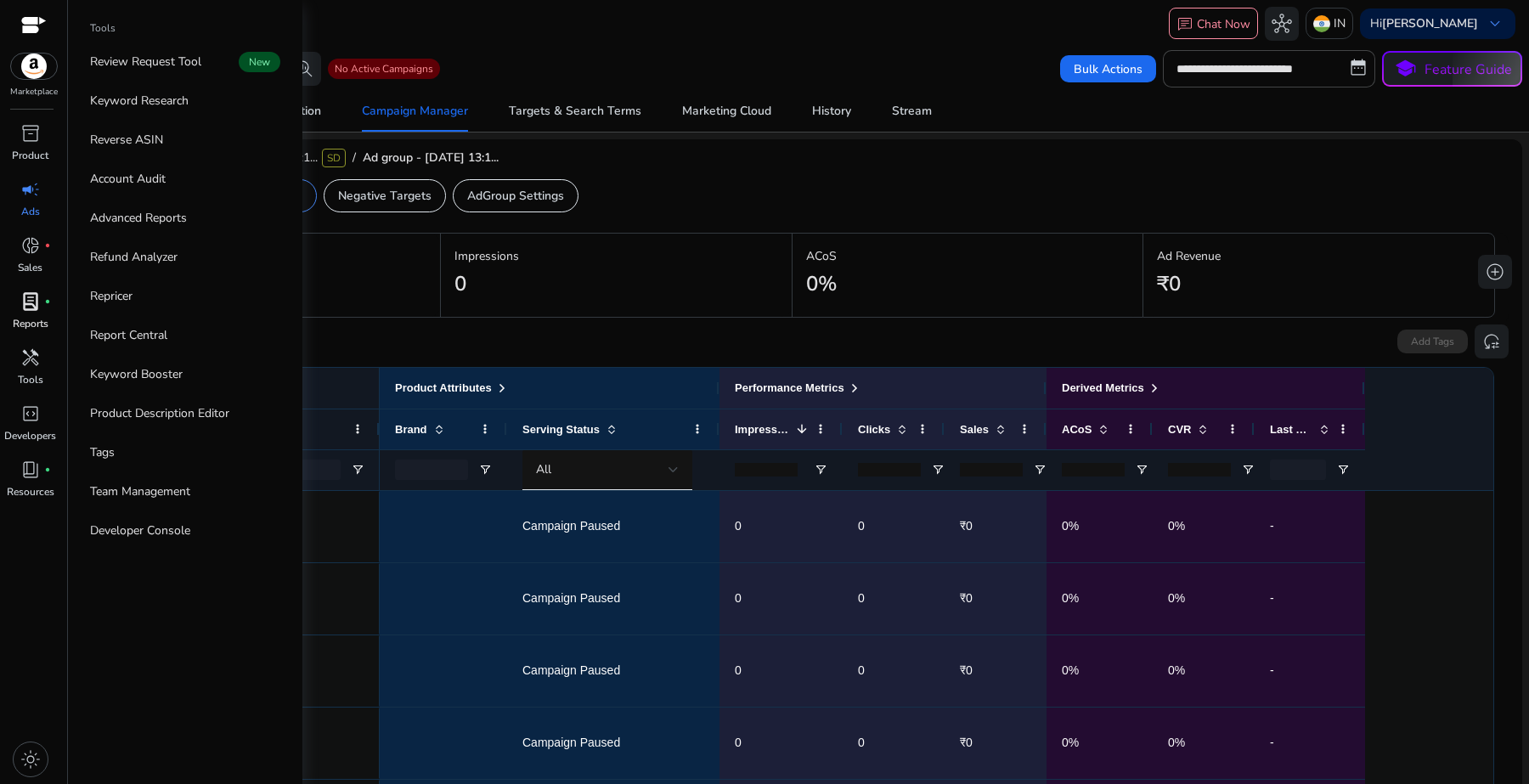 click on "Reports" at bounding box center (31, 324) 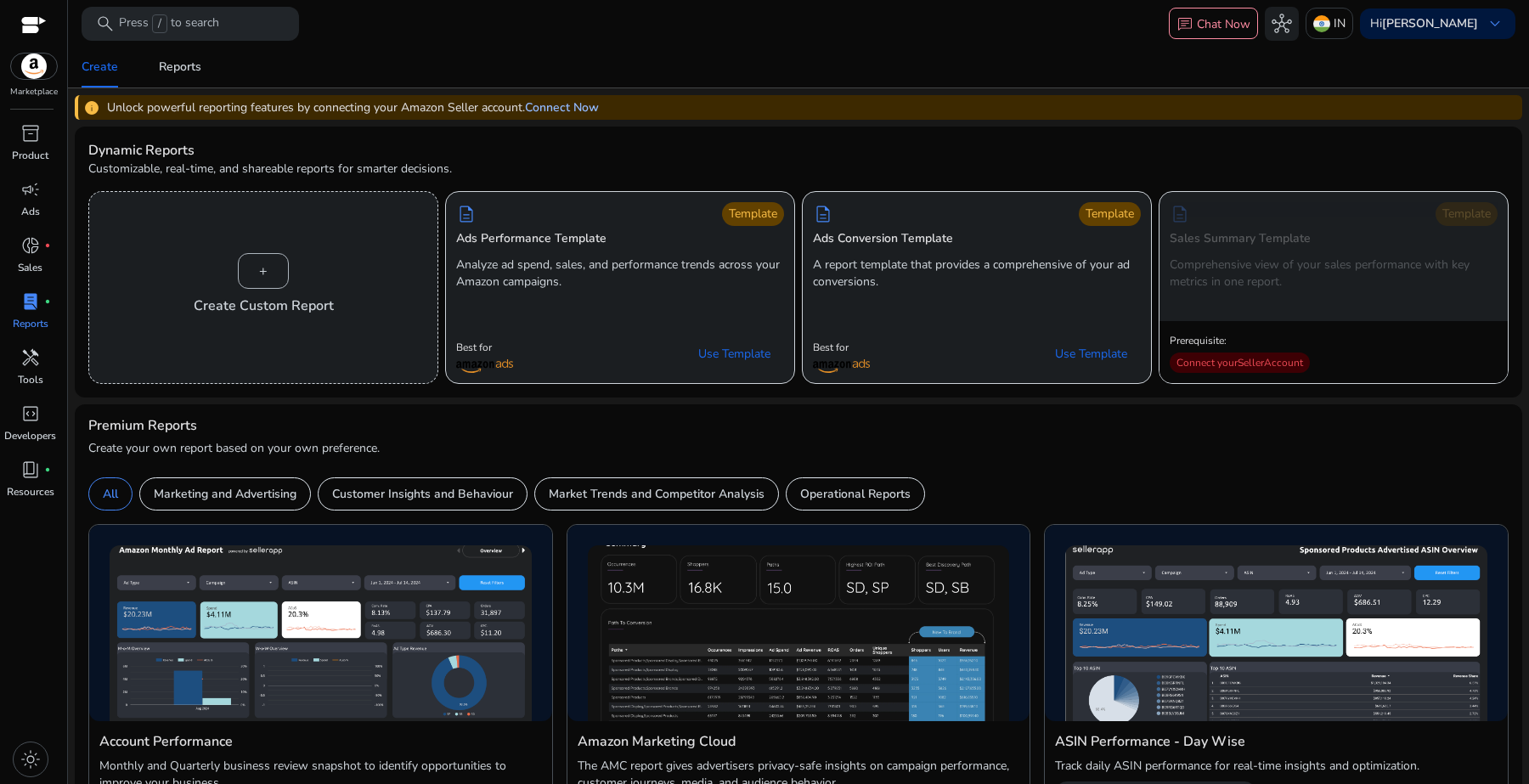 click on "Connect Now" 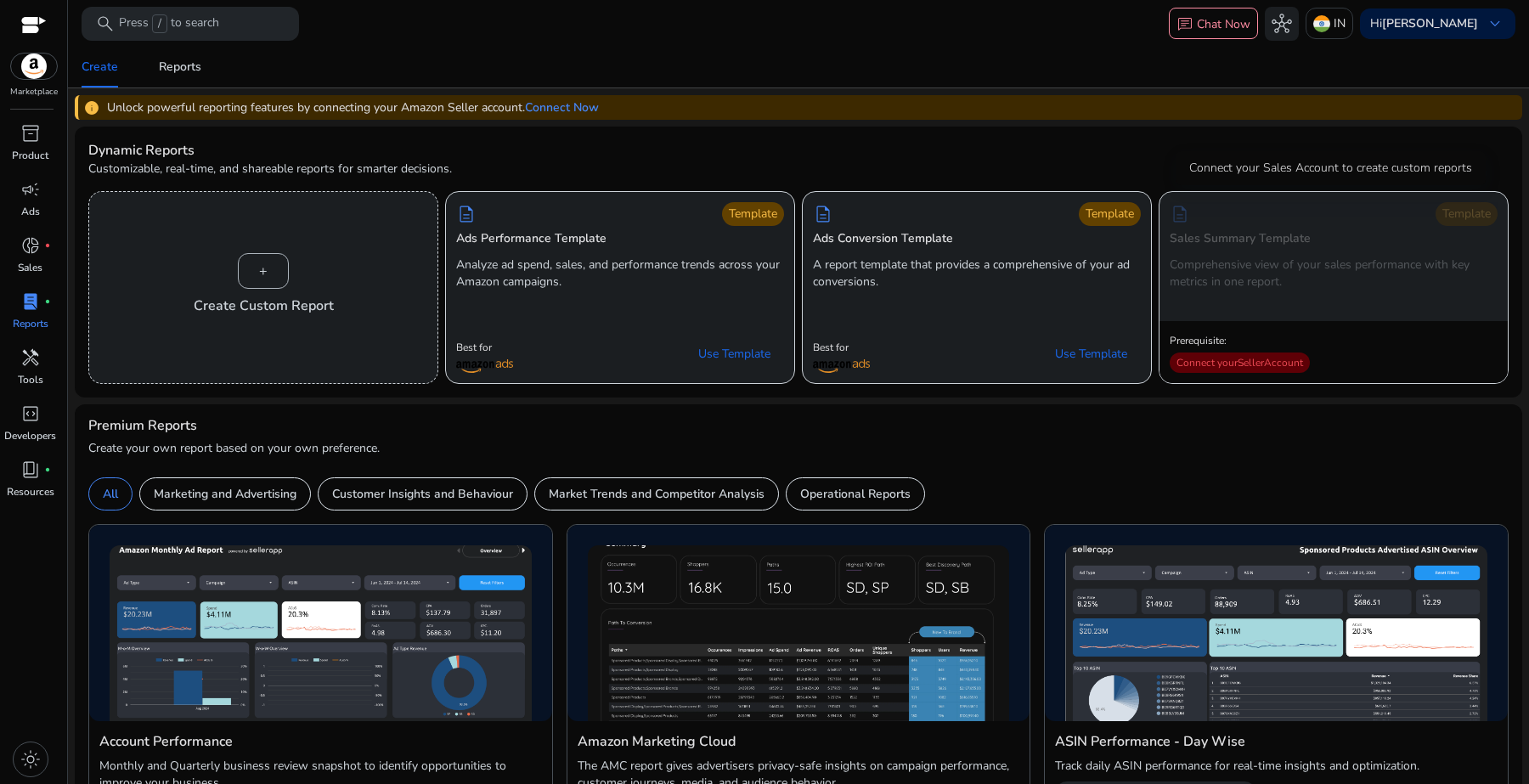 click on "Connect your   Seller   Account" 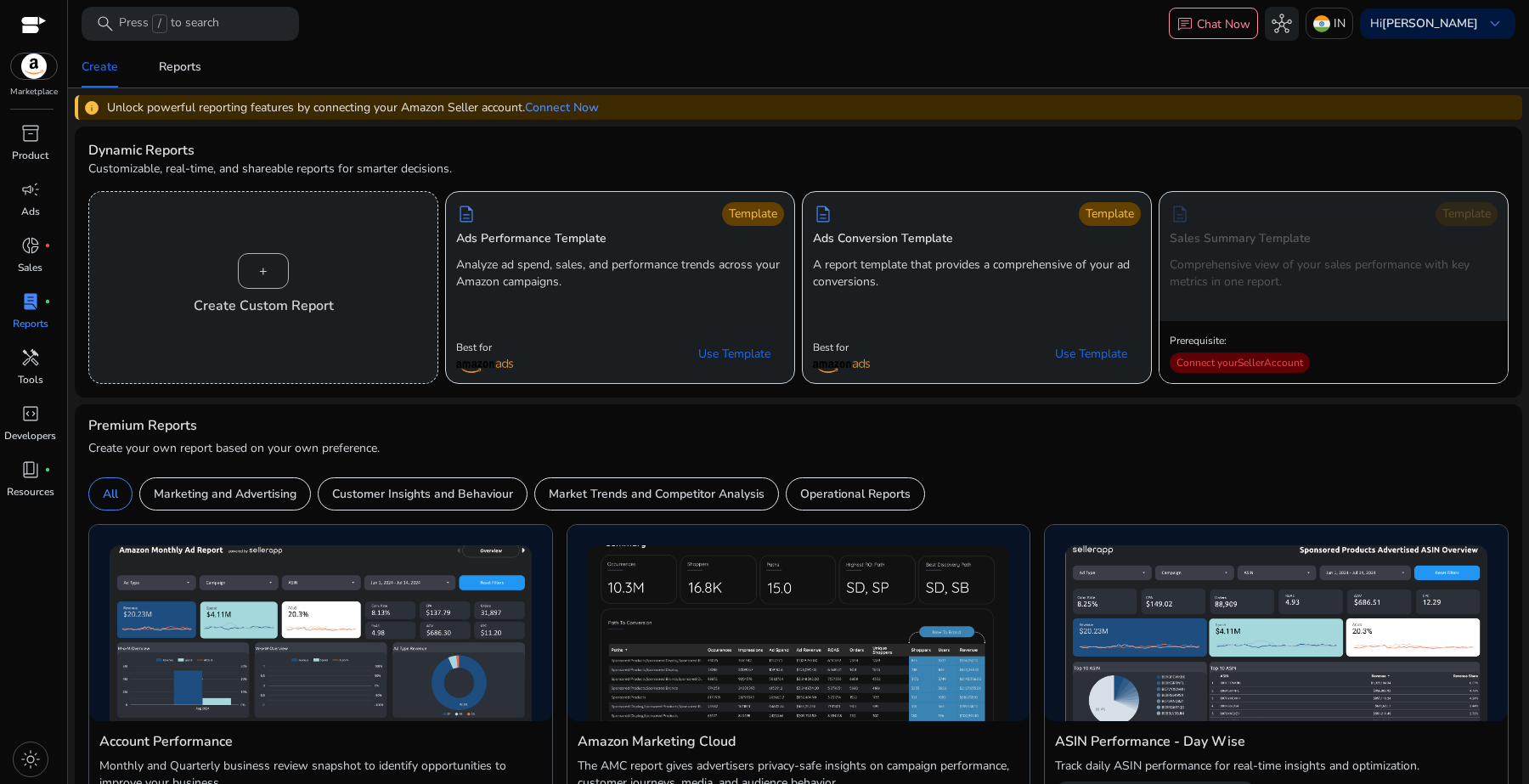 click on "Connect your   Seller   Account" 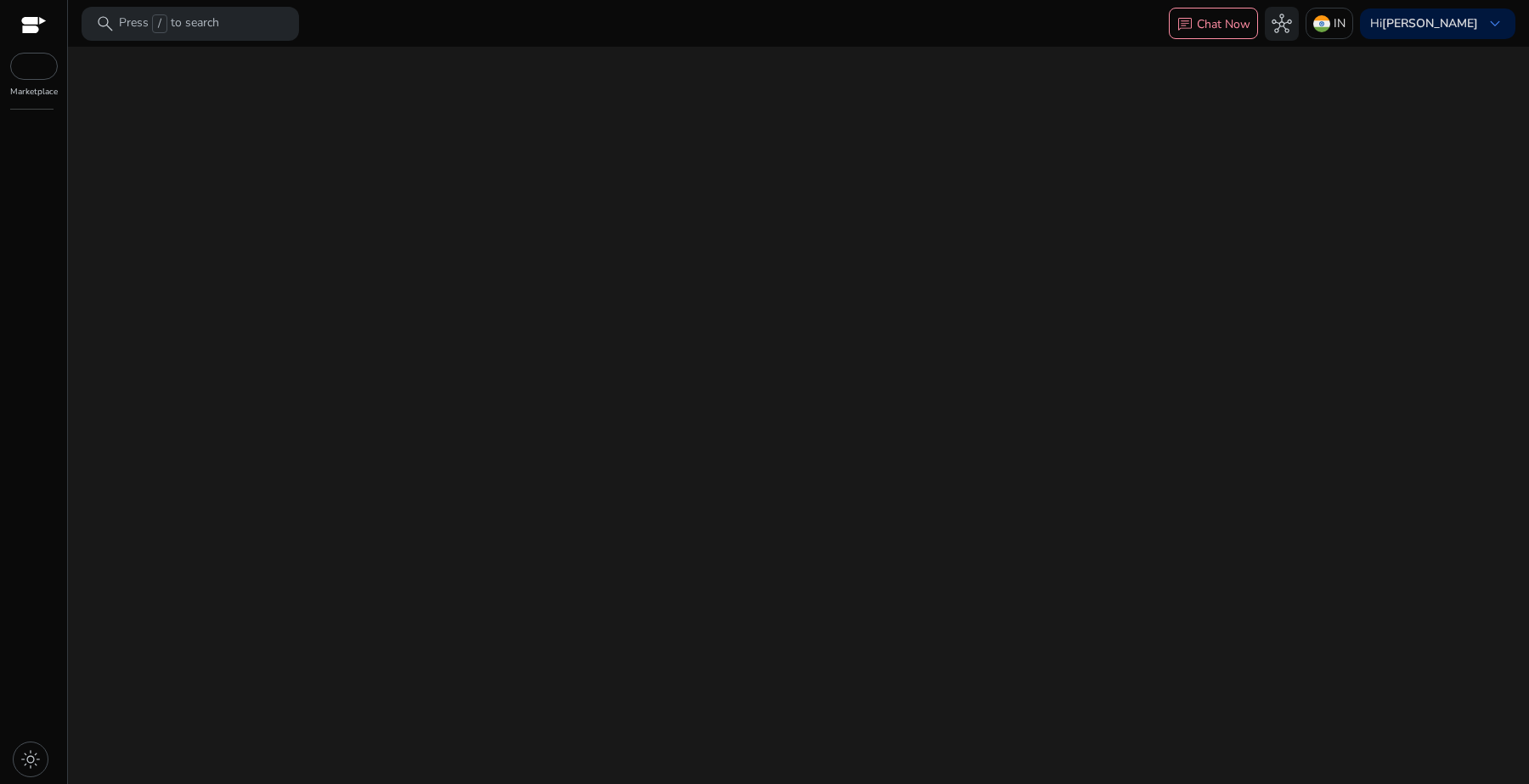 scroll, scrollTop: 0, scrollLeft: 0, axis: both 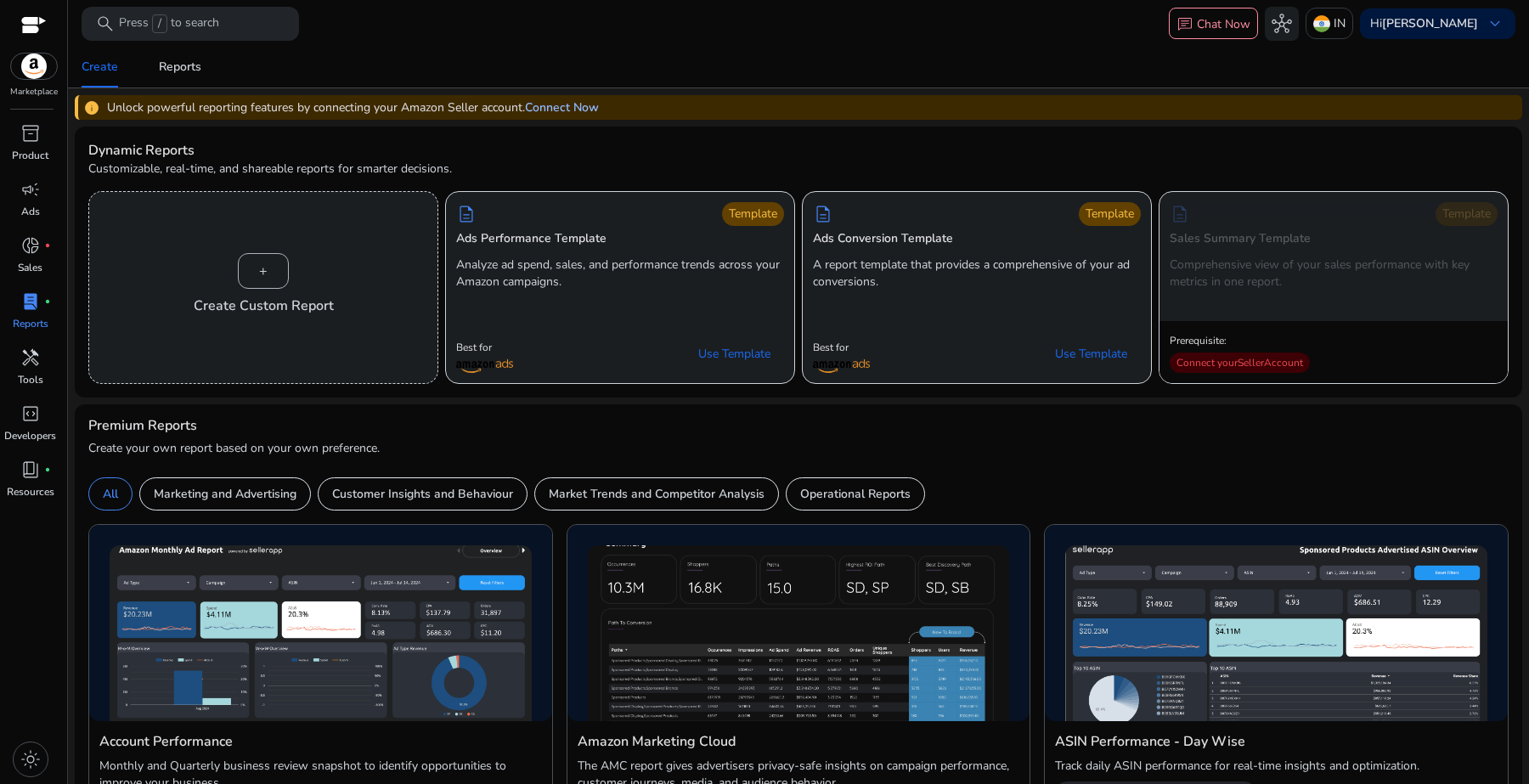 click on "Connect Now" 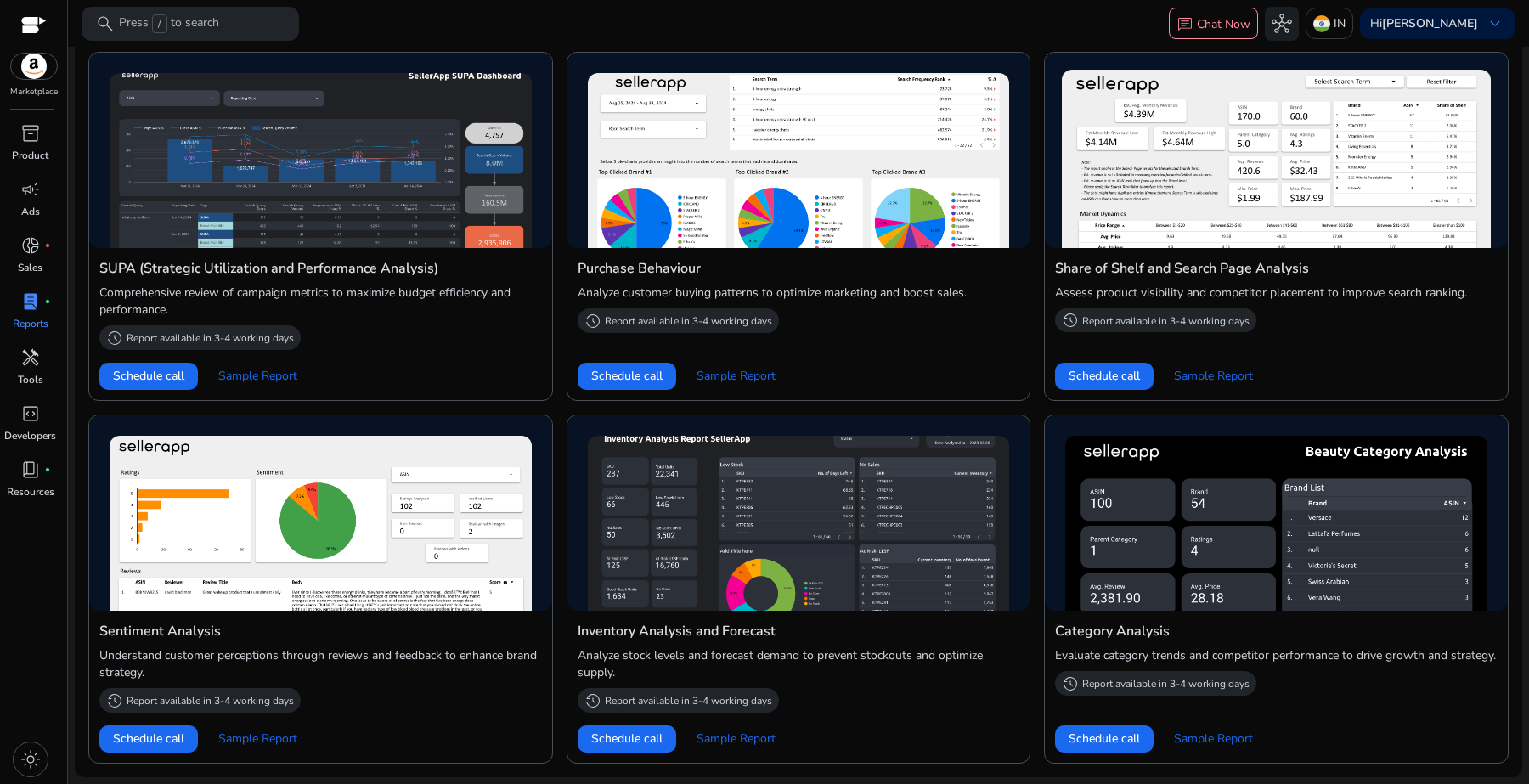 scroll, scrollTop: 837, scrollLeft: 0, axis: vertical 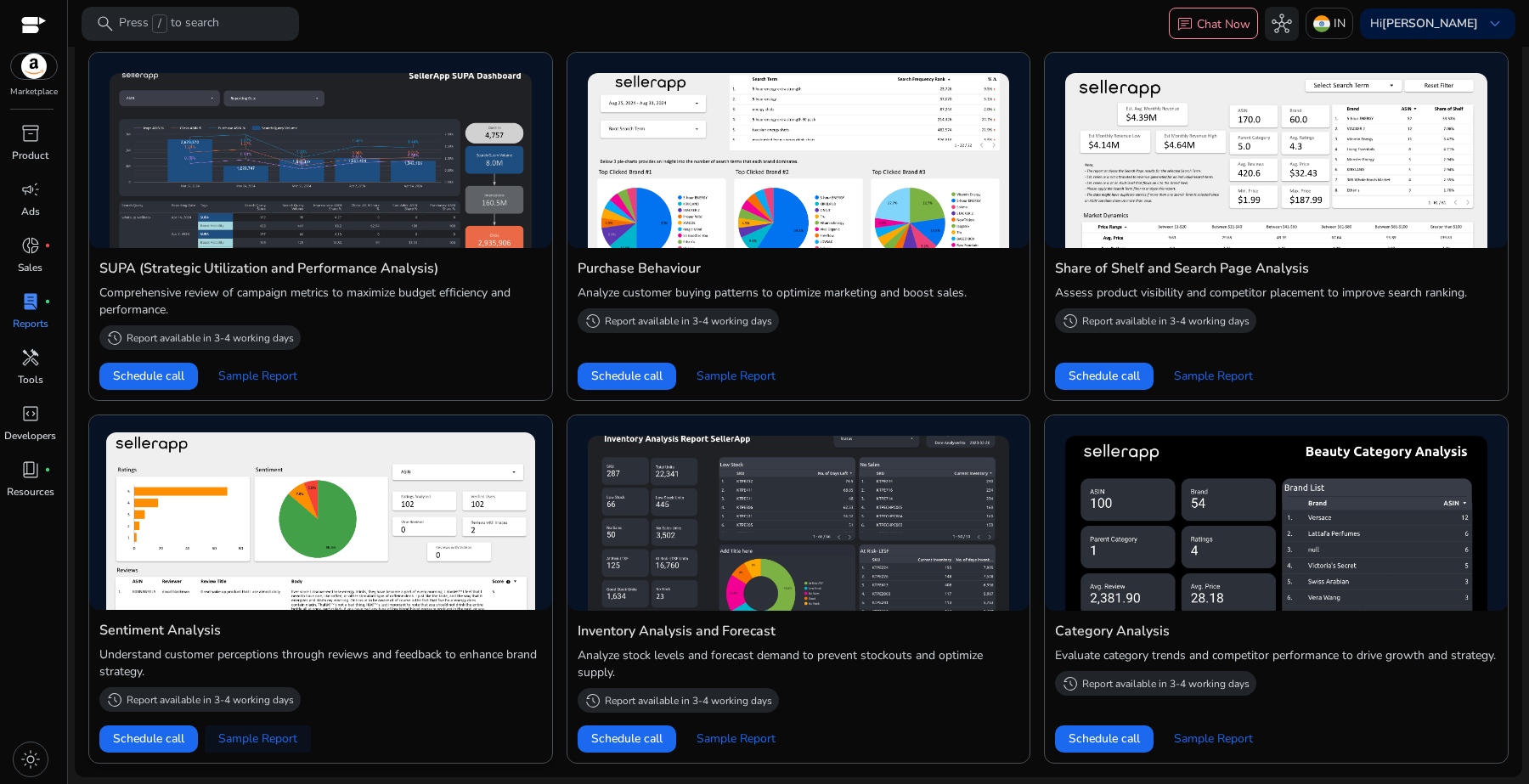 click on "Sample Report" 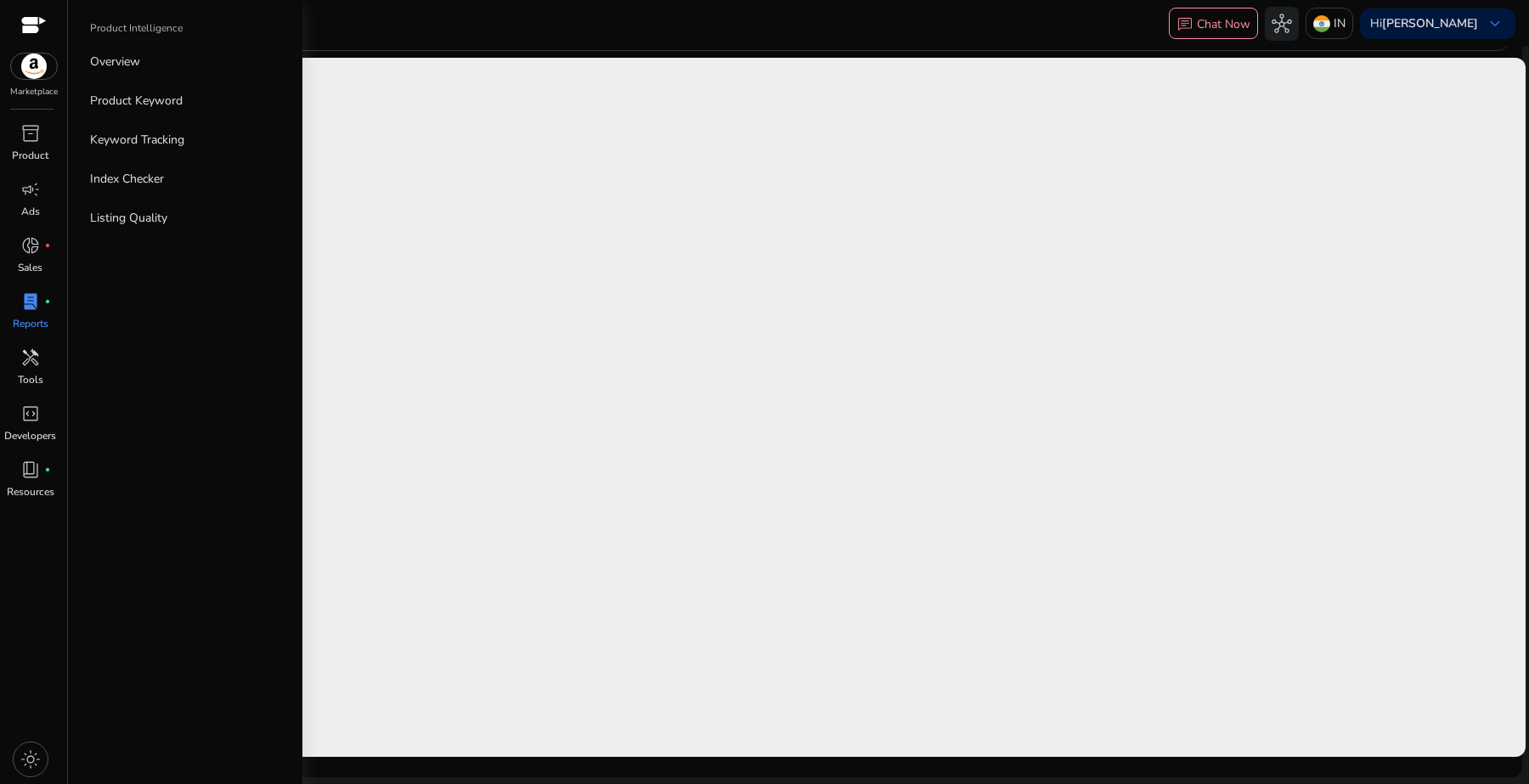 click at bounding box center [34, 26] 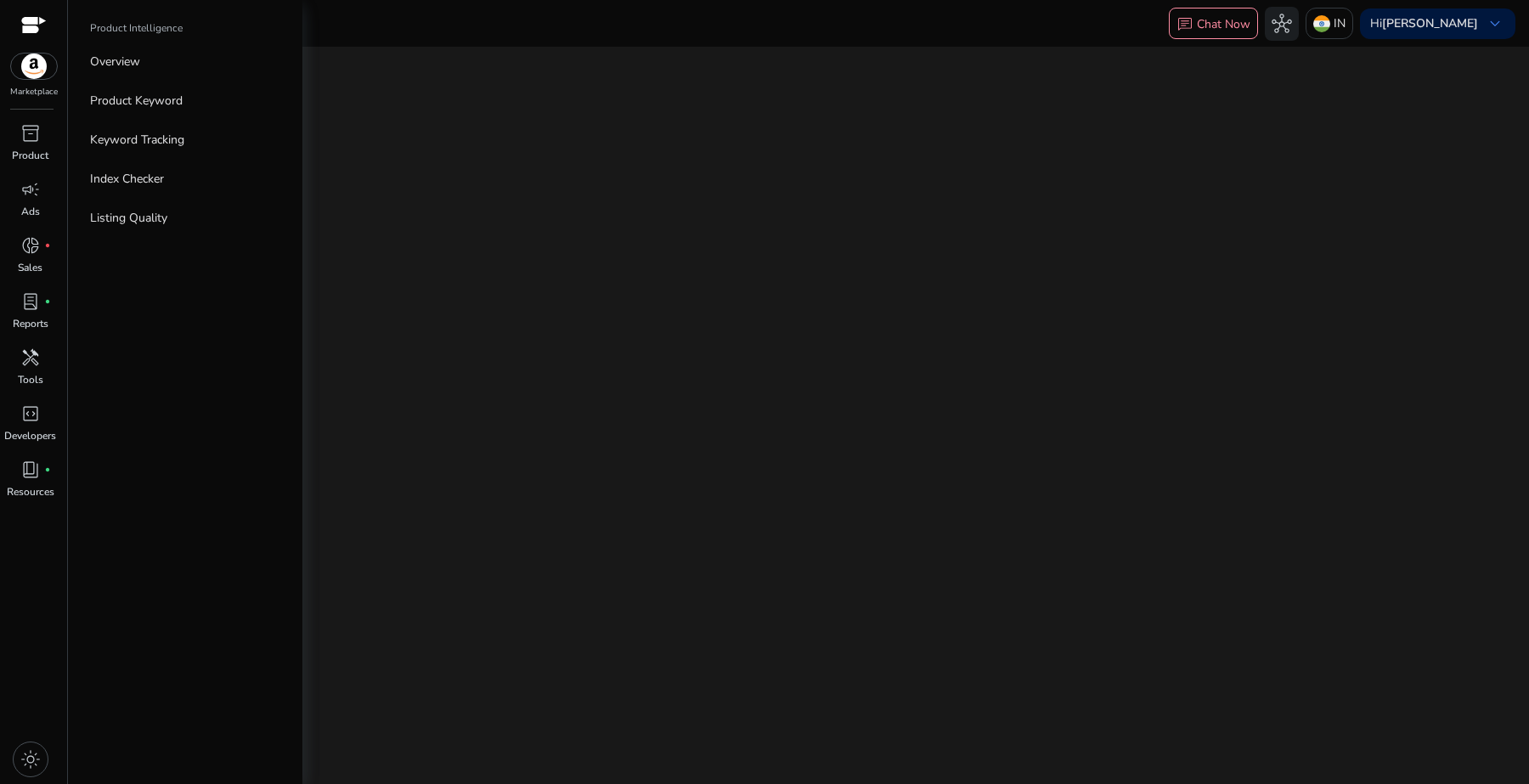 scroll, scrollTop: 0, scrollLeft: 0, axis: both 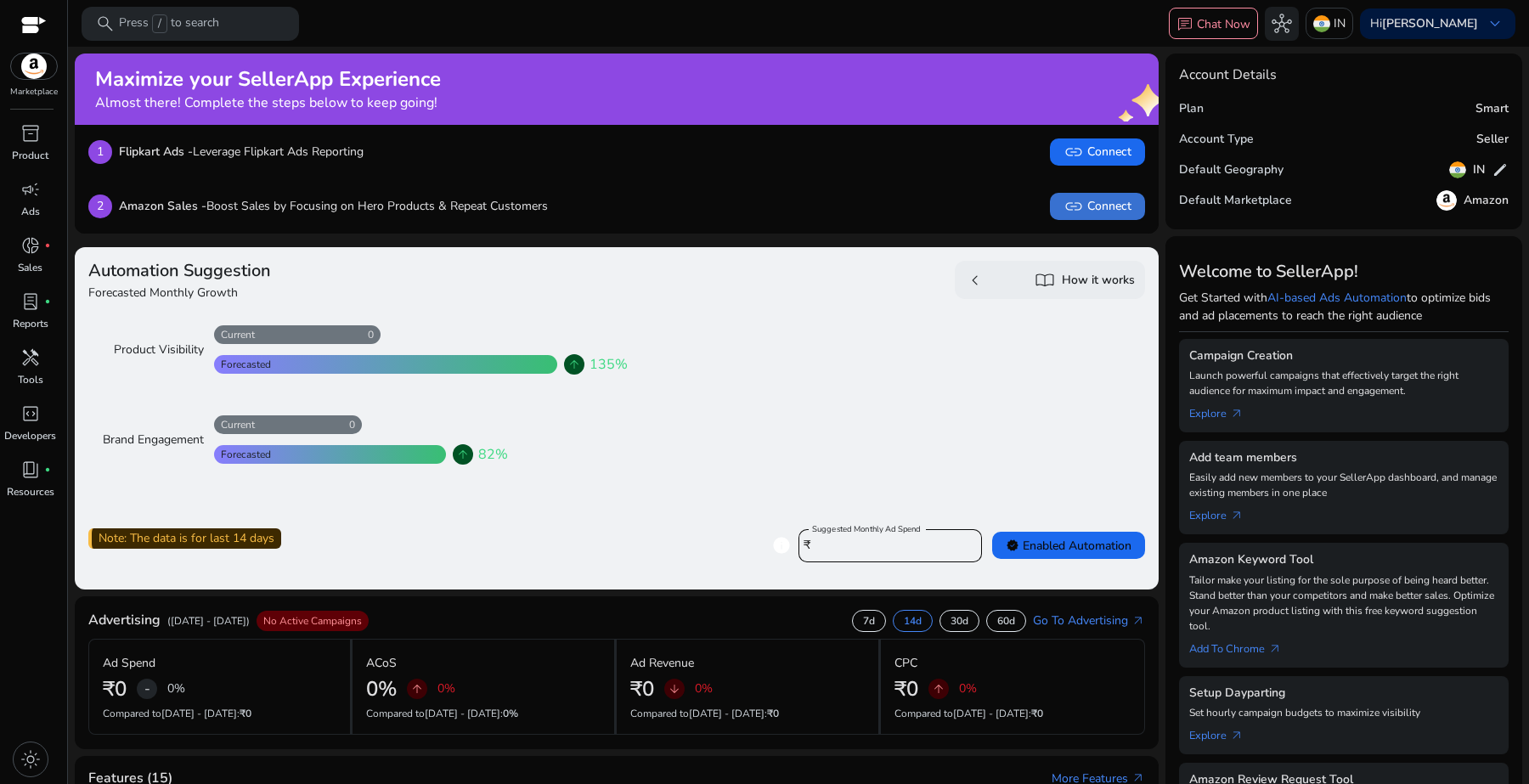 click on "link   Connect" 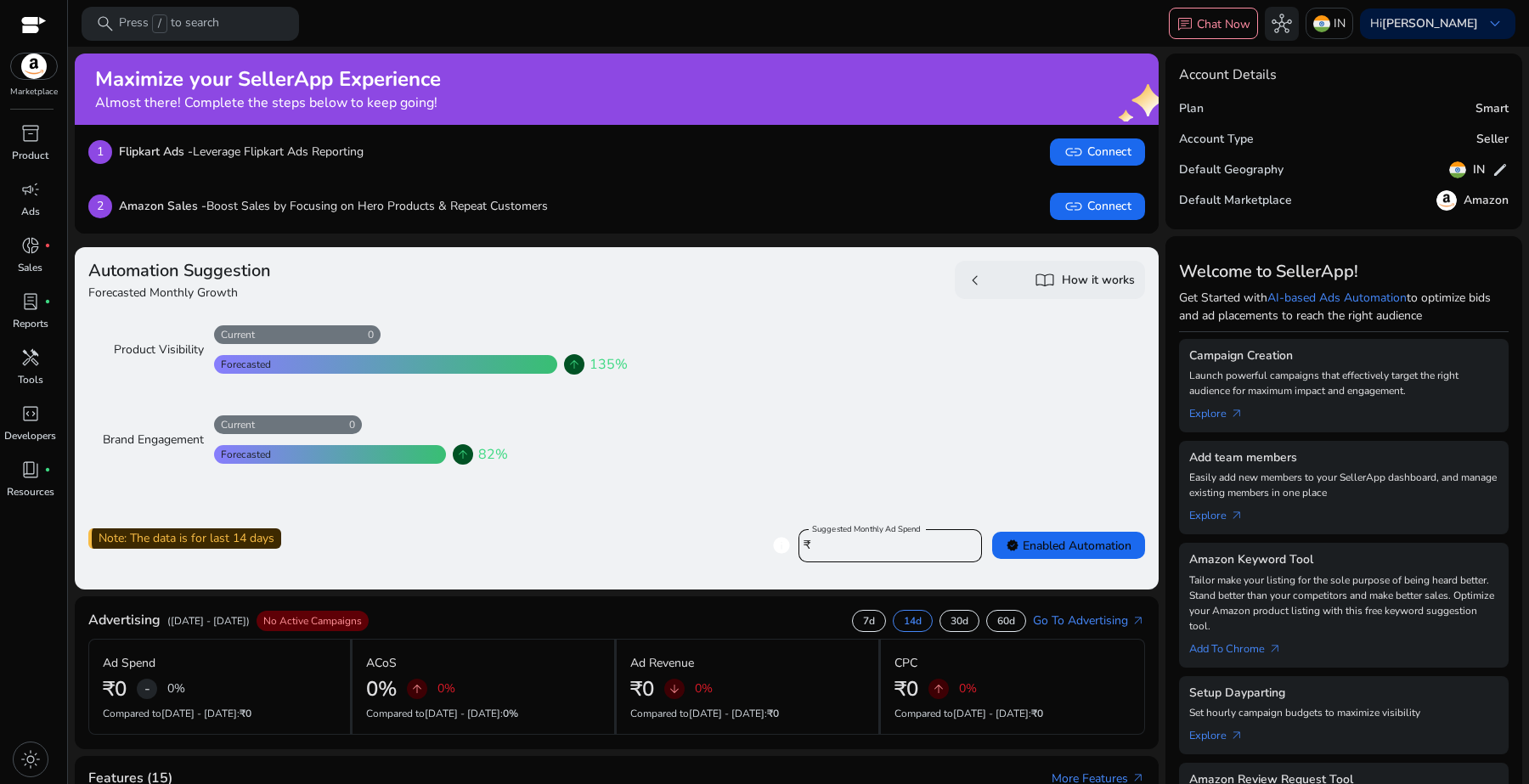 click at bounding box center [34, 26] 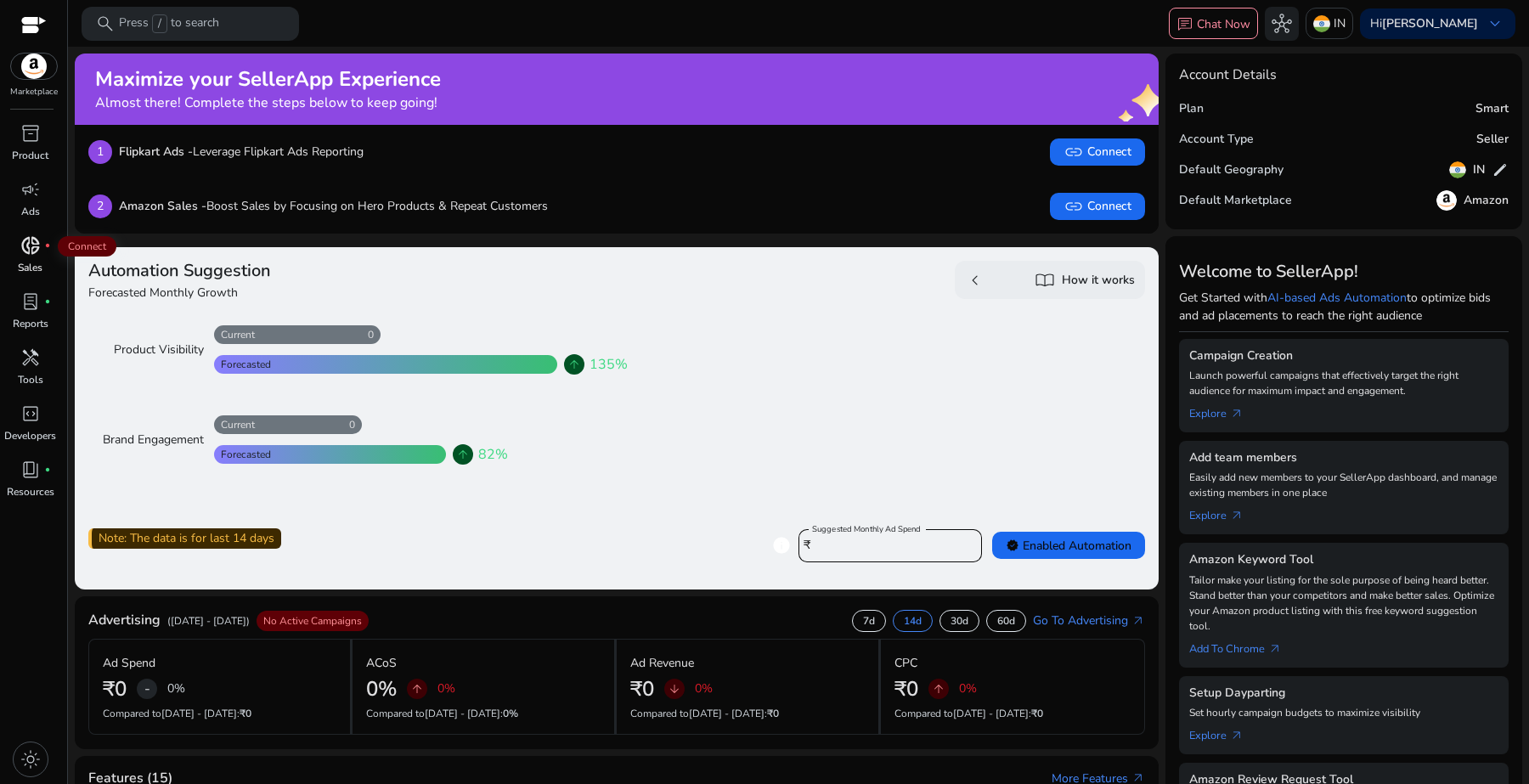 click on "donut_small" at bounding box center (31, 245) 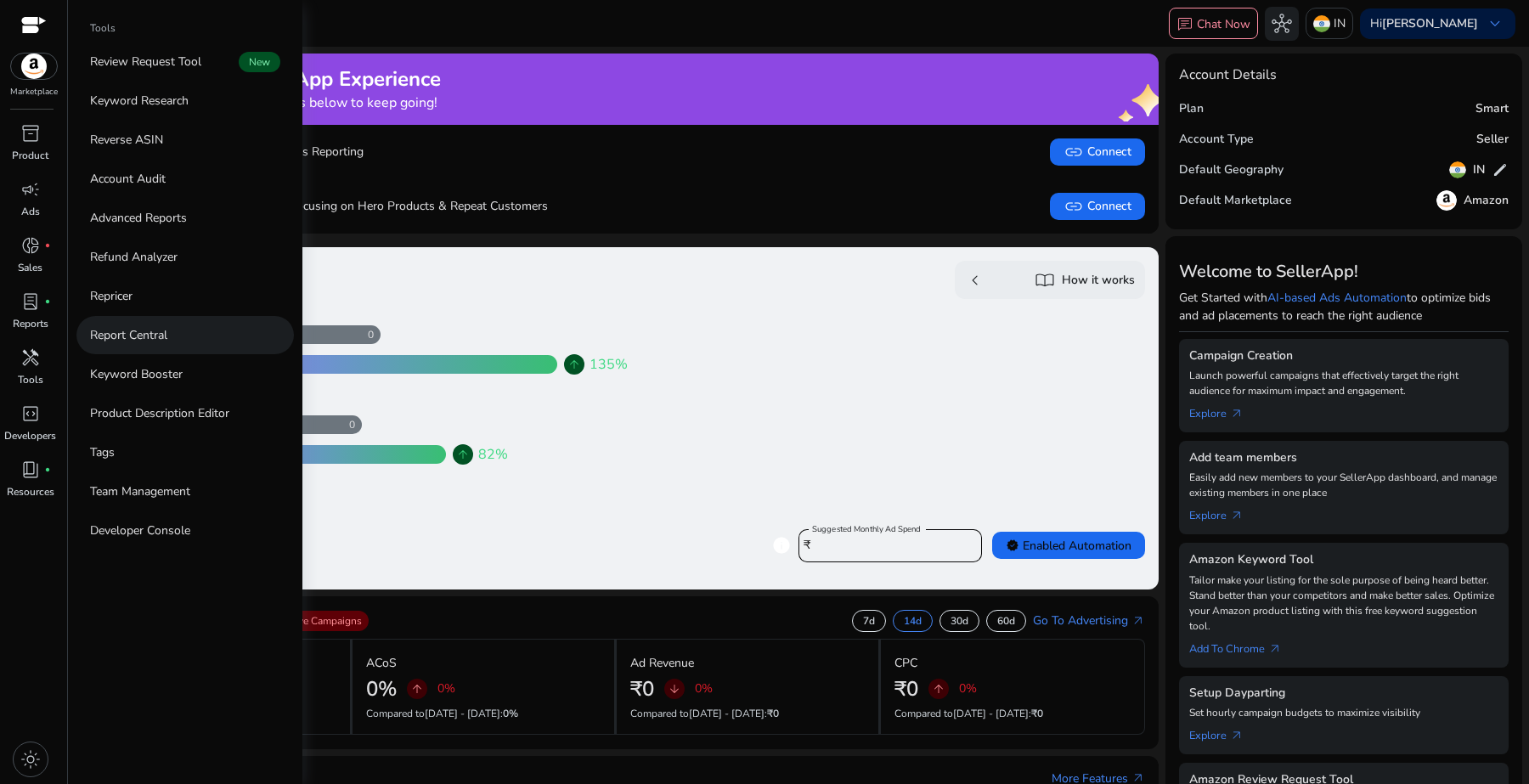 click on "Report Central" at bounding box center [128, 335] 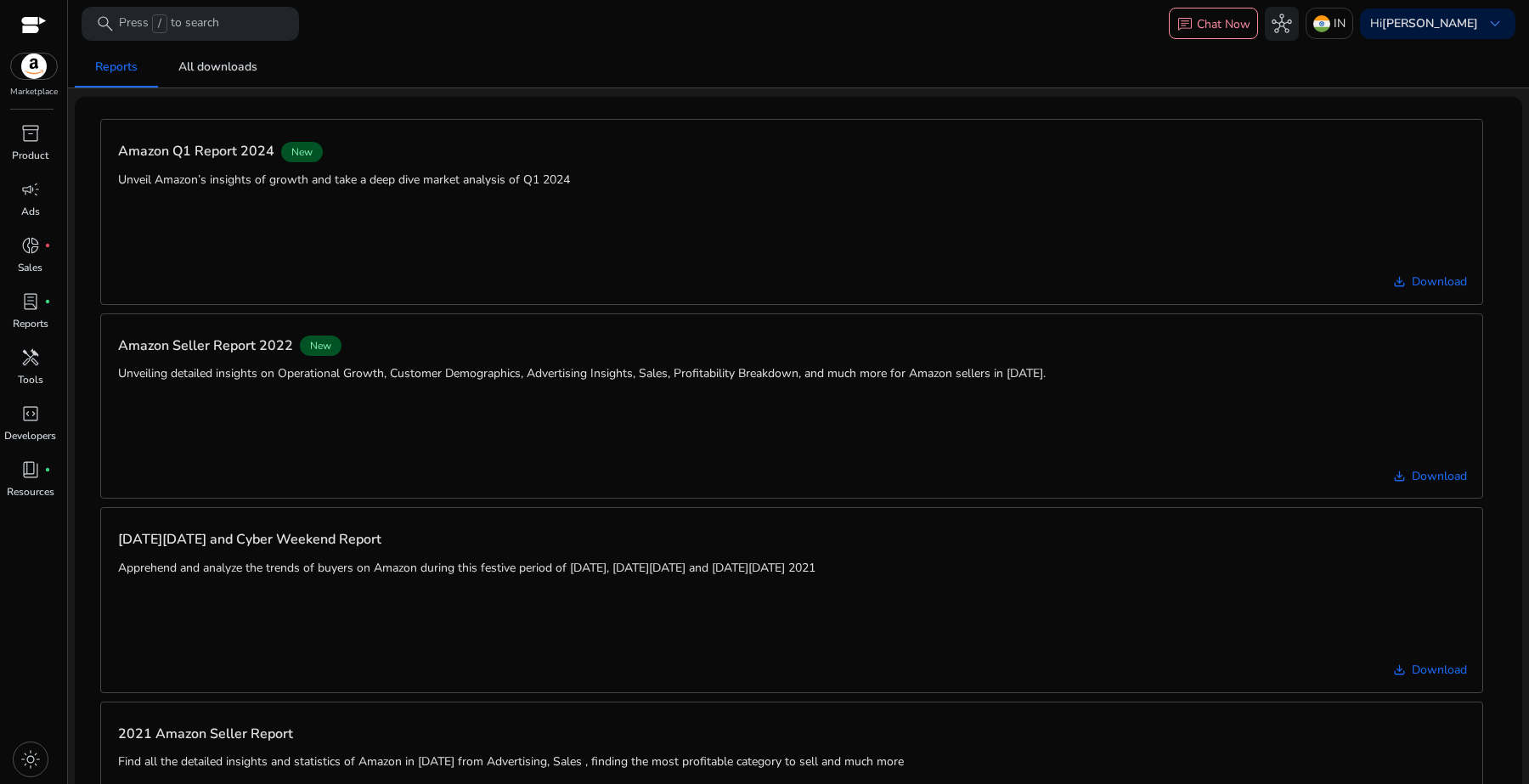click at bounding box center (34, 26) 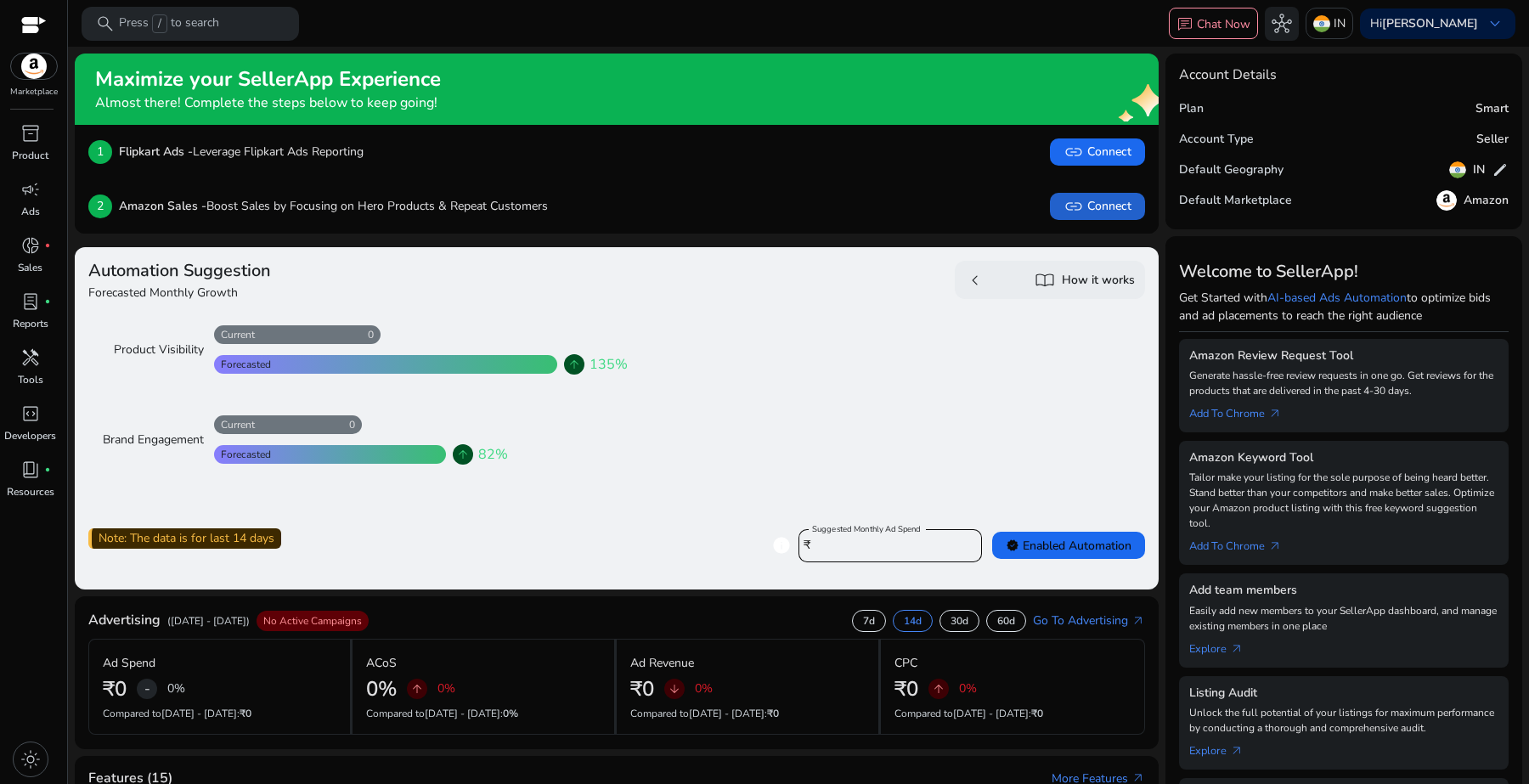click on "link   Connect" 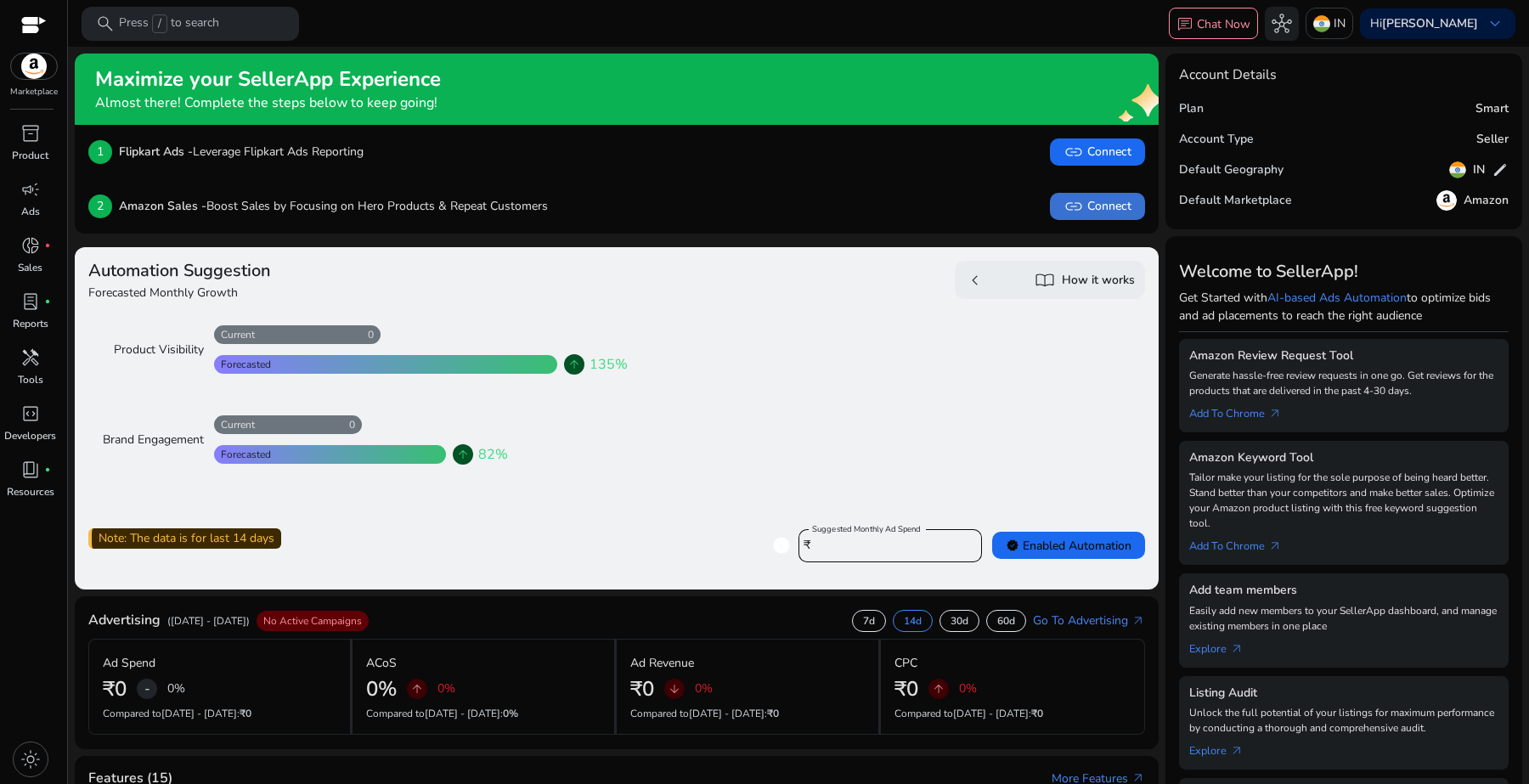 click on "link   Connect" 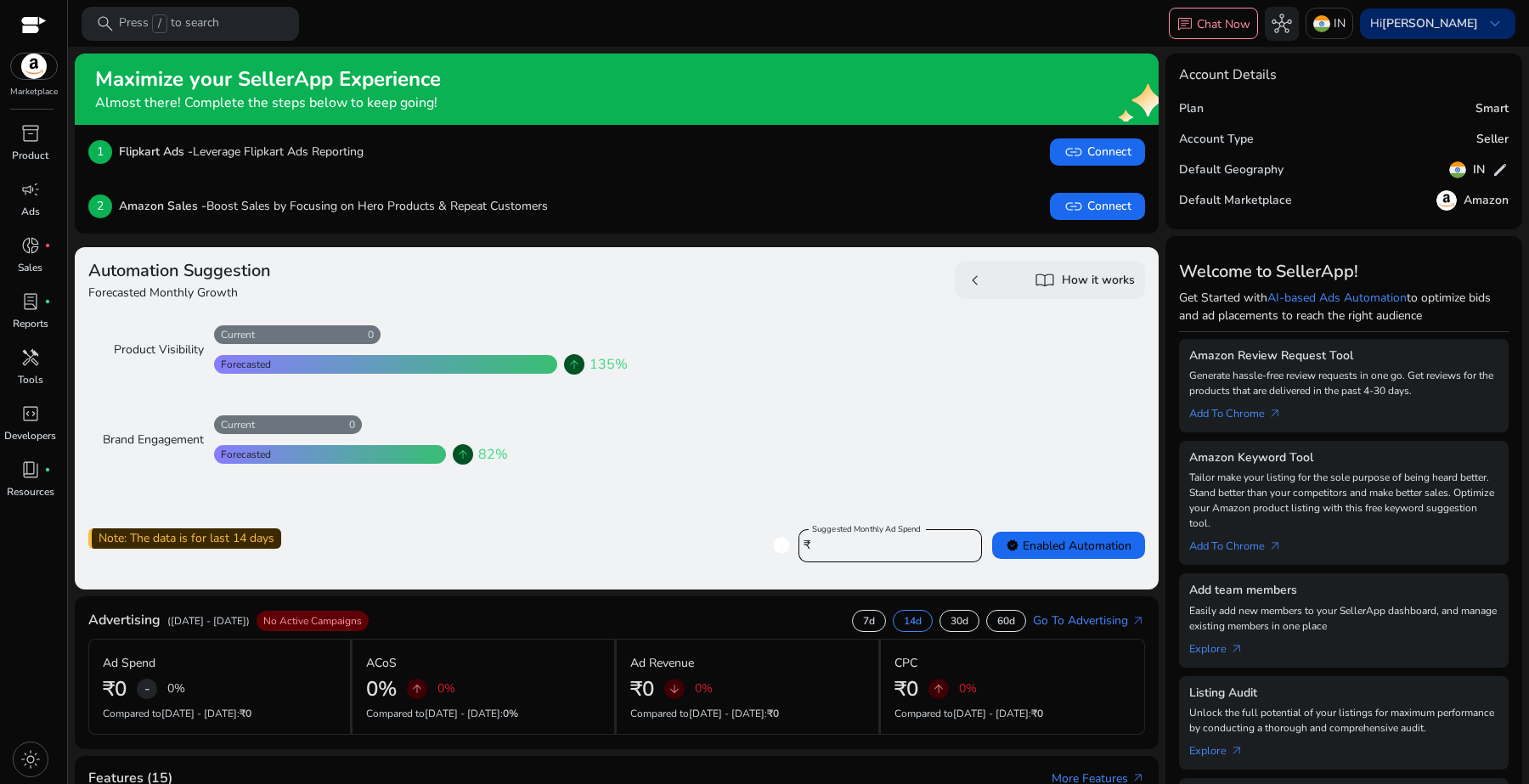 click on "[PERSON_NAME]" at bounding box center (1430, 23) 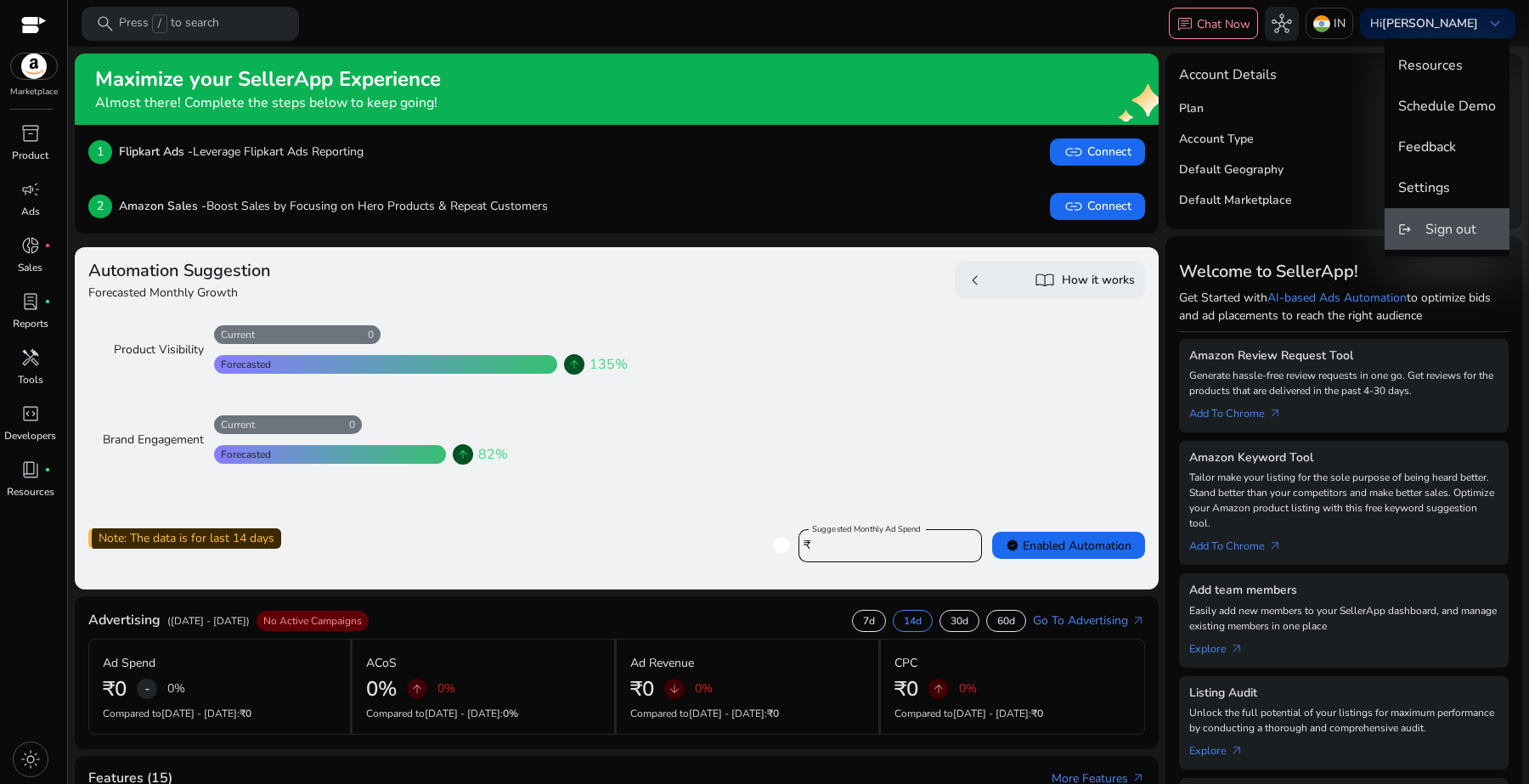 click on "Sign out" at bounding box center [1451, 229] 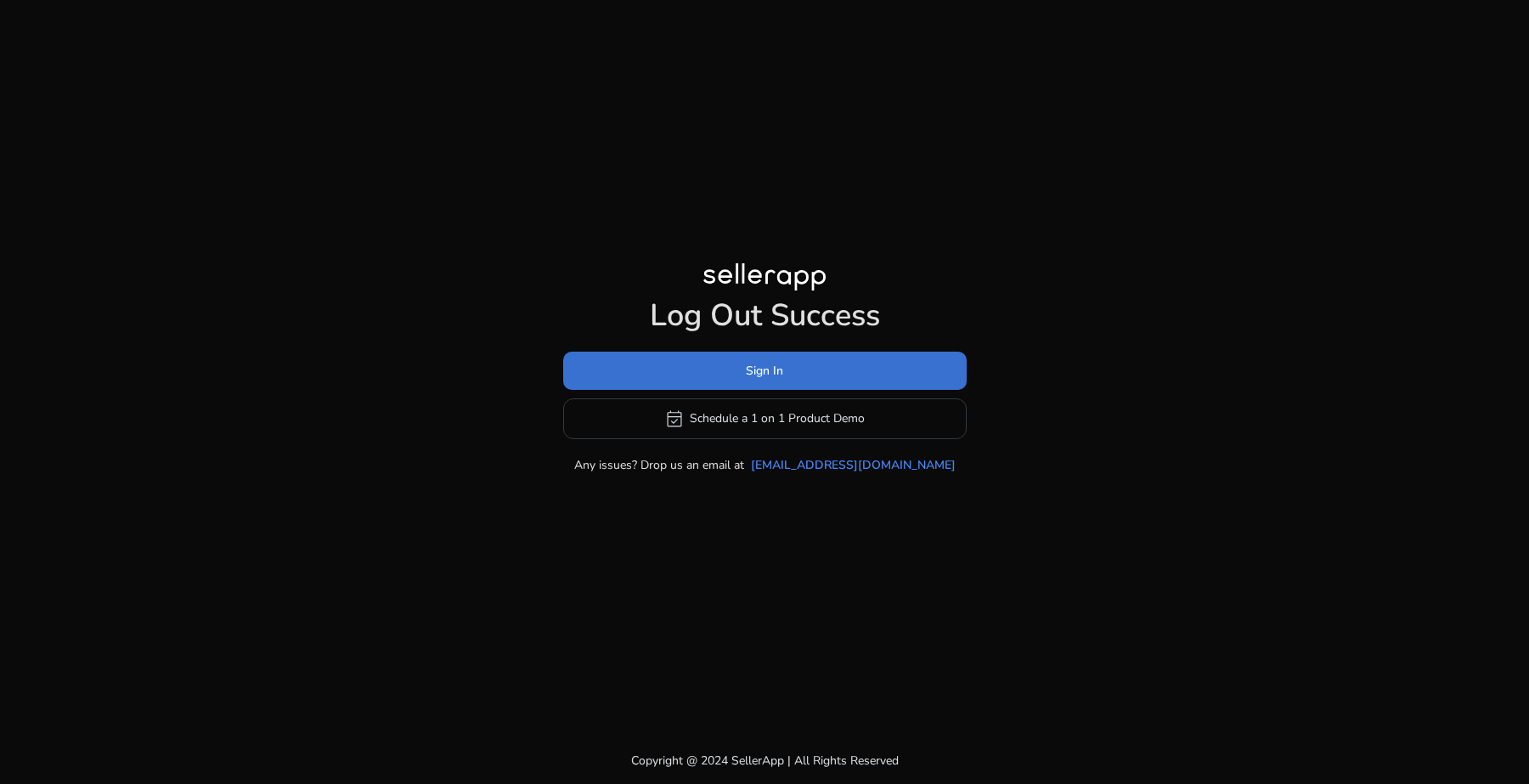 click 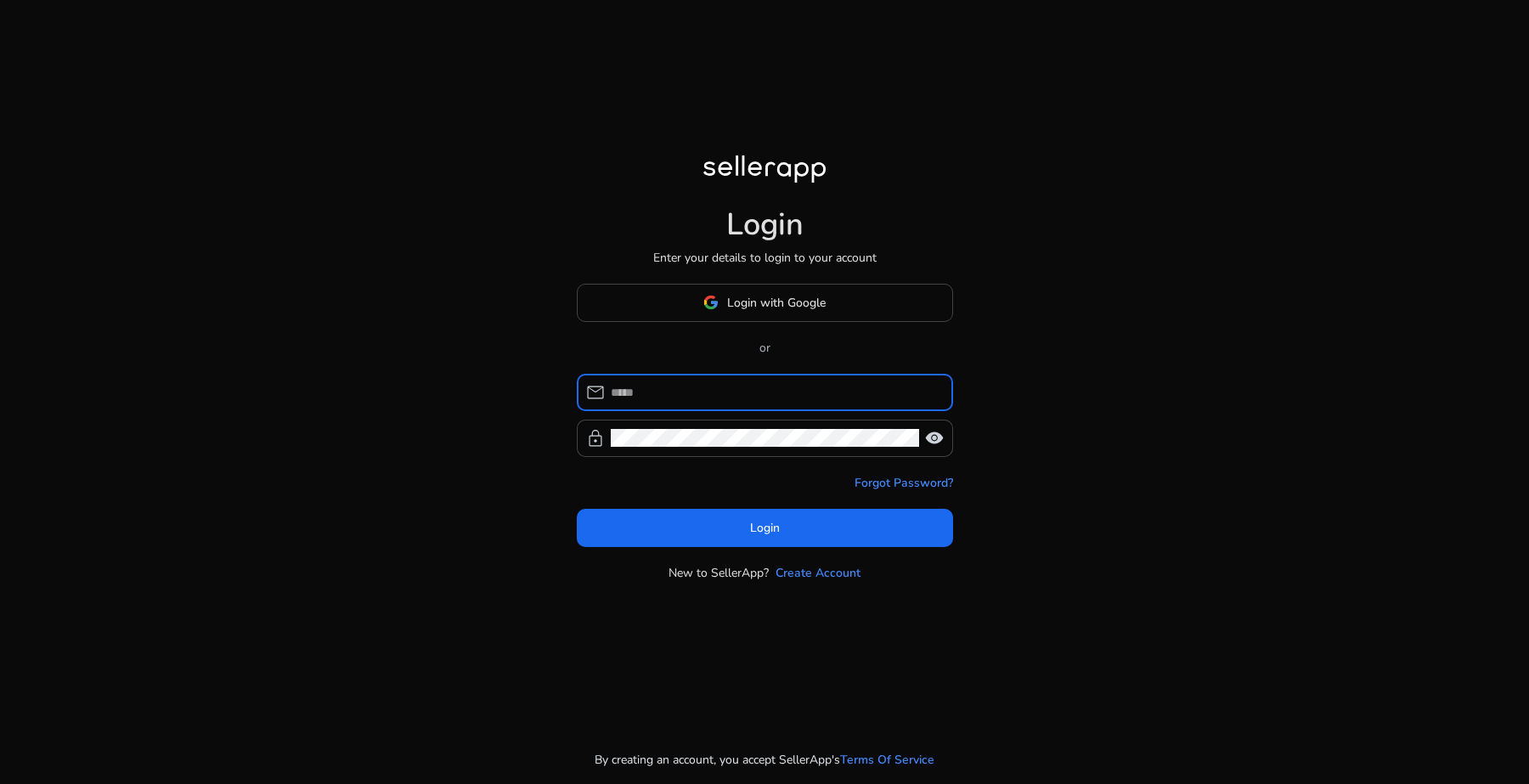 type on "**********" 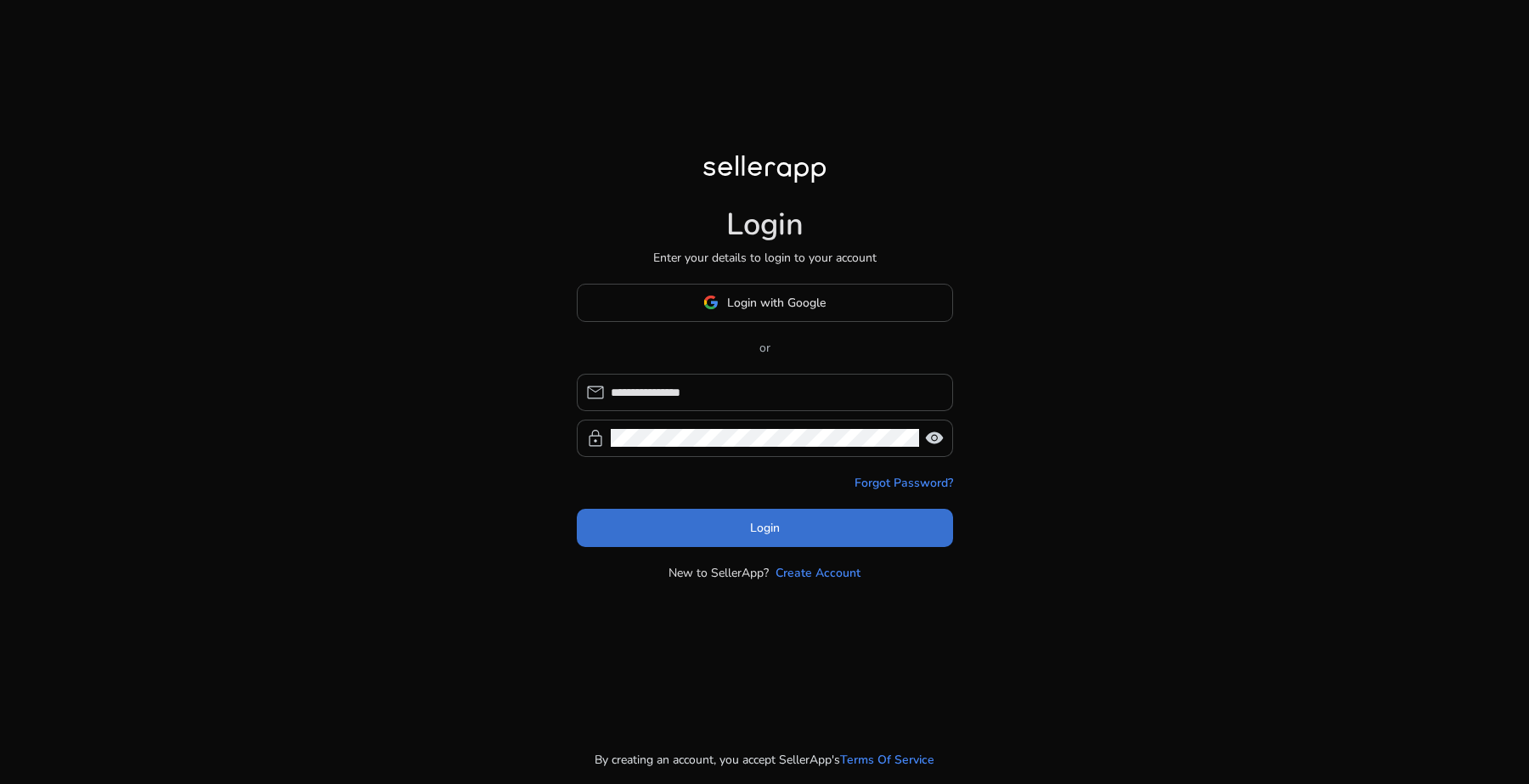 click on "Login" at bounding box center (764, 527) 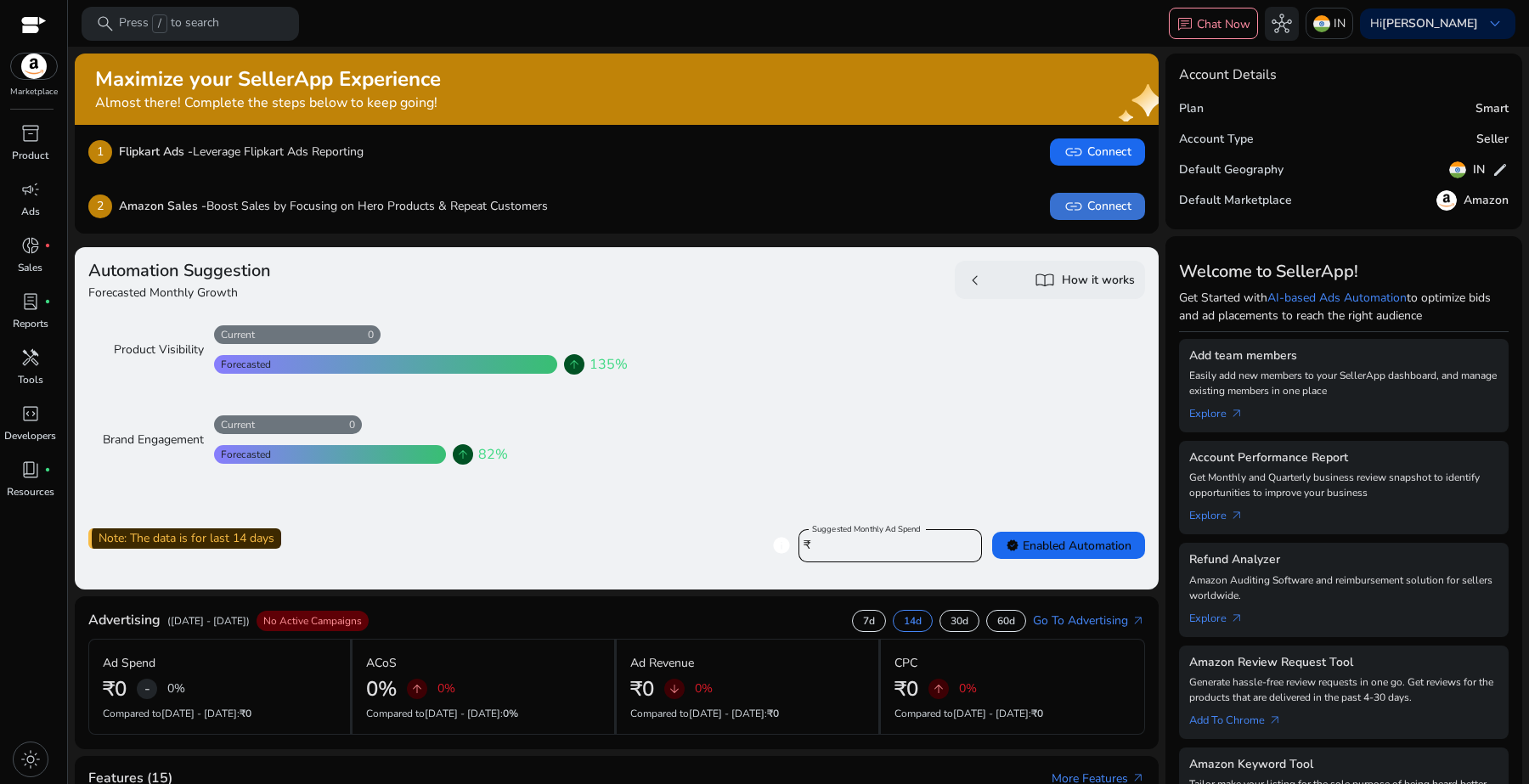 click on "link" 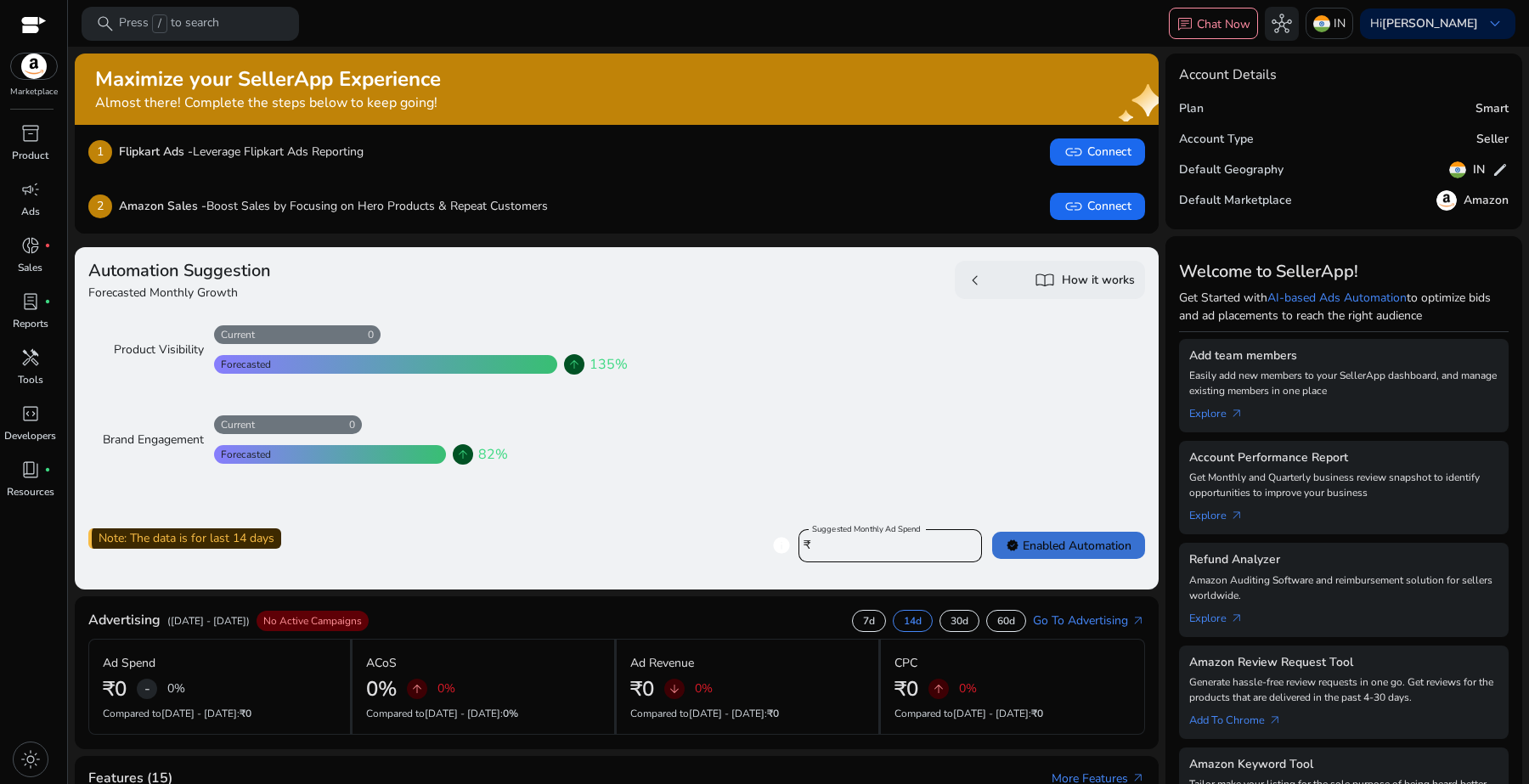 click on "verified   Enabled Automation" 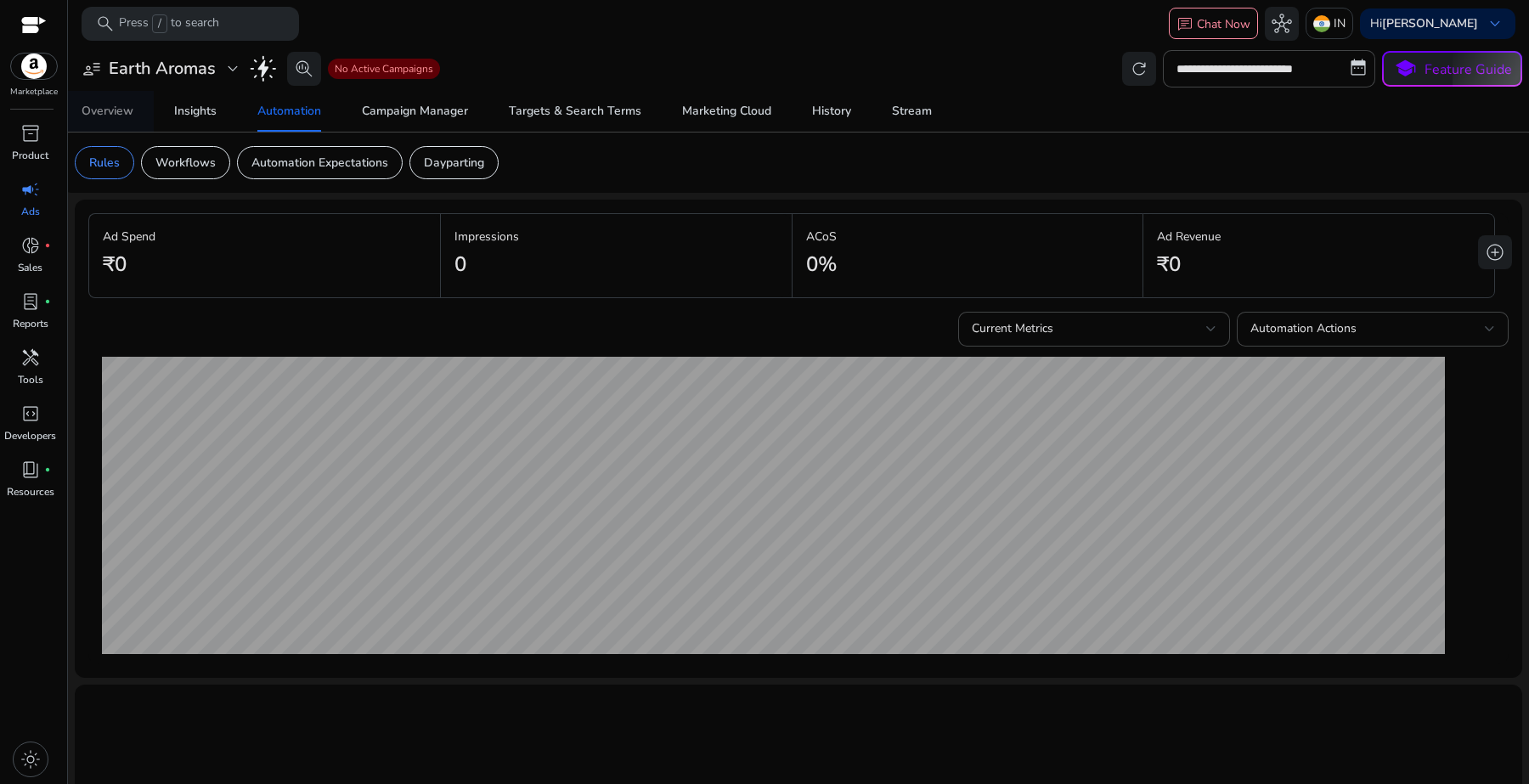 click on "Overview" at bounding box center [107, 111] 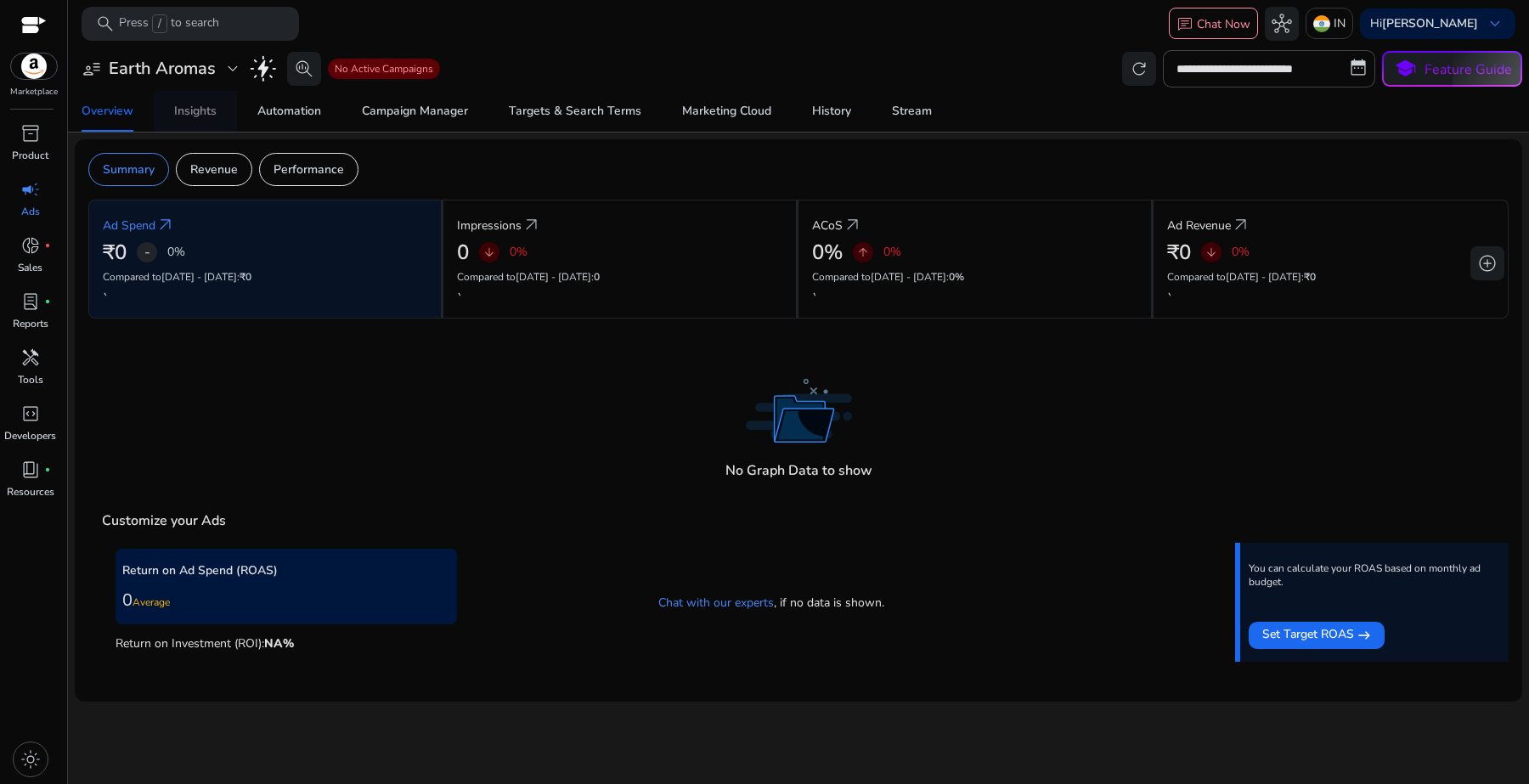 click on "Insights" at bounding box center (195, 111) 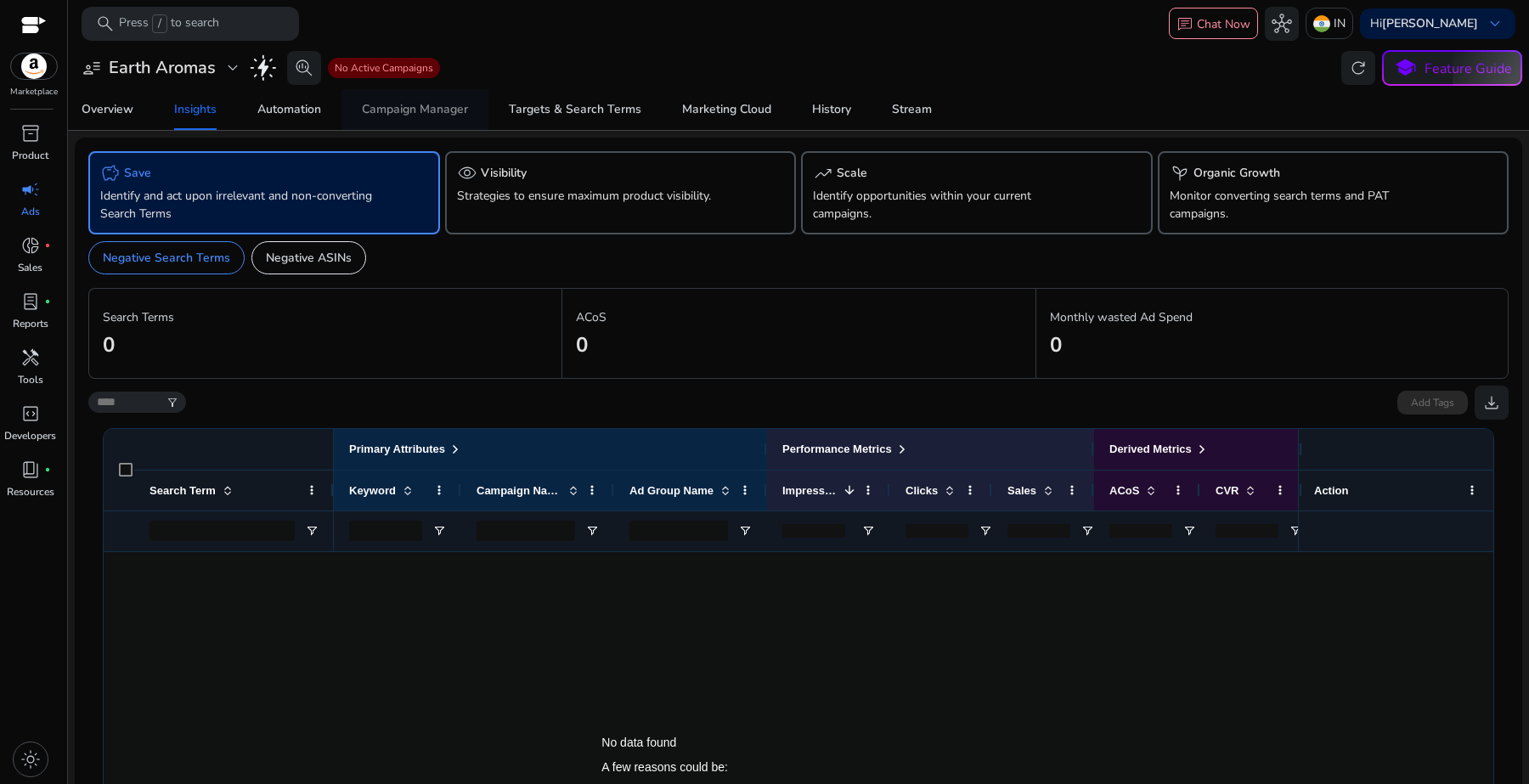 click on "Campaign Manager" at bounding box center [415, 110] 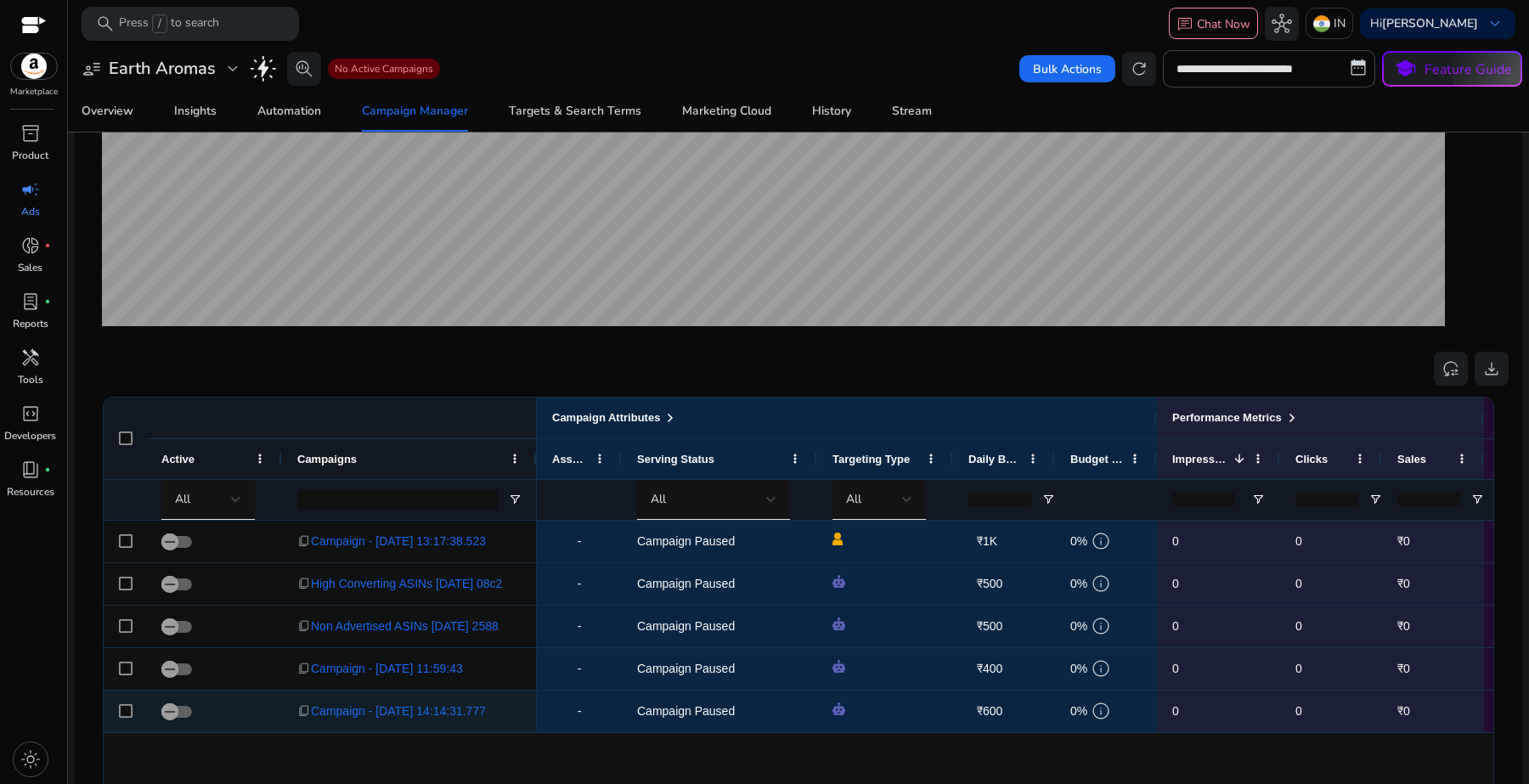 scroll, scrollTop: 443, scrollLeft: 0, axis: vertical 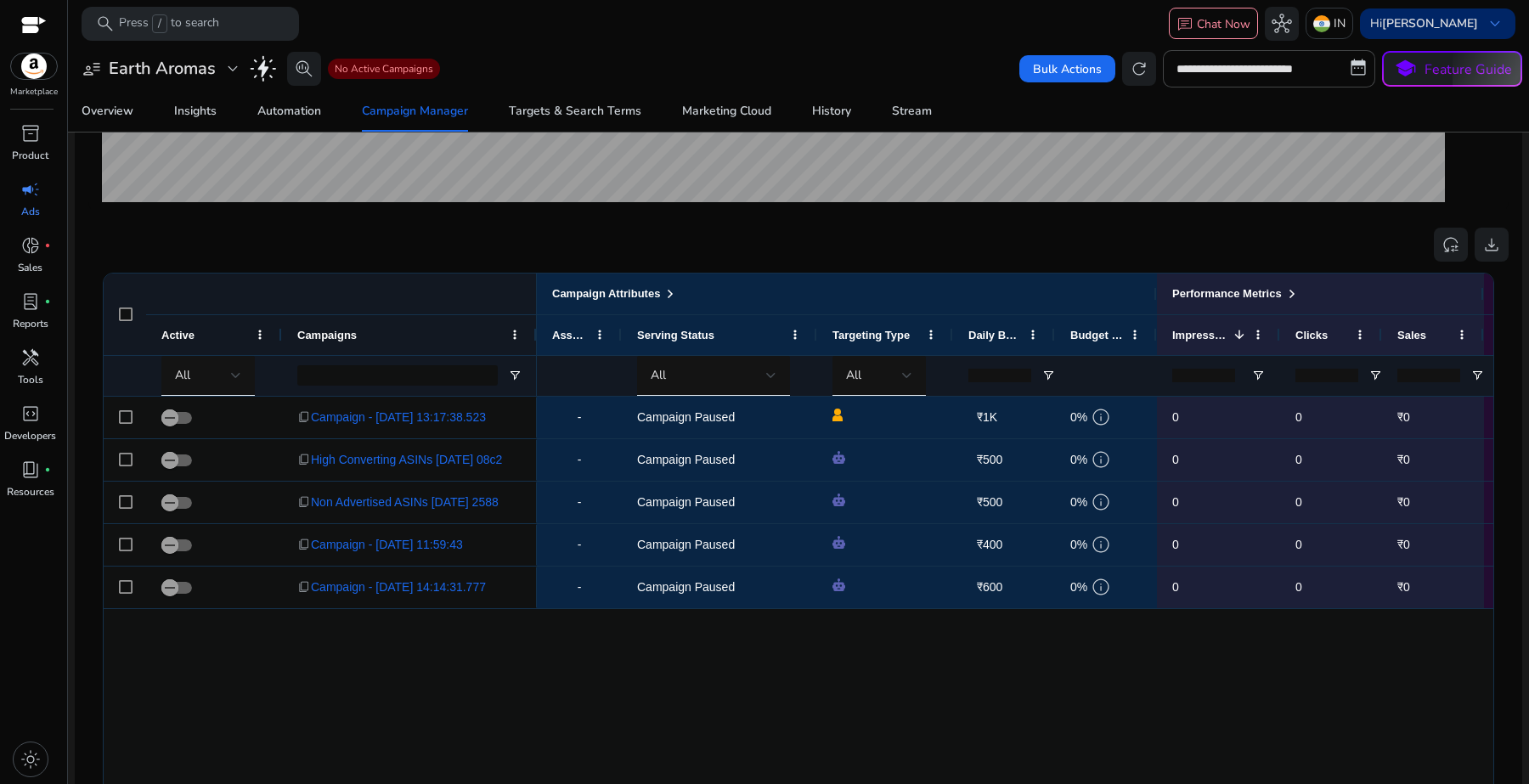 click on "[PERSON_NAME]" at bounding box center [1430, 23] 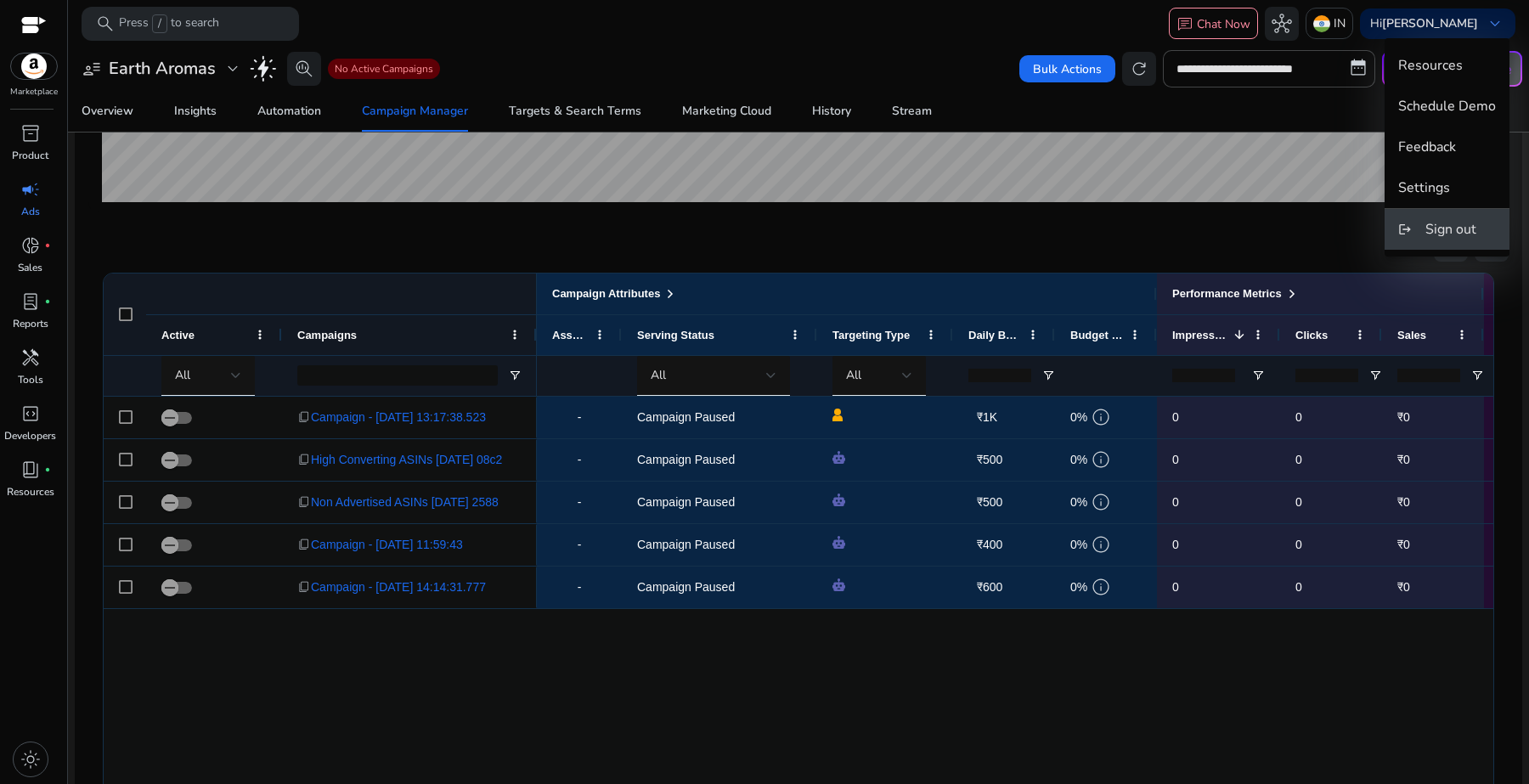 click on "Sign out" at bounding box center [1451, 229] 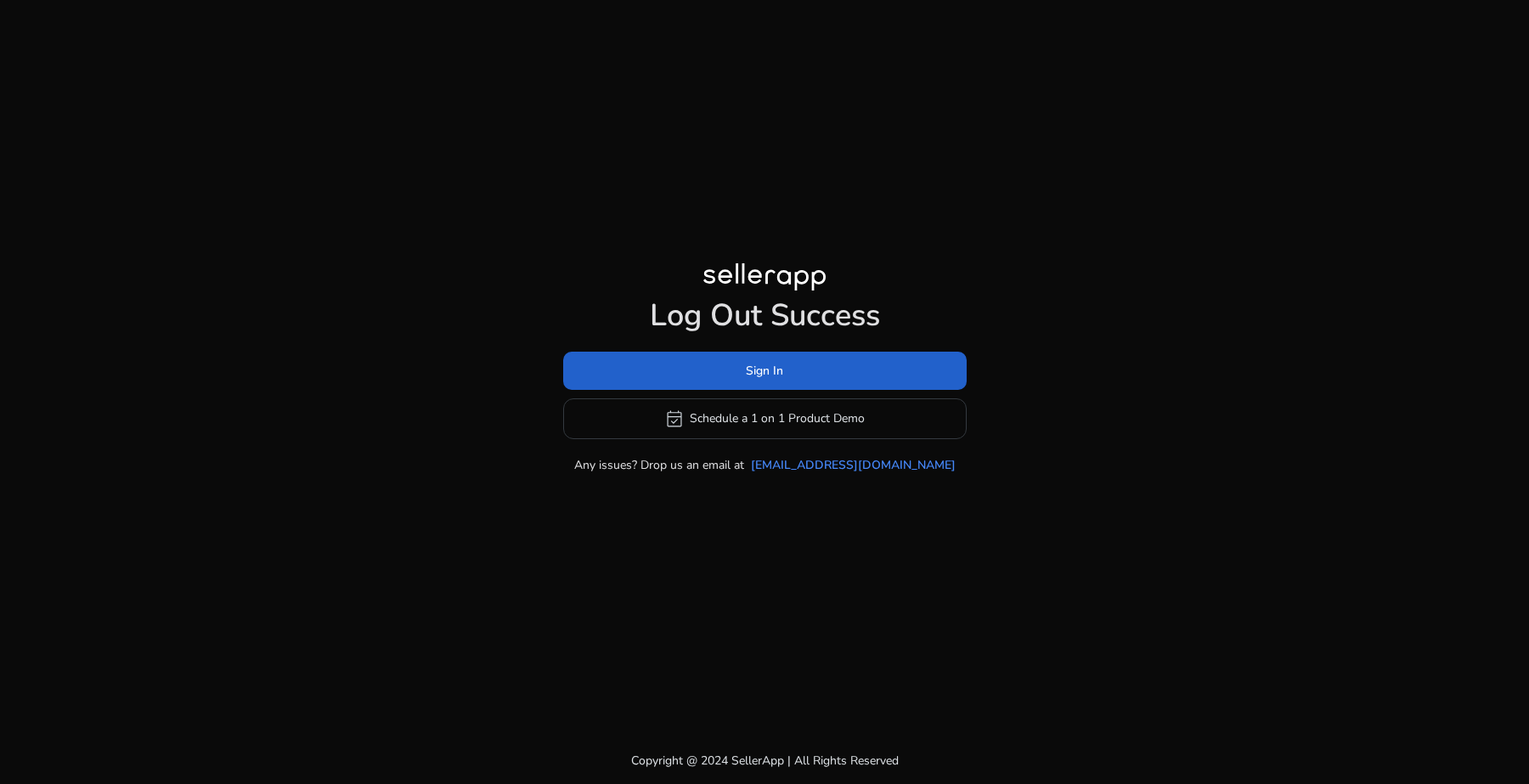 click 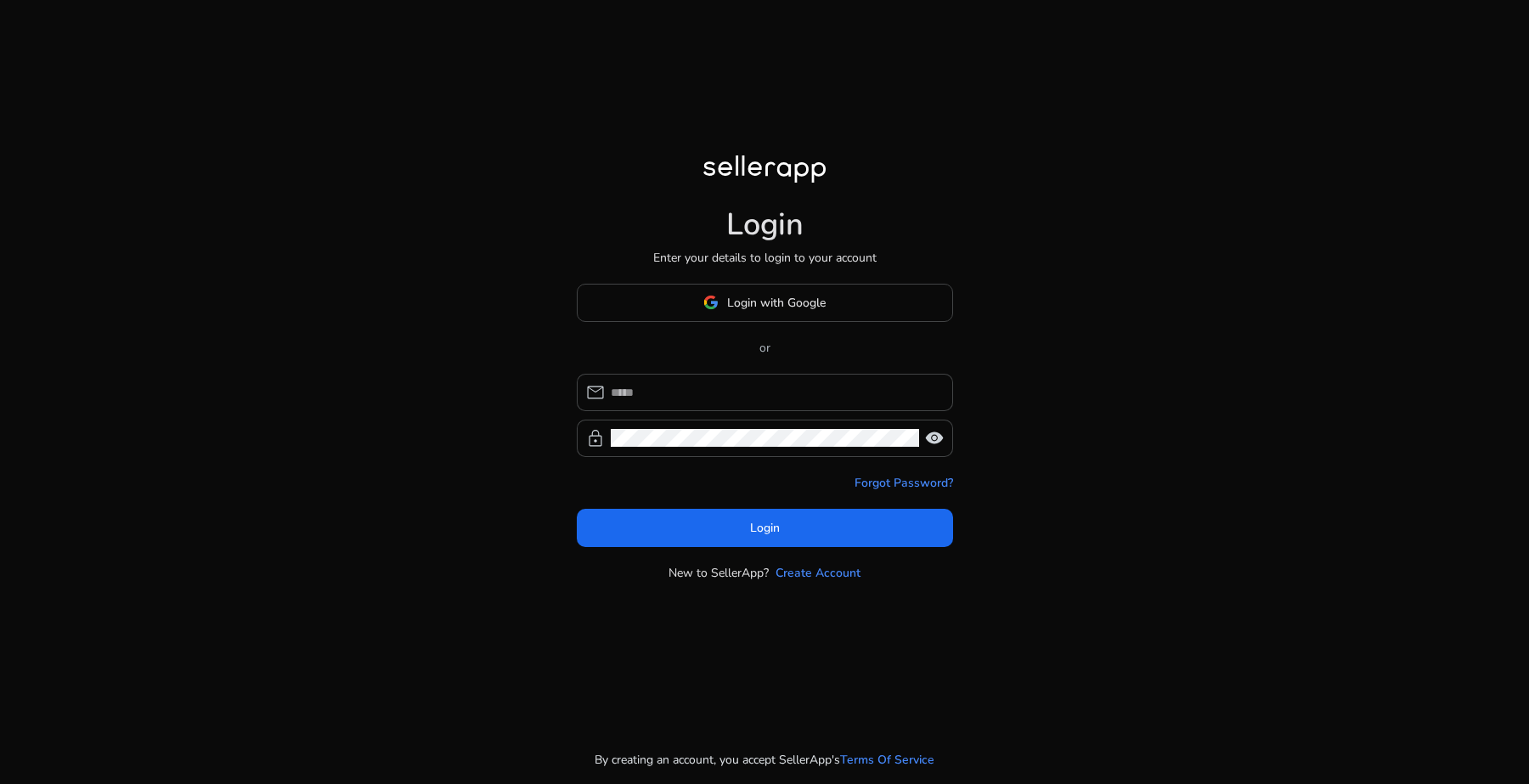 type on "**********" 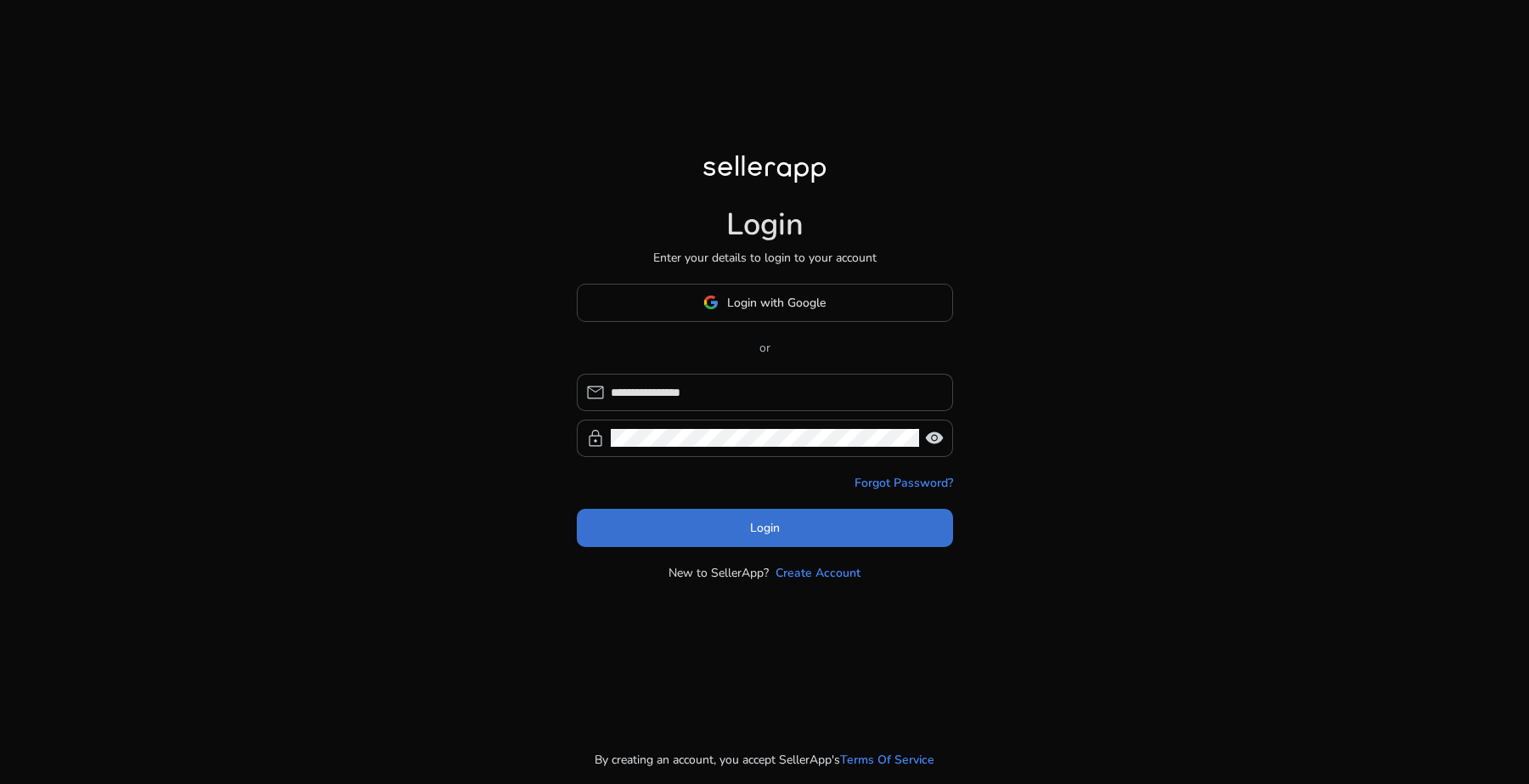 click on "Login" at bounding box center (764, 527) 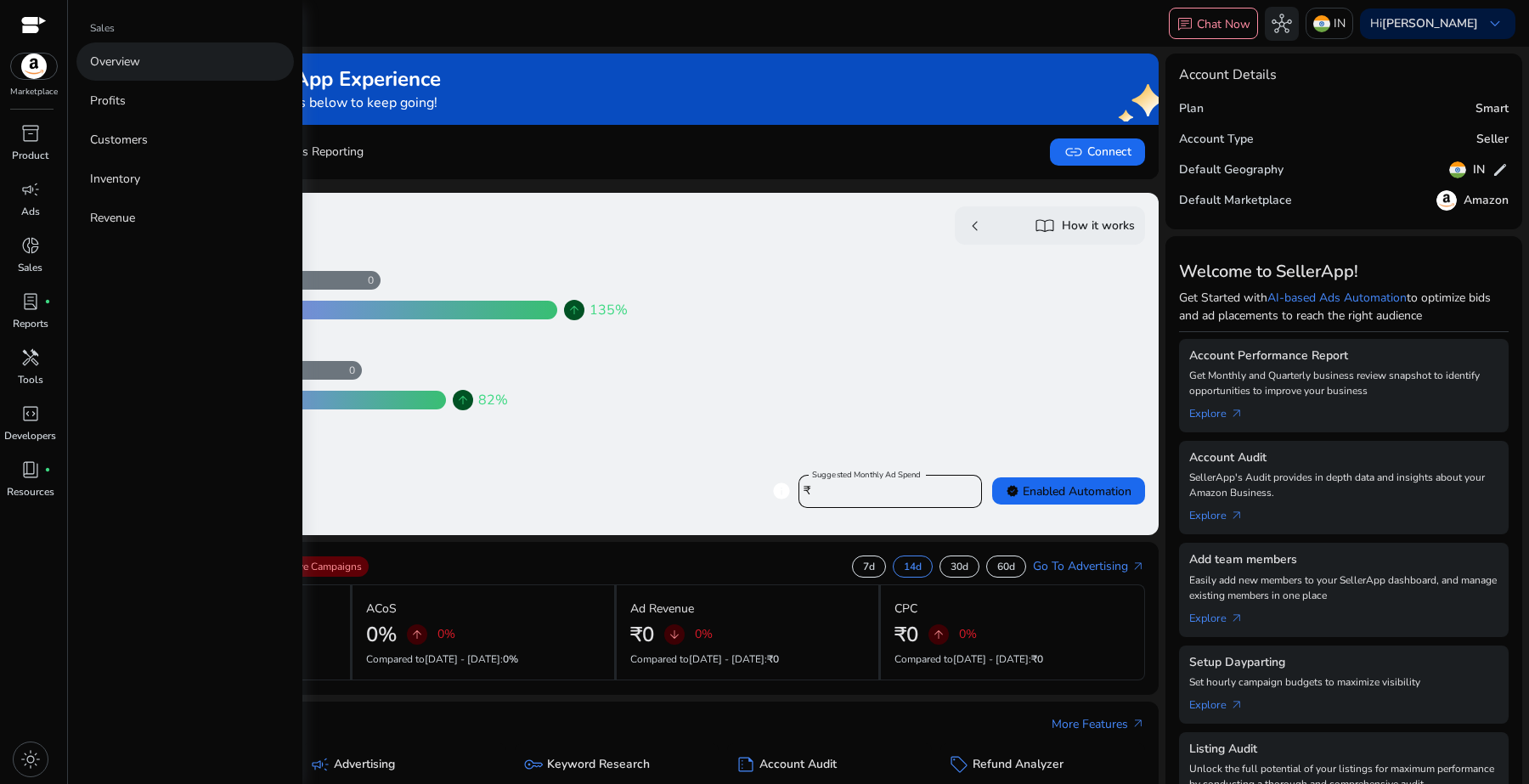 click on "Overview" at bounding box center (115, 61) 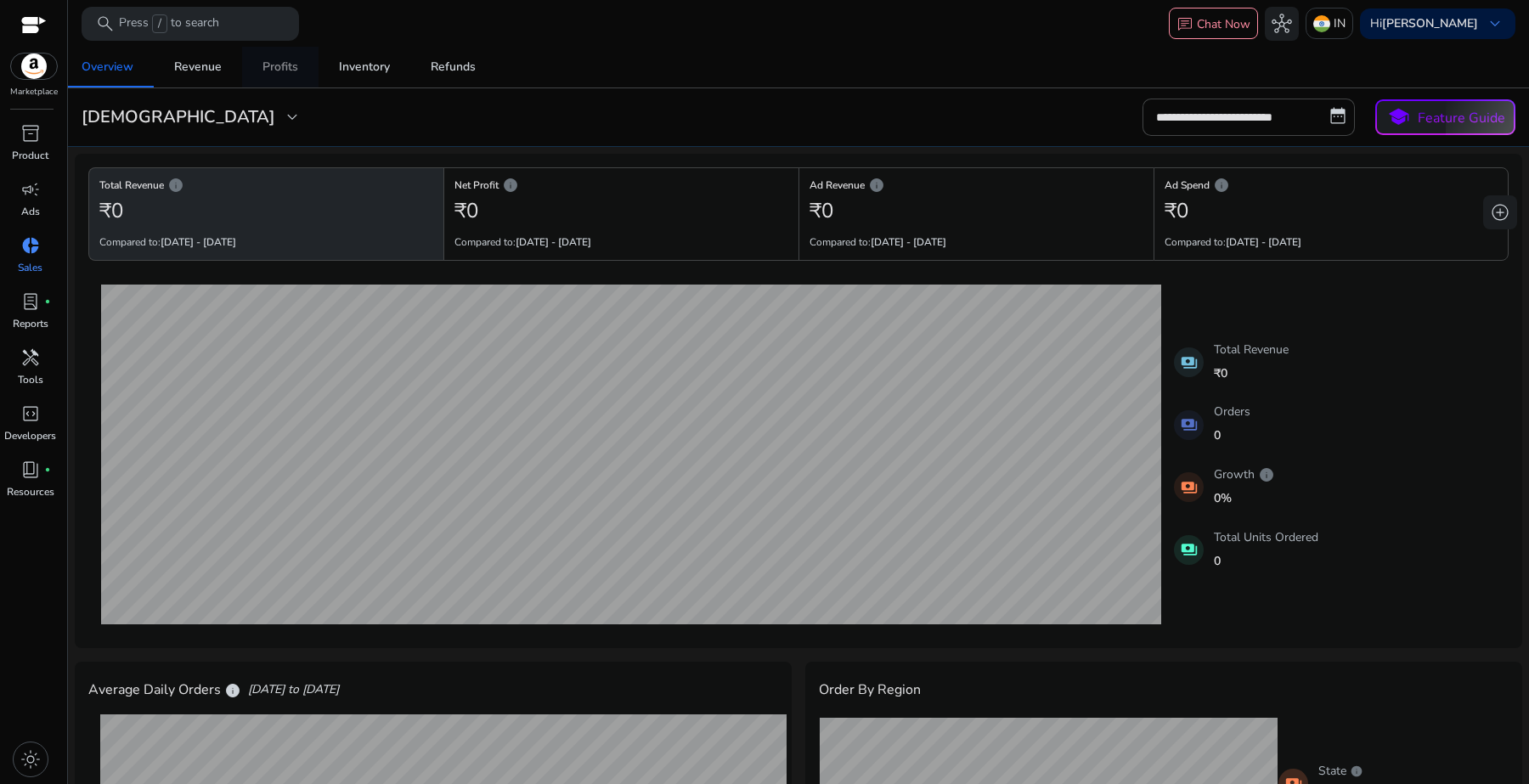 click on "Profits" at bounding box center (280, 67) 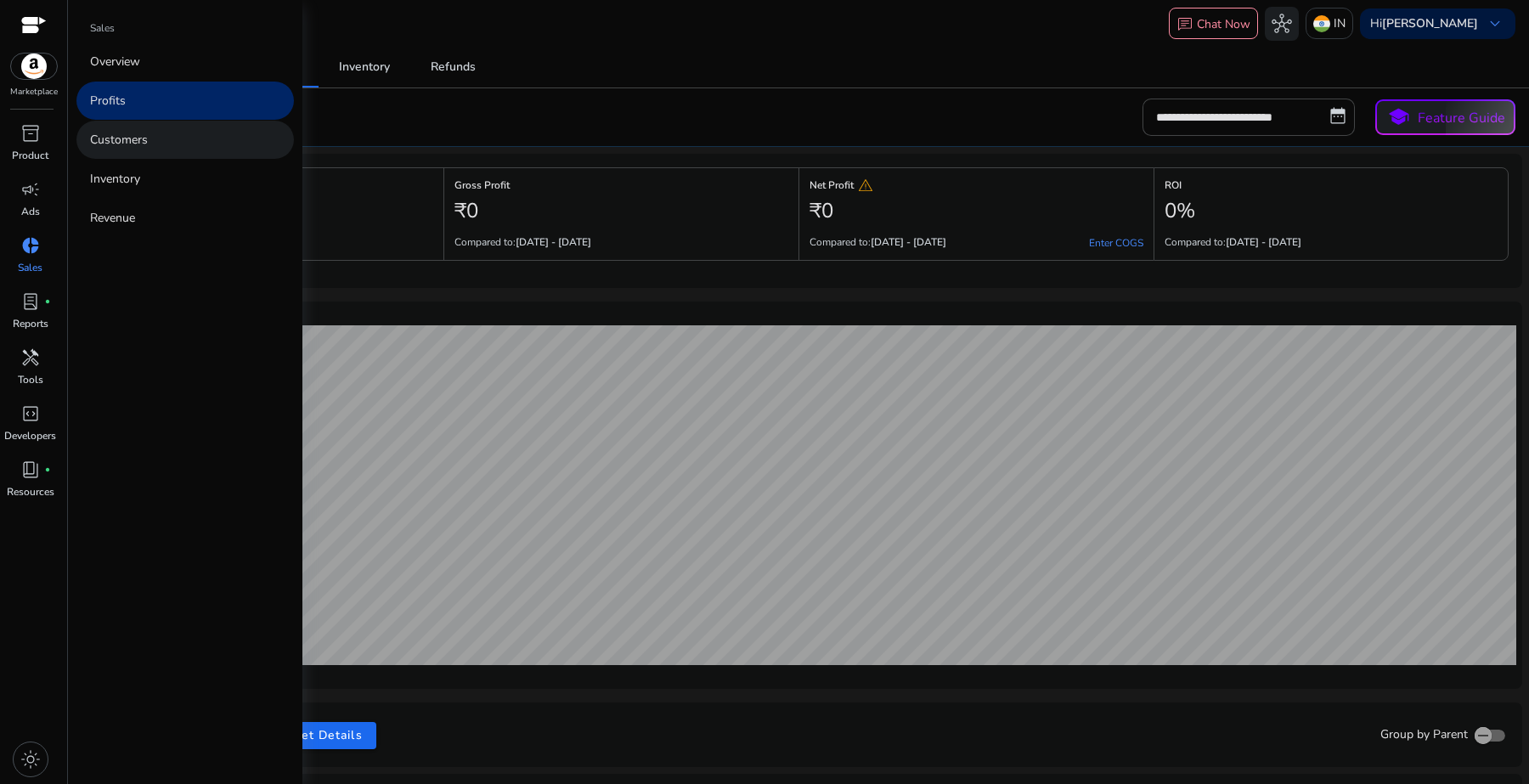 click on "Customers" at bounding box center [119, 139] 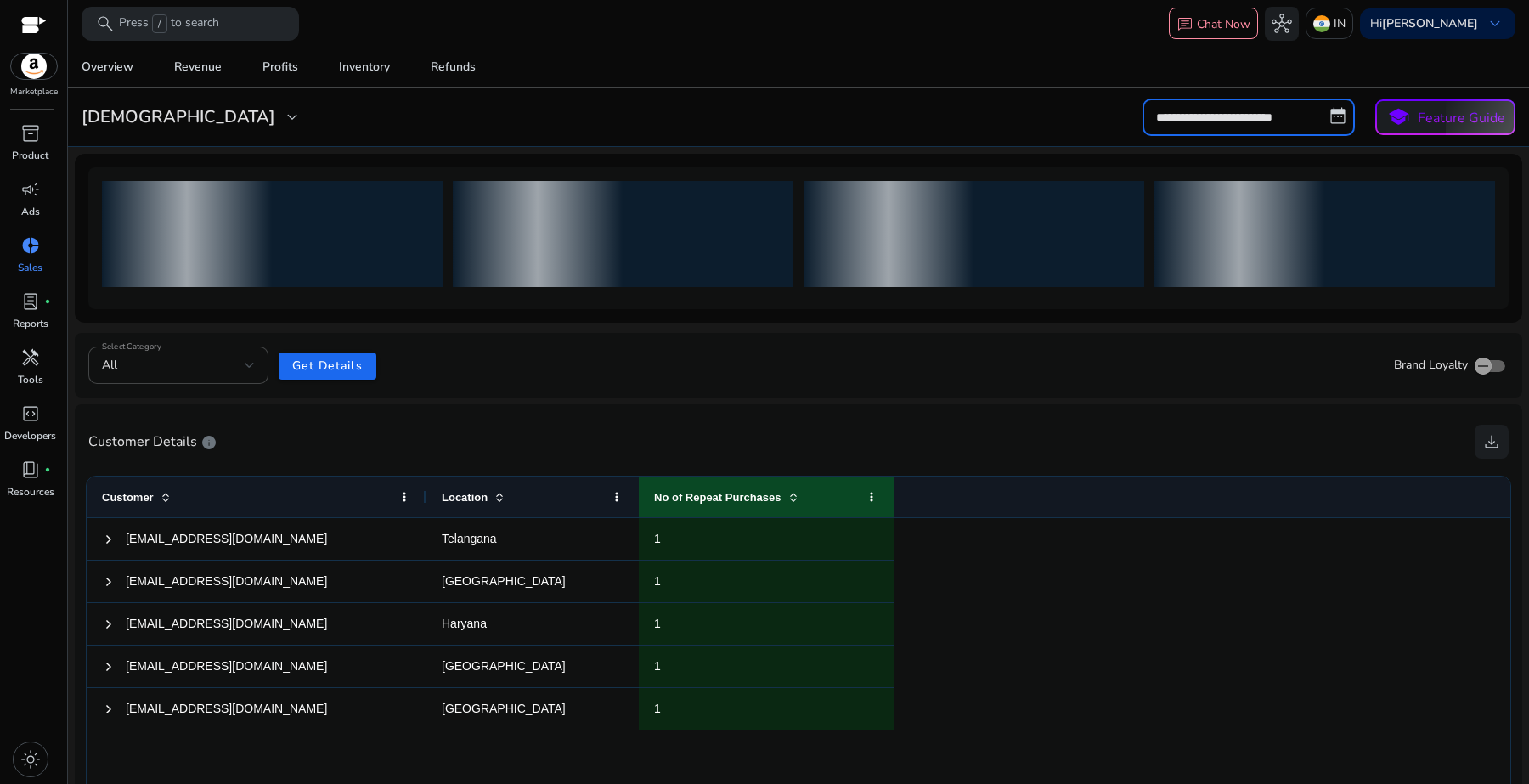 click on "**********" at bounding box center [1249, 117] 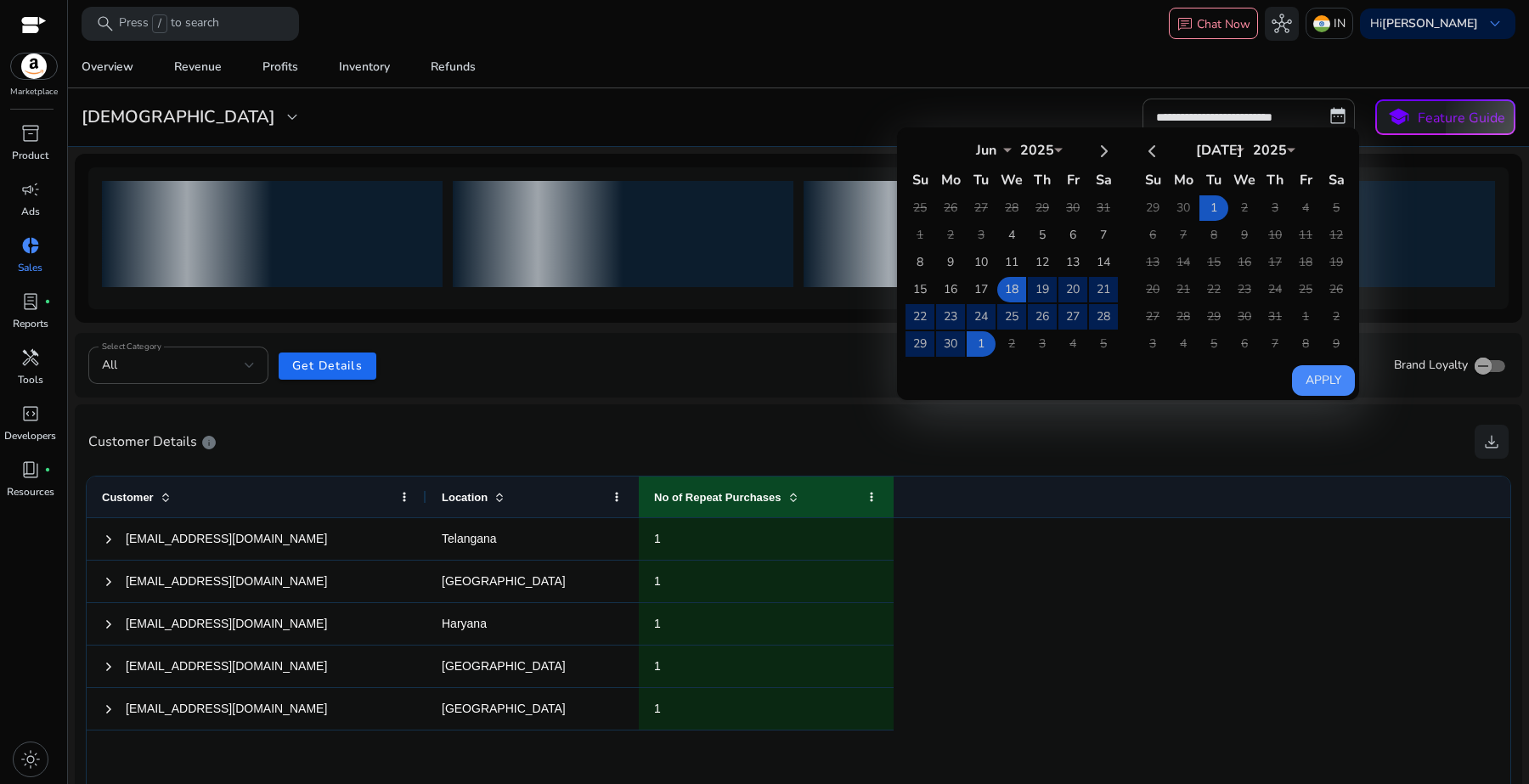click on "*** *** *** *** *** *** *** *** *** *** *** ***" 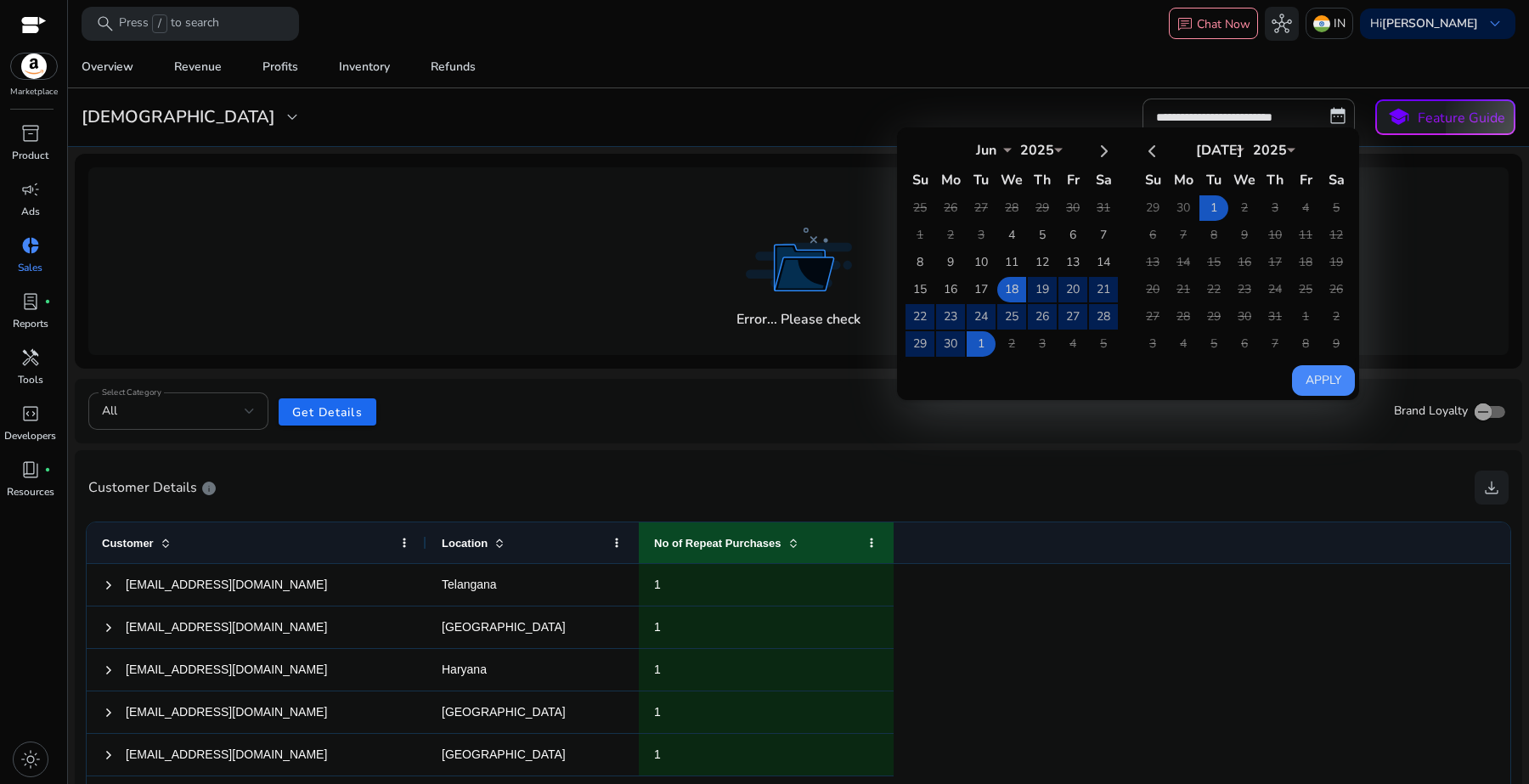 click on "**********" 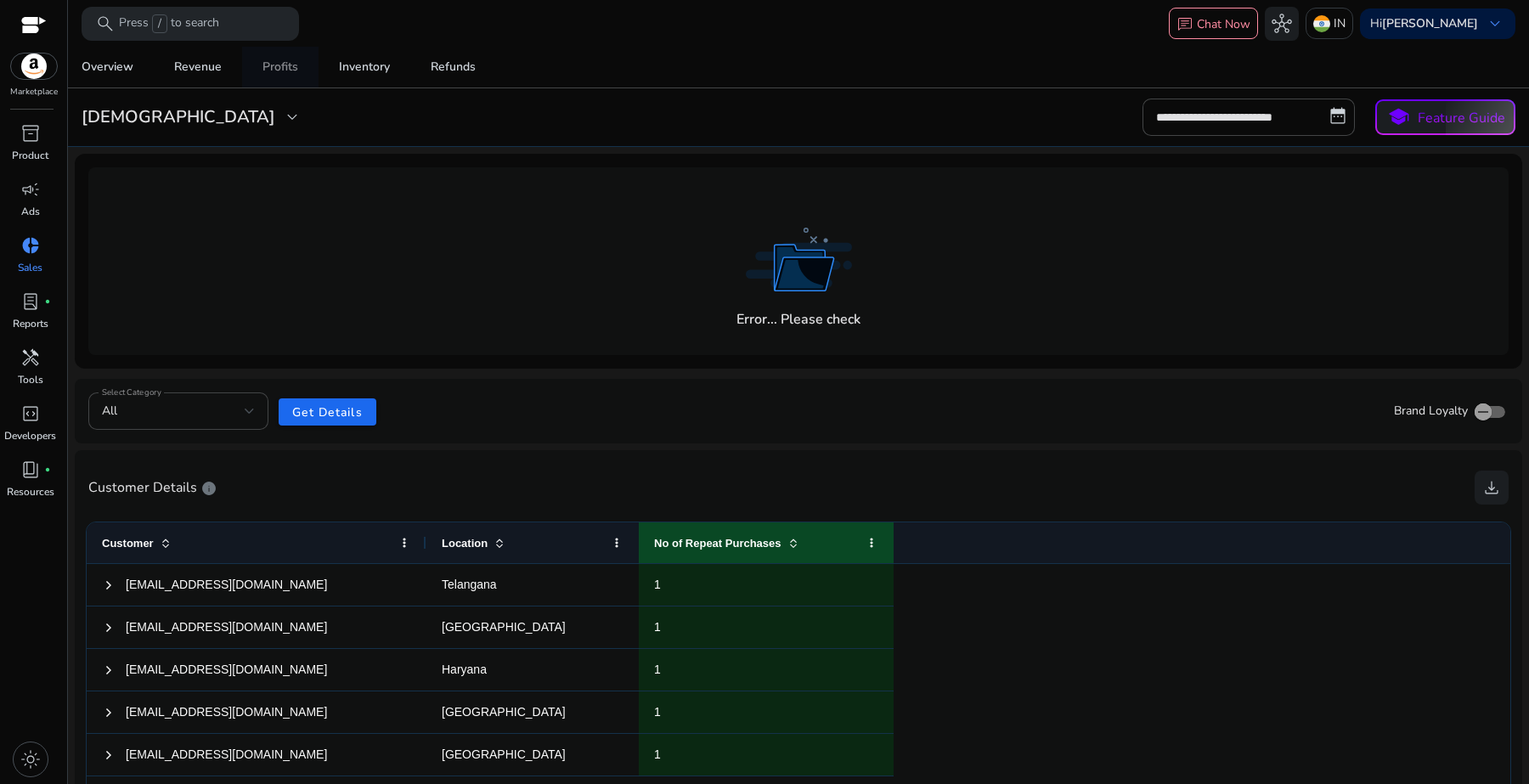 click on "Profits" at bounding box center [280, 67] 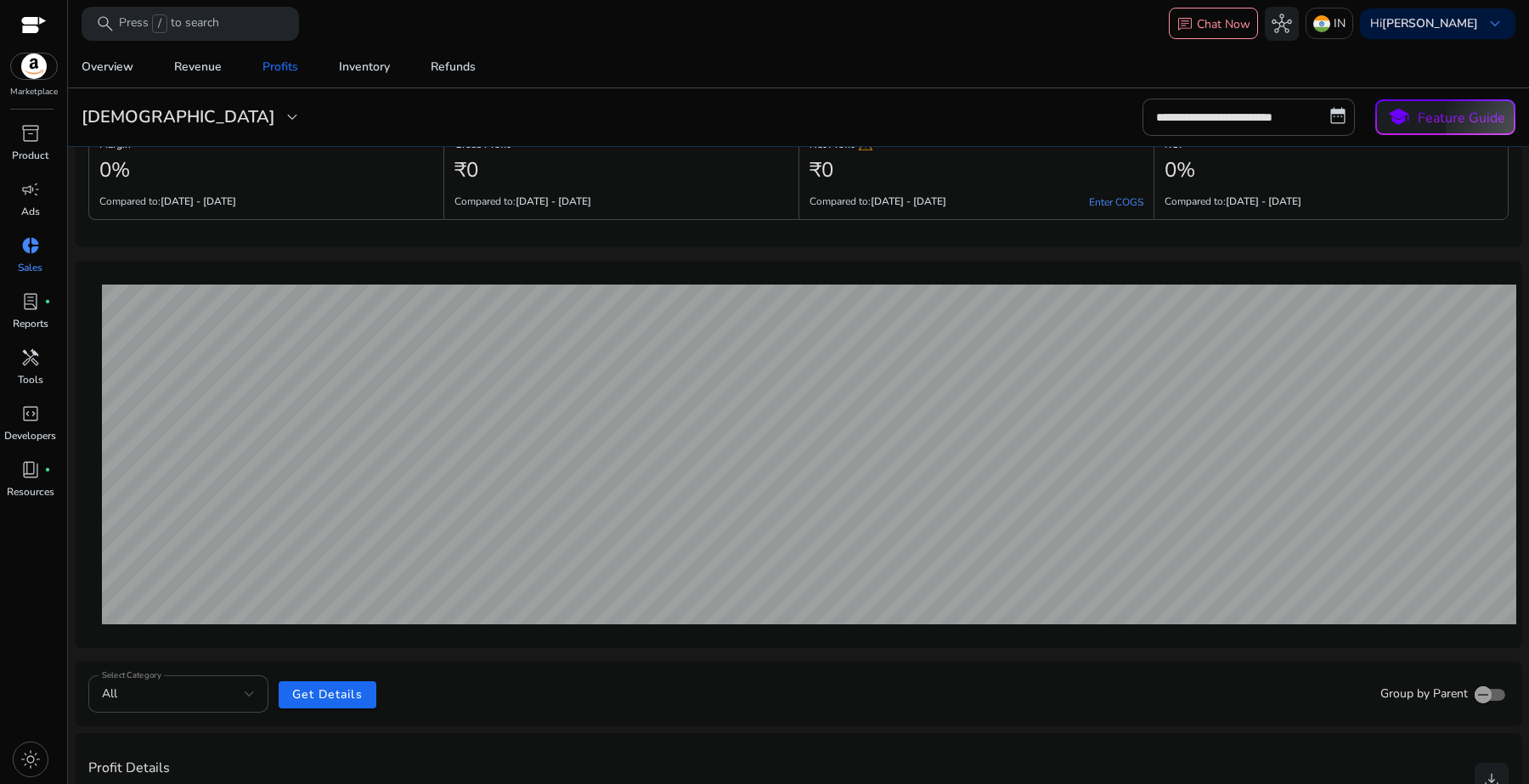 scroll, scrollTop: 0, scrollLeft: 0, axis: both 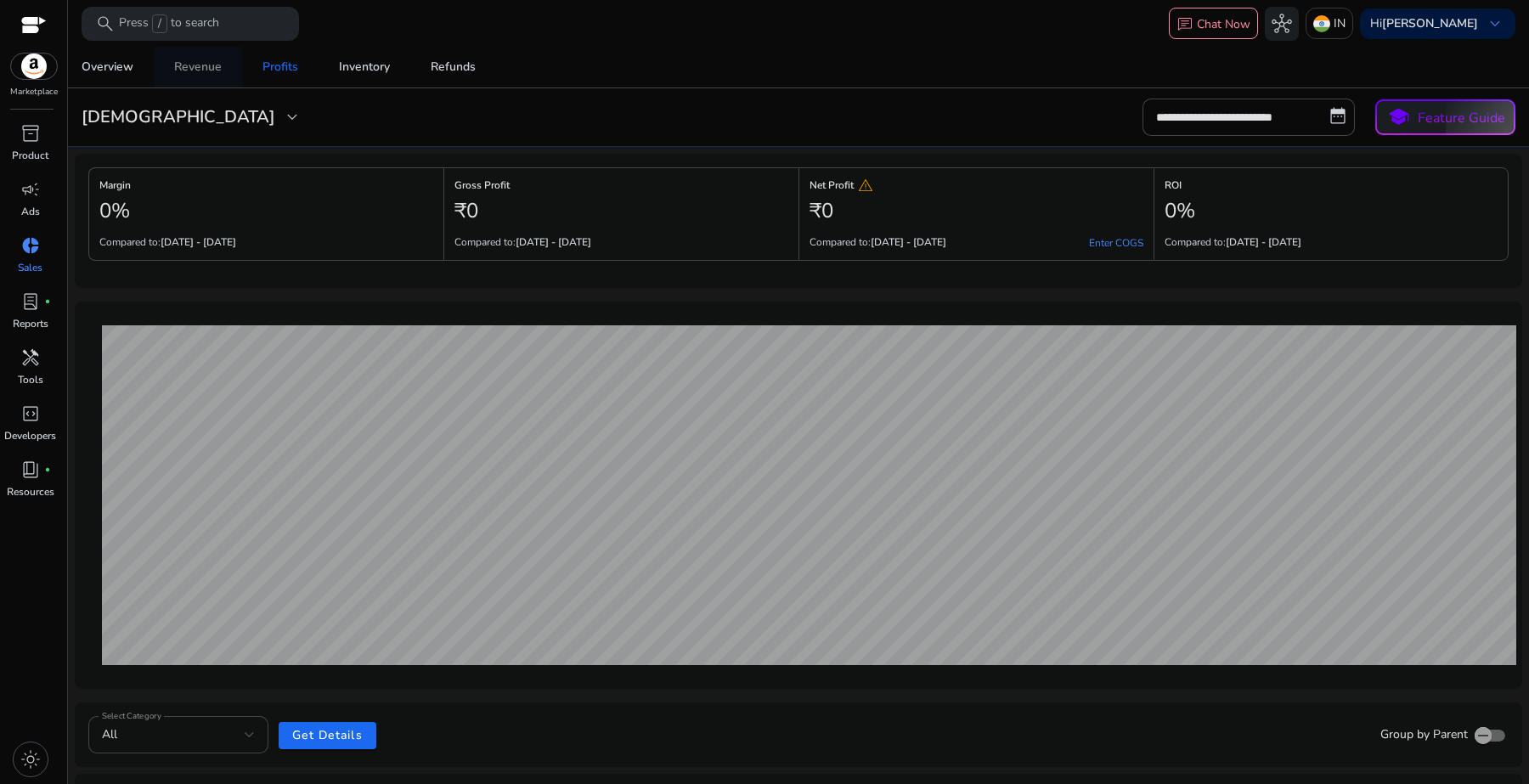 click on "Revenue" at bounding box center (198, 67) 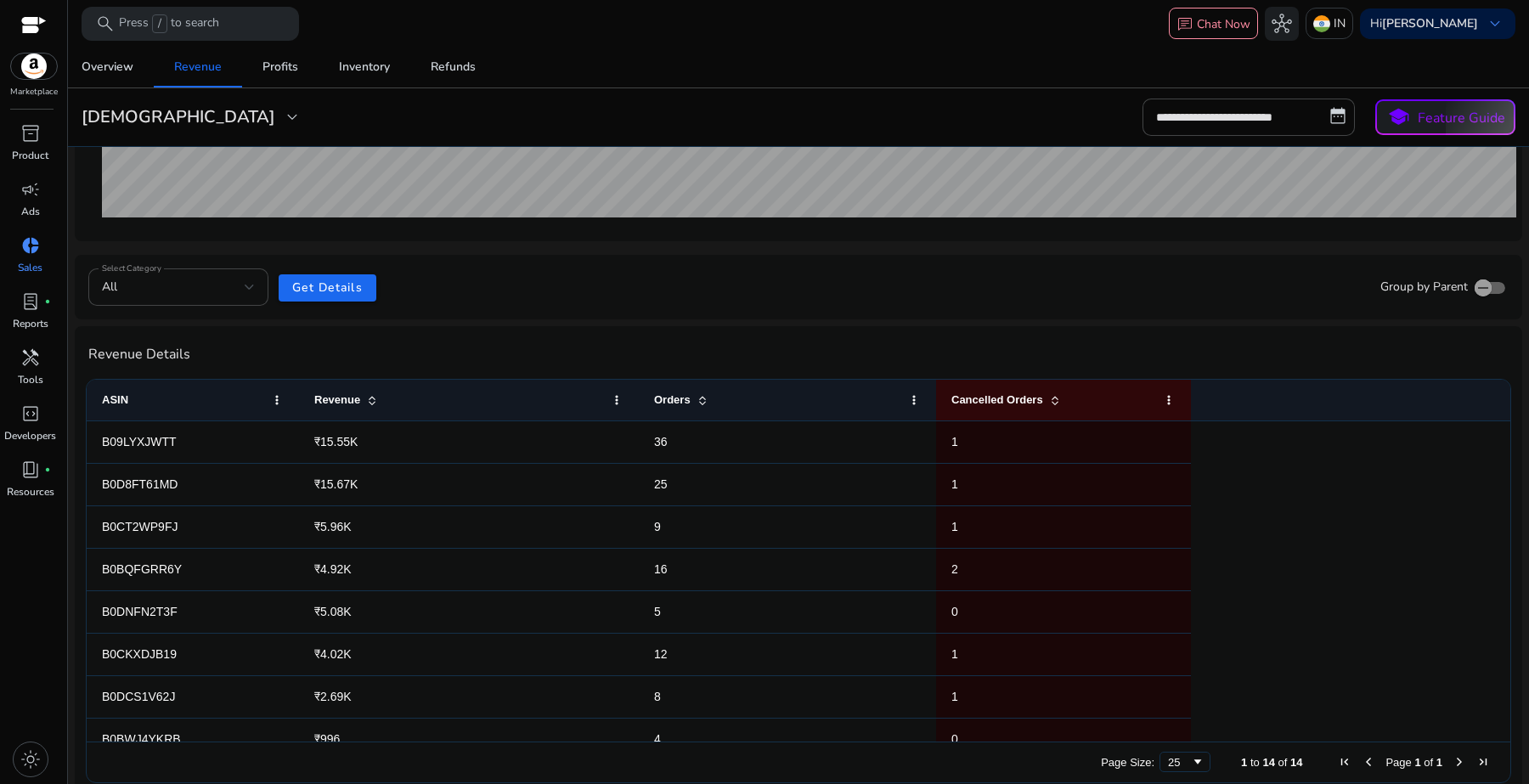 scroll, scrollTop: 470, scrollLeft: 0, axis: vertical 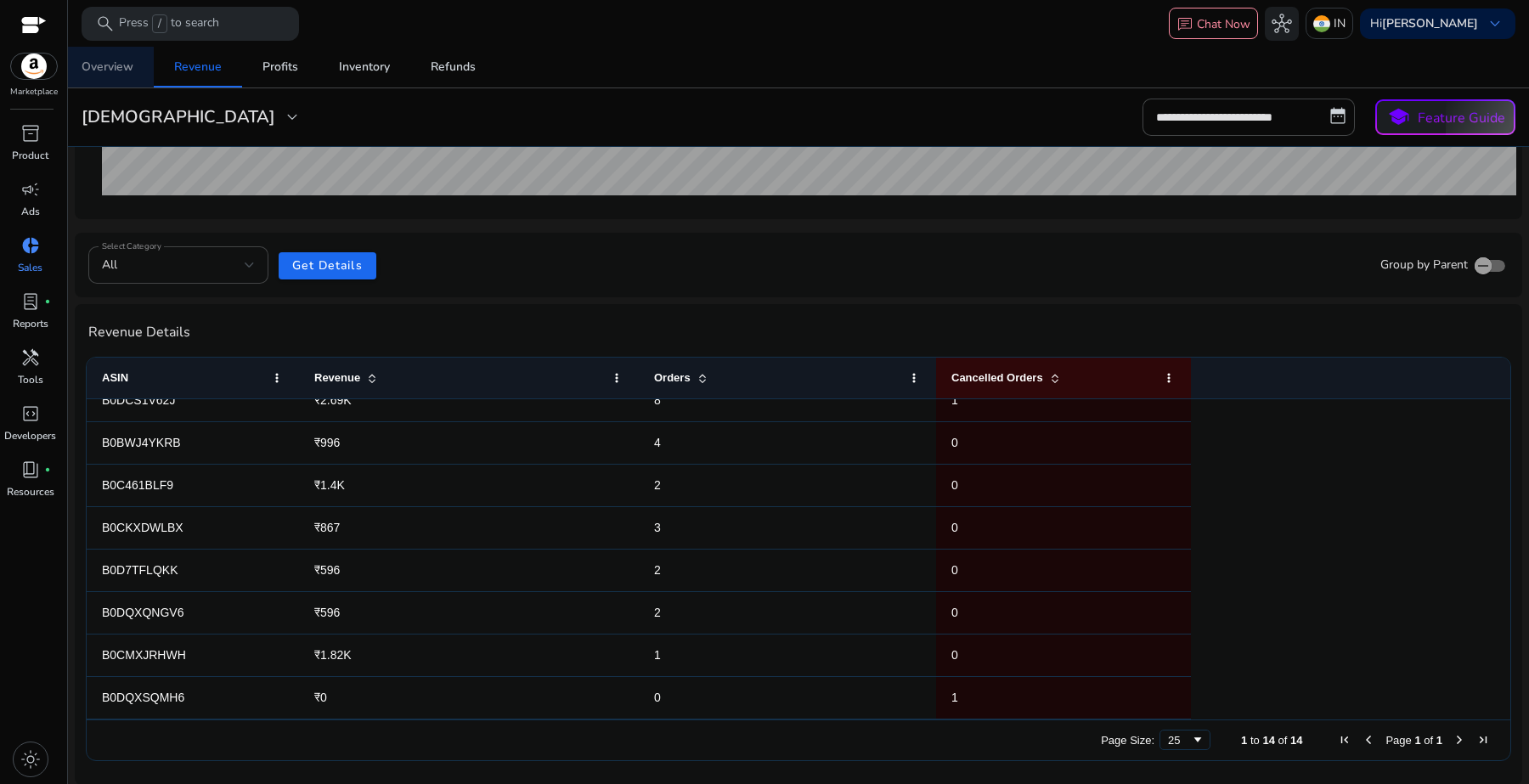 click on "Overview" at bounding box center [107, 67] 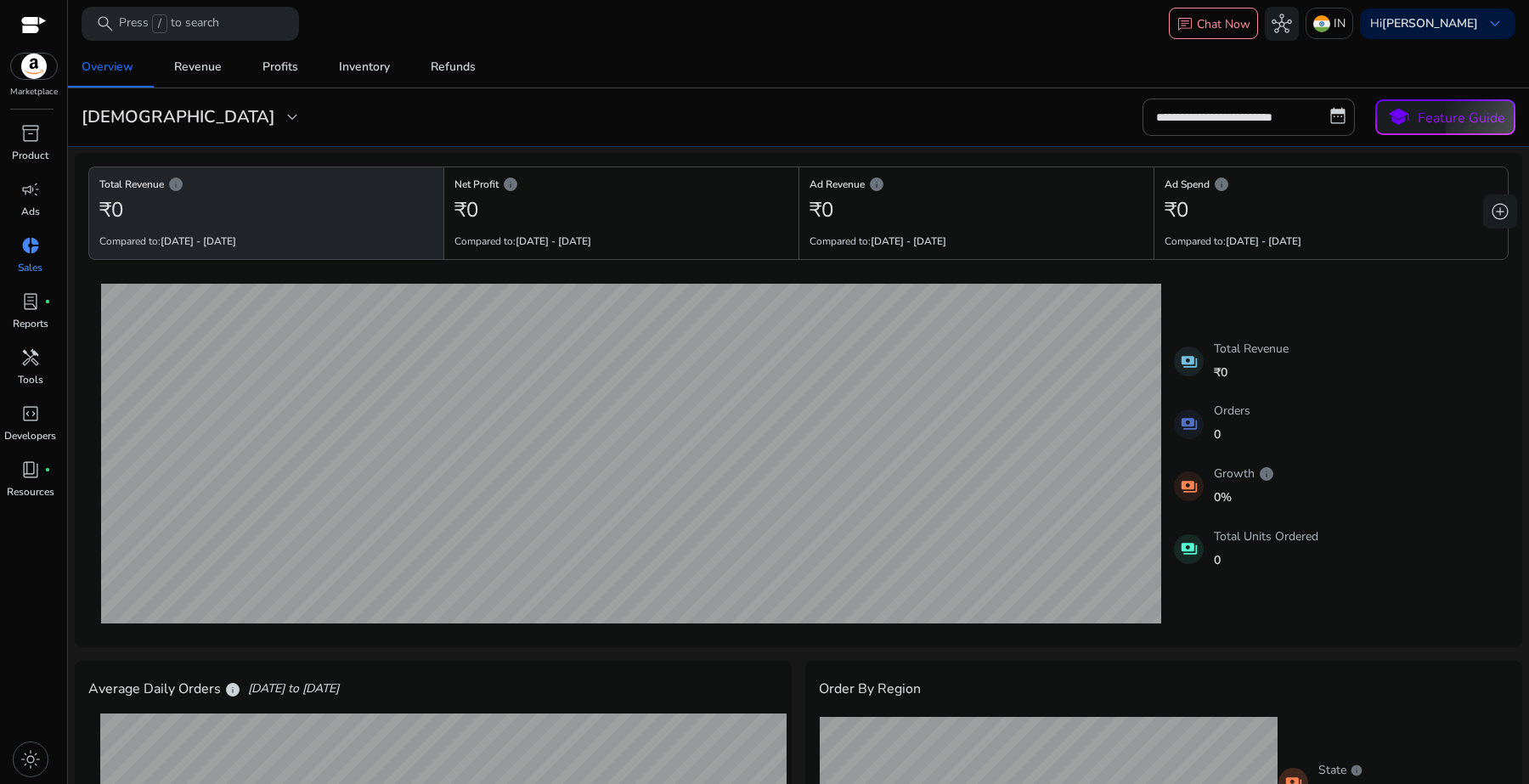 scroll, scrollTop: 0, scrollLeft: 0, axis: both 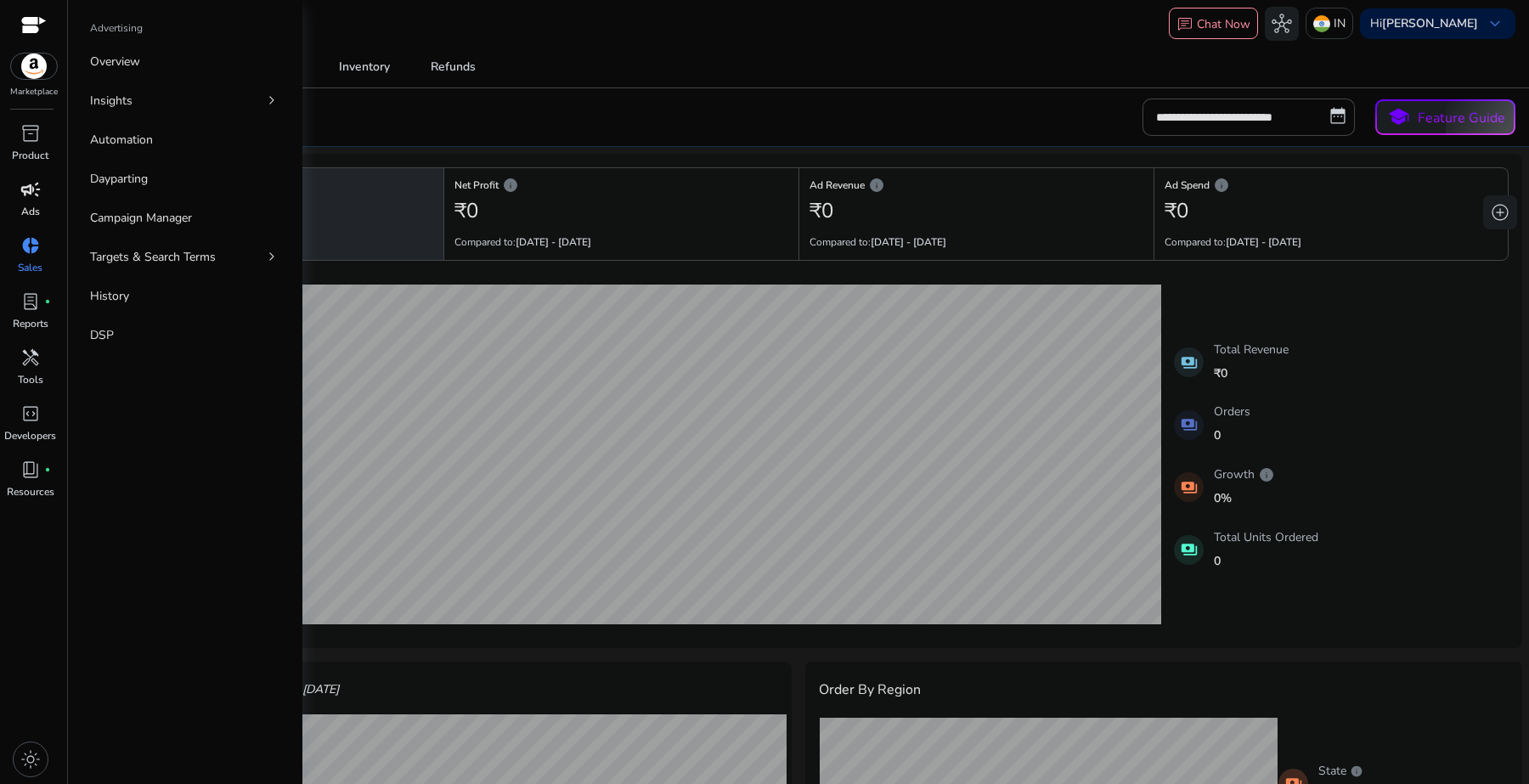 click on "campaign" at bounding box center (31, 189) 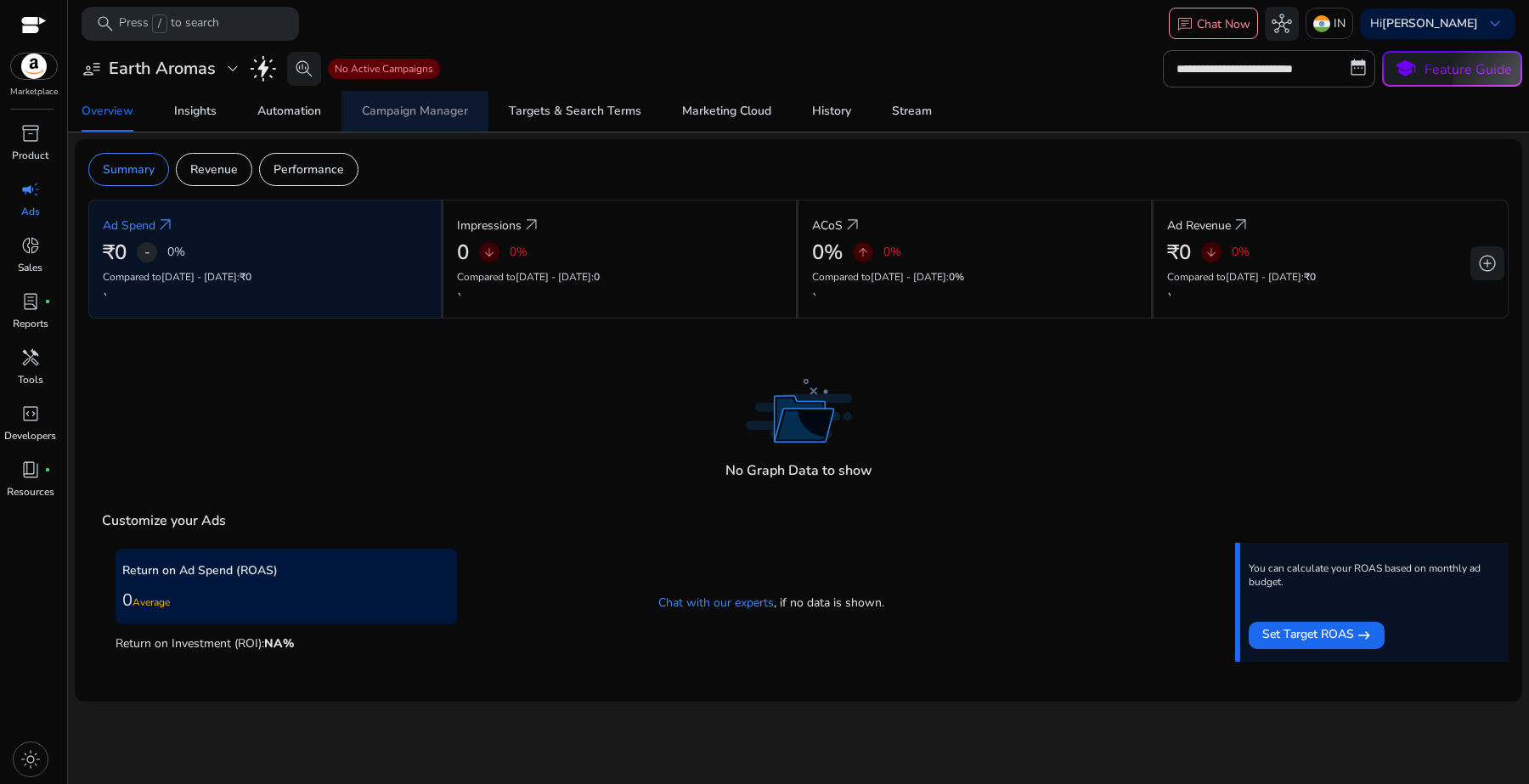 click on "Campaign Manager" at bounding box center (415, 111) 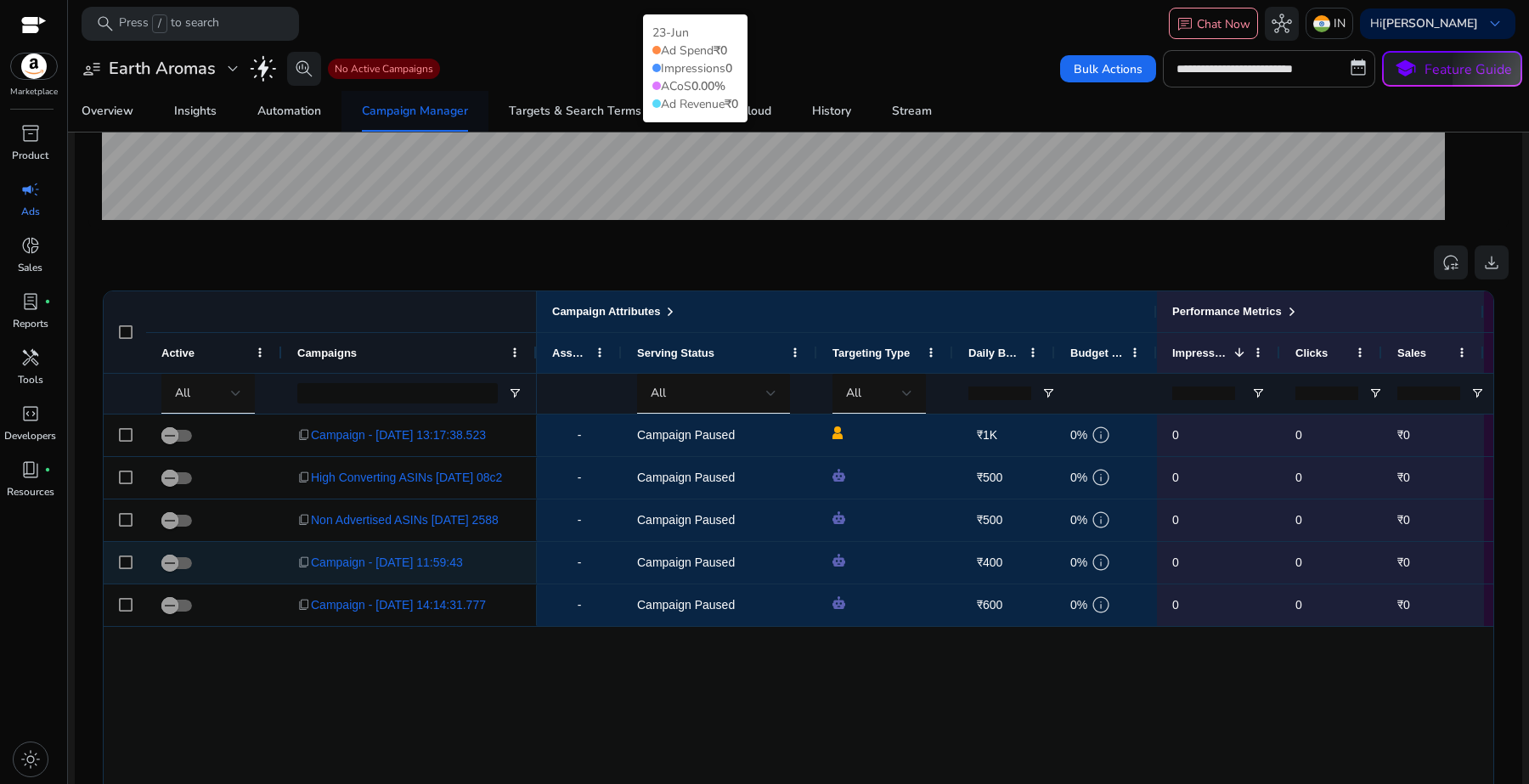 scroll, scrollTop: 443, scrollLeft: 0, axis: vertical 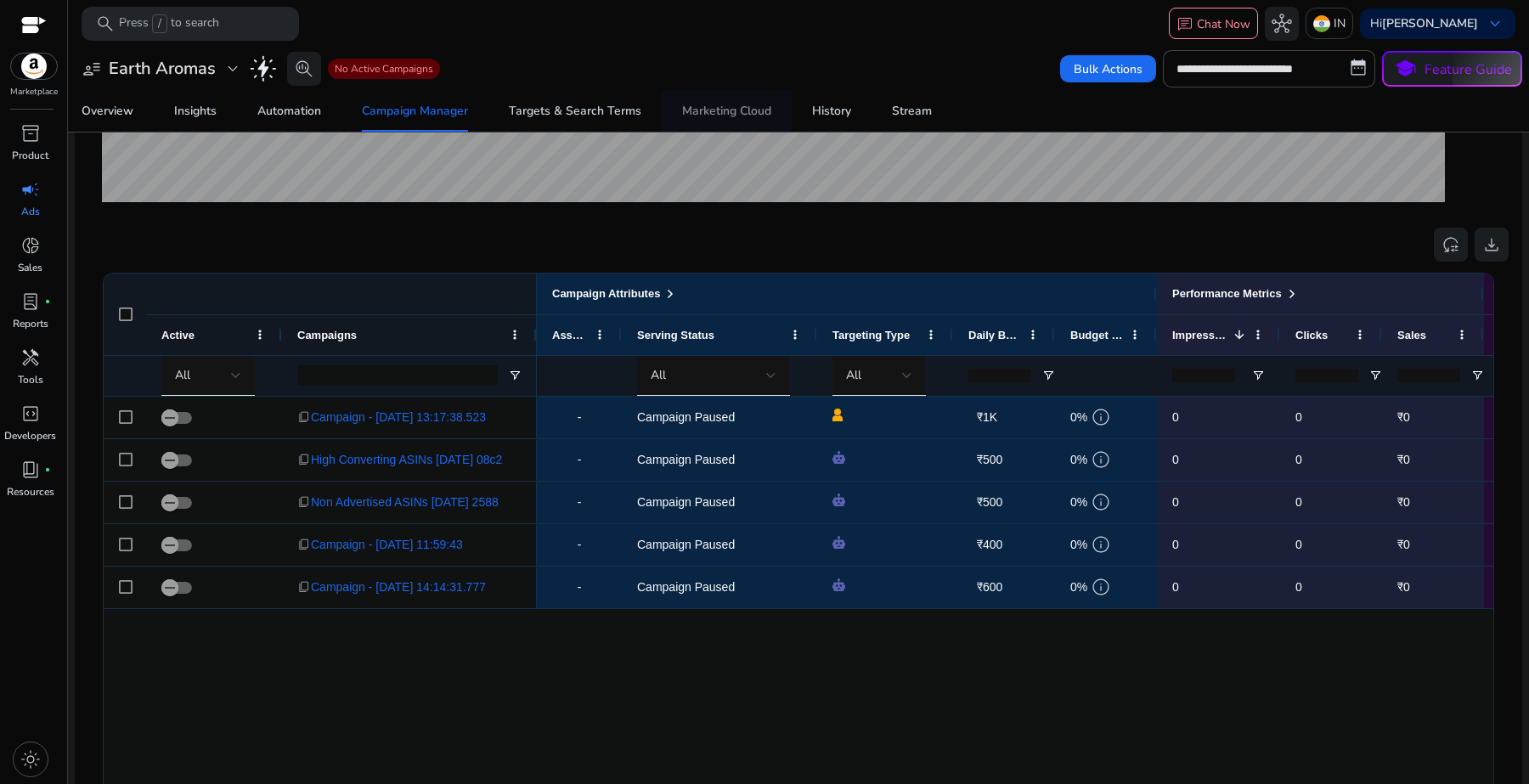 click on "Marketing Cloud" at bounding box center [726, 111] 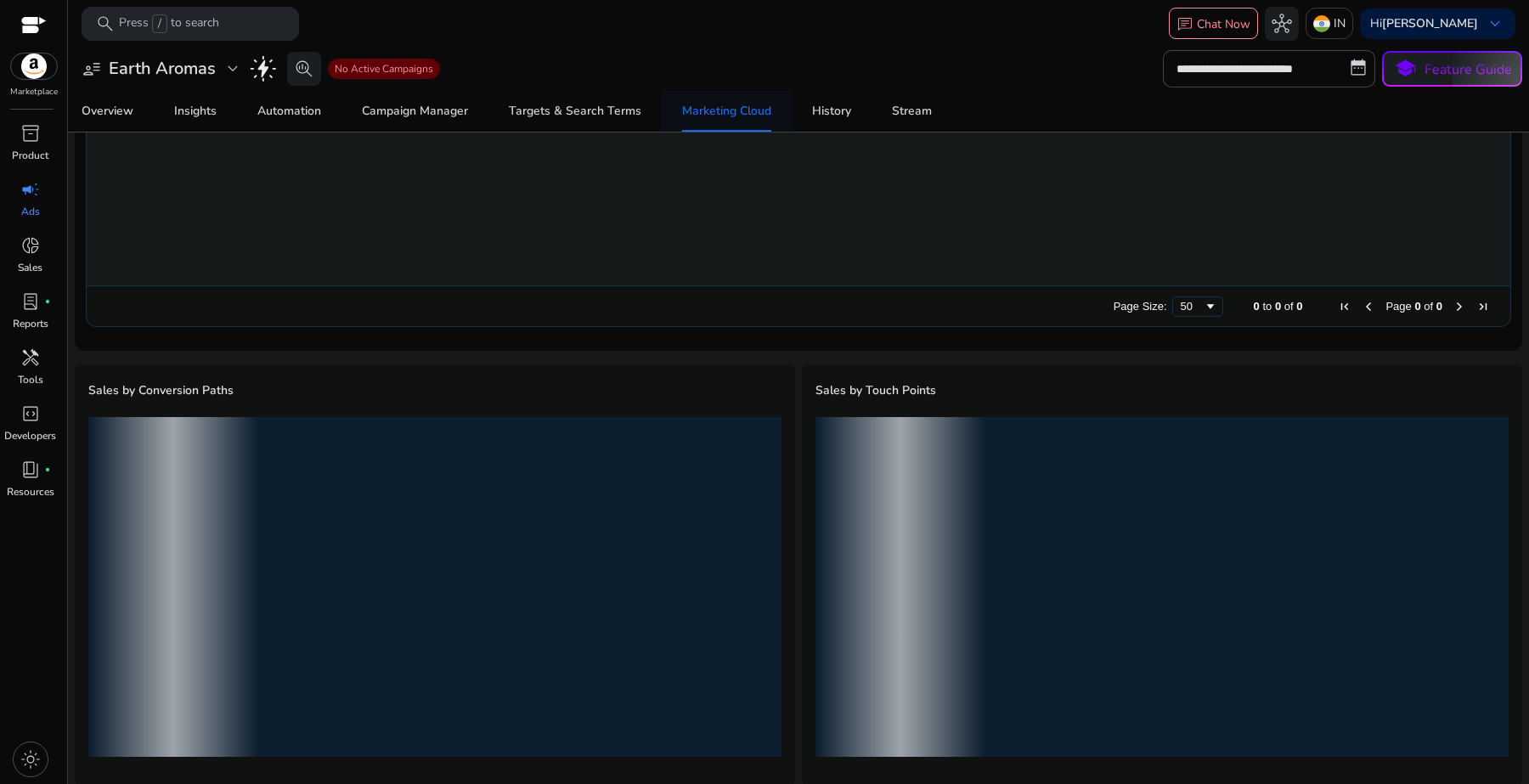 scroll, scrollTop: 0, scrollLeft: 0, axis: both 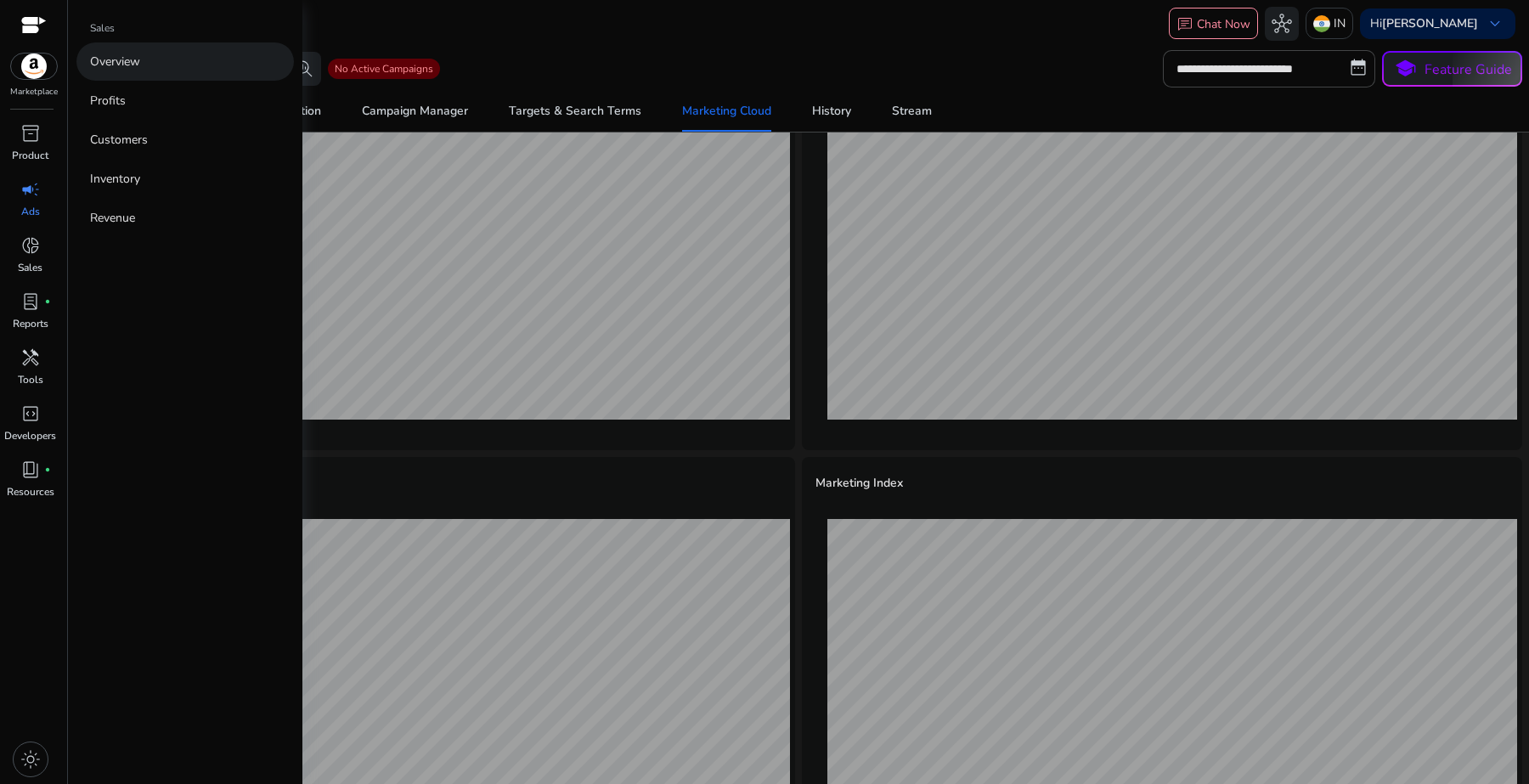 click on "Overview" at bounding box center [115, 61] 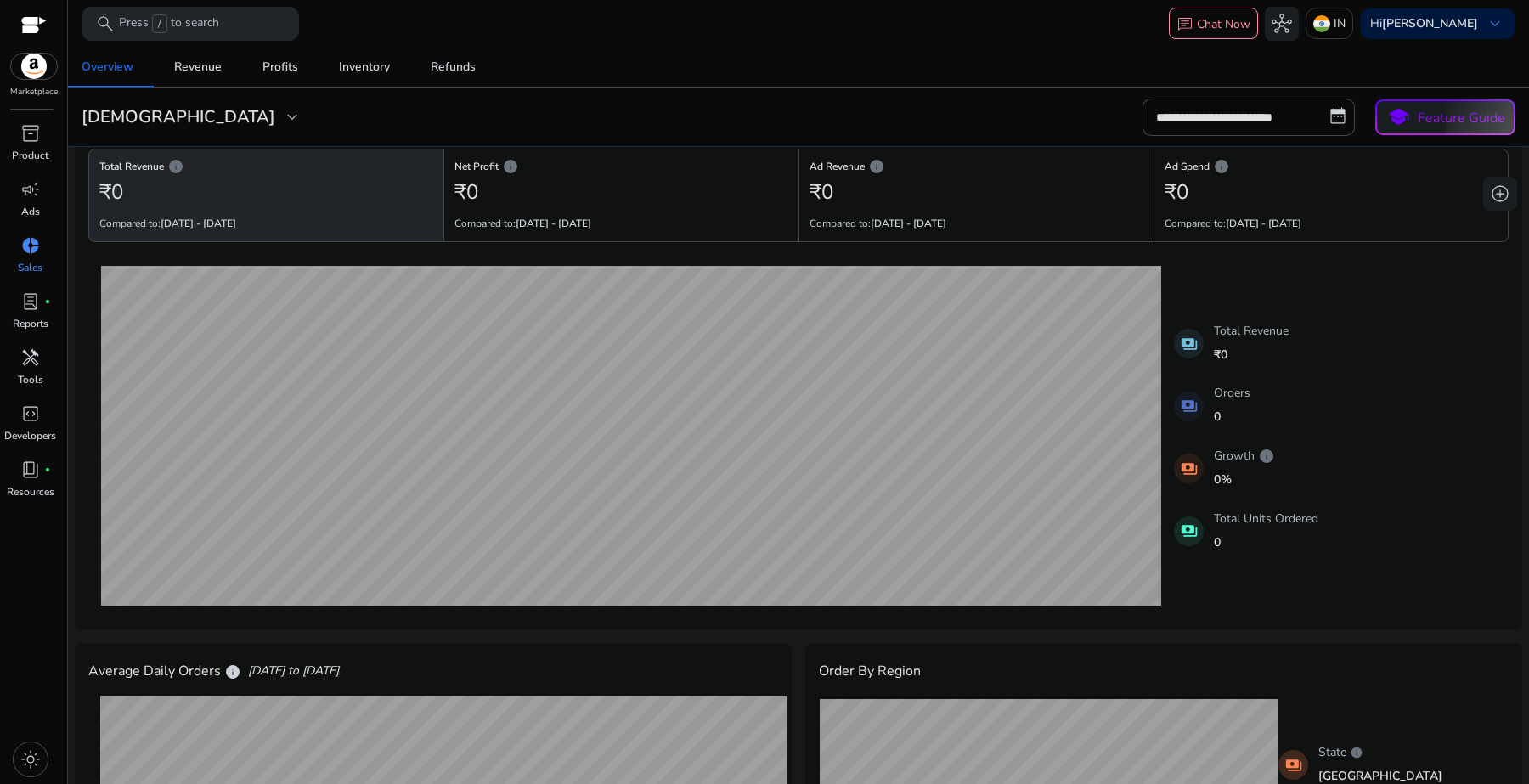 scroll, scrollTop: 0, scrollLeft: 0, axis: both 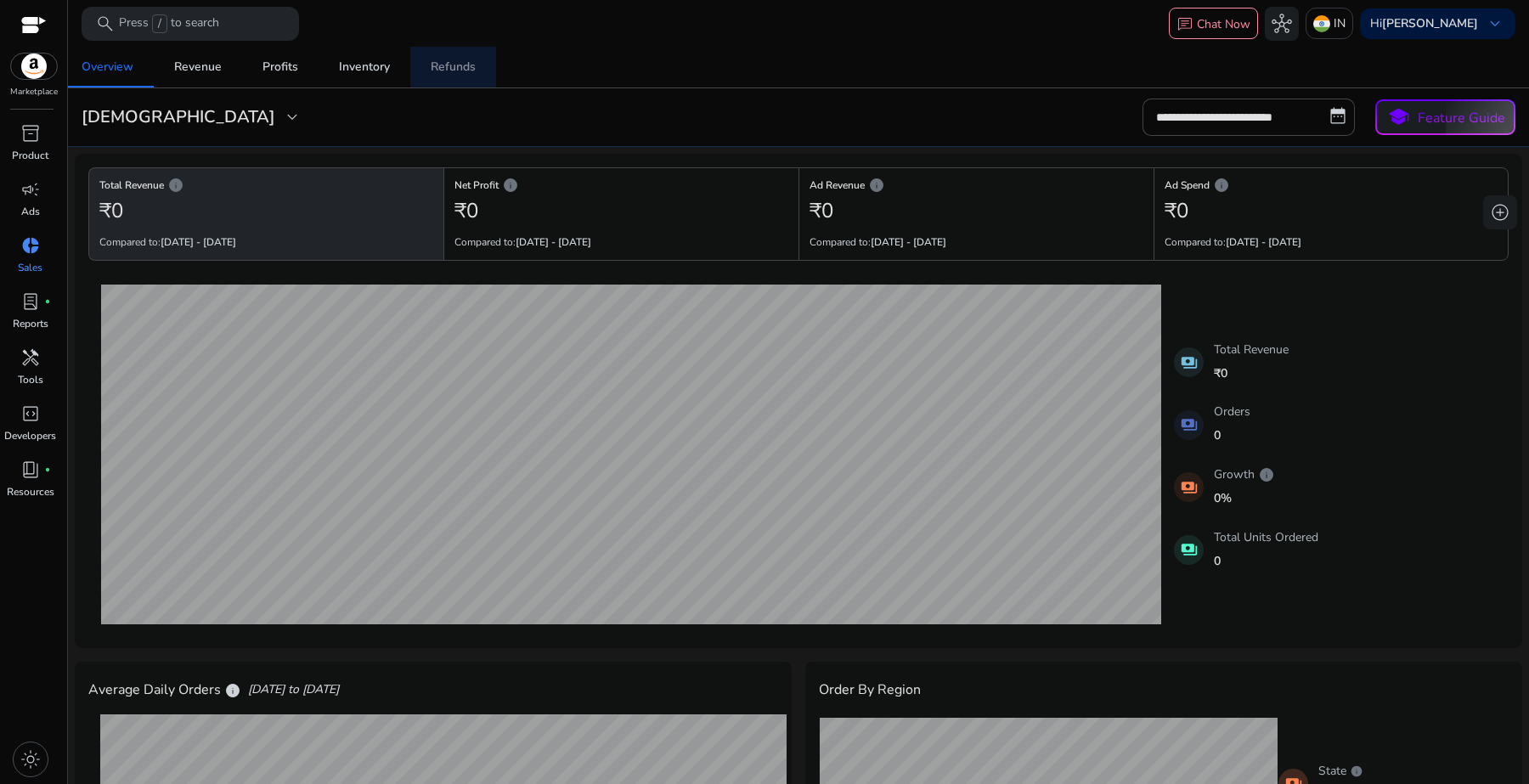 click on "Refunds" at bounding box center (453, 67) 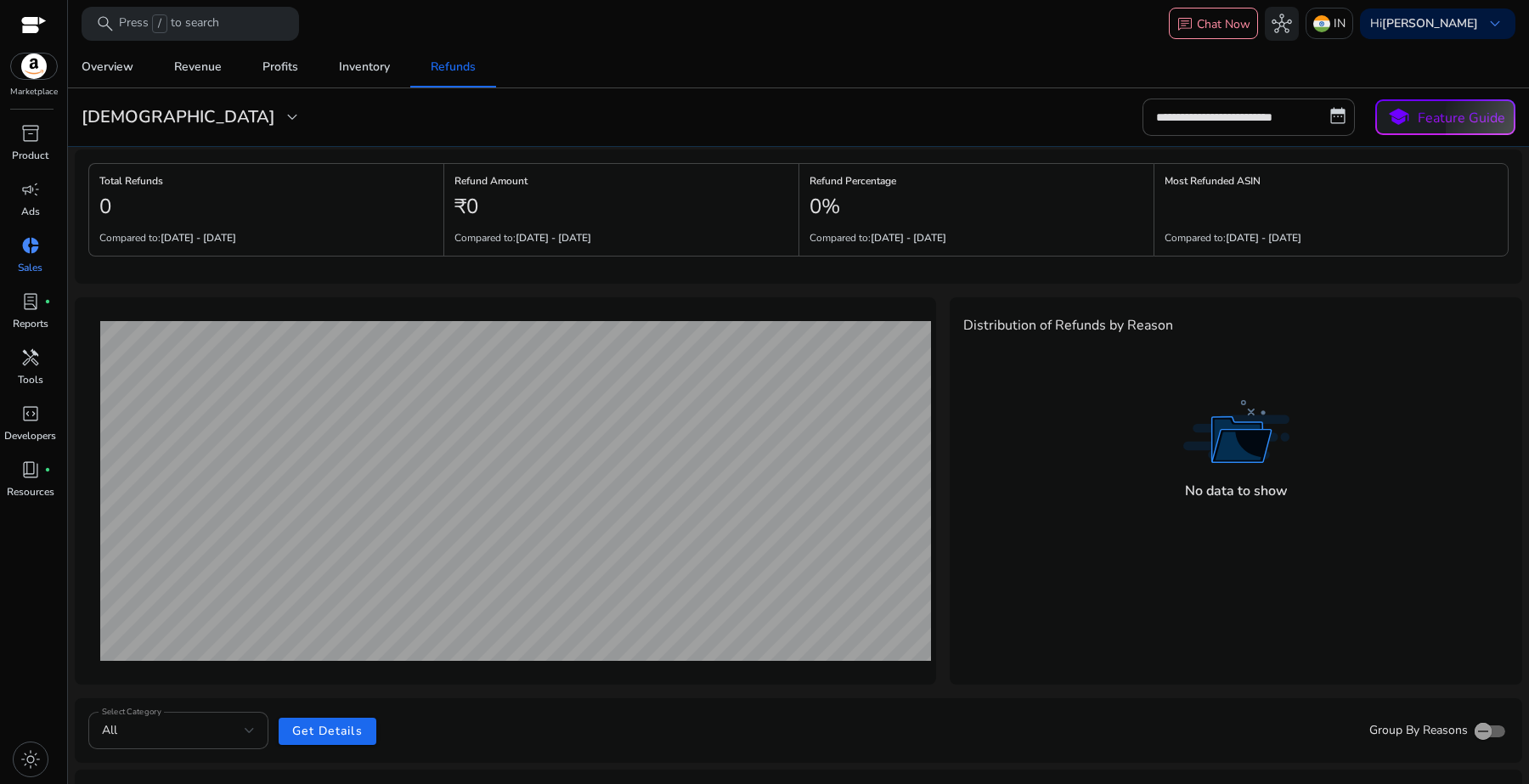 scroll, scrollTop: 0, scrollLeft: 0, axis: both 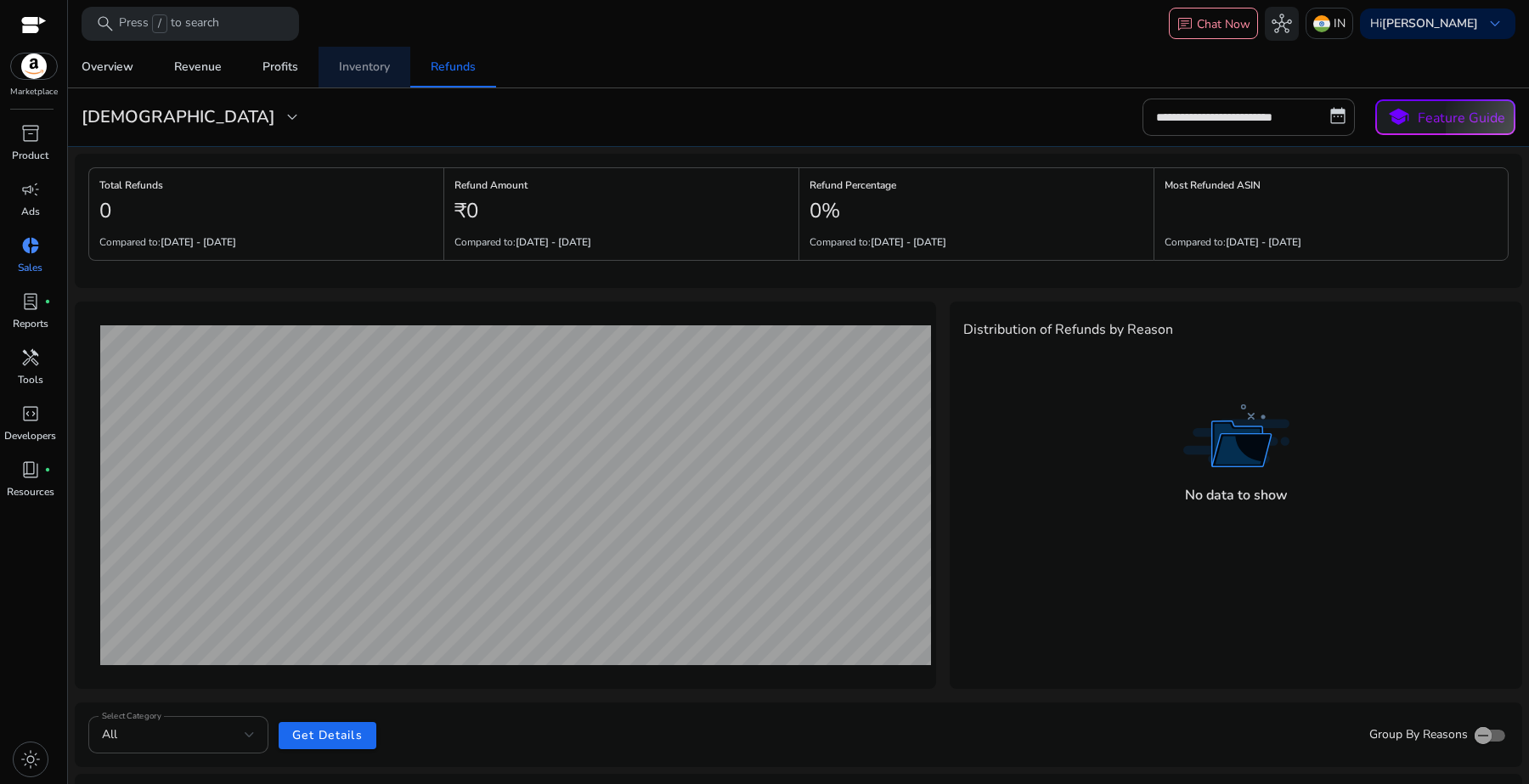 click on "Inventory" at bounding box center [364, 67] 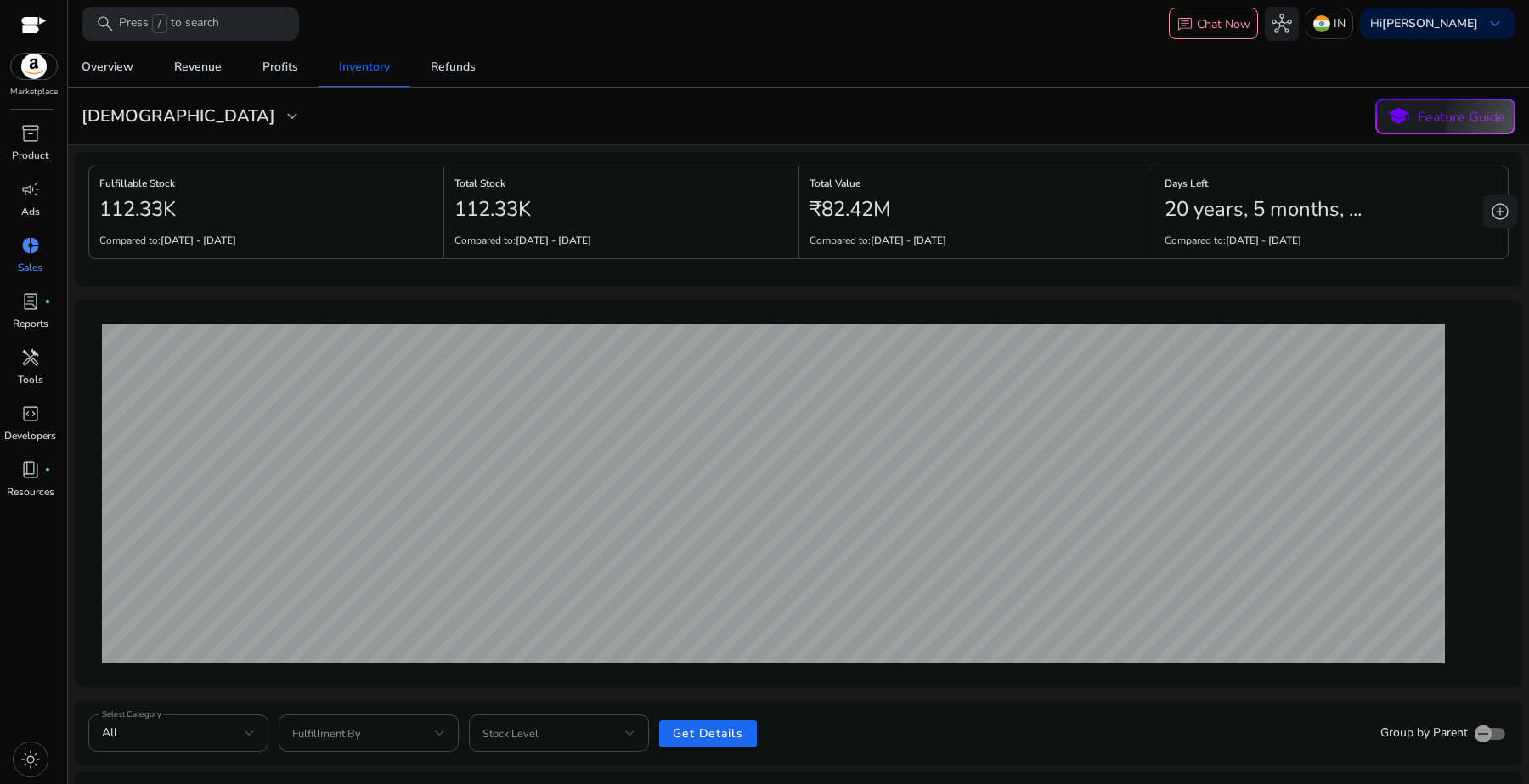 click at bounding box center [34, 26] 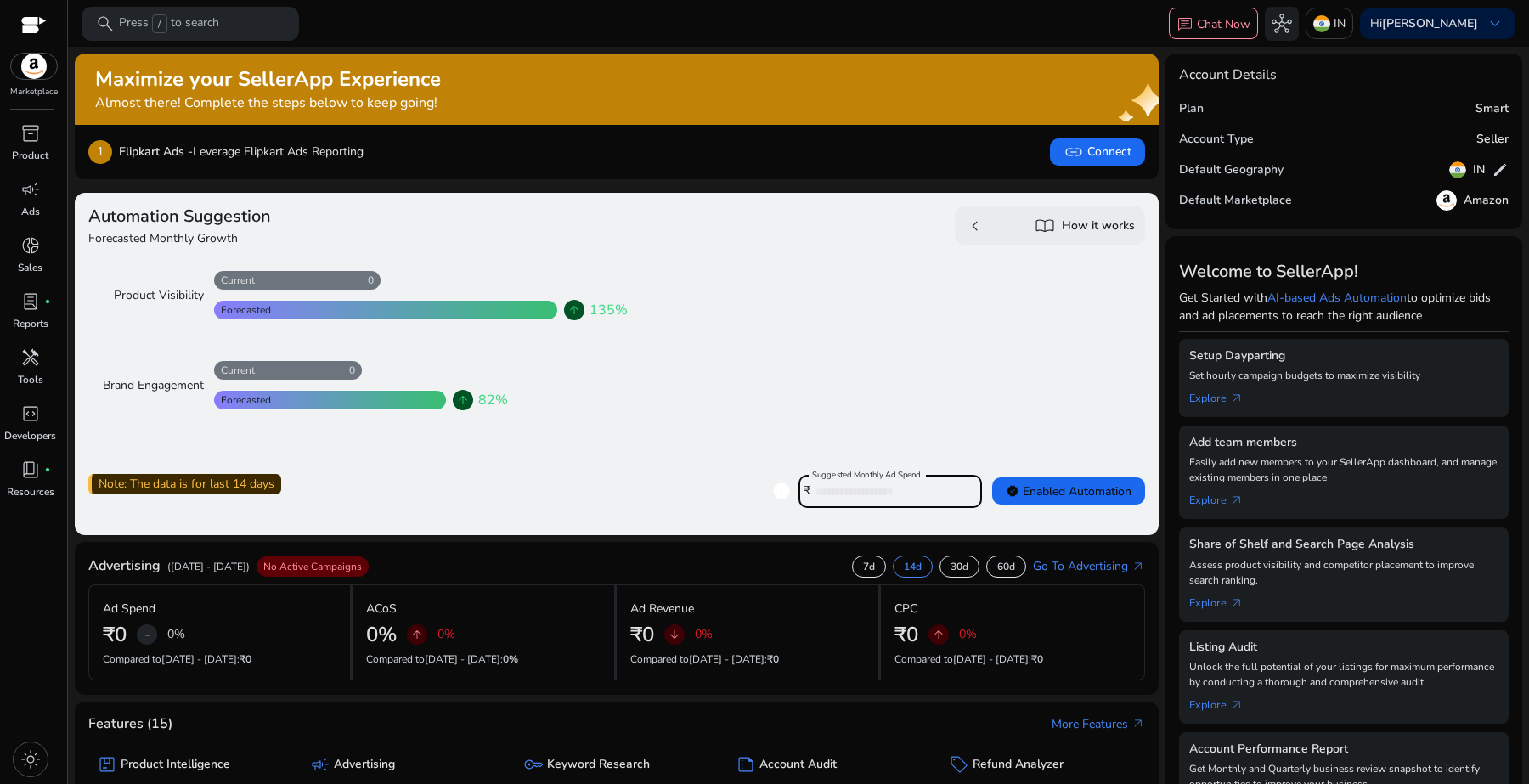 drag, startPoint x: 814, startPoint y: 490, endPoint x: 787, endPoint y: 491, distance: 27.01851 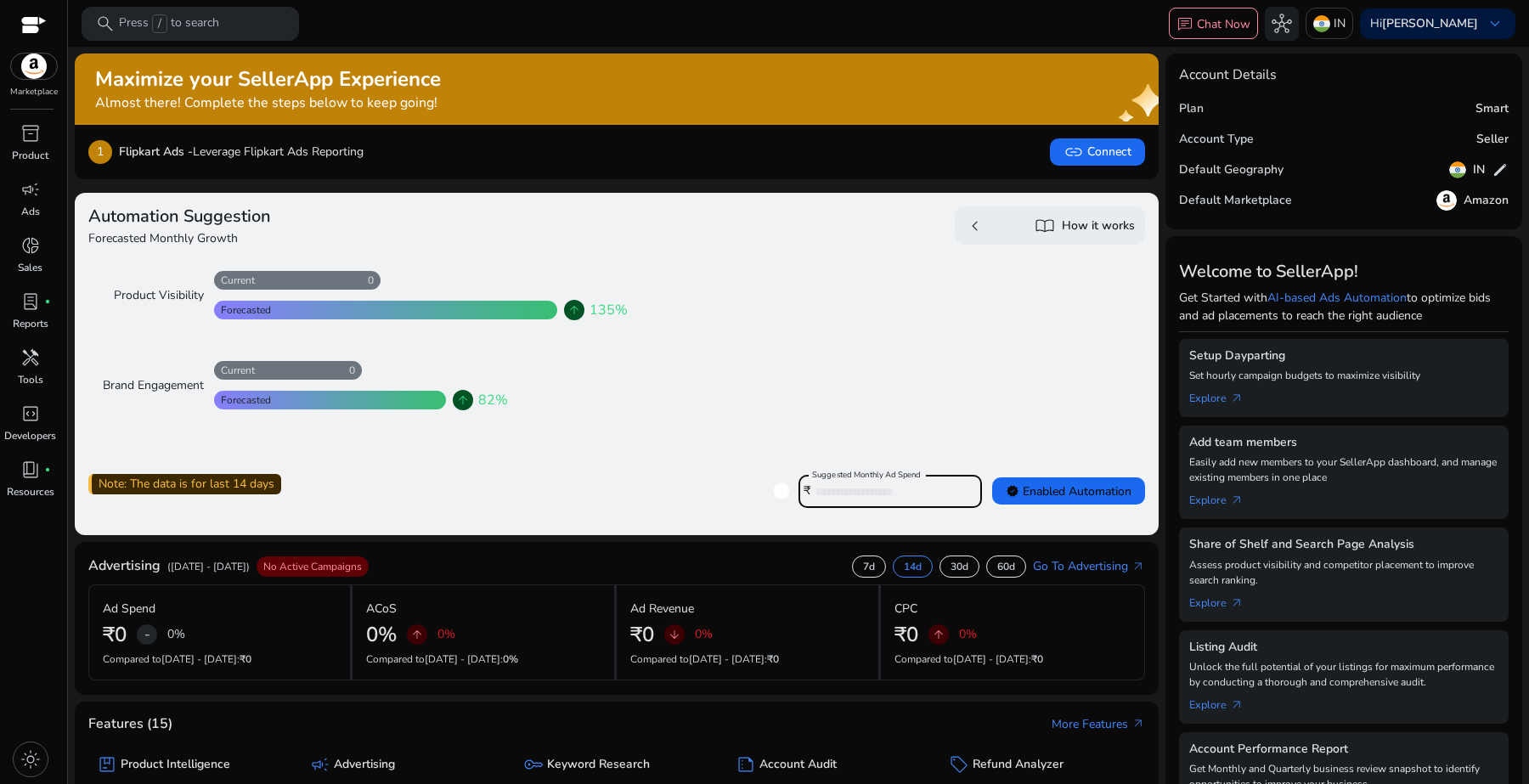 click on "info  Suggested Monthly Ad Spend ₹ *****" 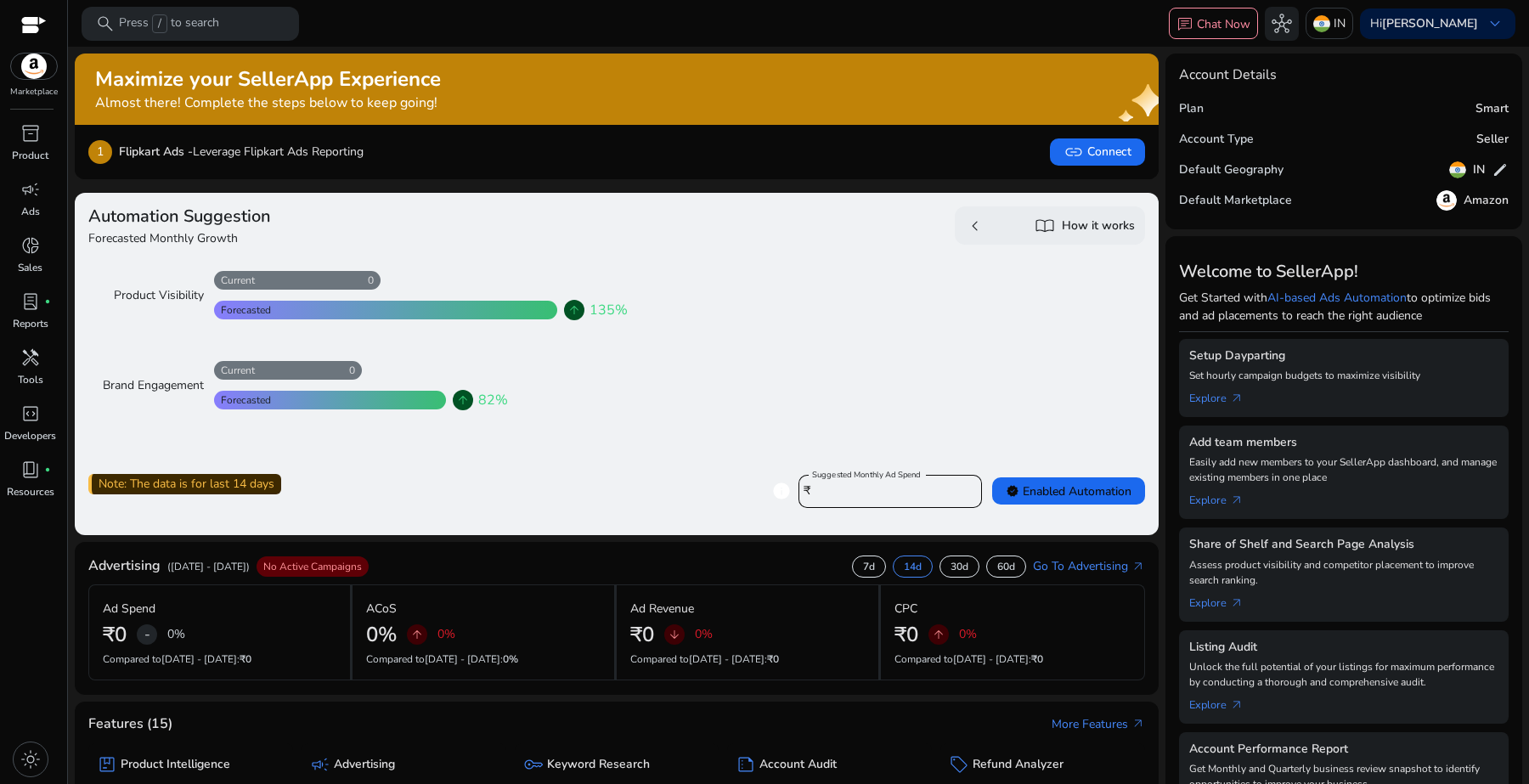 click on "Automation Suggestion  Forecasted Monthly Growth  Product Visibility   0   Current   Forecasted   arrow_upward  135%  Brand Engagement   0   Current   Forecasted   arrow_upward  82%  chevron_left   import_contacts  How it works  Note: The data is for last 14 days   info  Suggested Monthly Ad Spend ₹ *****  verified   Enabled Automation" 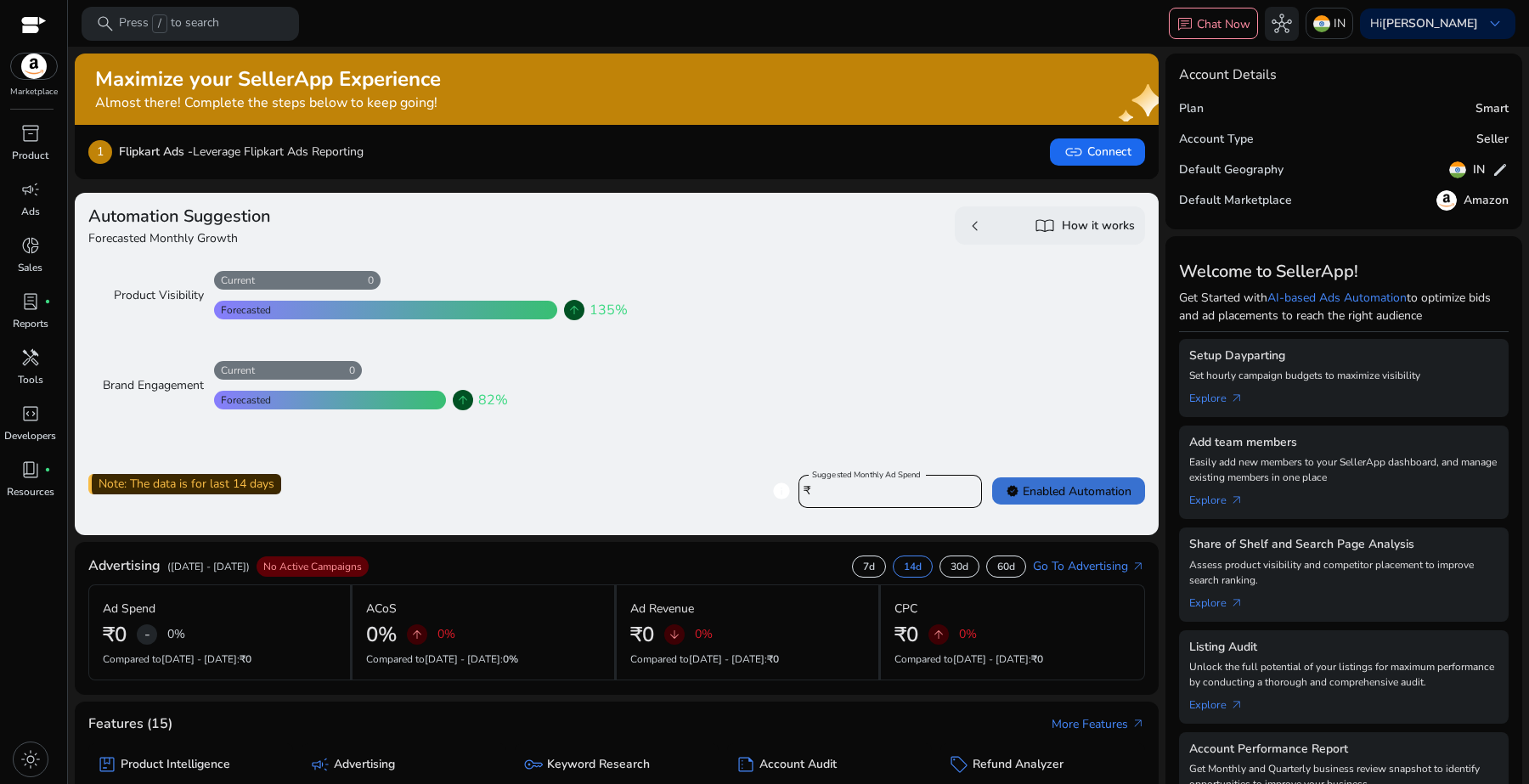 click on "verified   Enabled Automation" 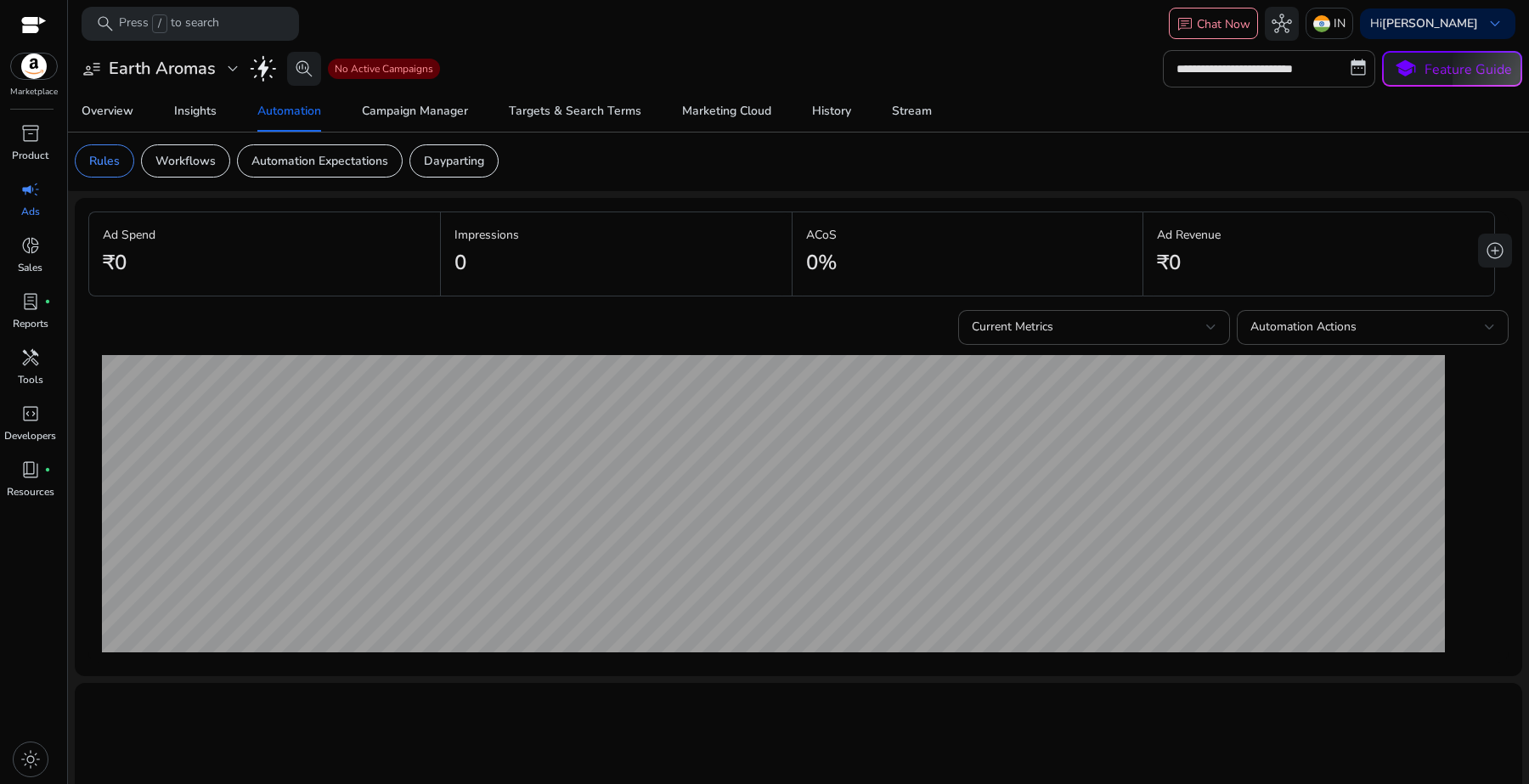 scroll, scrollTop: 0, scrollLeft: 0, axis: both 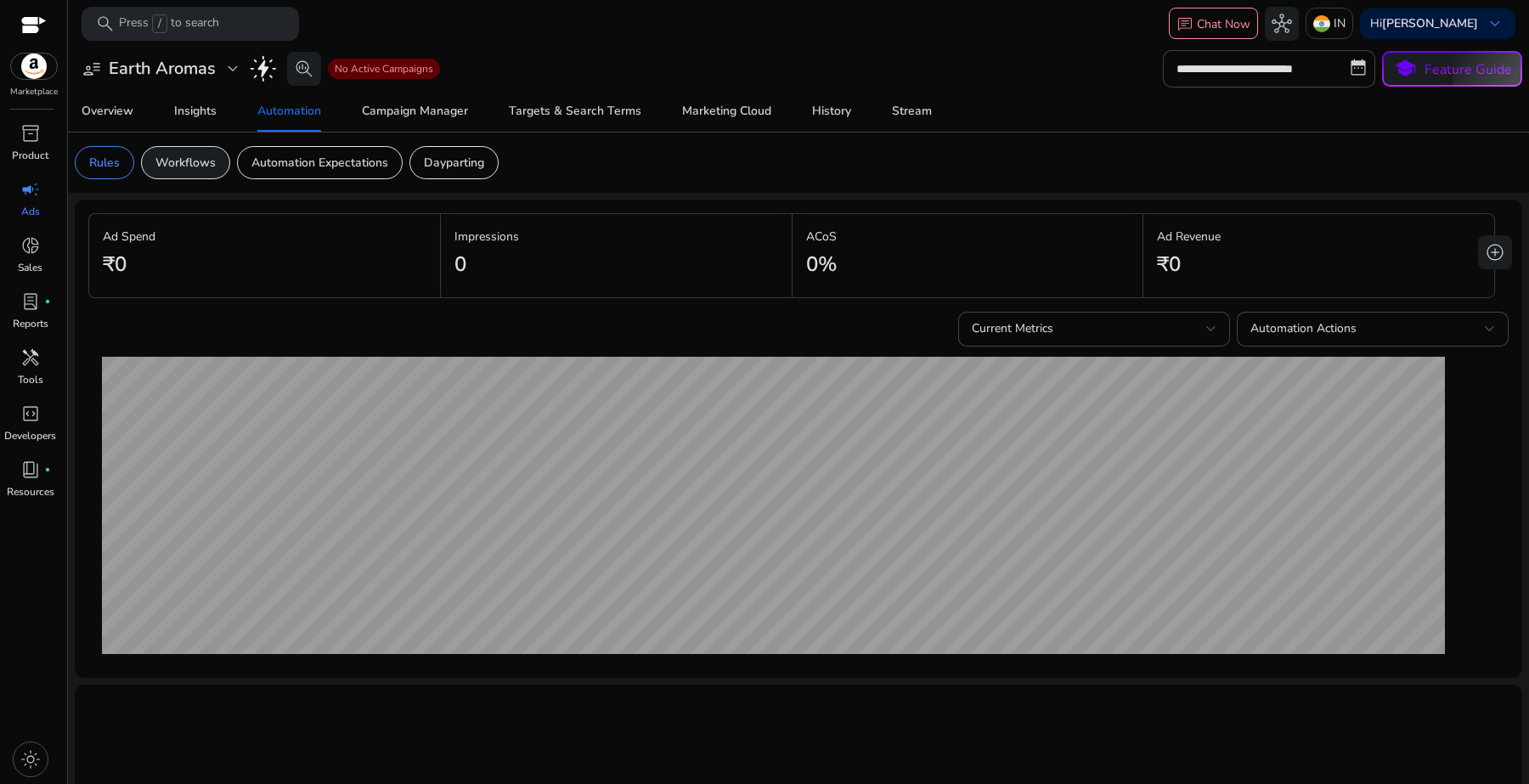 click on "Workflows" 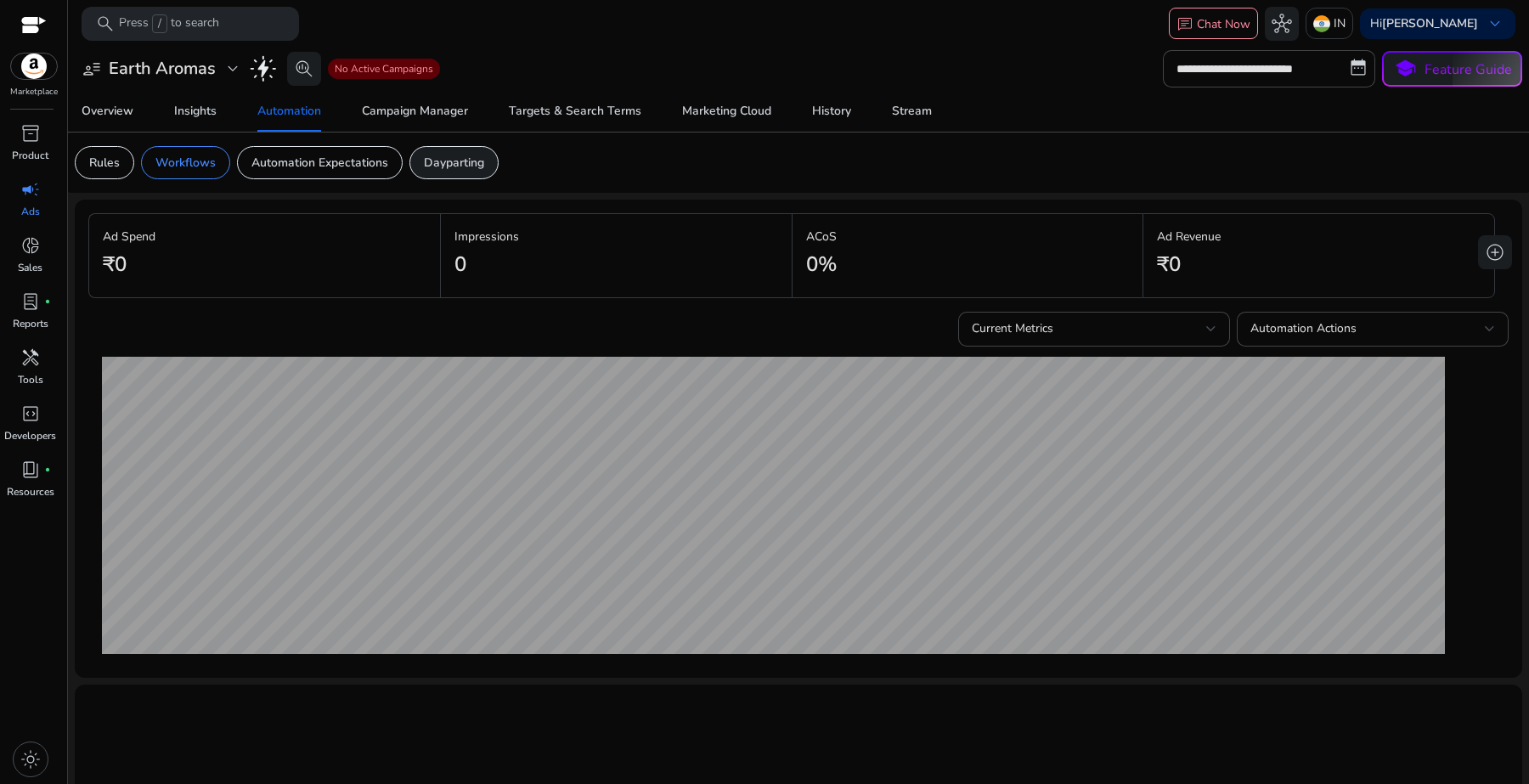 click on "Dayparting" 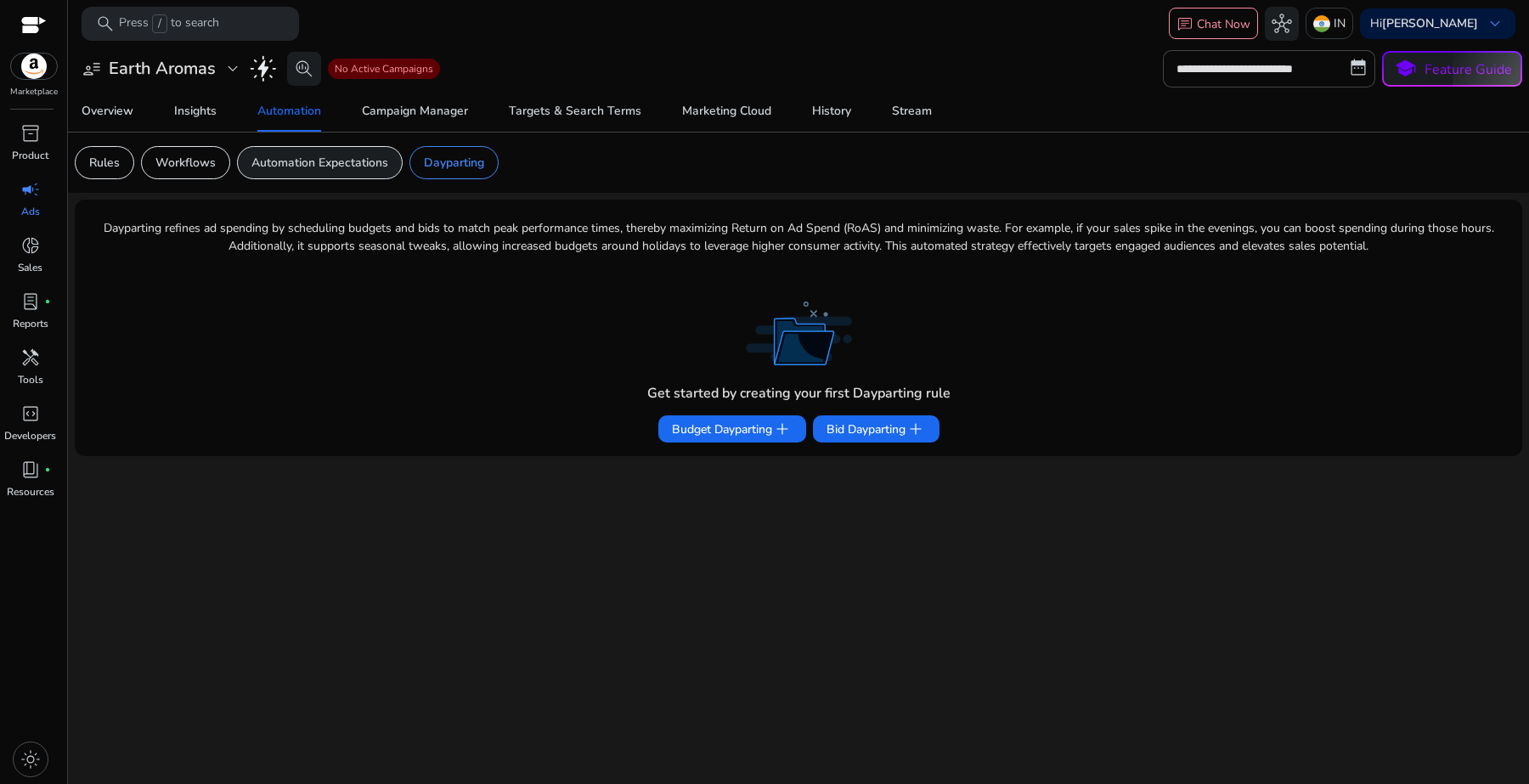 click on "Automation Expectations" 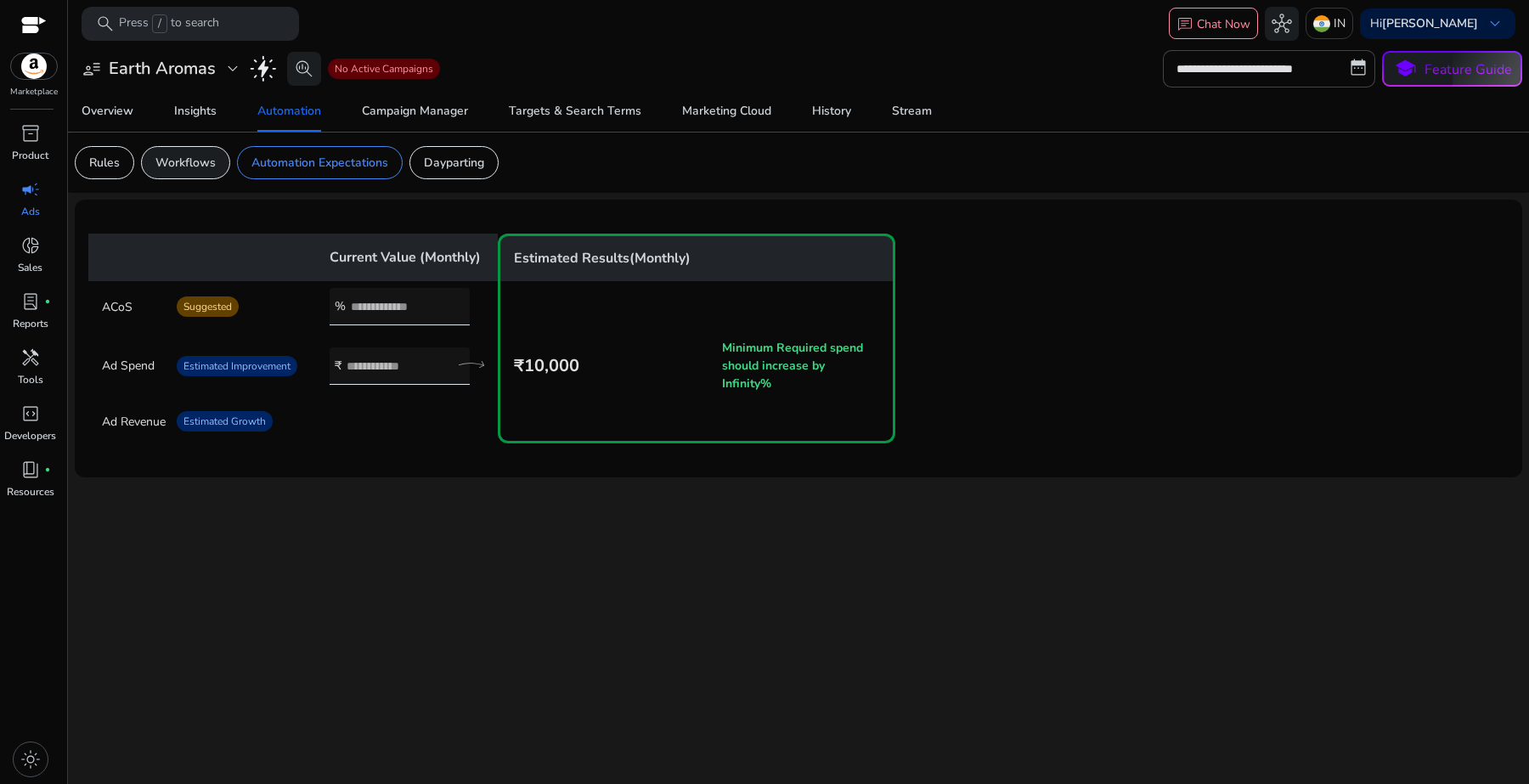 click on "Workflows" 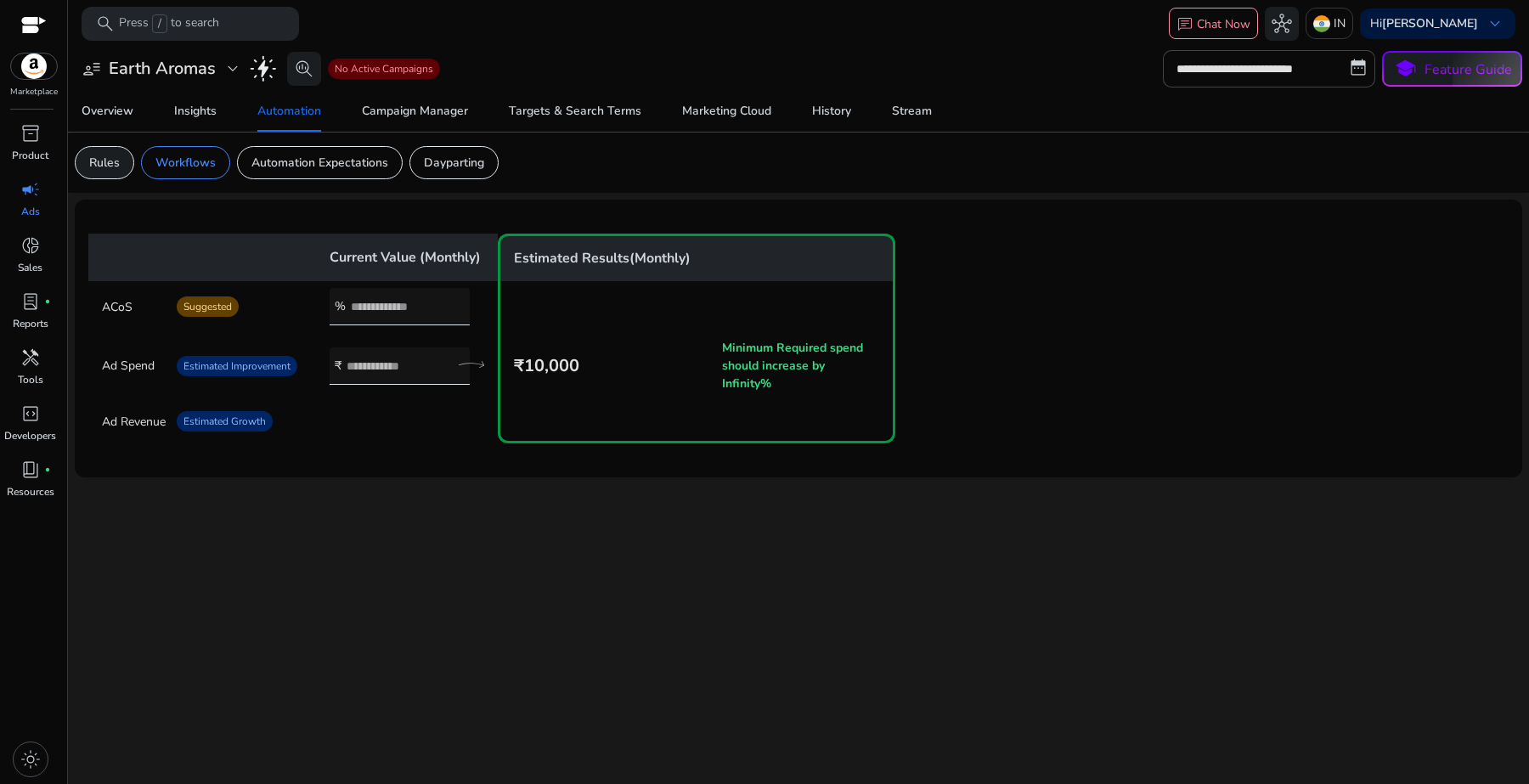 click on "Rules" 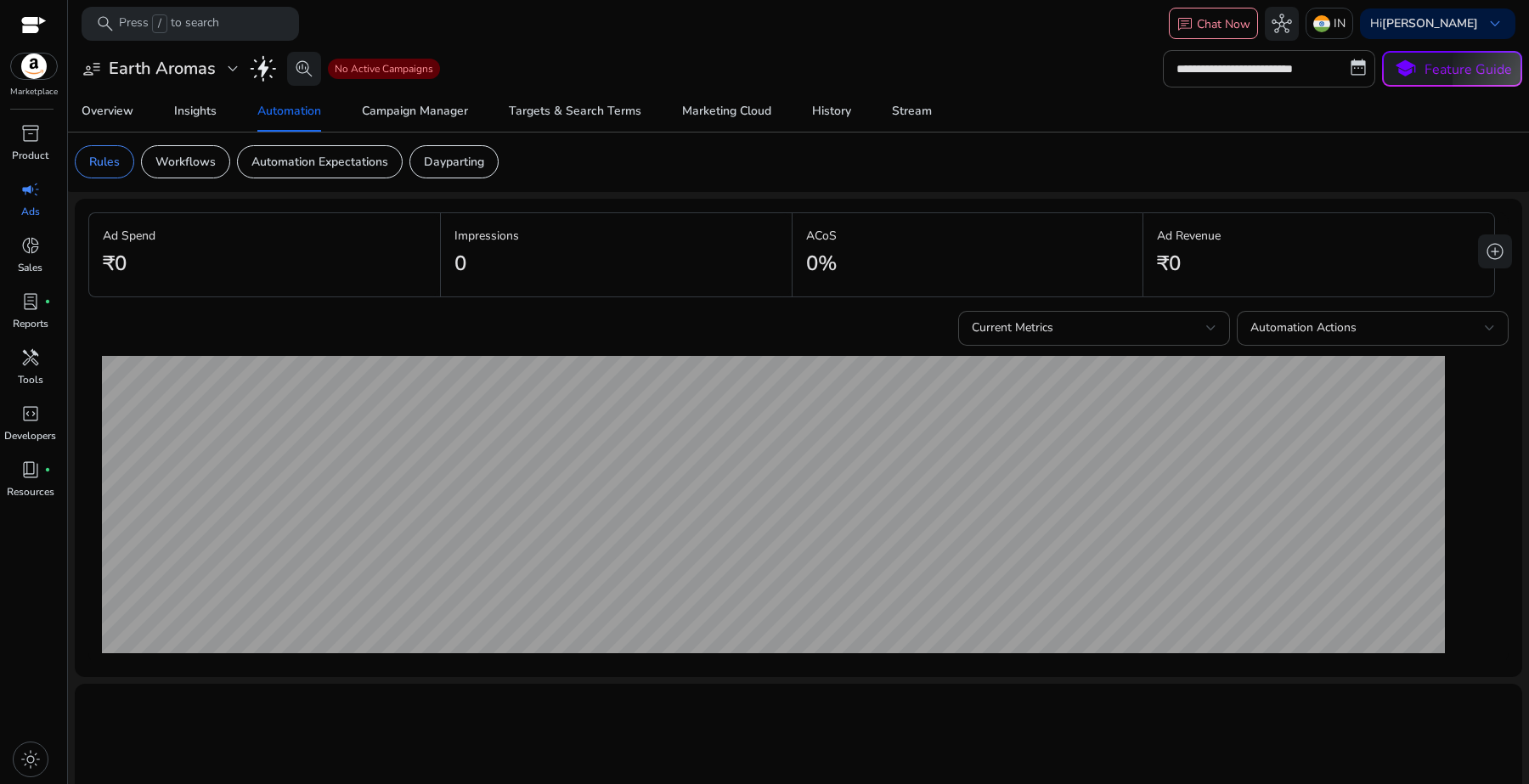 scroll, scrollTop: 0, scrollLeft: 0, axis: both 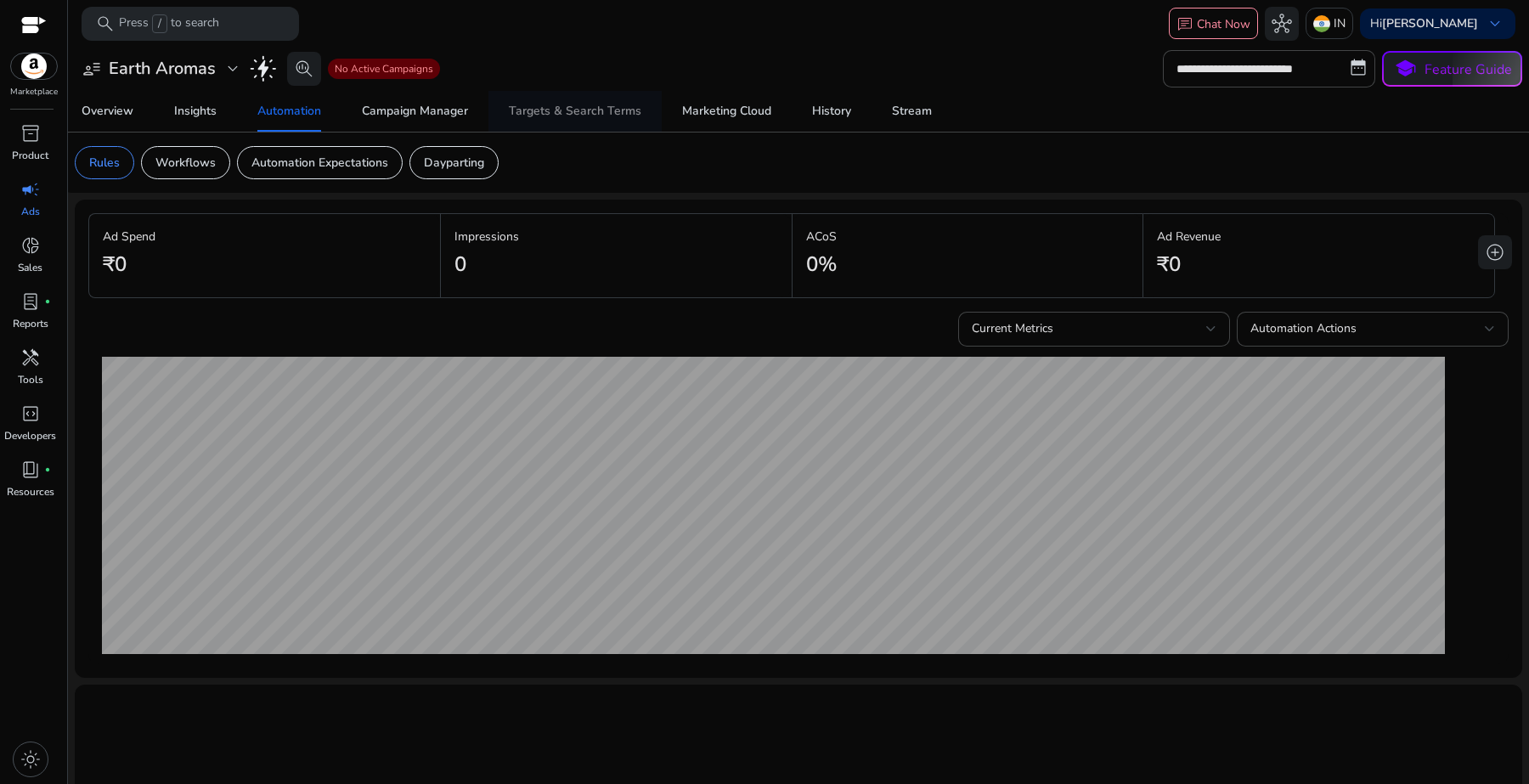click on "Targets & Search Terms" at bounding box center (575, 111) 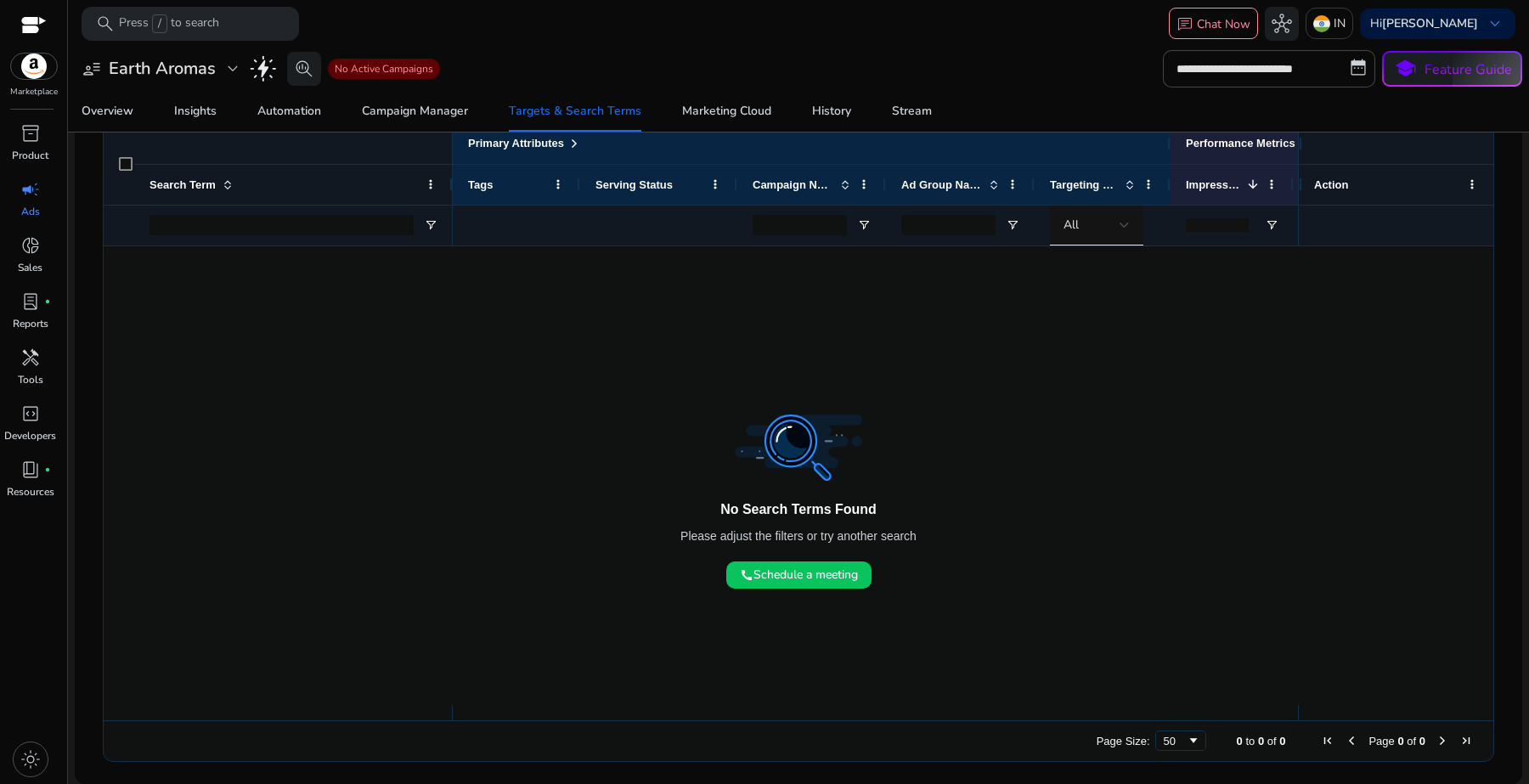 scroll, scrollTop: 0, scrollLeft: 0, axis: both 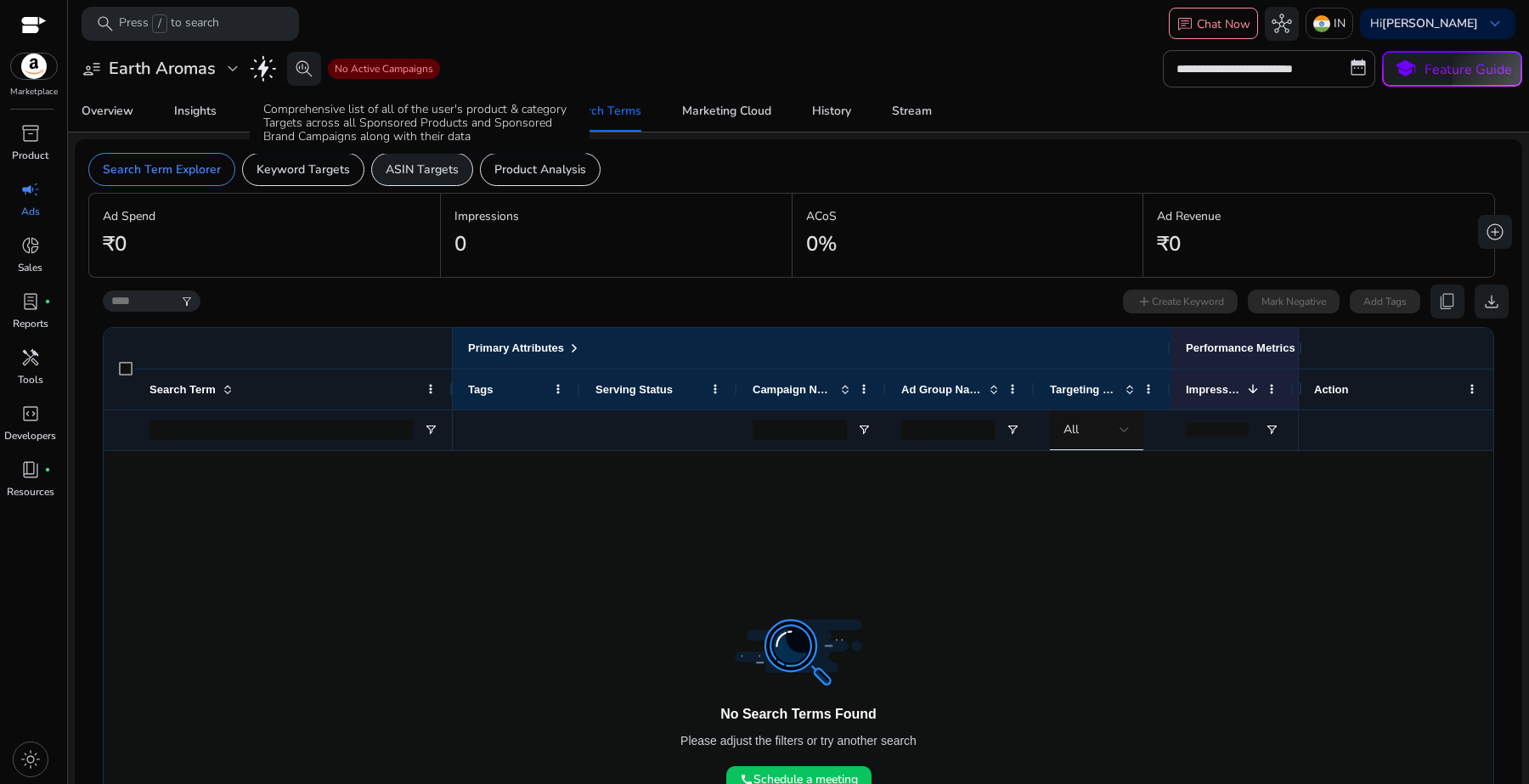 click on "ASIN Targets" 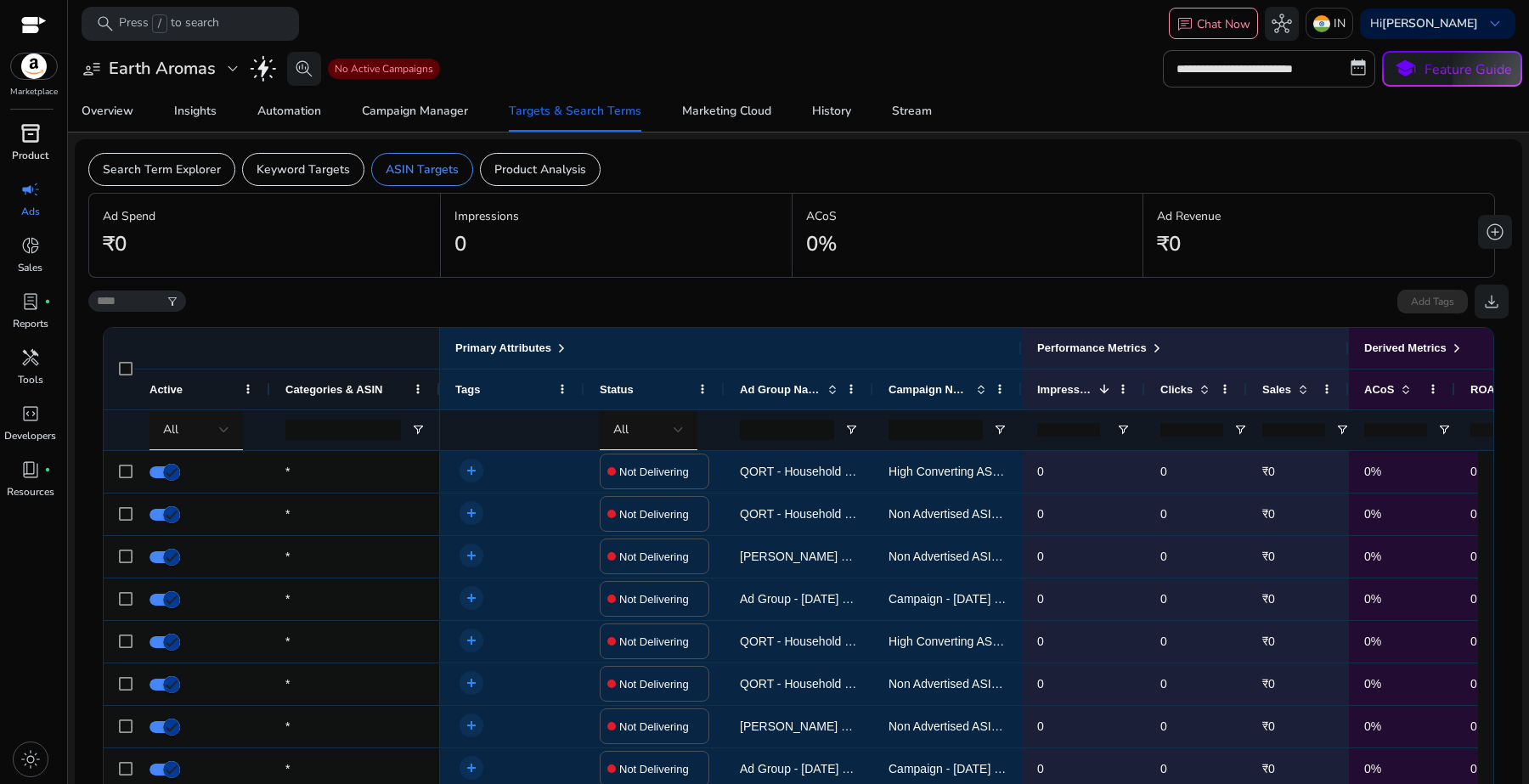 click on "Product" at bounding box center (30, 155) 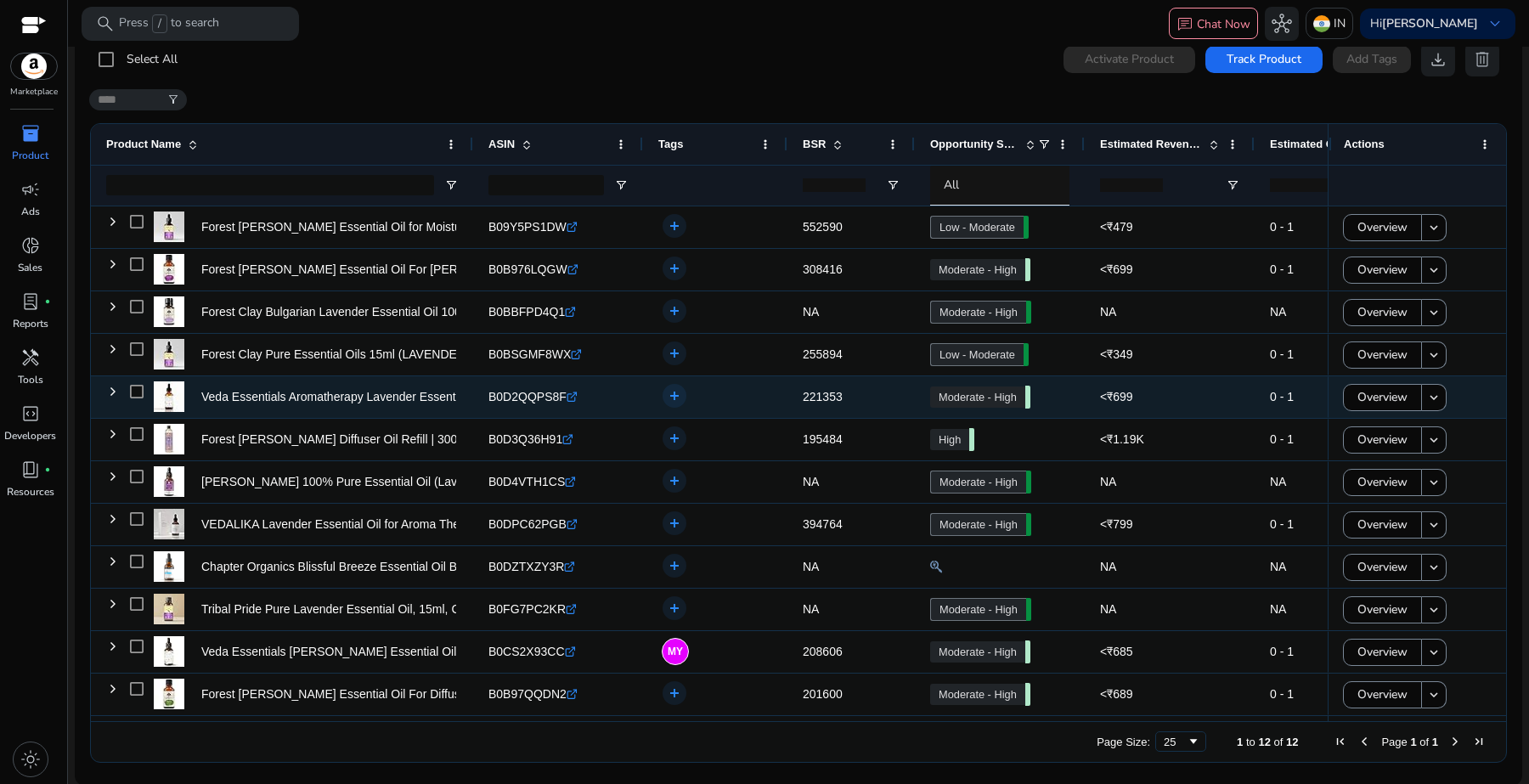 scroll, scrollTop: 0, scrollLeft: 0, axis: both 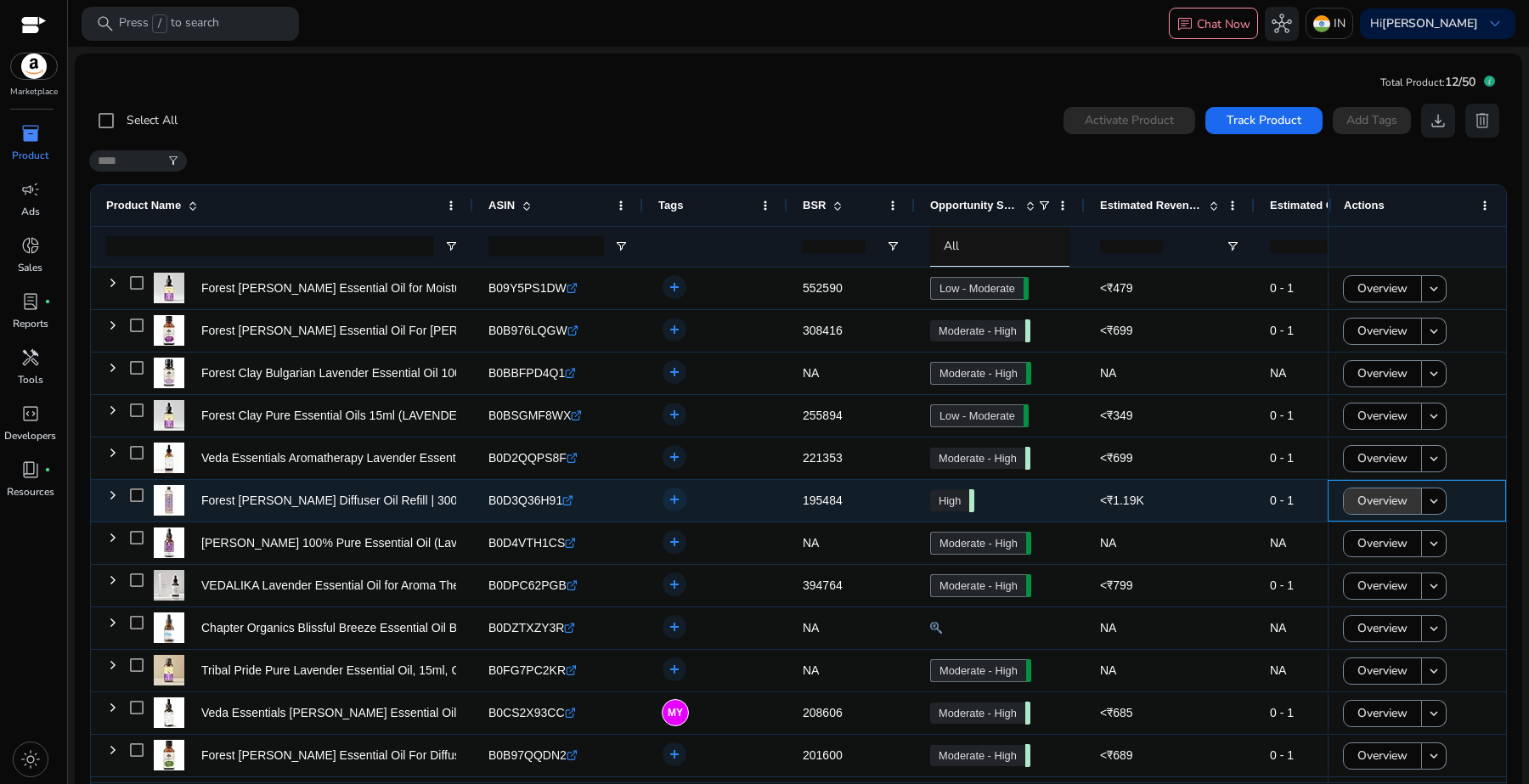 click on "Overview" 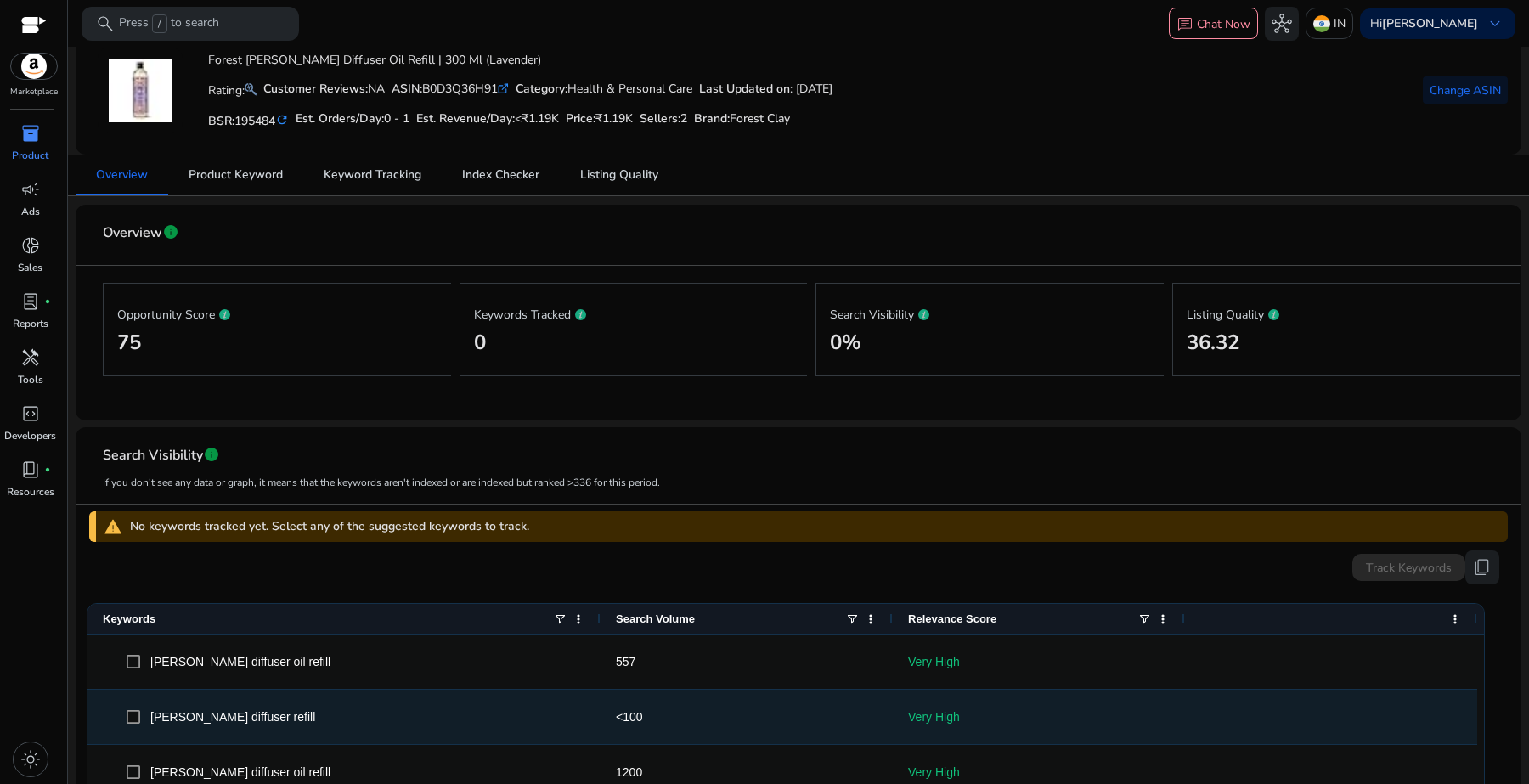 scroll, scrollTop: 58, scrollLeft: 0, axis: vertical 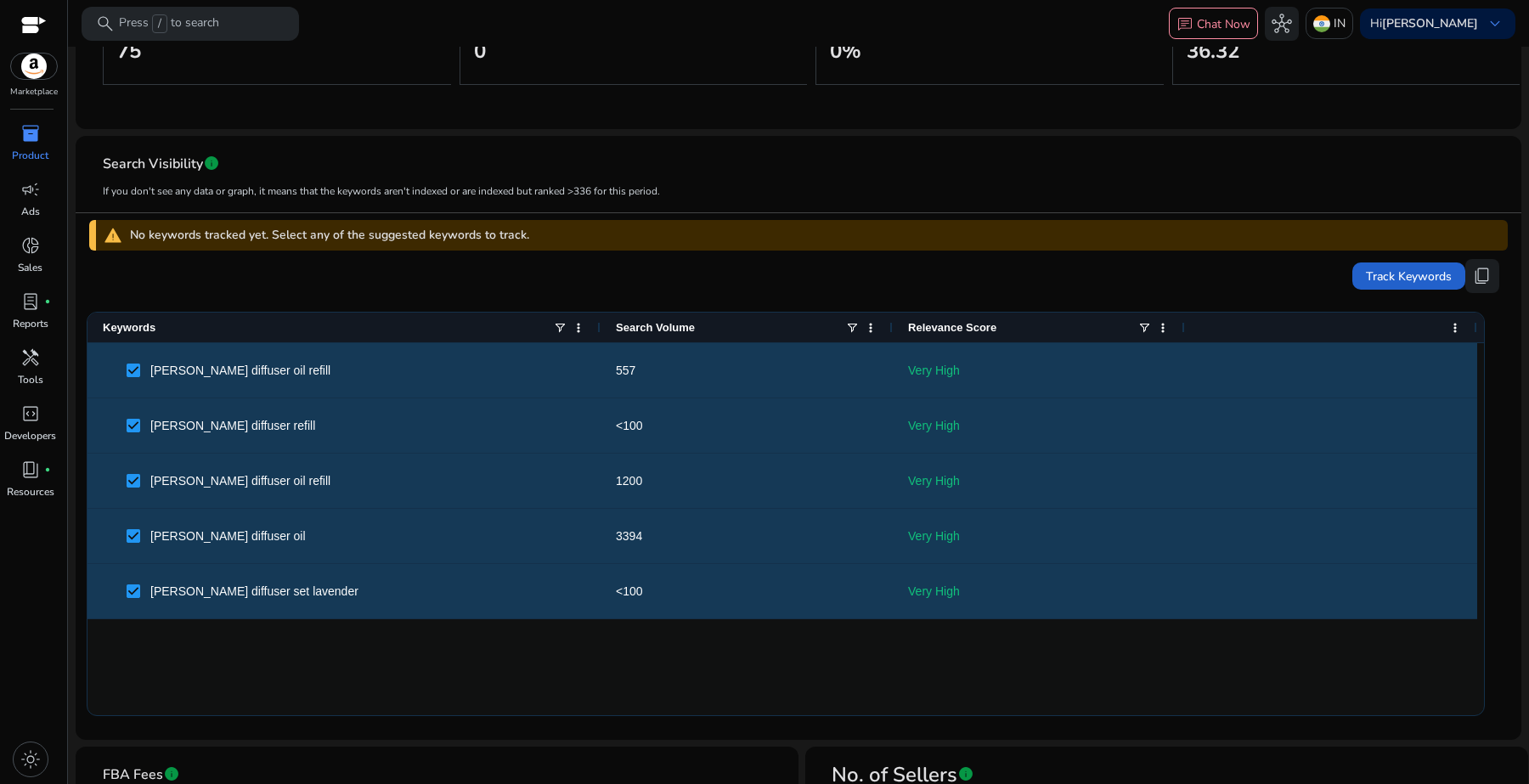 click on "Track Keywords" 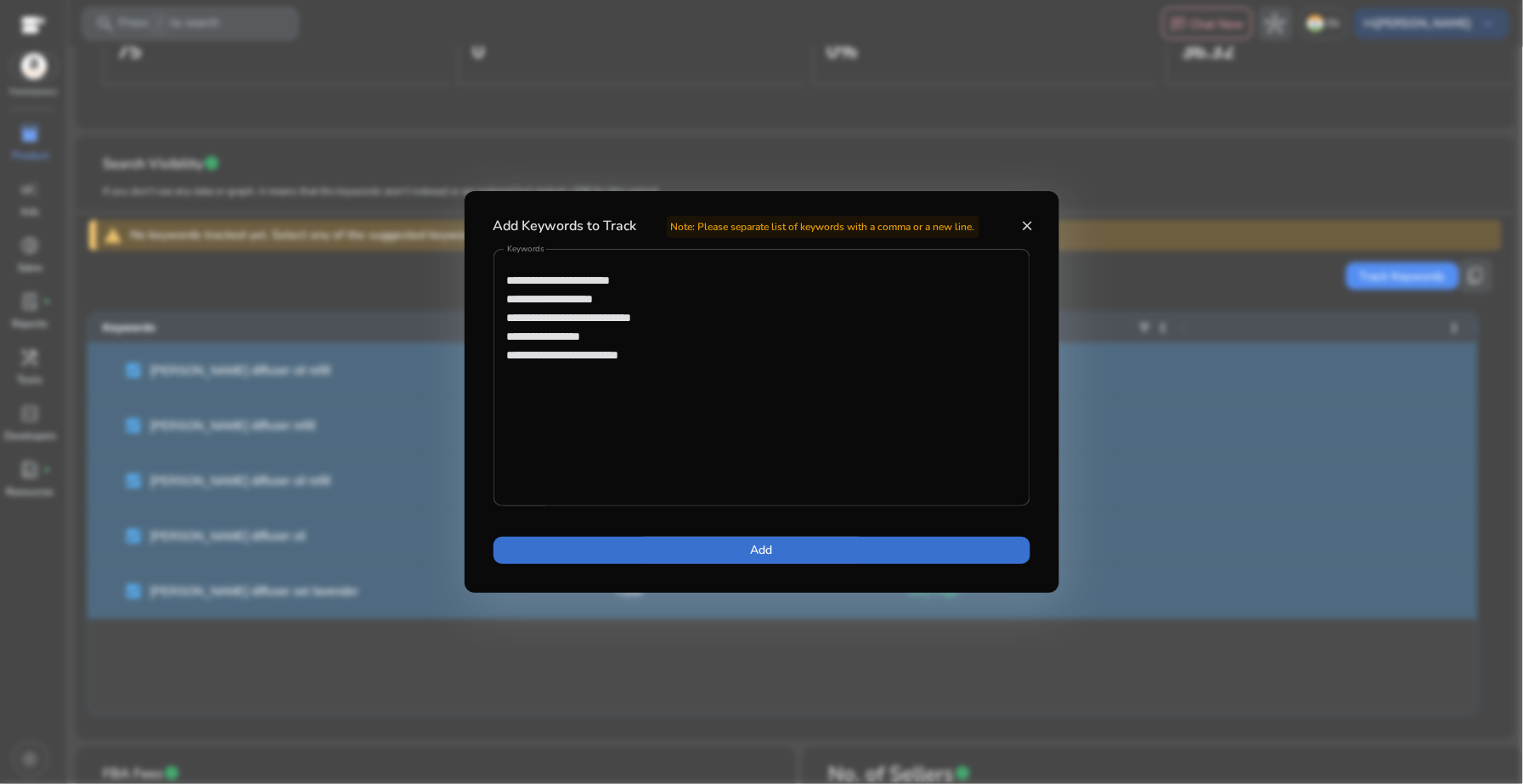 click at bounding box center [762, 550] 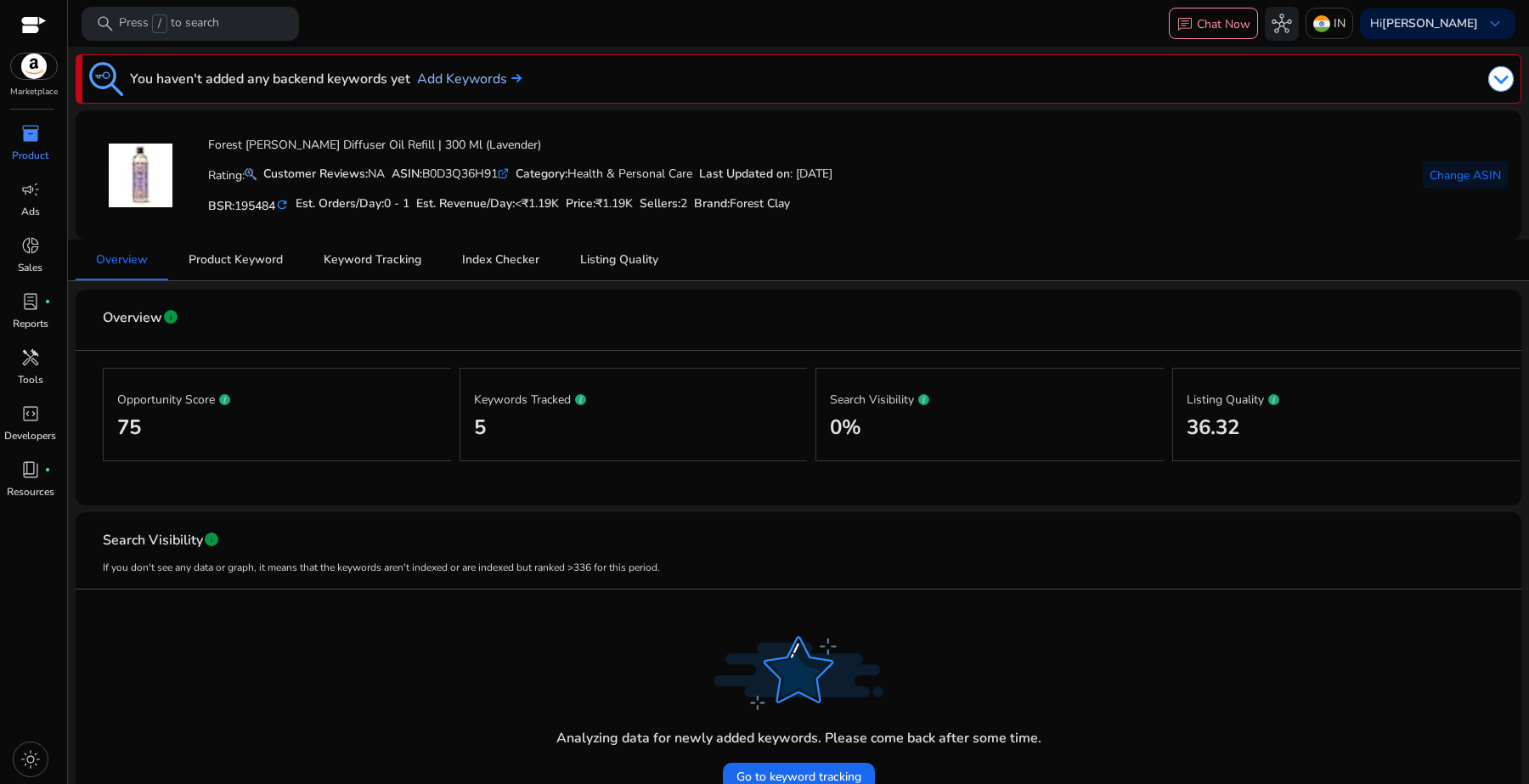 click on "Add Keywords" 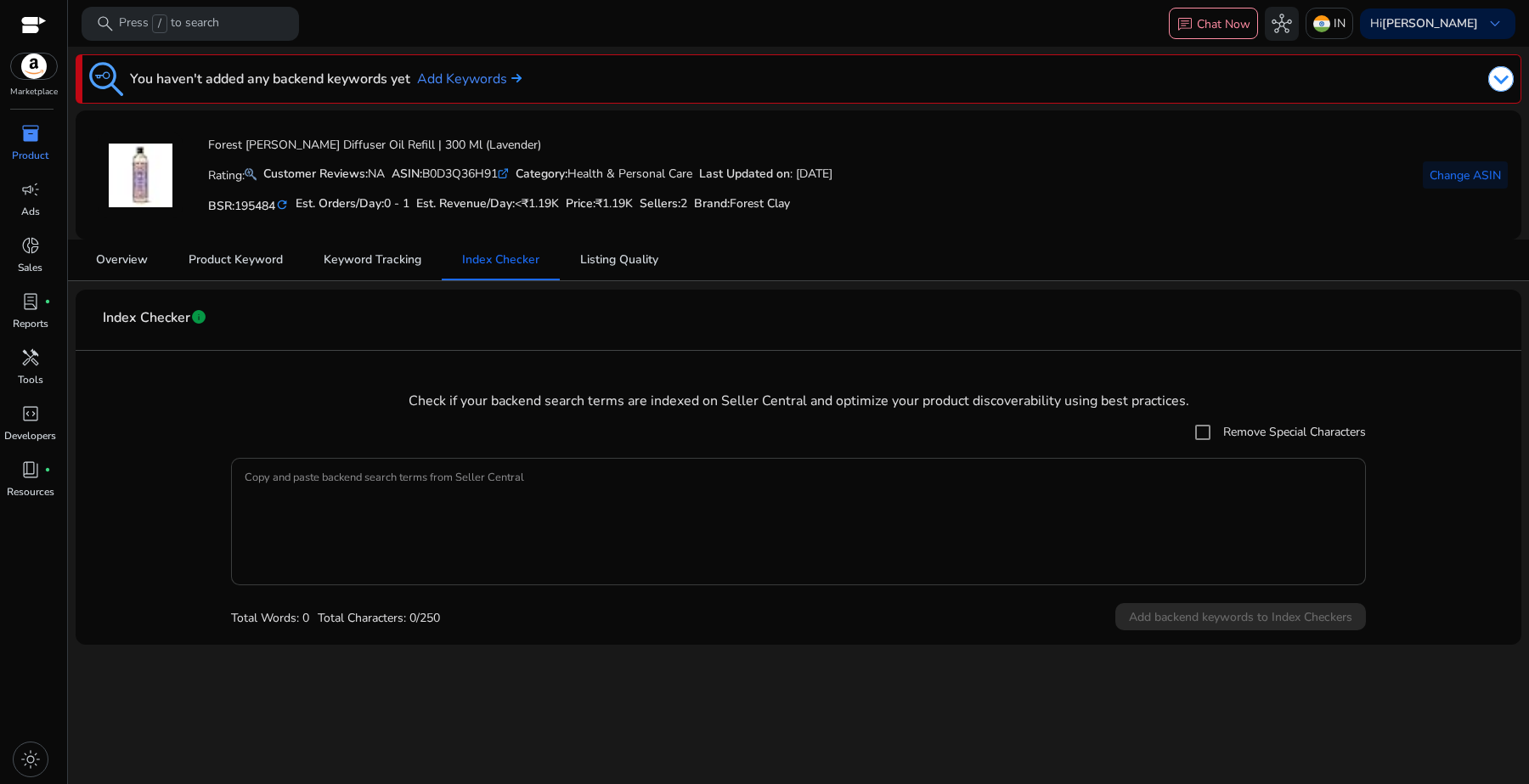 click on "Copy and paste backend search terms from Seller Central" at bounding box center [798, 522] 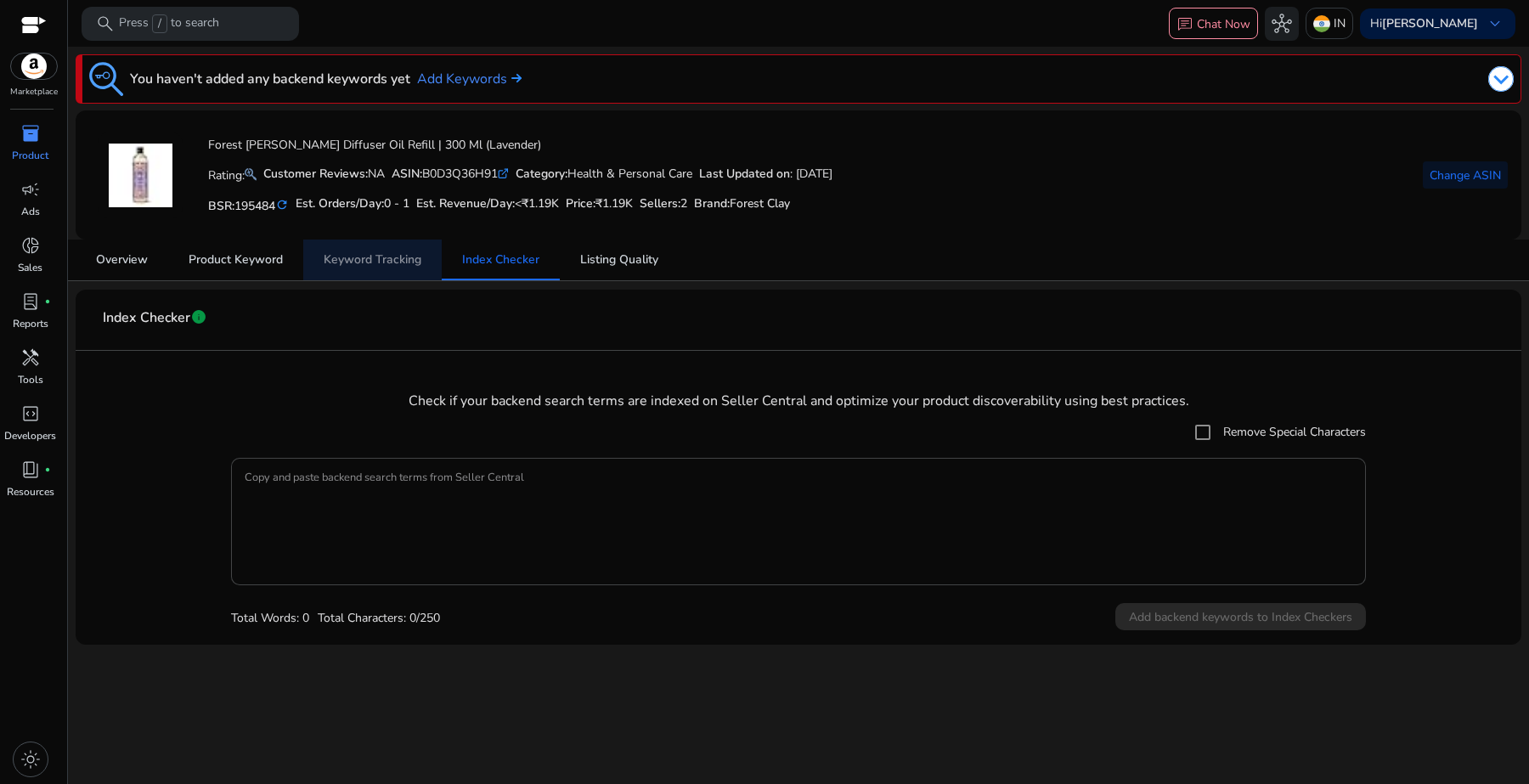 click on "Keyword Tracking" at bounding box center [372, 260] 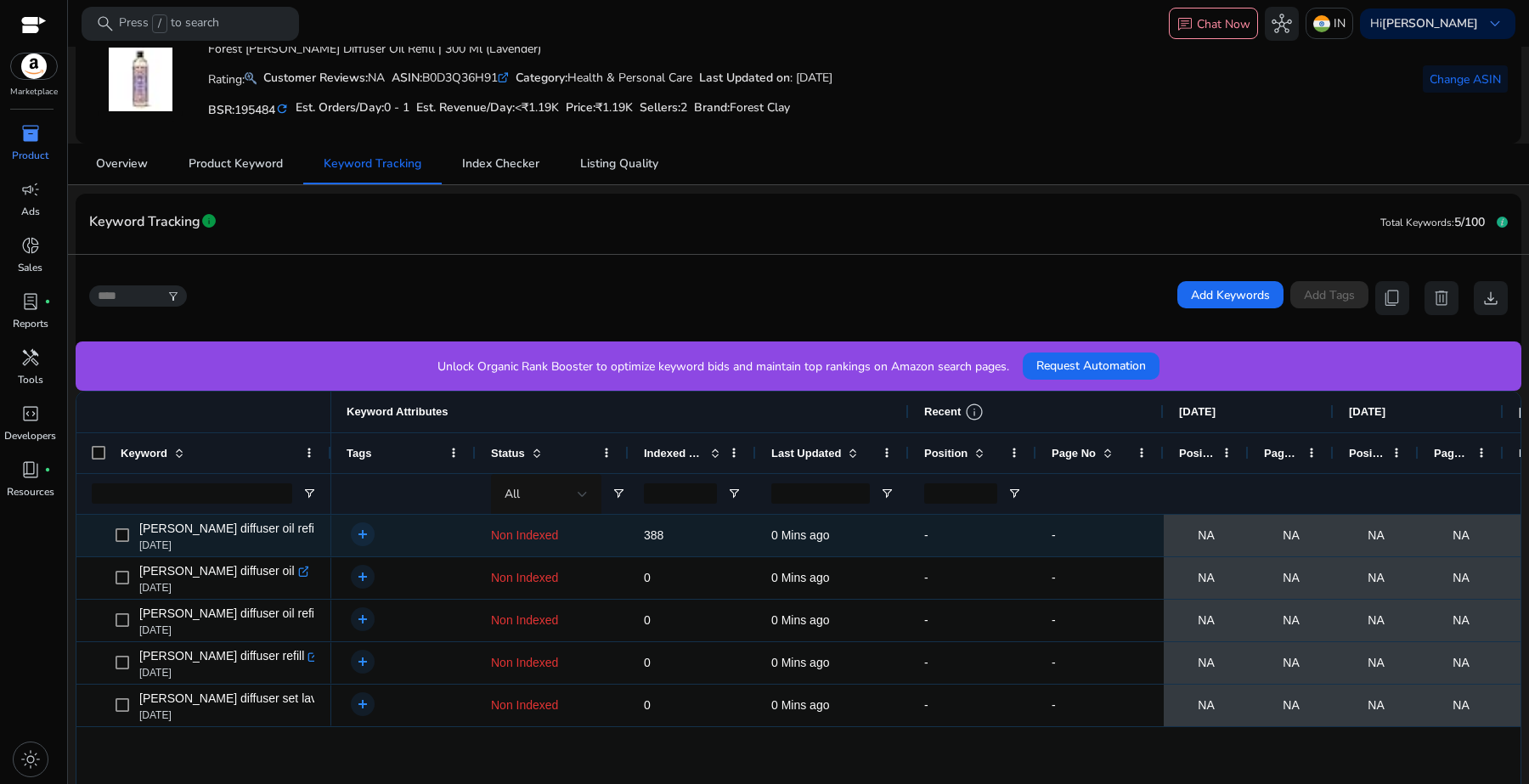 scroll, scrollTop: 212, scrollLeft: 0, axis: vertical 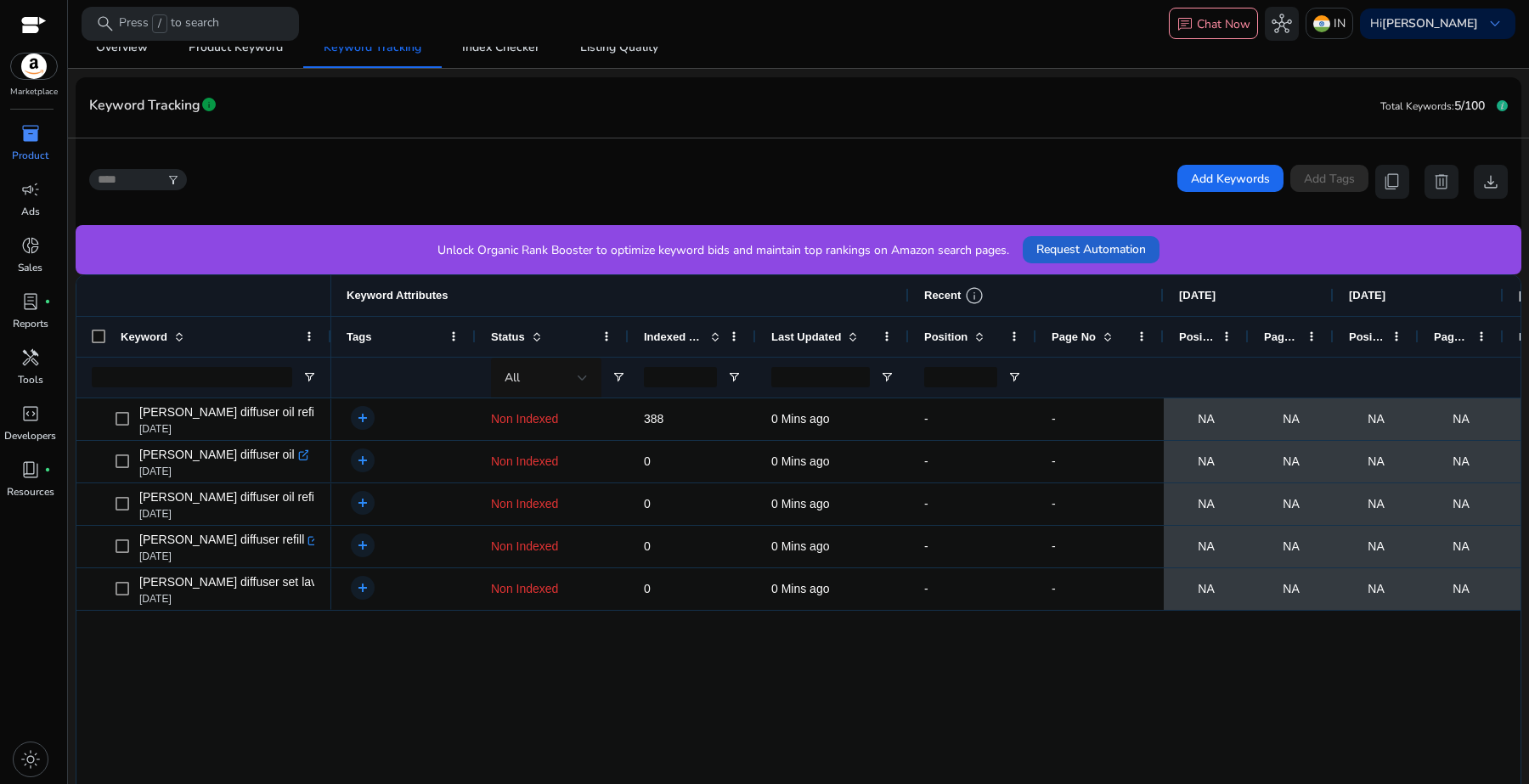 click on "Request Automation" at bounding box center [1091, 249] 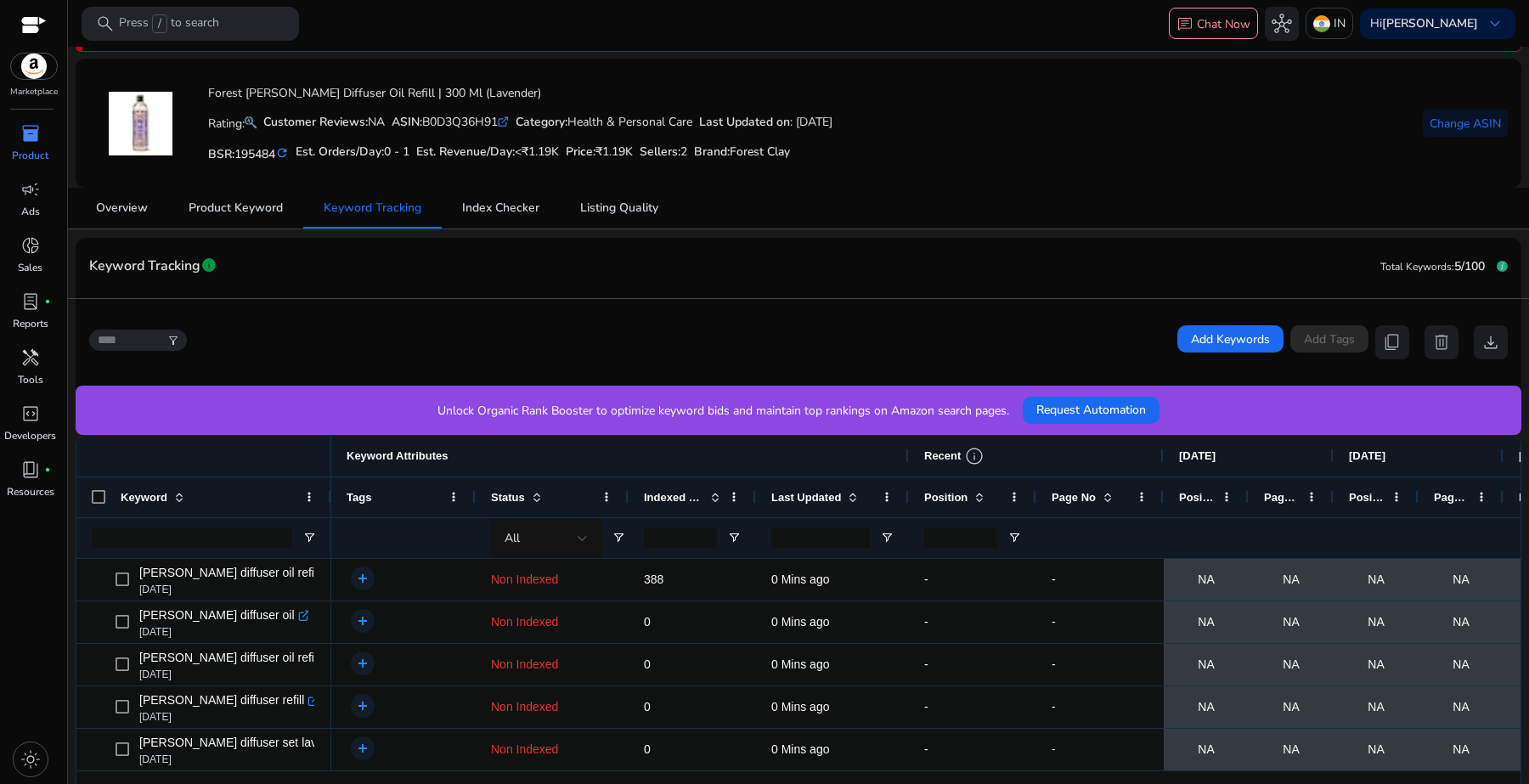 scroll, scrollTop: 0, scrollLeft: 0, axis: both 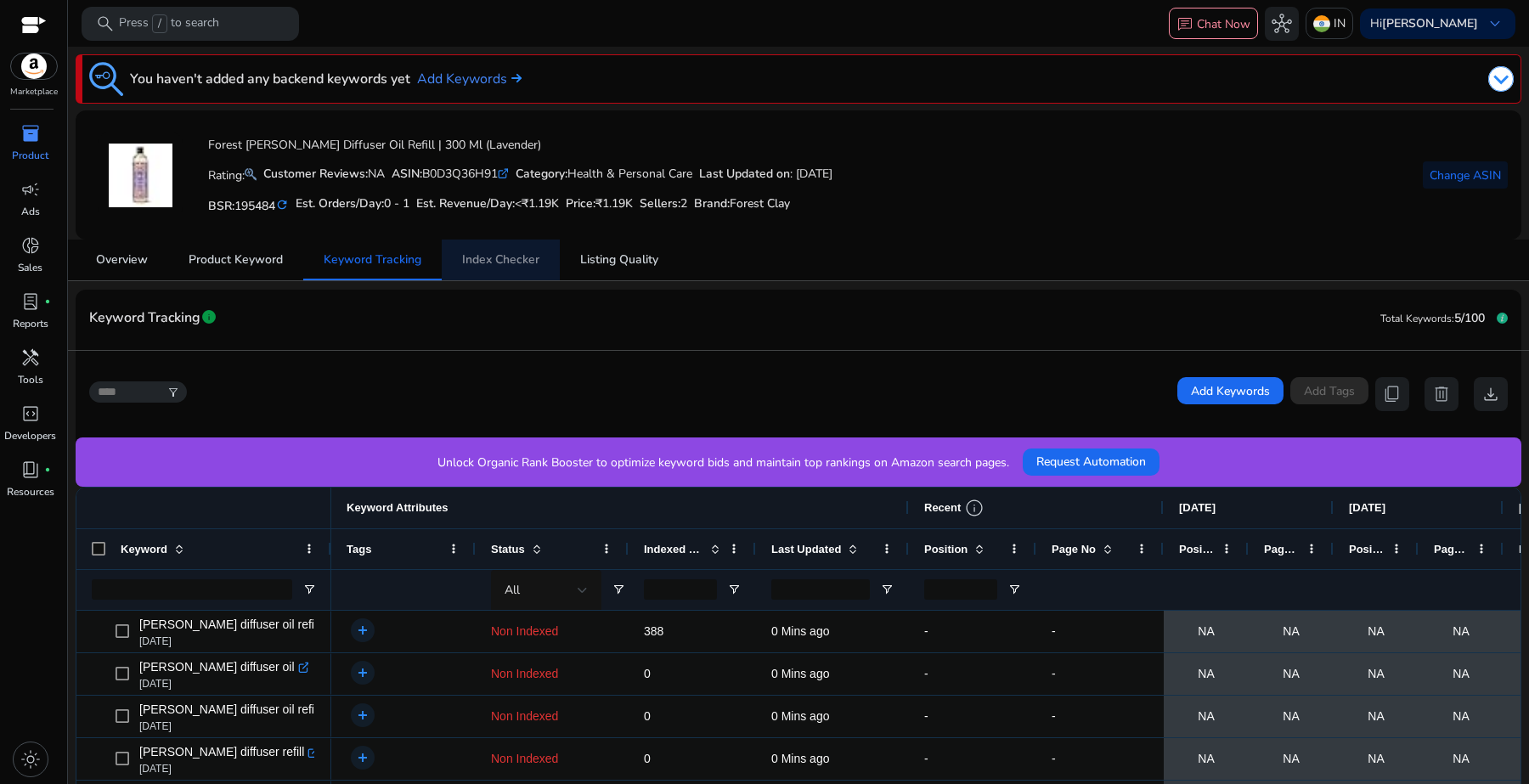 click on "Index Checker" at bounding box center (500, 260) 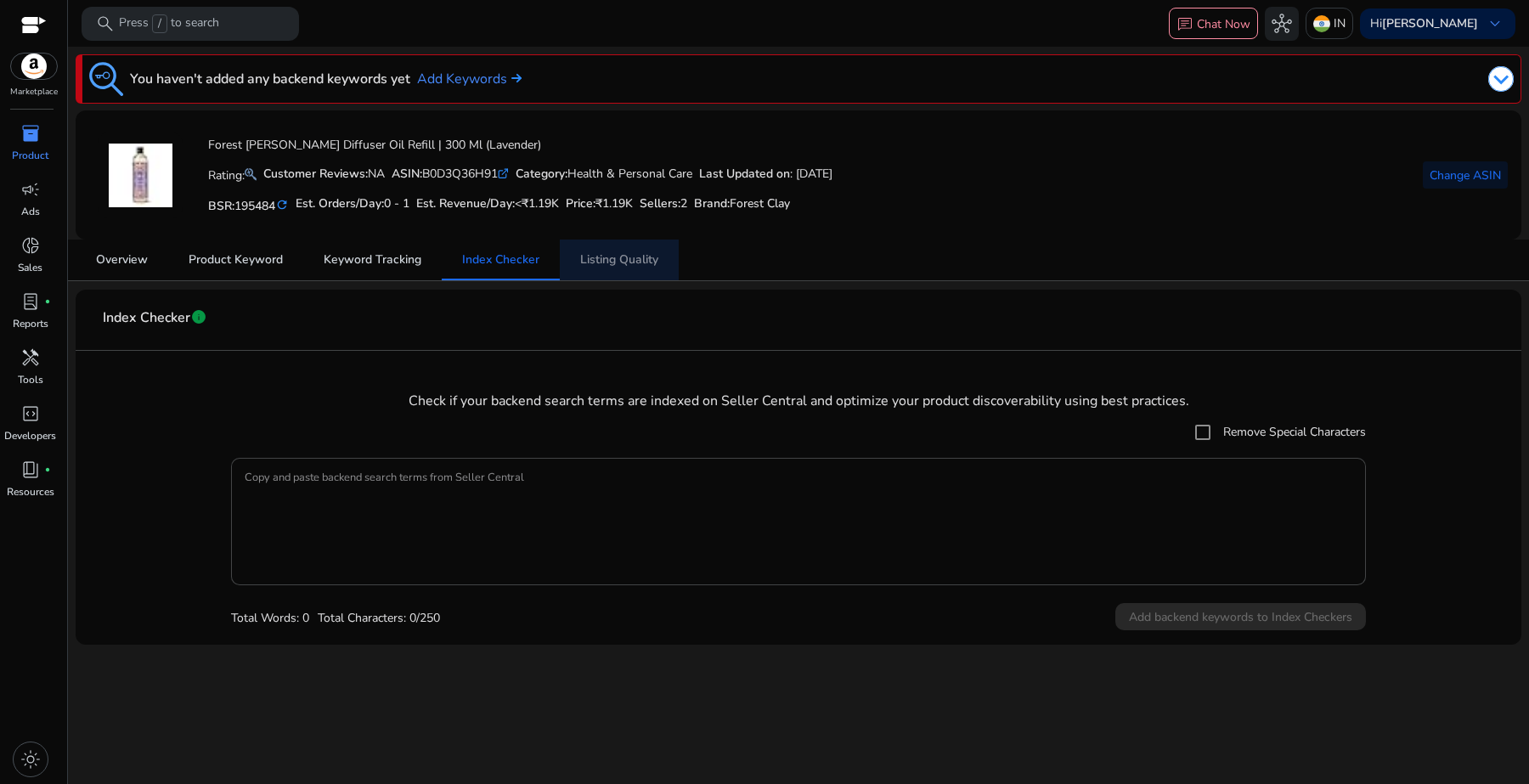 click on "Listing Quality" at bounding box center (619, 260) 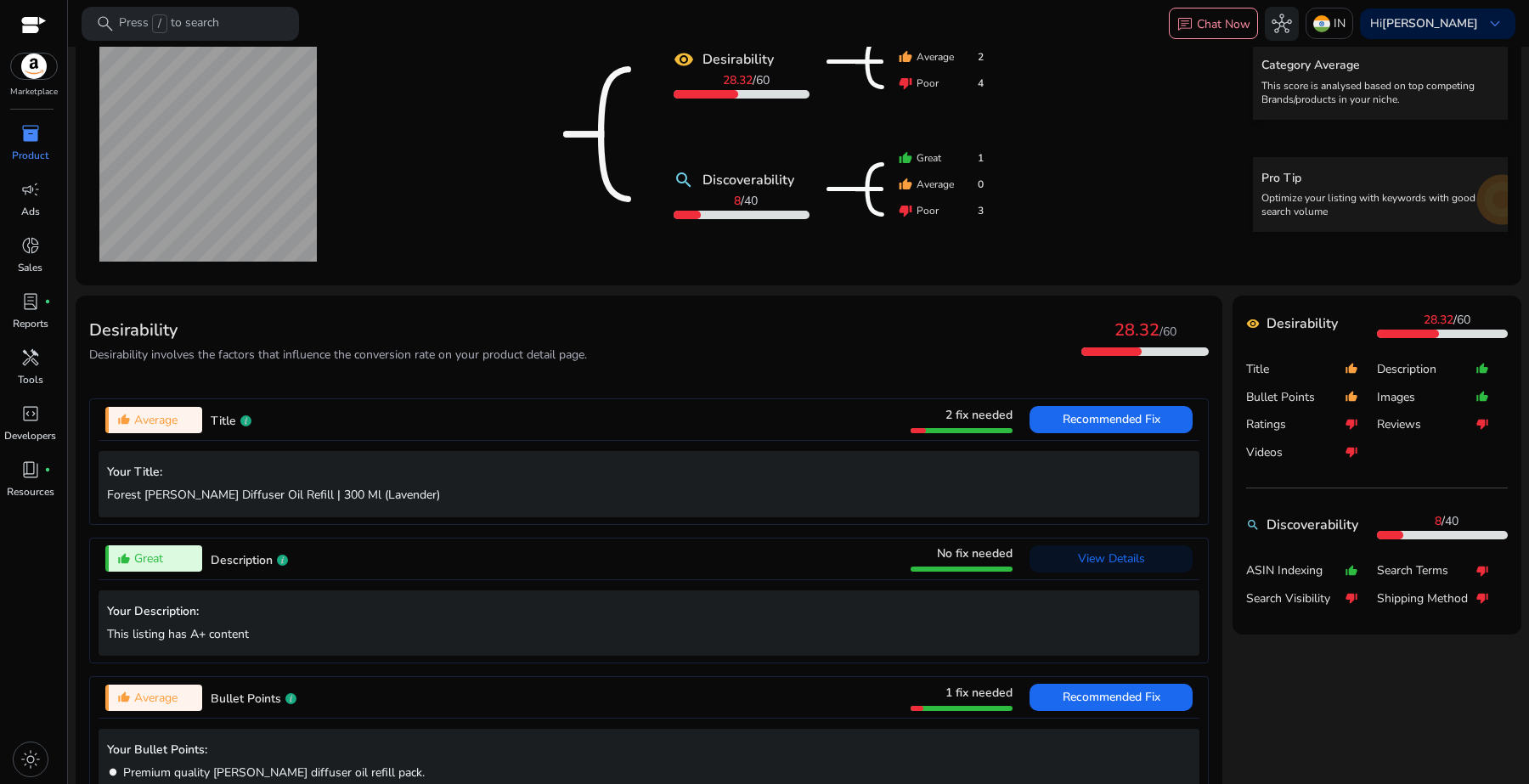 scroll, scrollTop: 425, scrollLeft: 0, axis: vertical 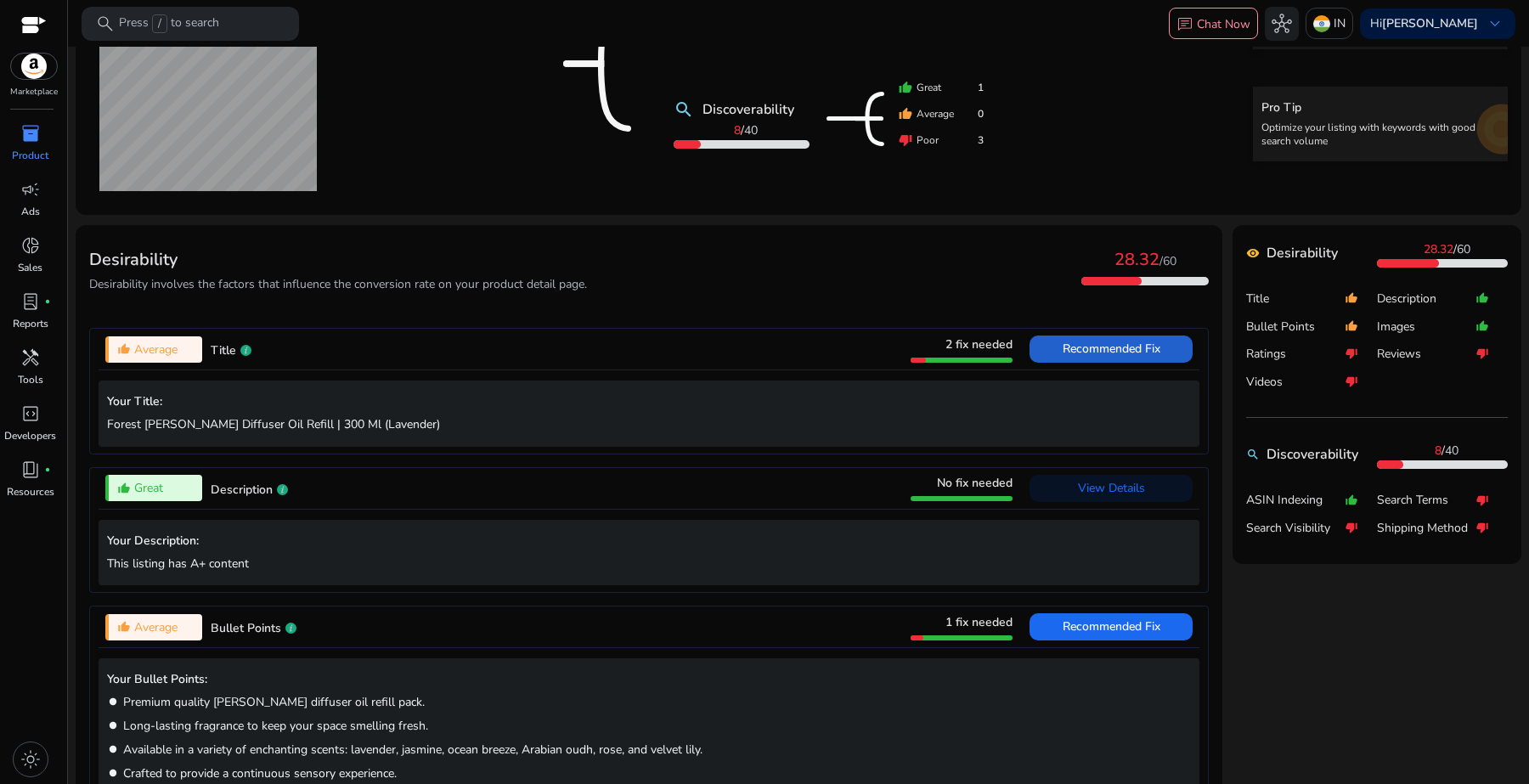 click on "Recommended Fix" at bounding box center (1111, 348) 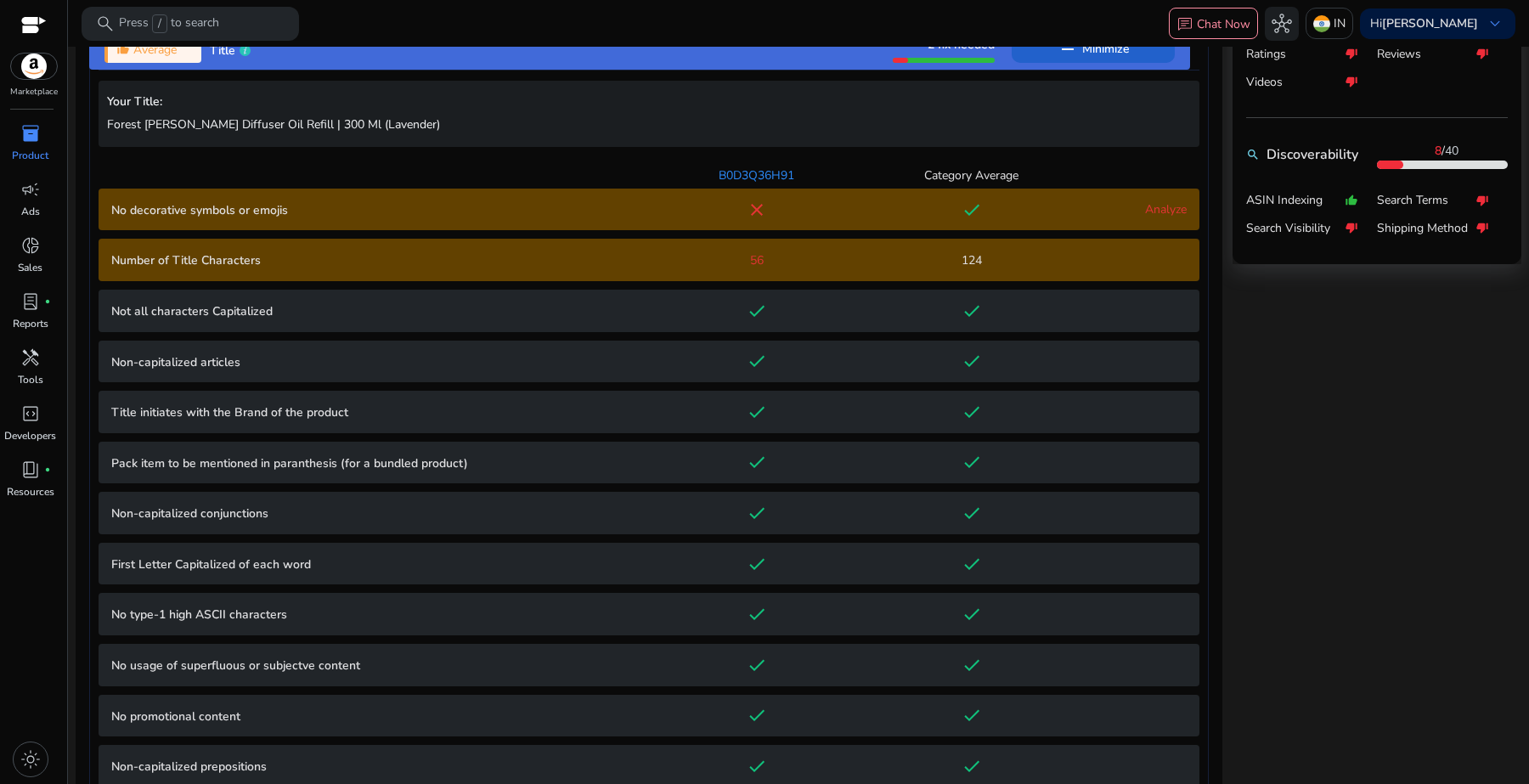 scroll, scrollTop: 753, scrollLeft: 0, axis: vertical 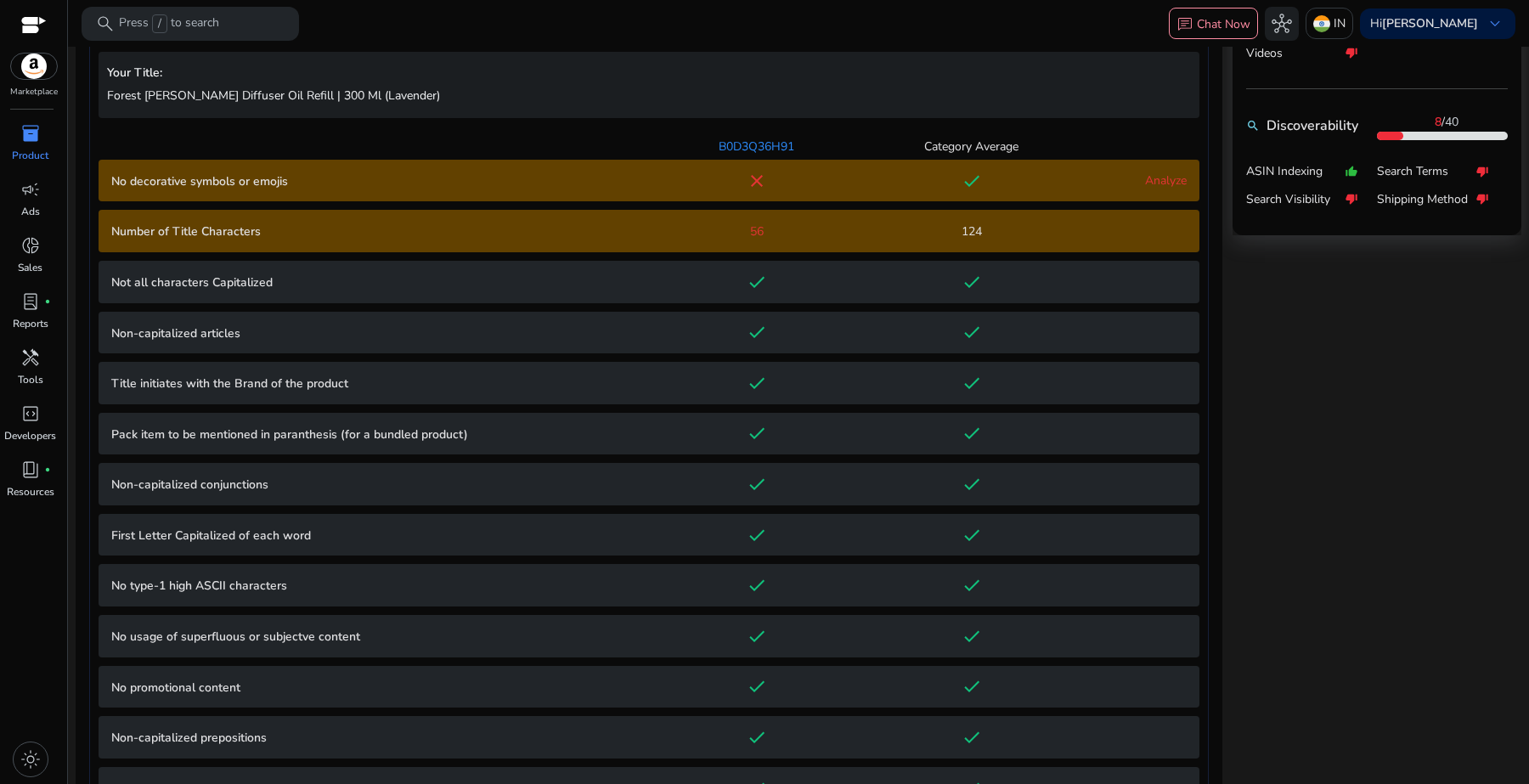 click on "Analyze" at bounding box center [1165, 180] 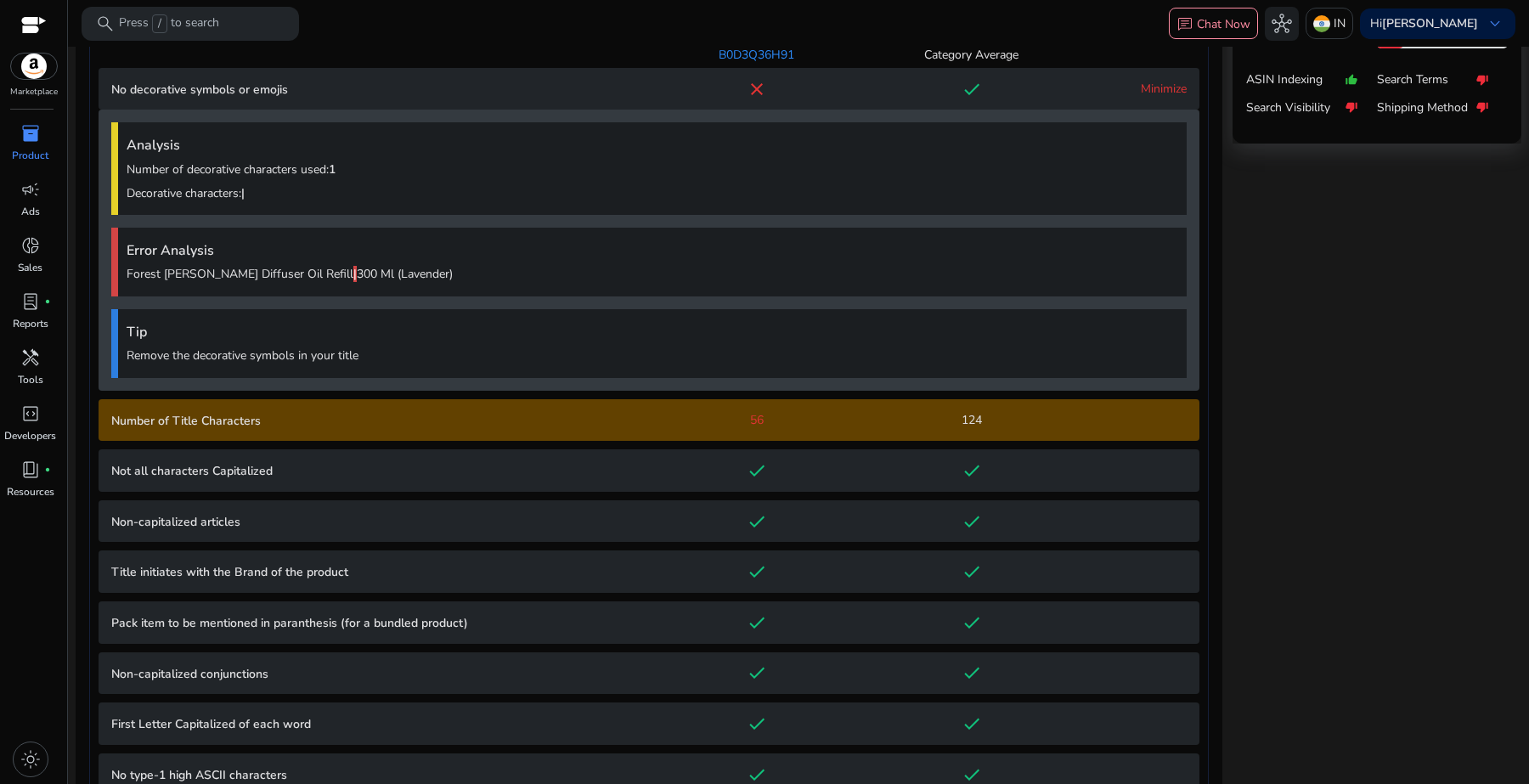scroll, scrollTop: 808, scrollLeft: 0, axis: vertical 